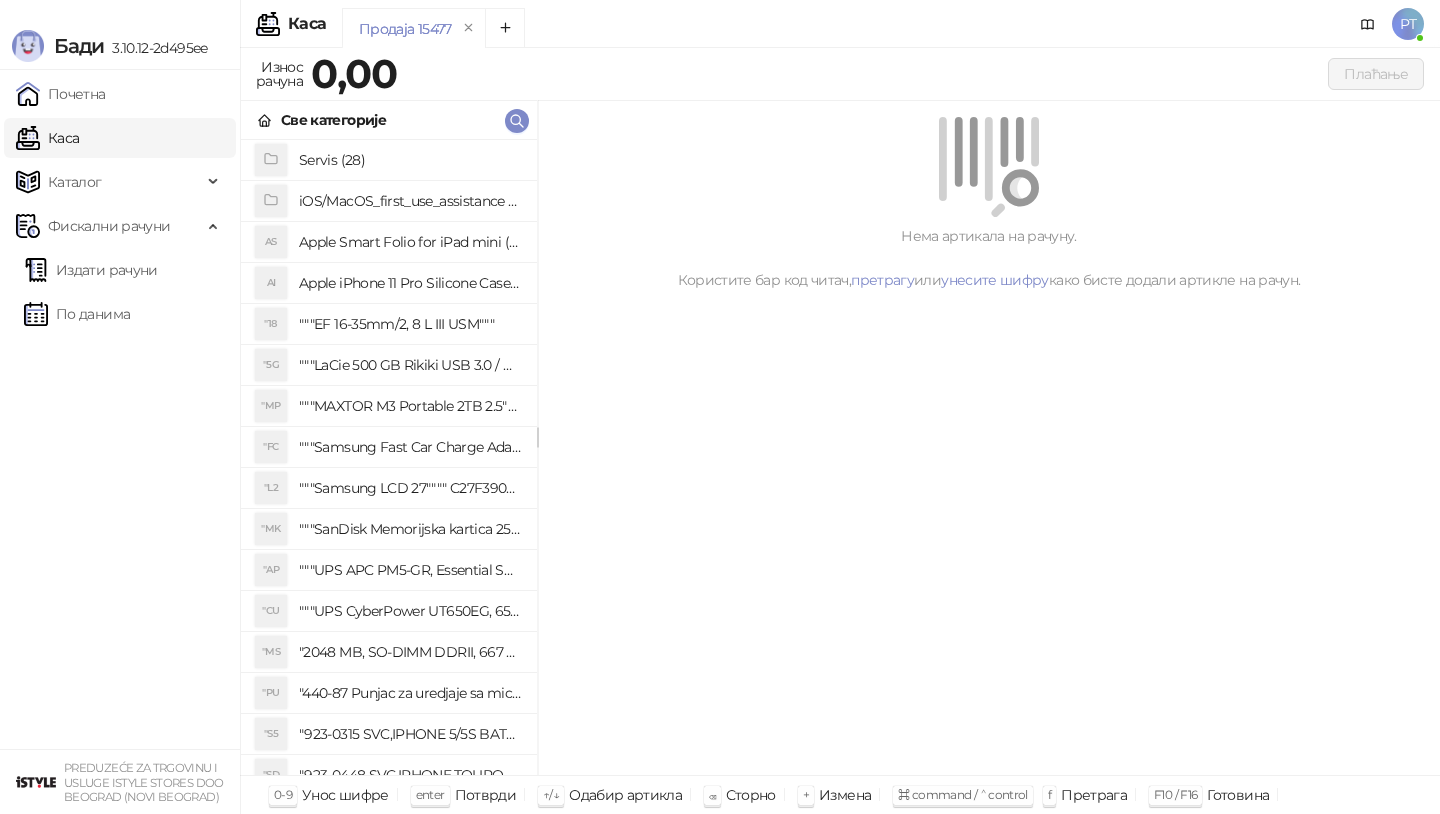 click at bounding box center [517, 121] 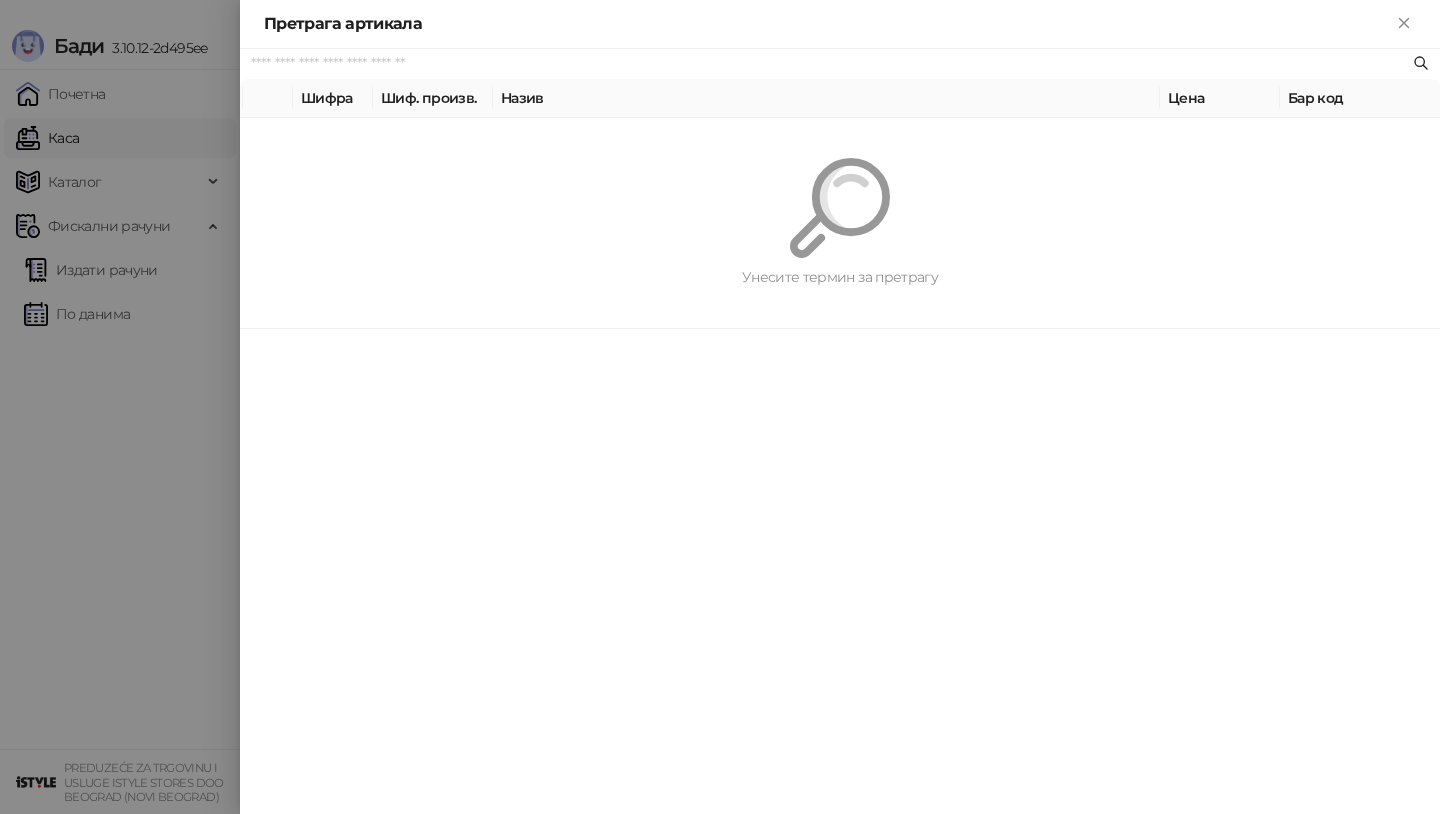 paste on "*********" 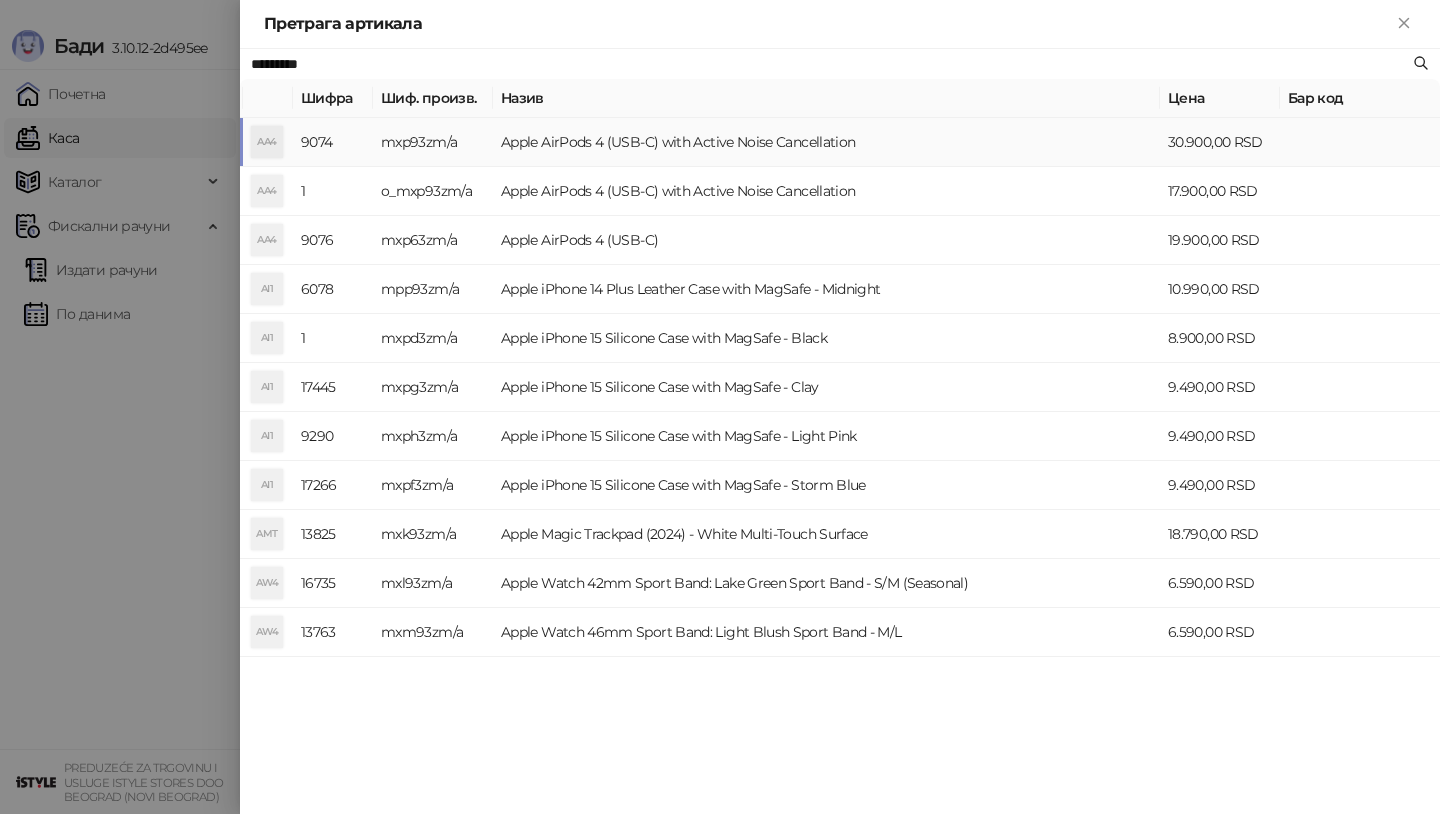 type on "*********" 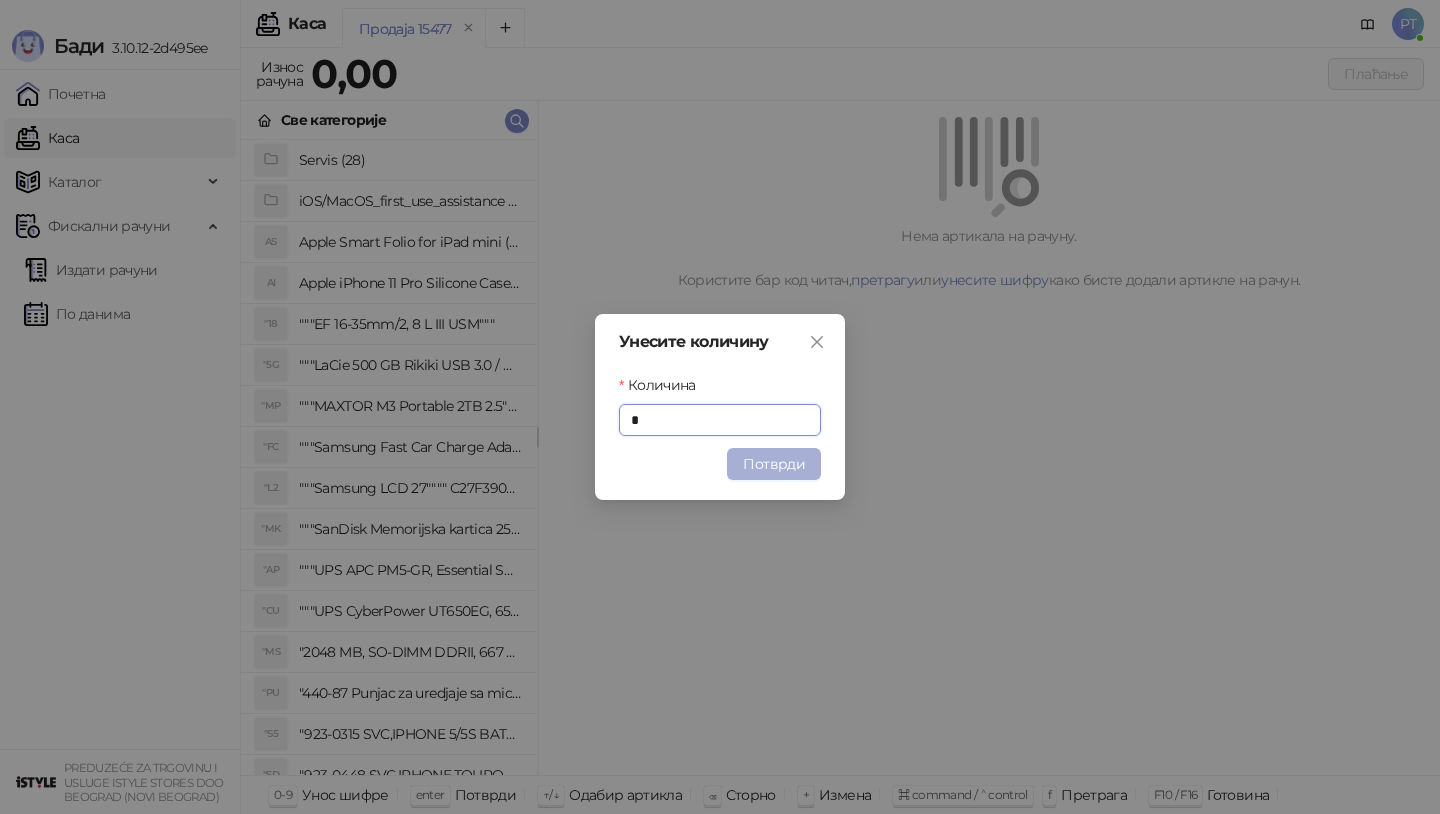click on "Потврди" at bounding box center [774, 464] 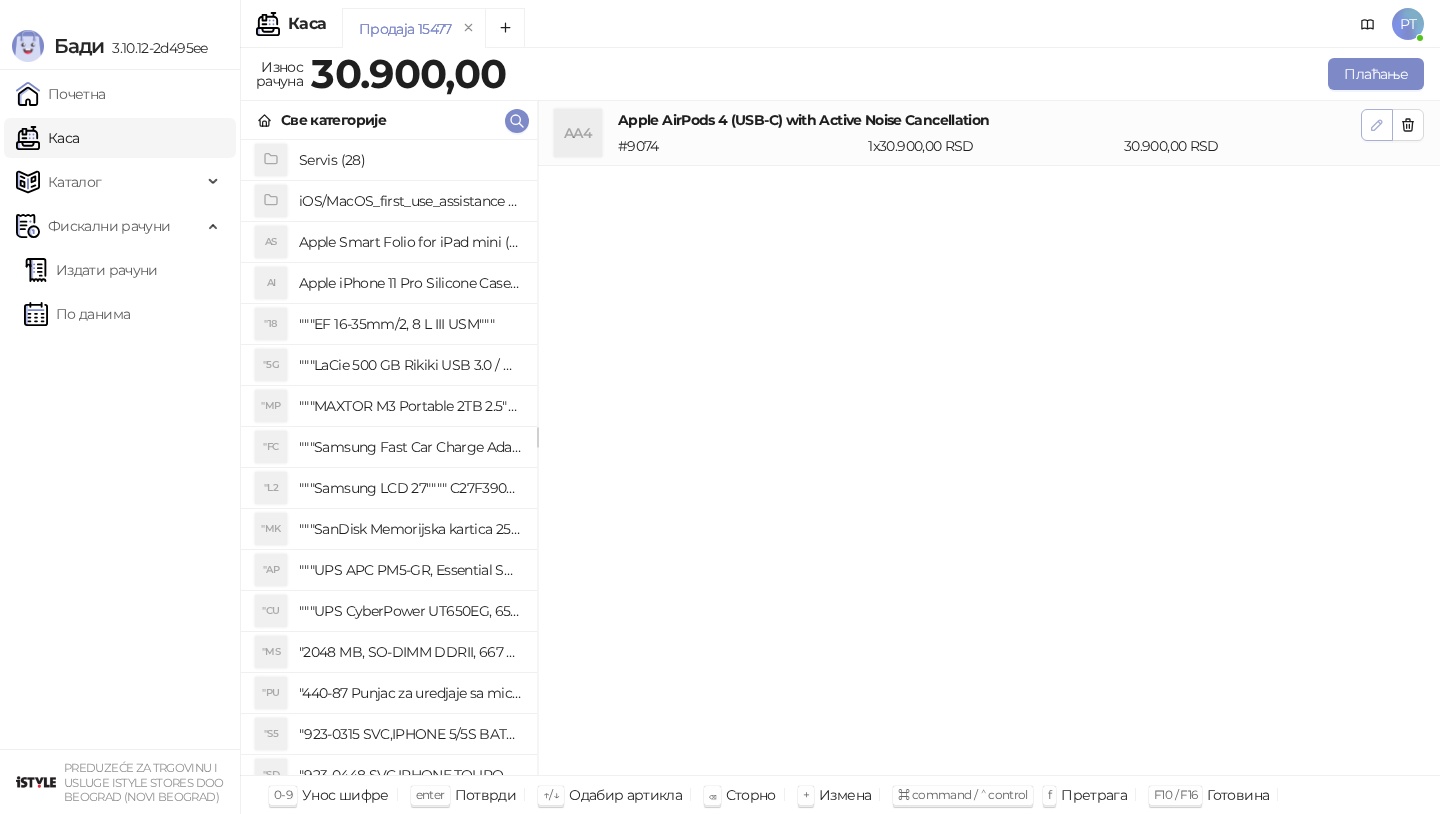 click 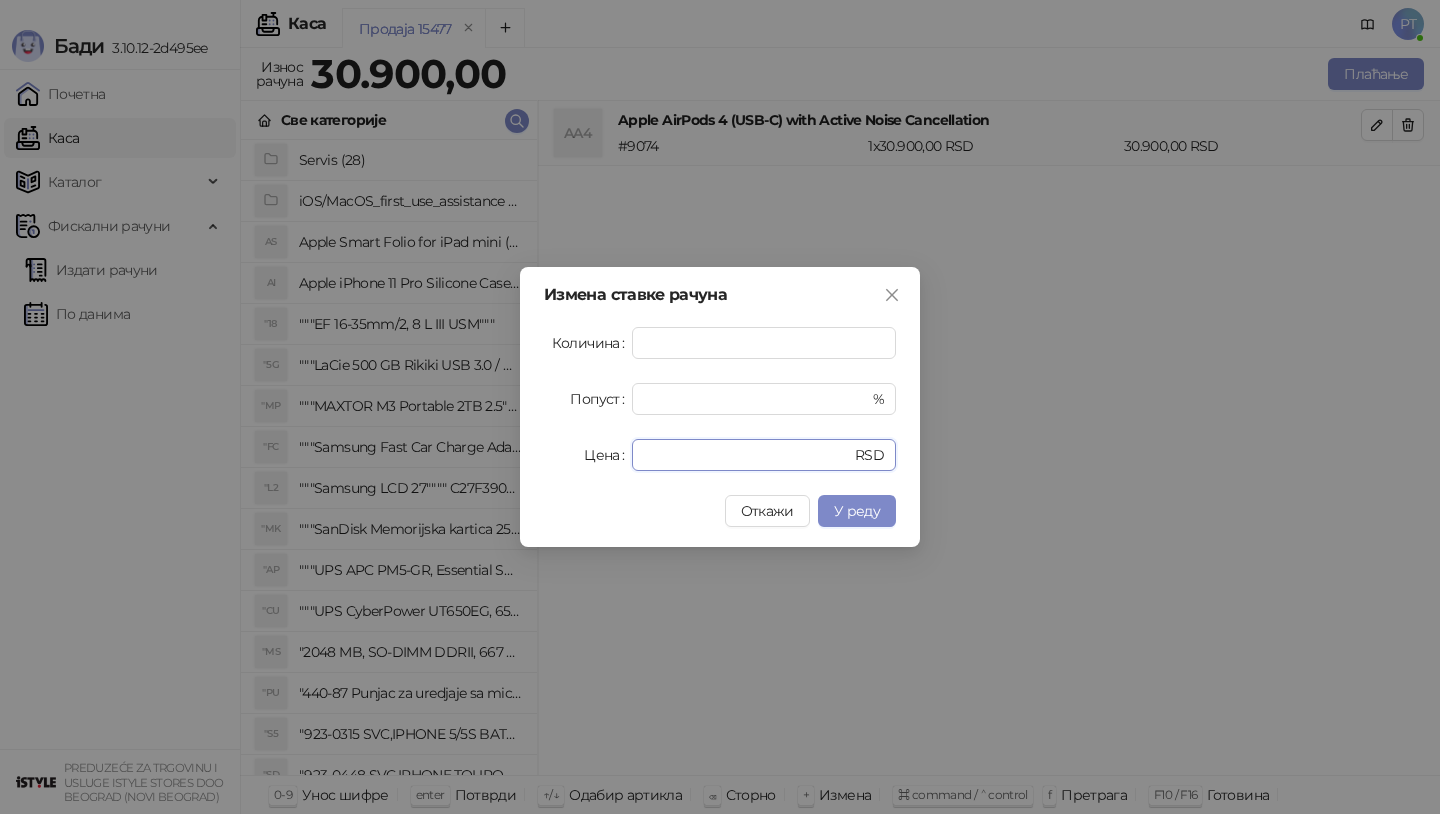 drag, startPoint x: 702, startPoint y: 452, endPoint x: 280, endPoint y: 452, distance: 422 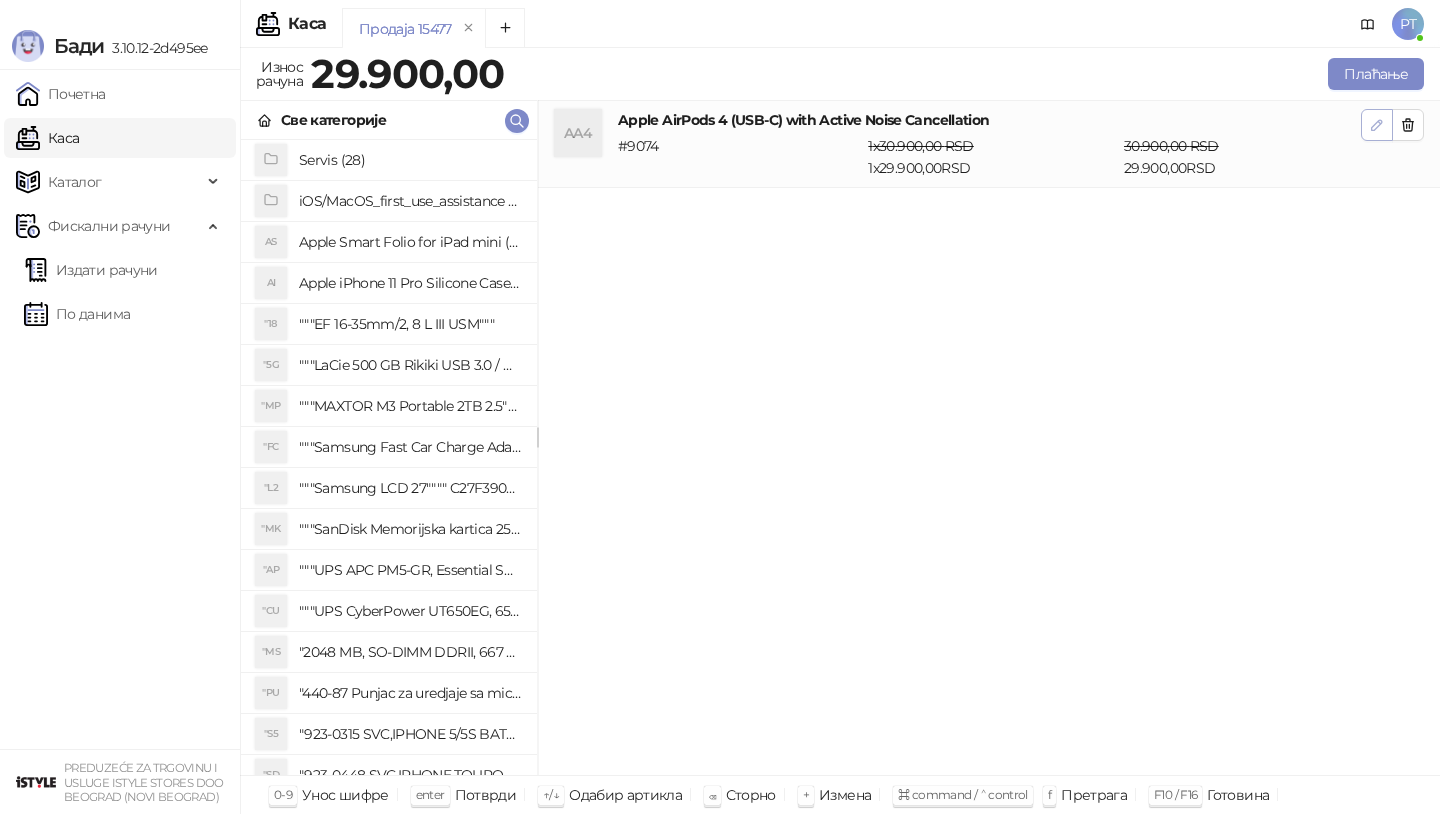 click 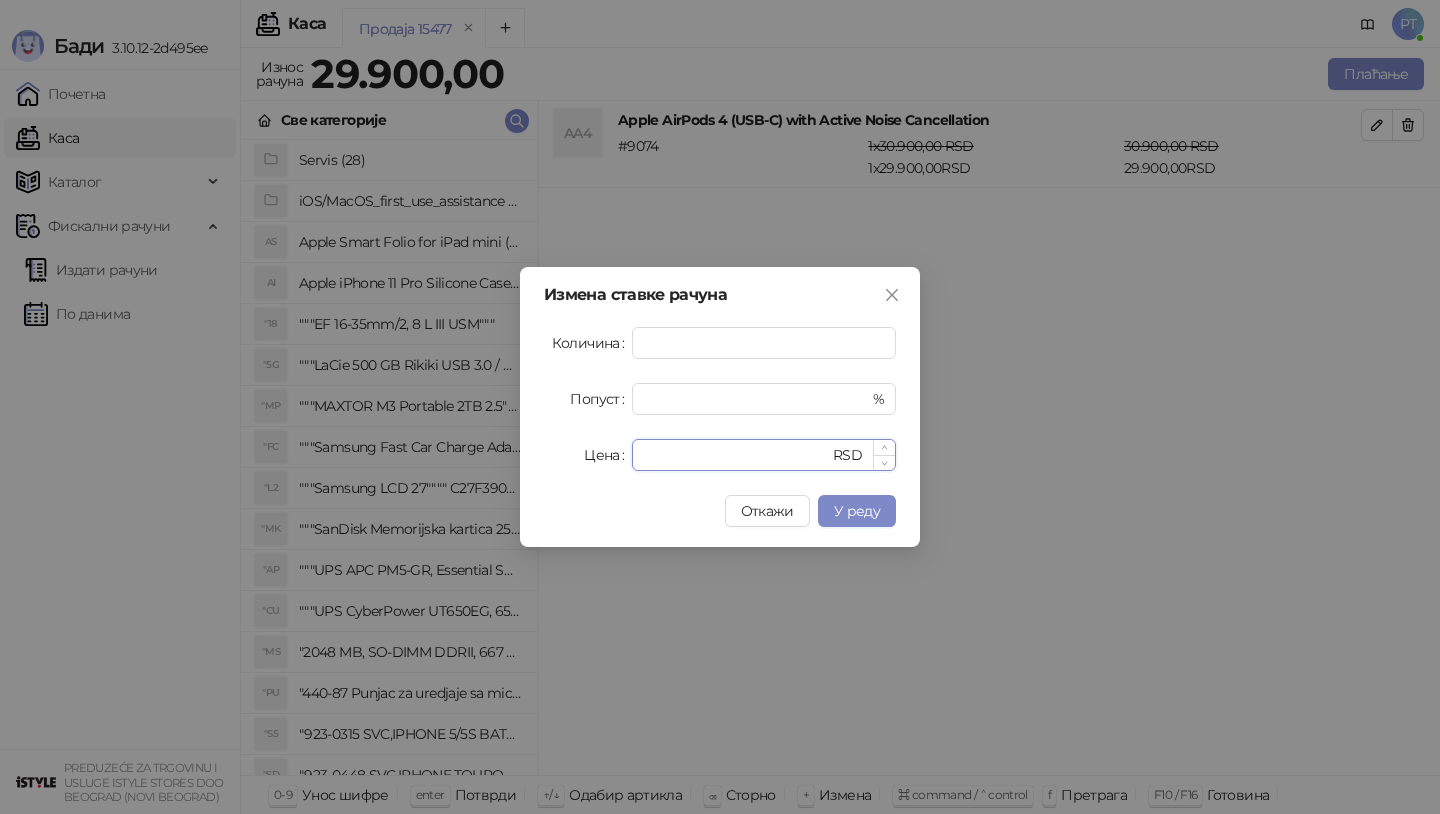 click on "*****" at bounding box center (736, 455) 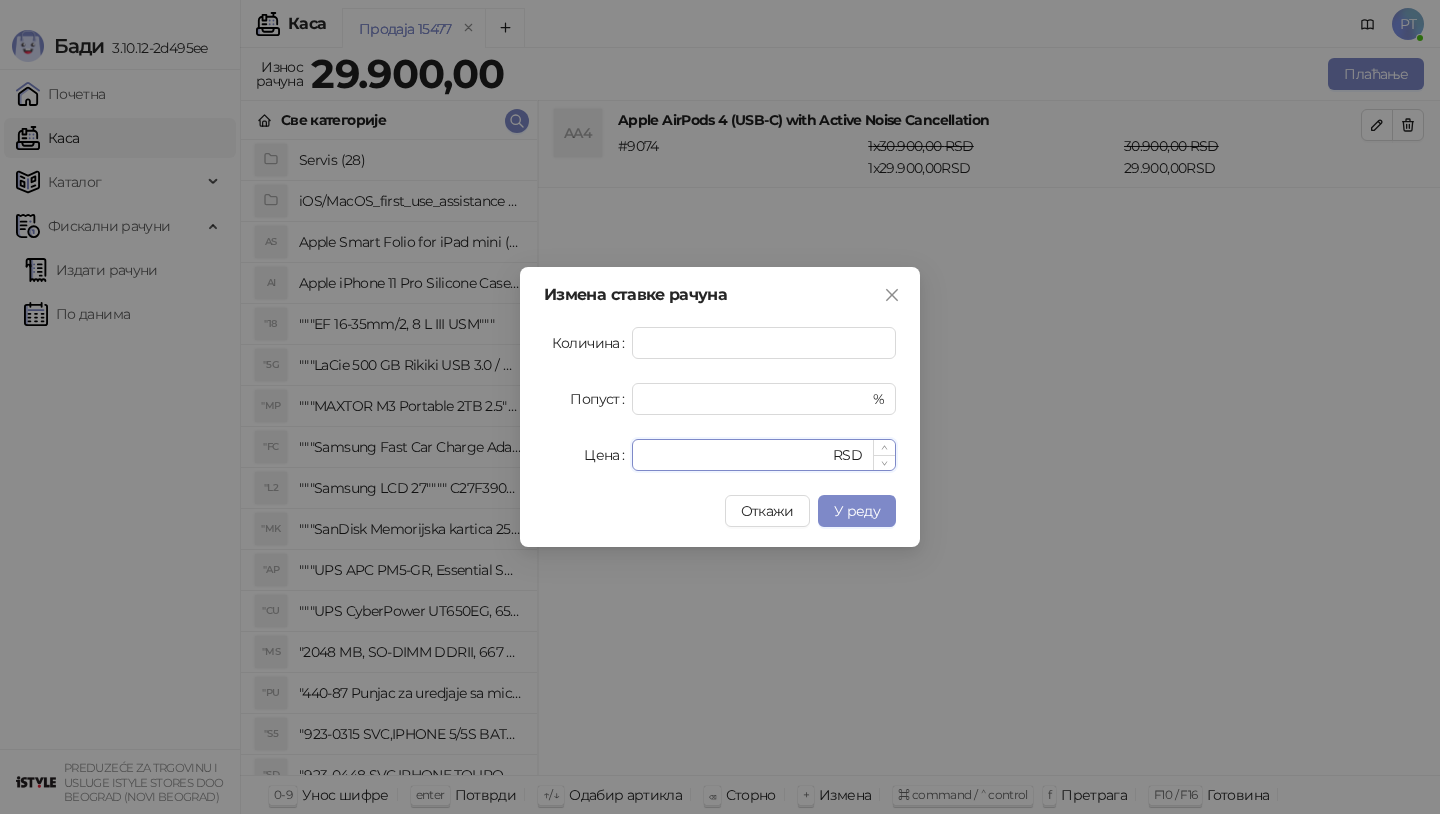 type on "*****" 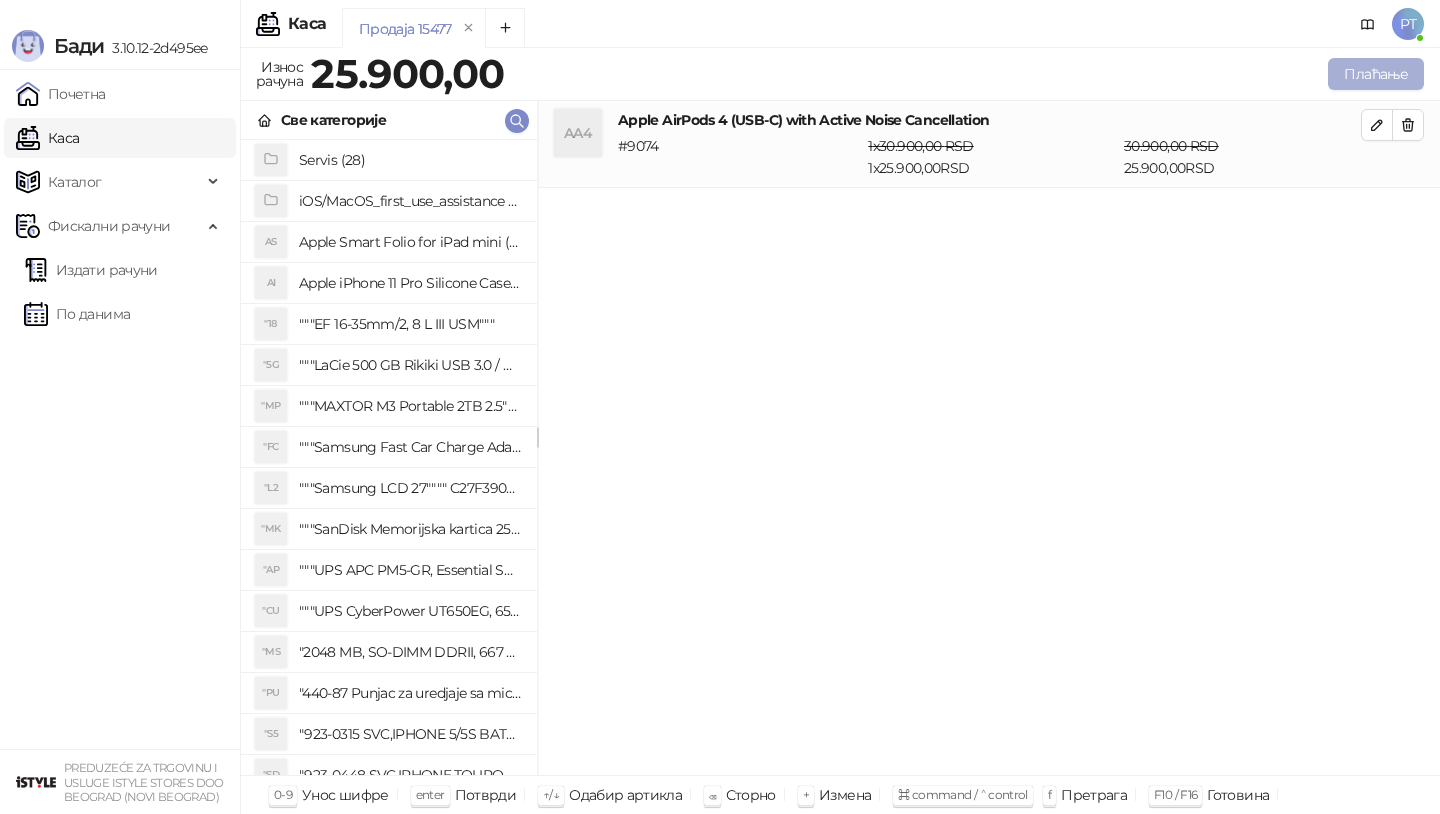 click on "Плаћање" at bounding box center (1376, 74) 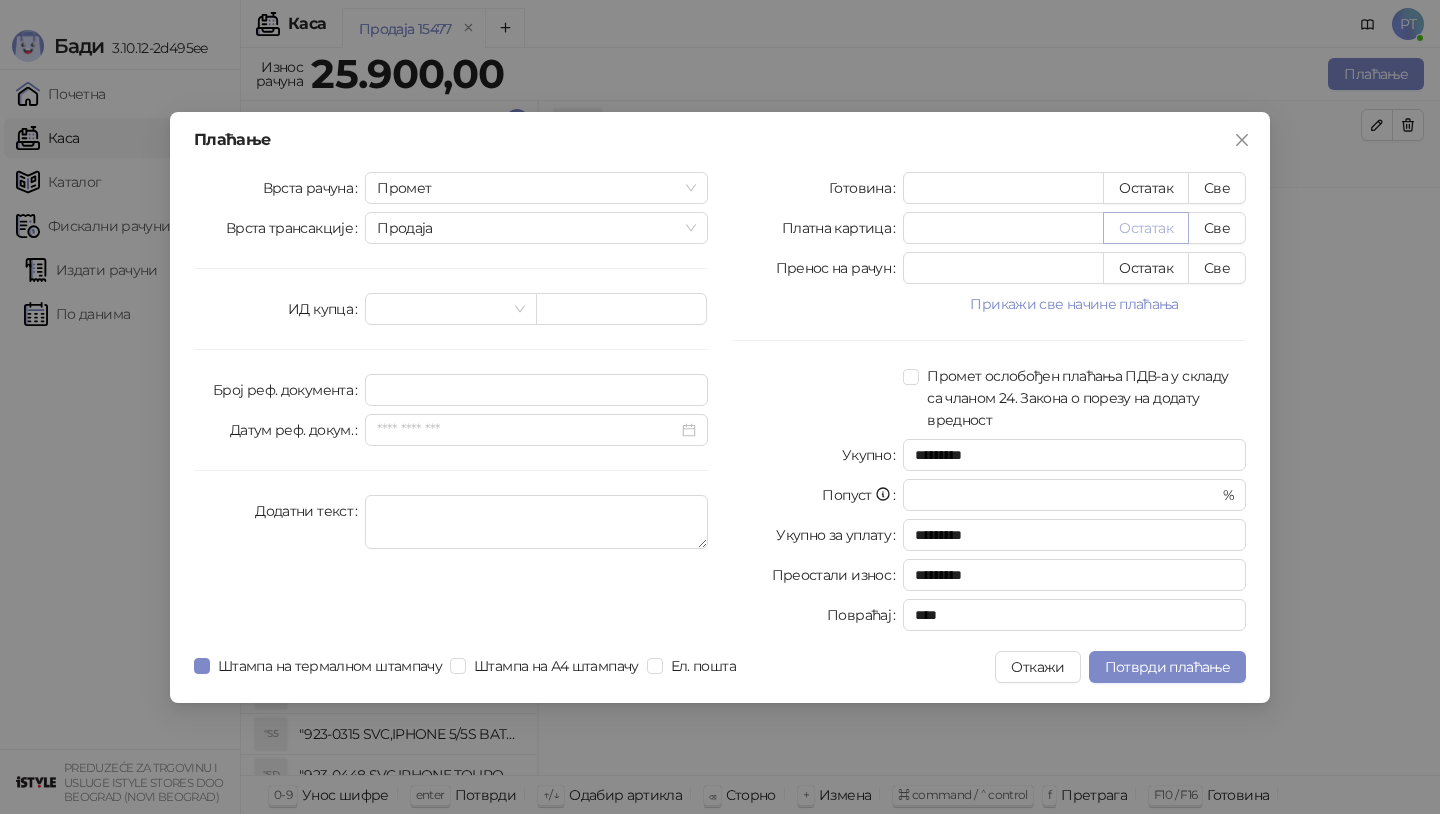 click on "Остатак" at bounding box center [1146, 228] 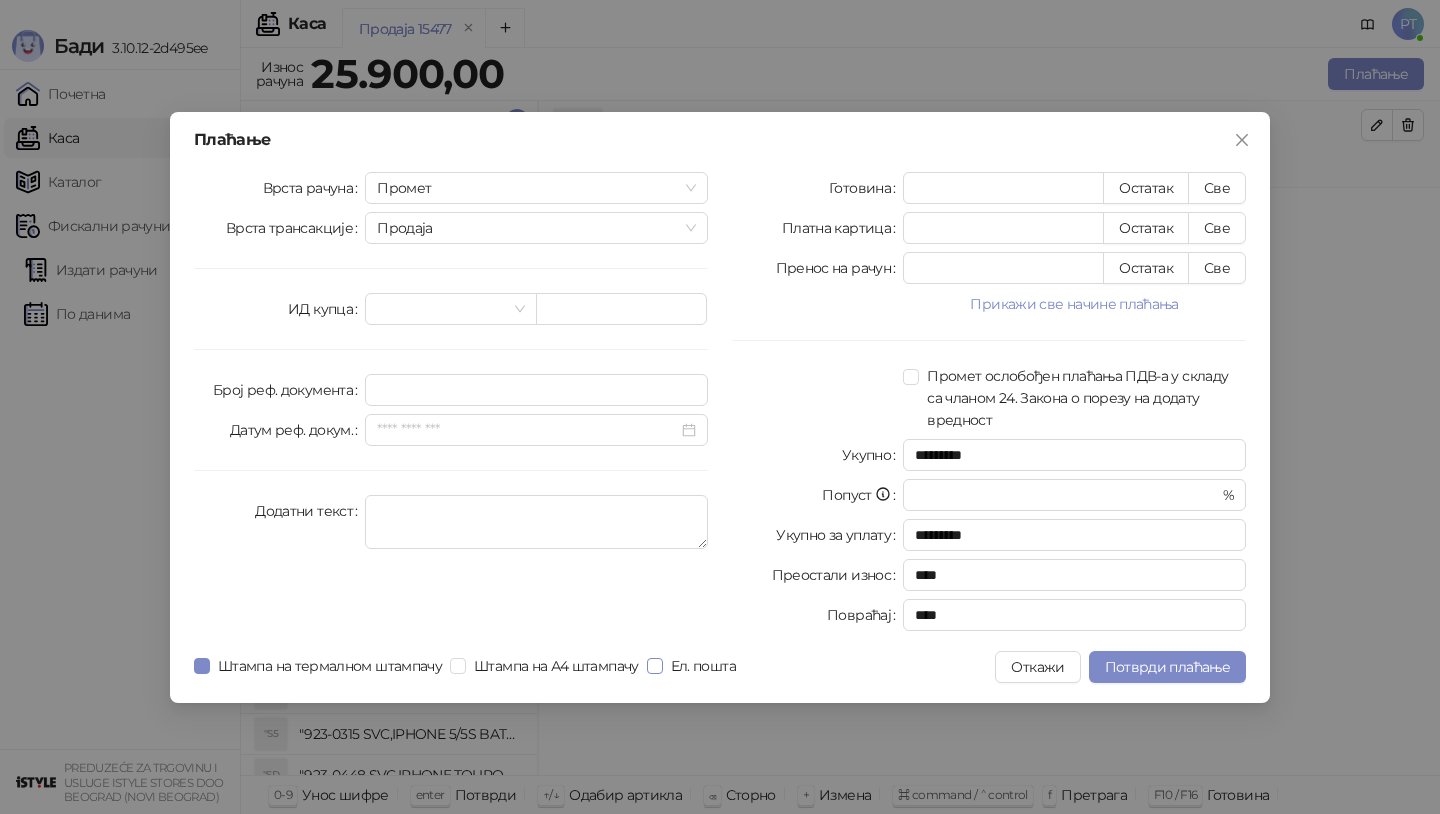 click on "Ел. пошта" at bounding box center [703, 666] 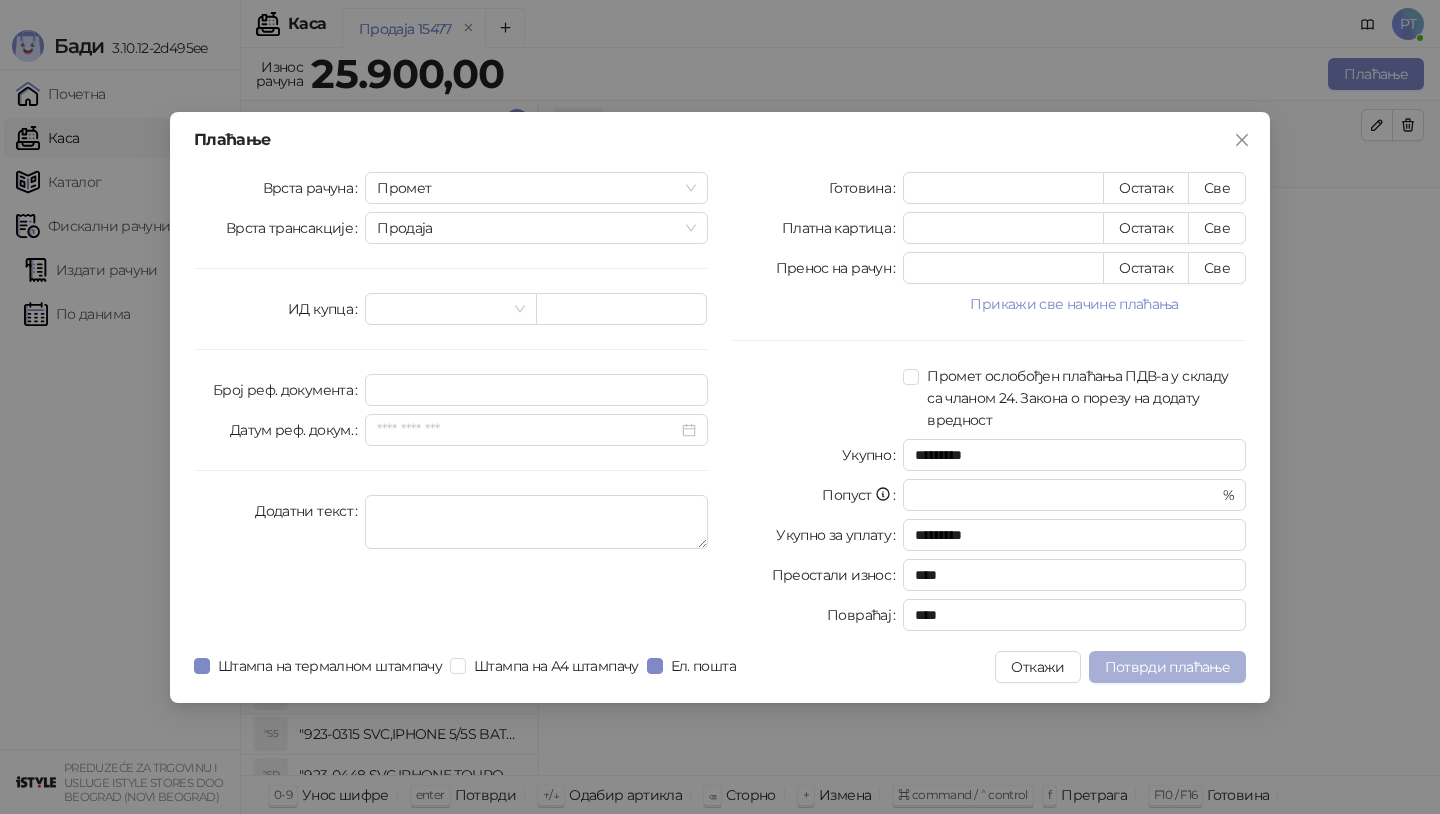 click on "Потврди плаћање" at bounding box center (1167, 667) 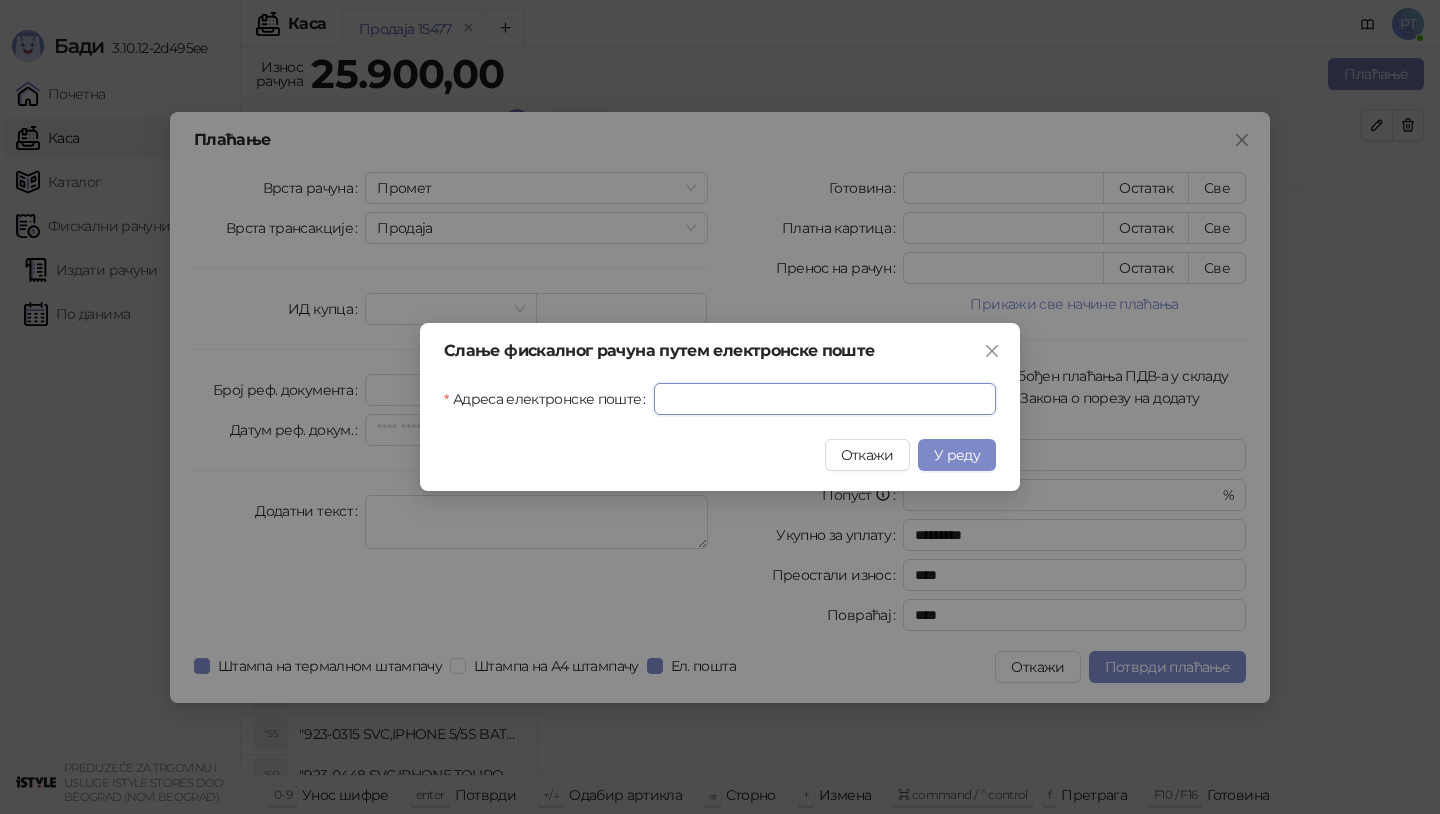 click on "Адреса електронске поште" at bounding box center (825, 399) 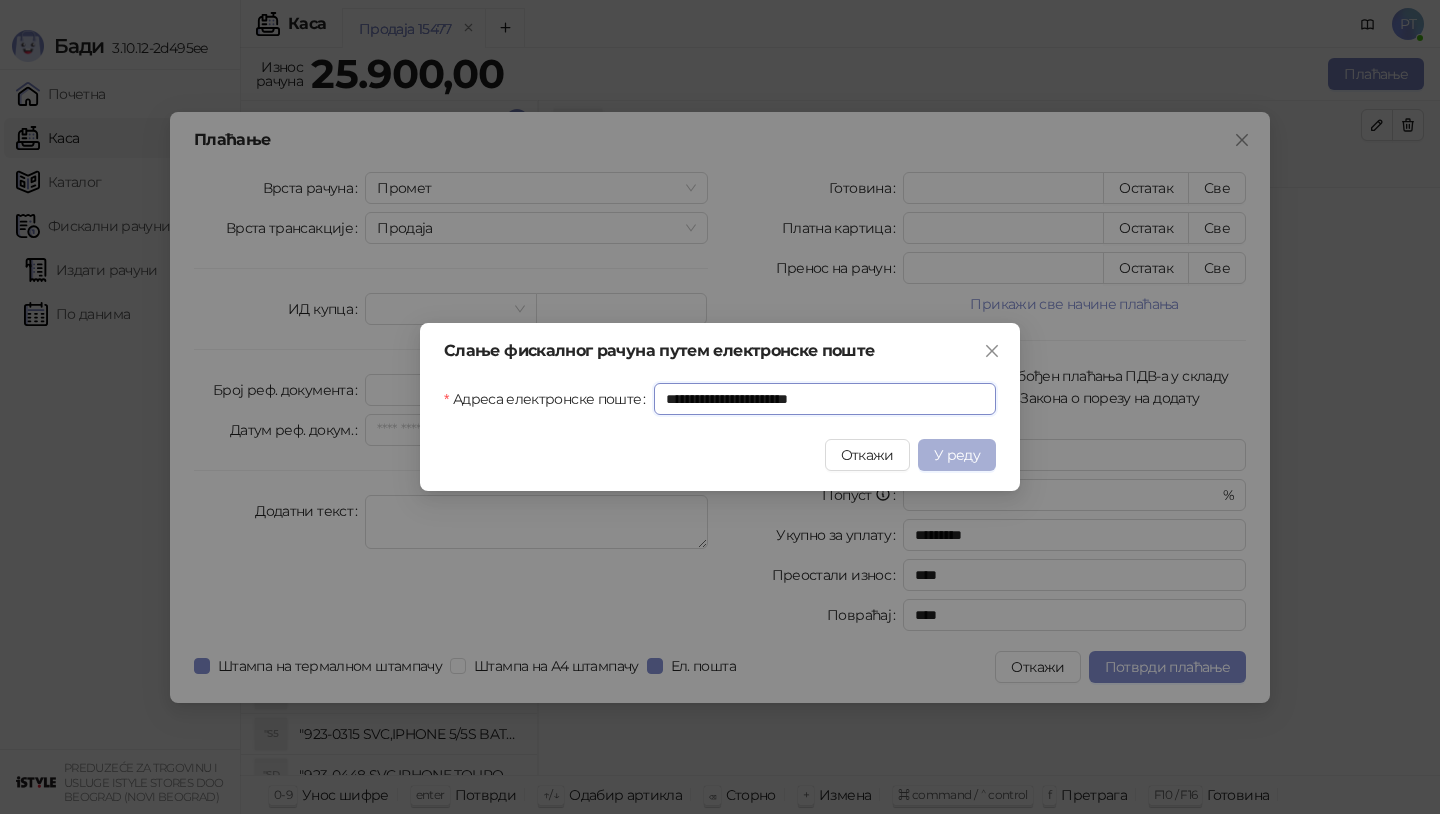 type on "**********" 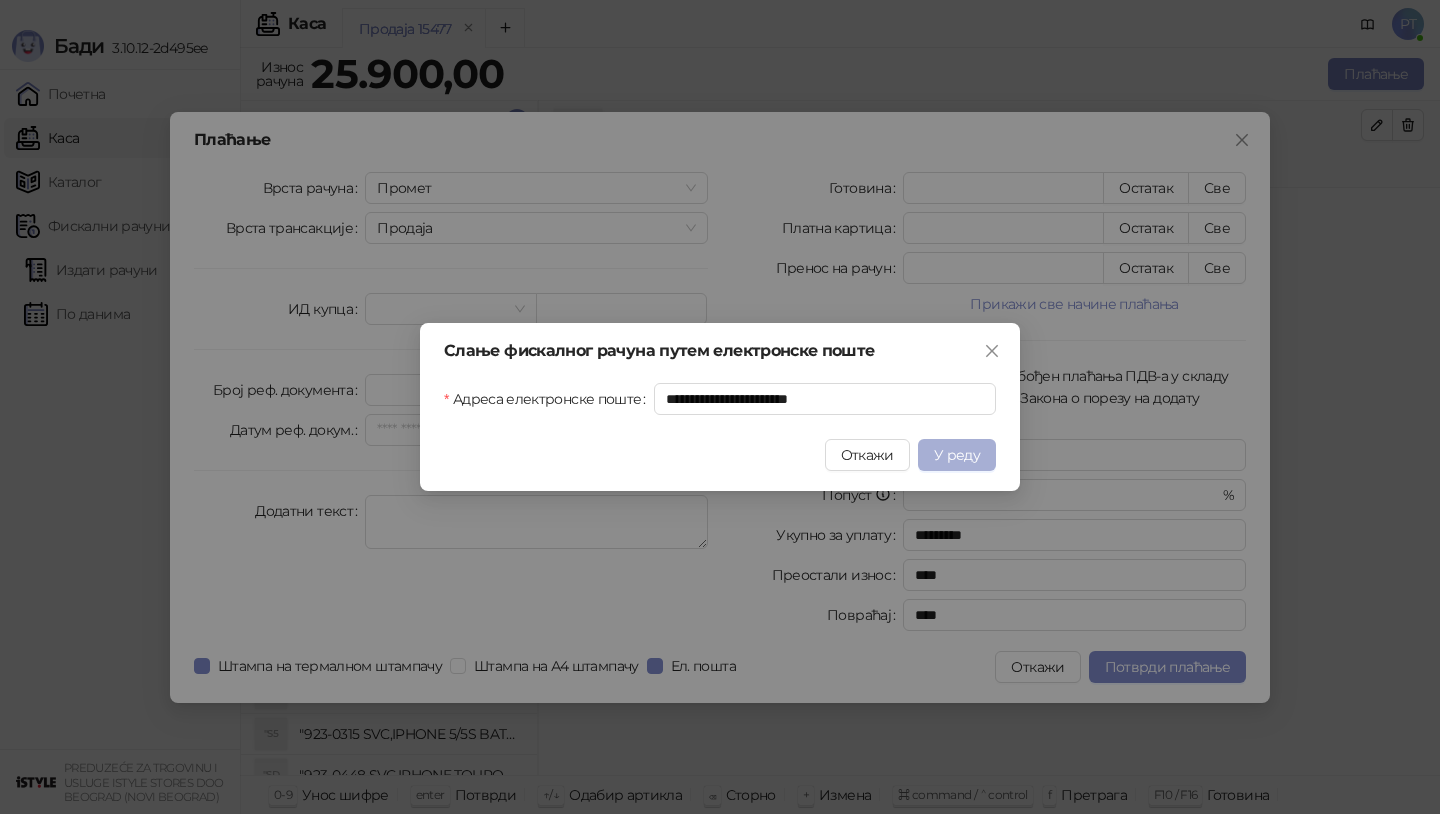 click on "У реду" at bounding box center [957, 455] 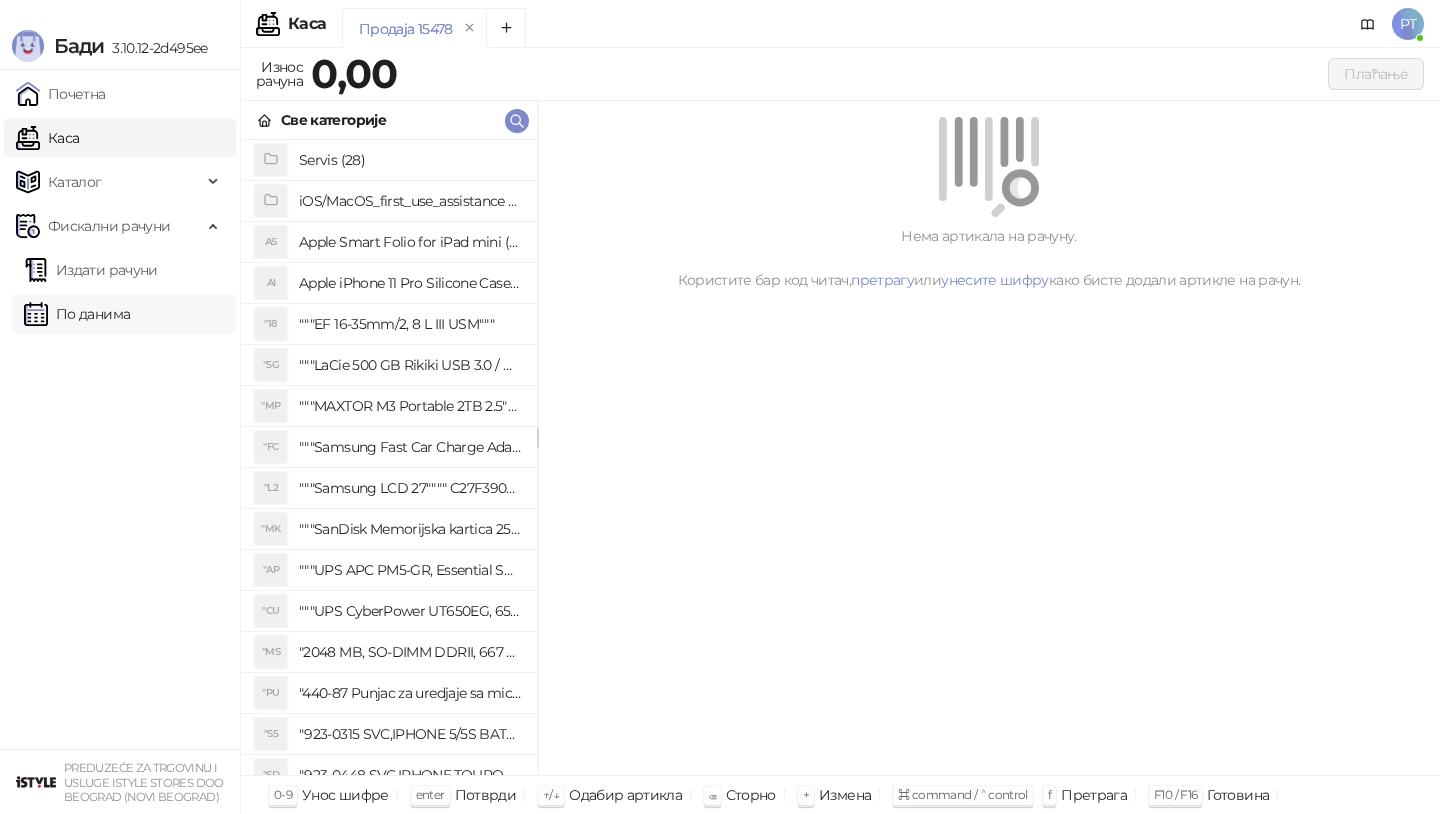 click on "По данима" at bounding box center [77, 314] 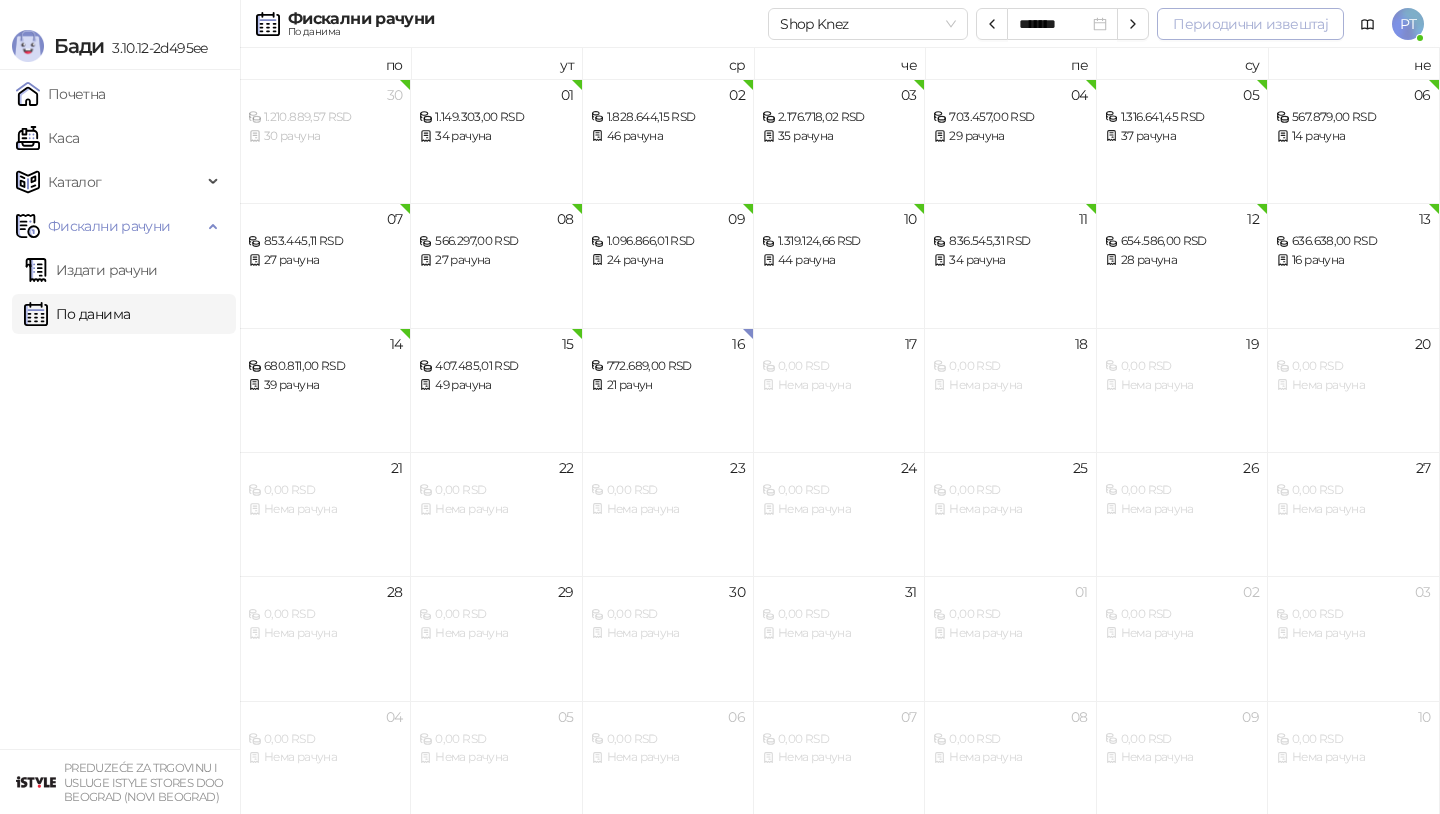 click on "Периодични извештај" at bounding box center (1250, 24) 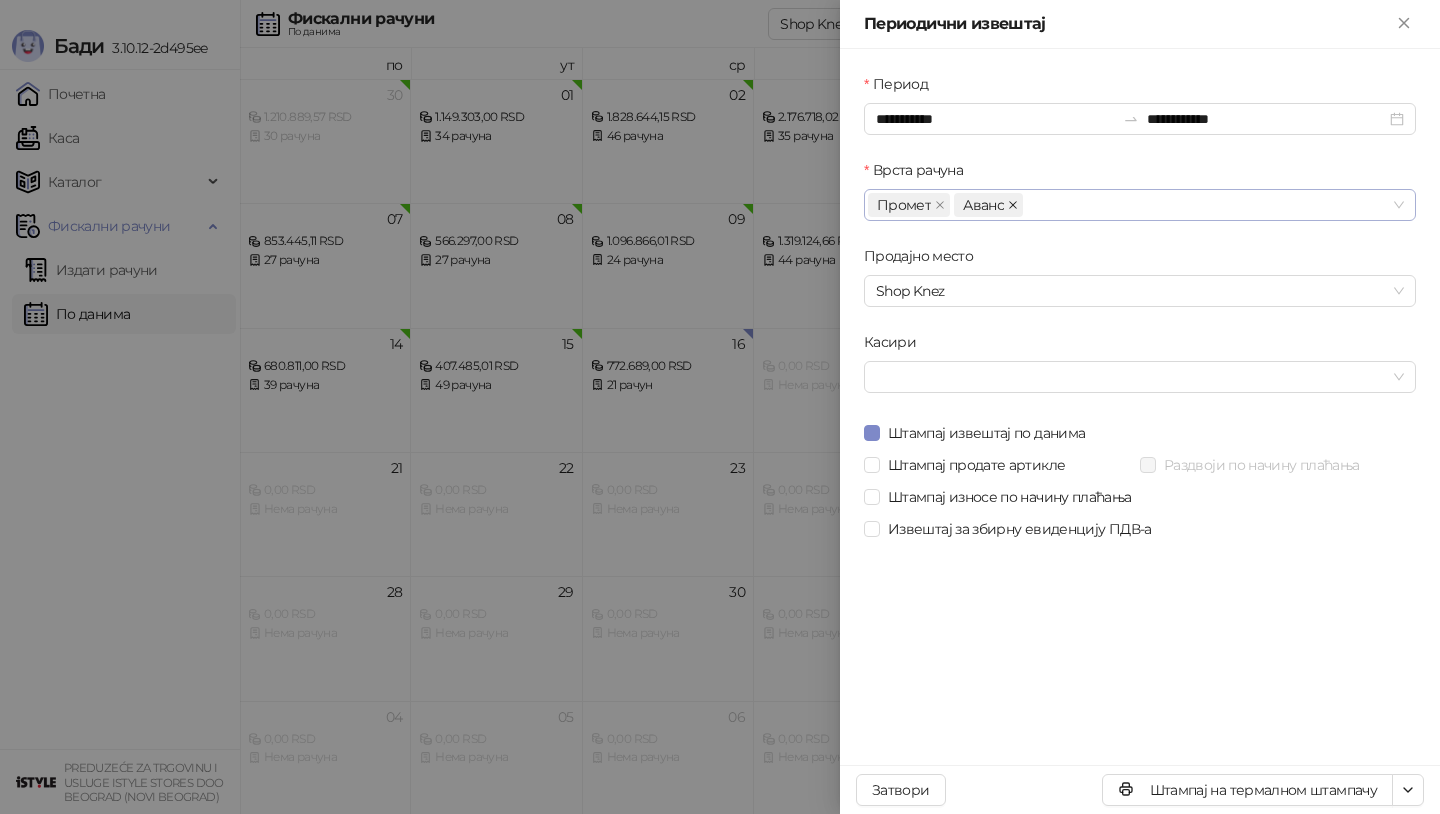click at bounding box center (1013, 205) 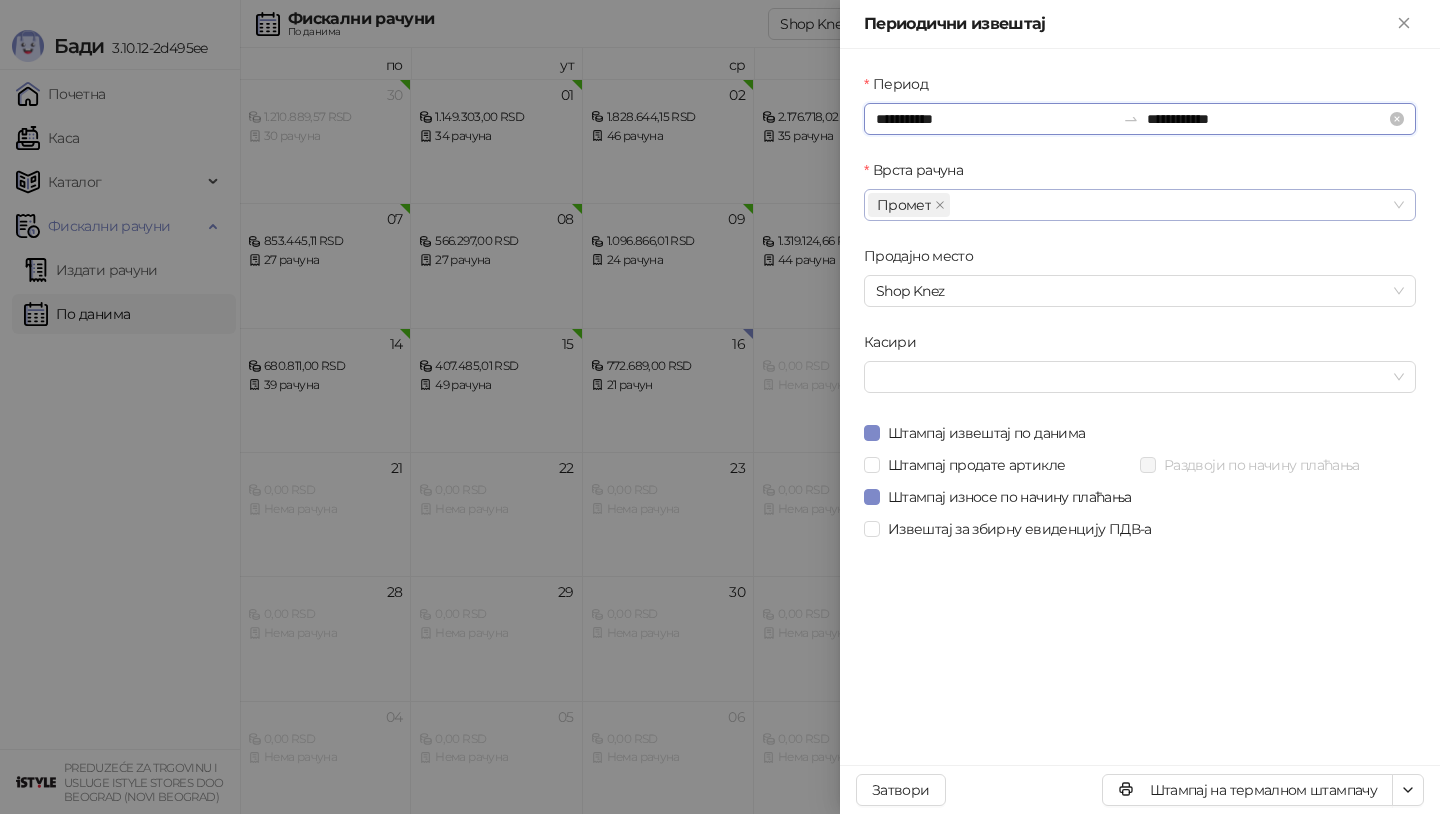 click on "**********" at bounding box center (995, 119) 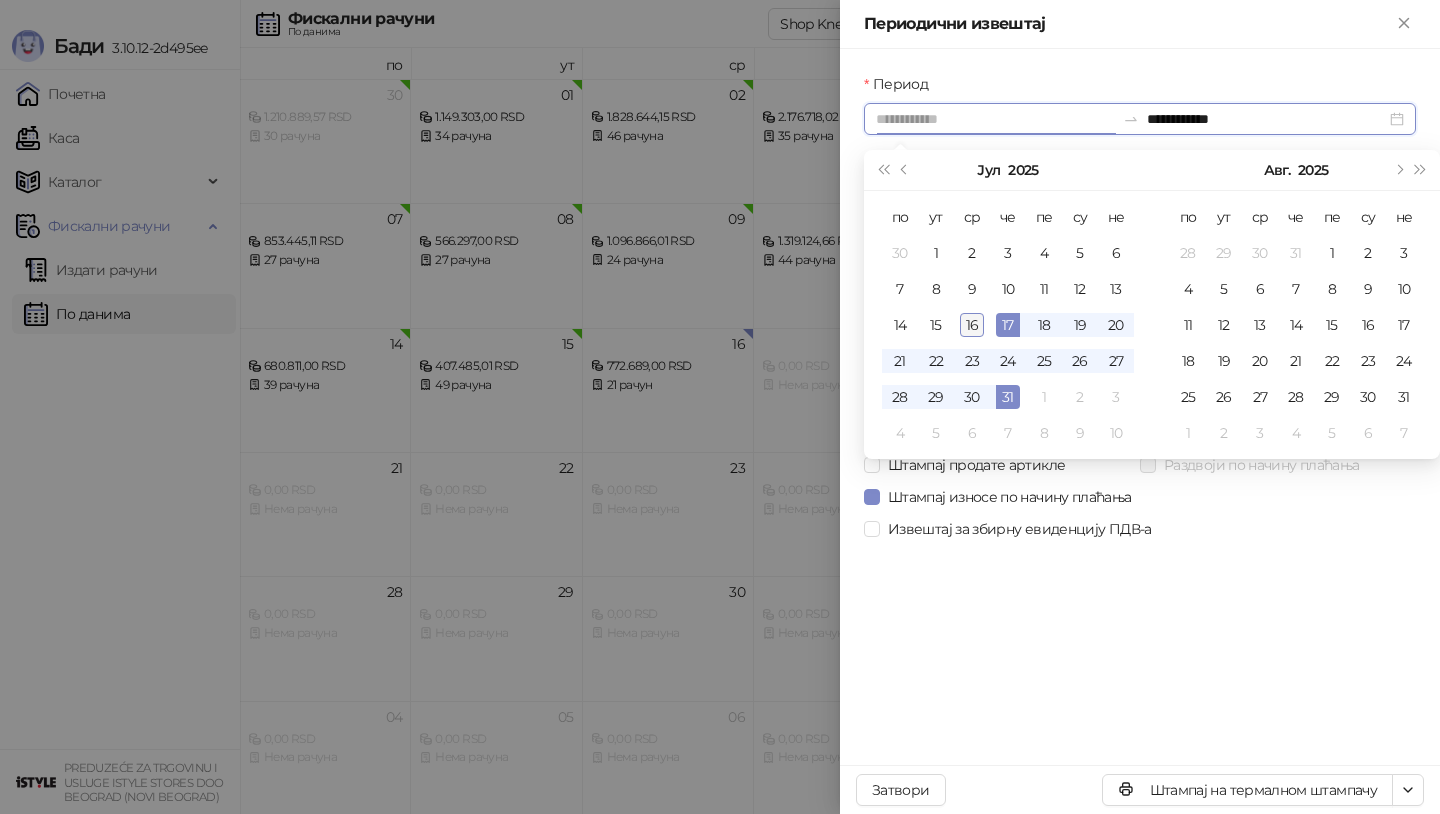 type on "**********" 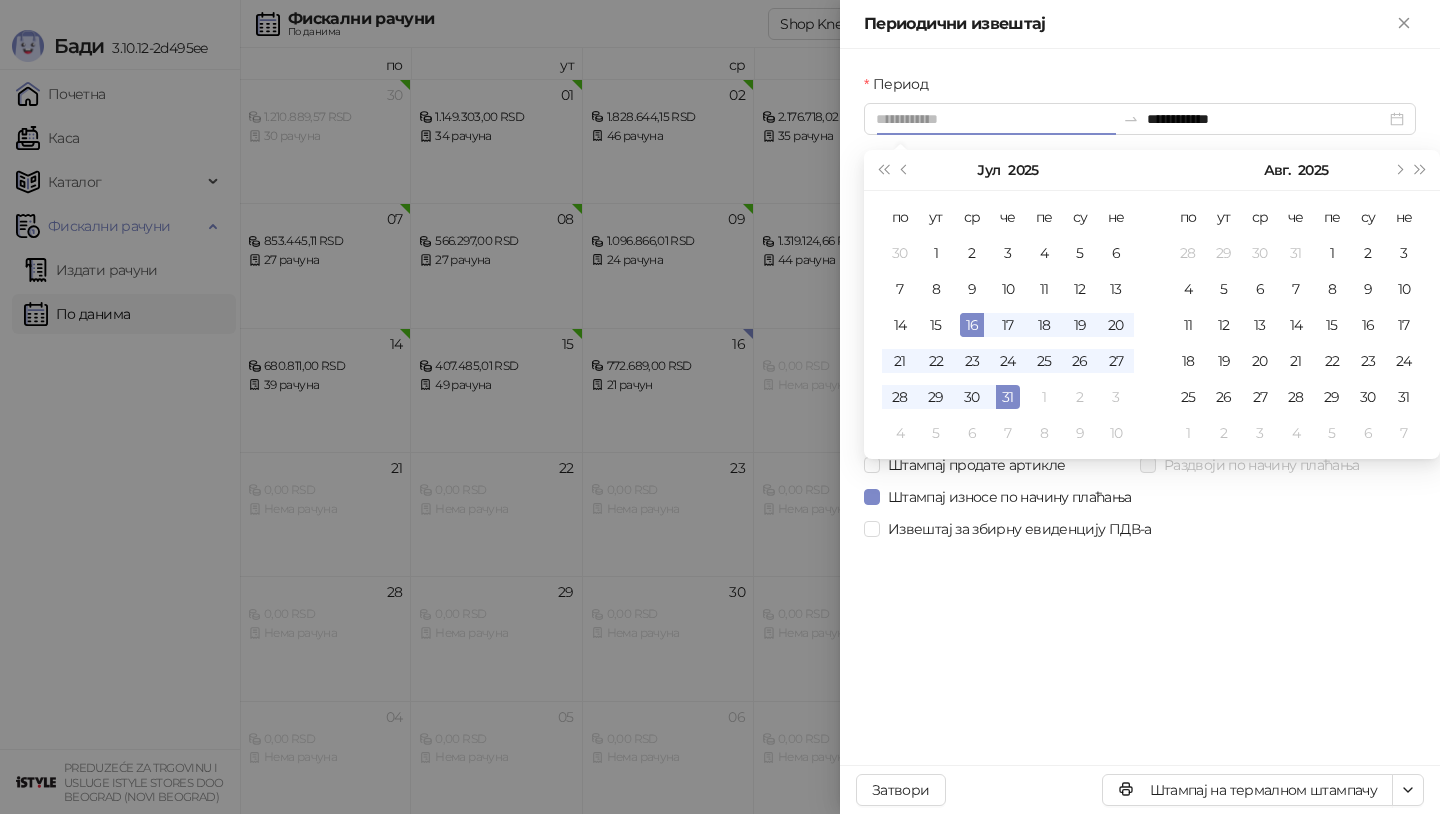 click on "16" at bounding box center [972, 325] 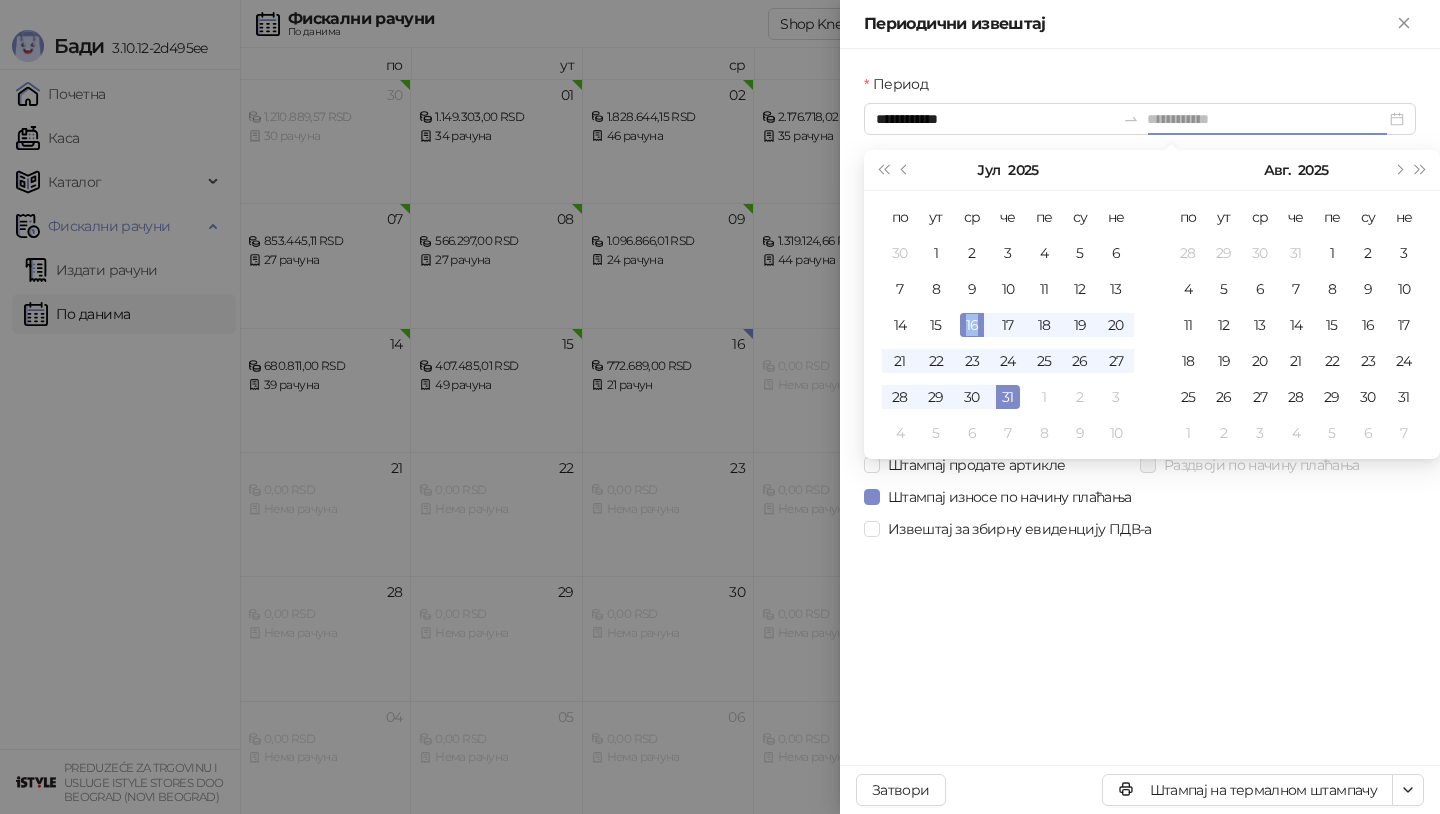 click on "16" at bounding box center [972, 325] 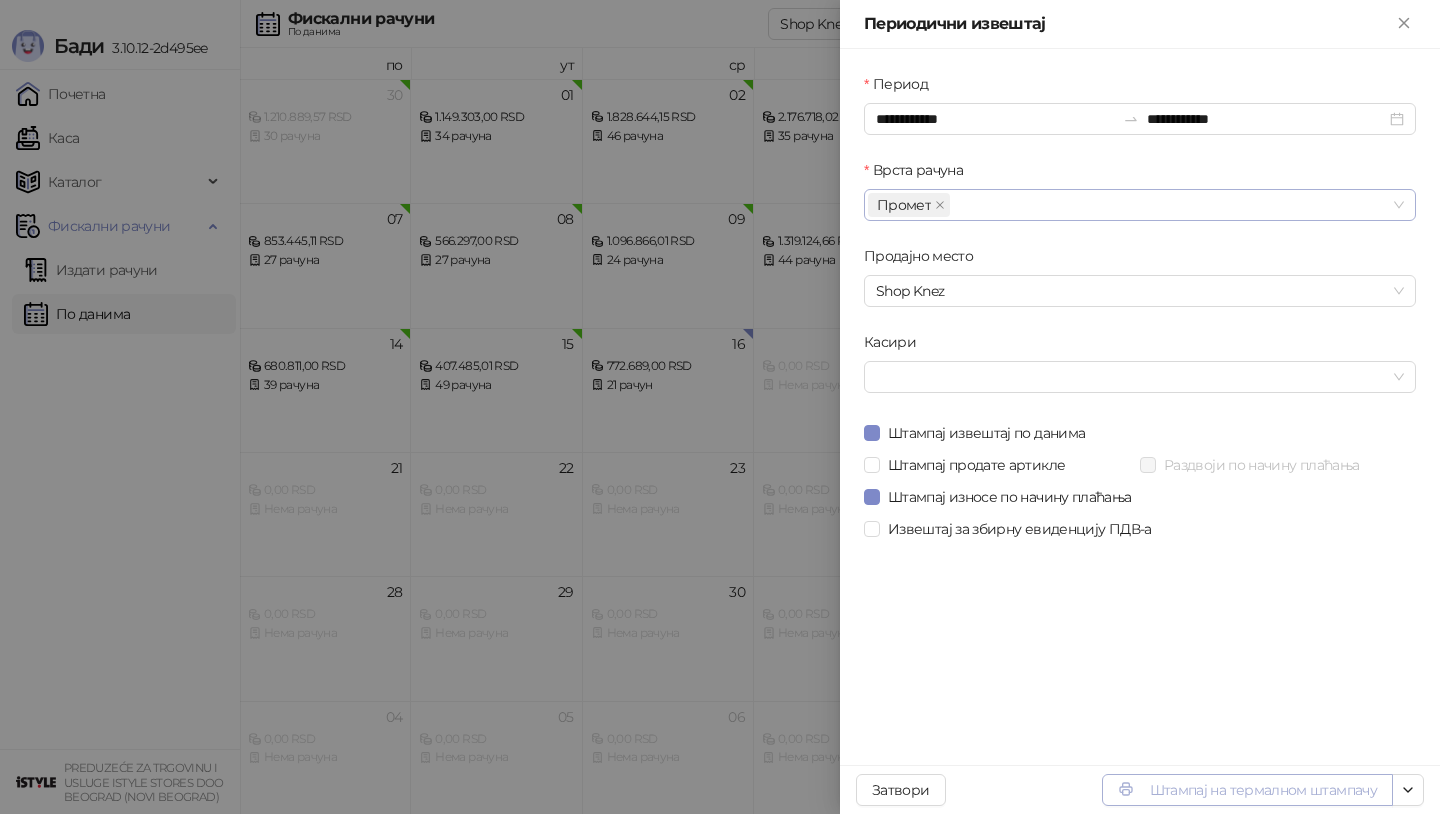 click on "Штампај на термалном штампачу" at bounding box center [1247, 790] 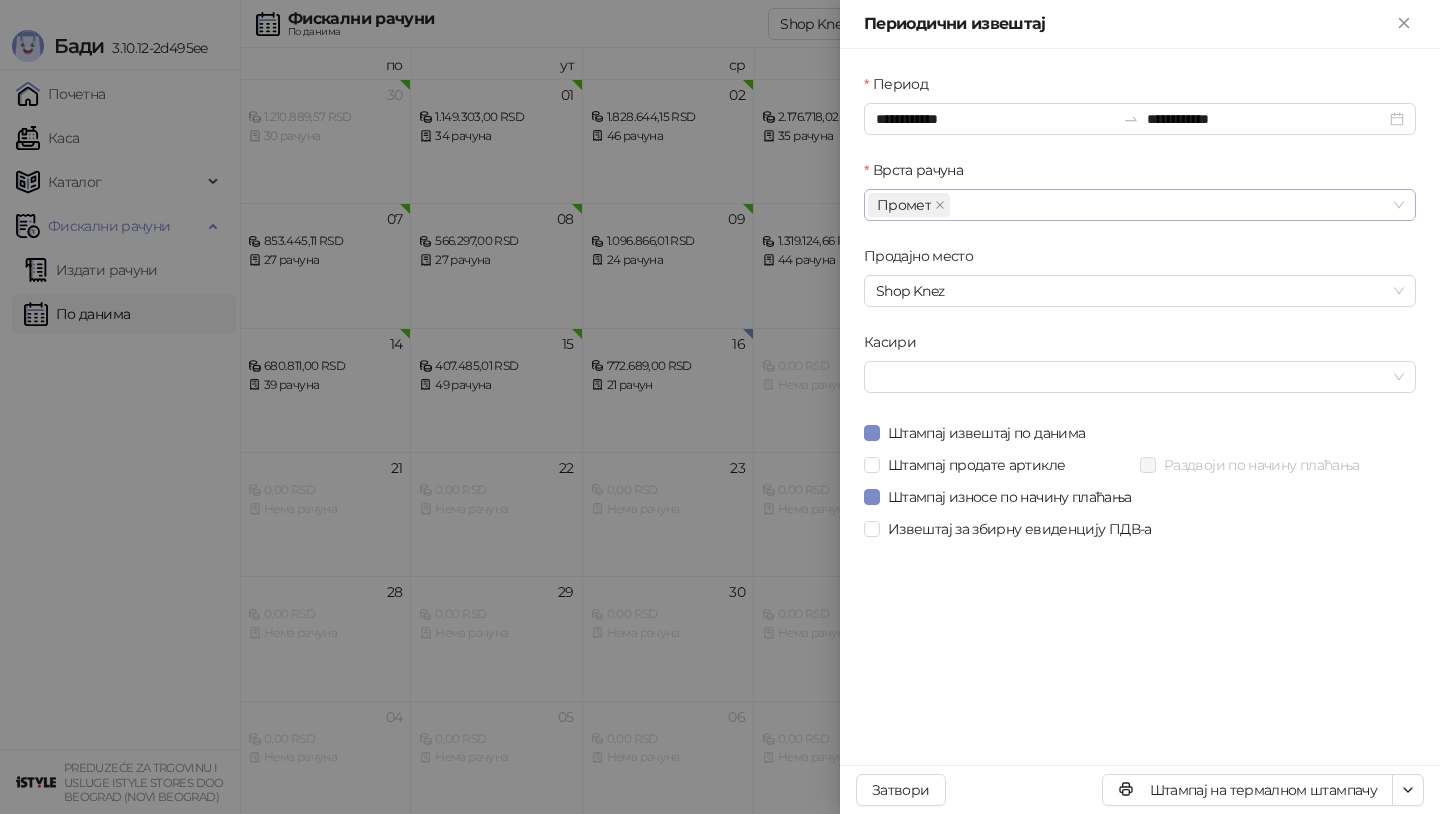 click 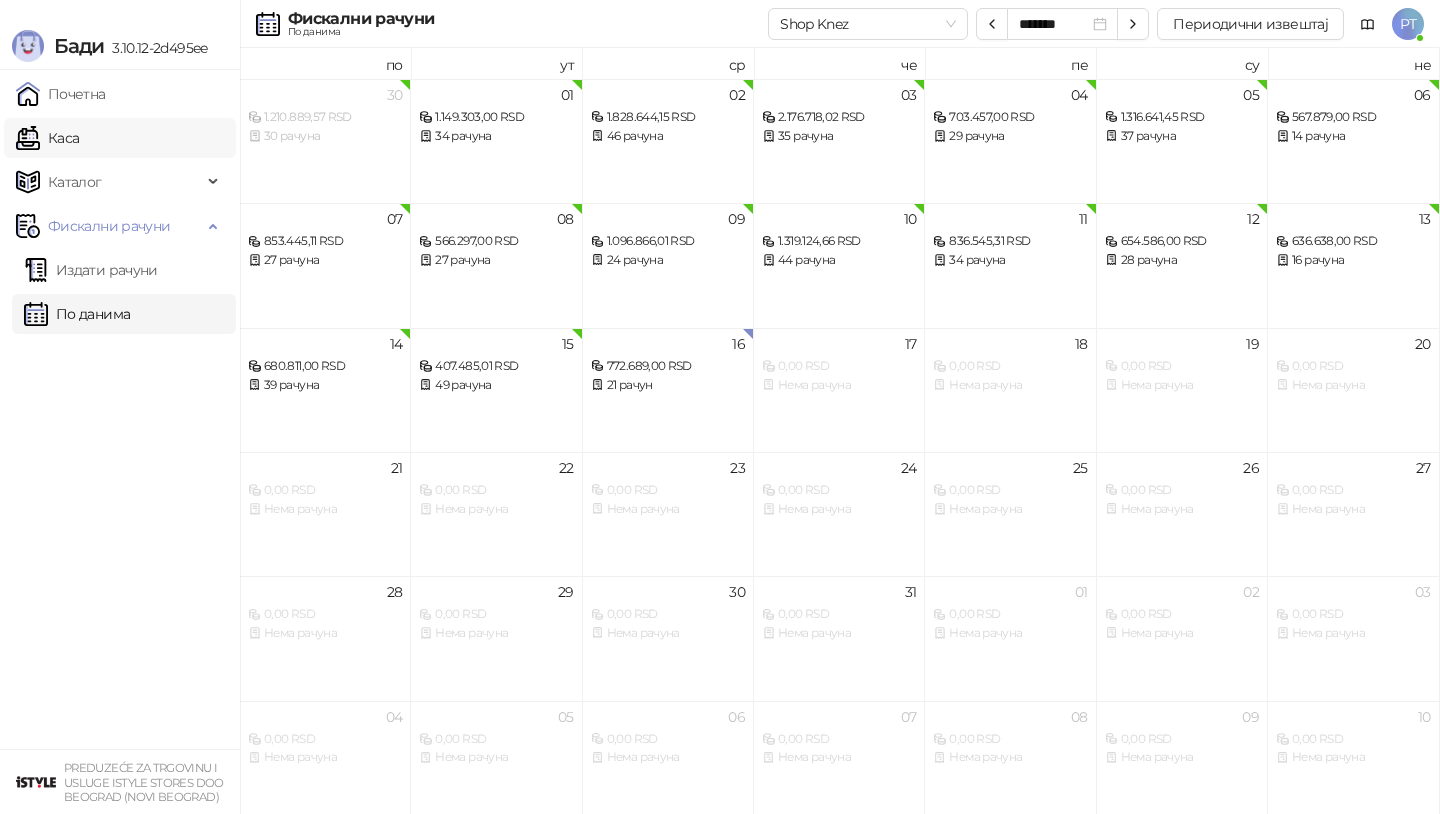 click on "Каса" at bounding box center (47, 138) 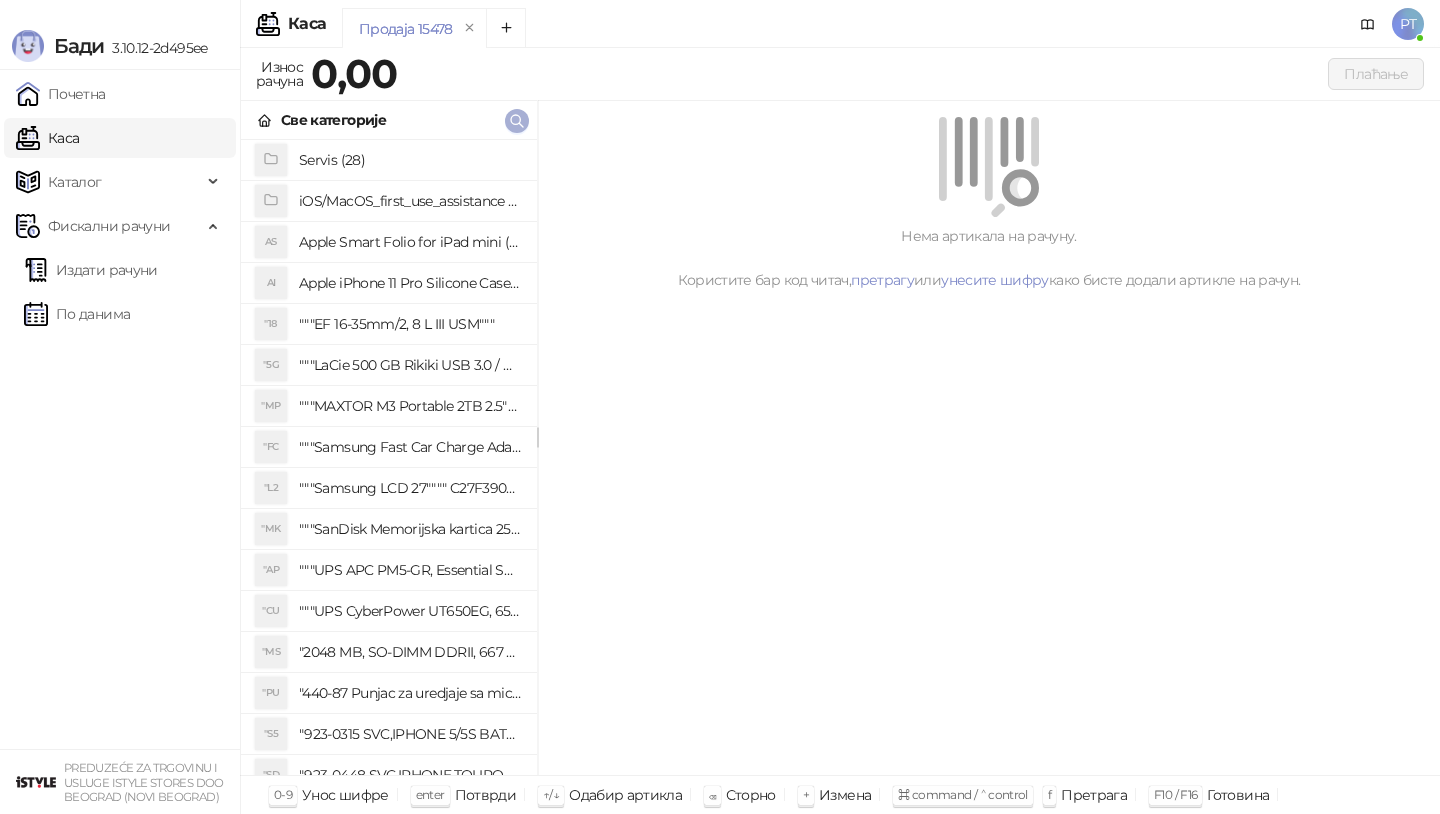 click 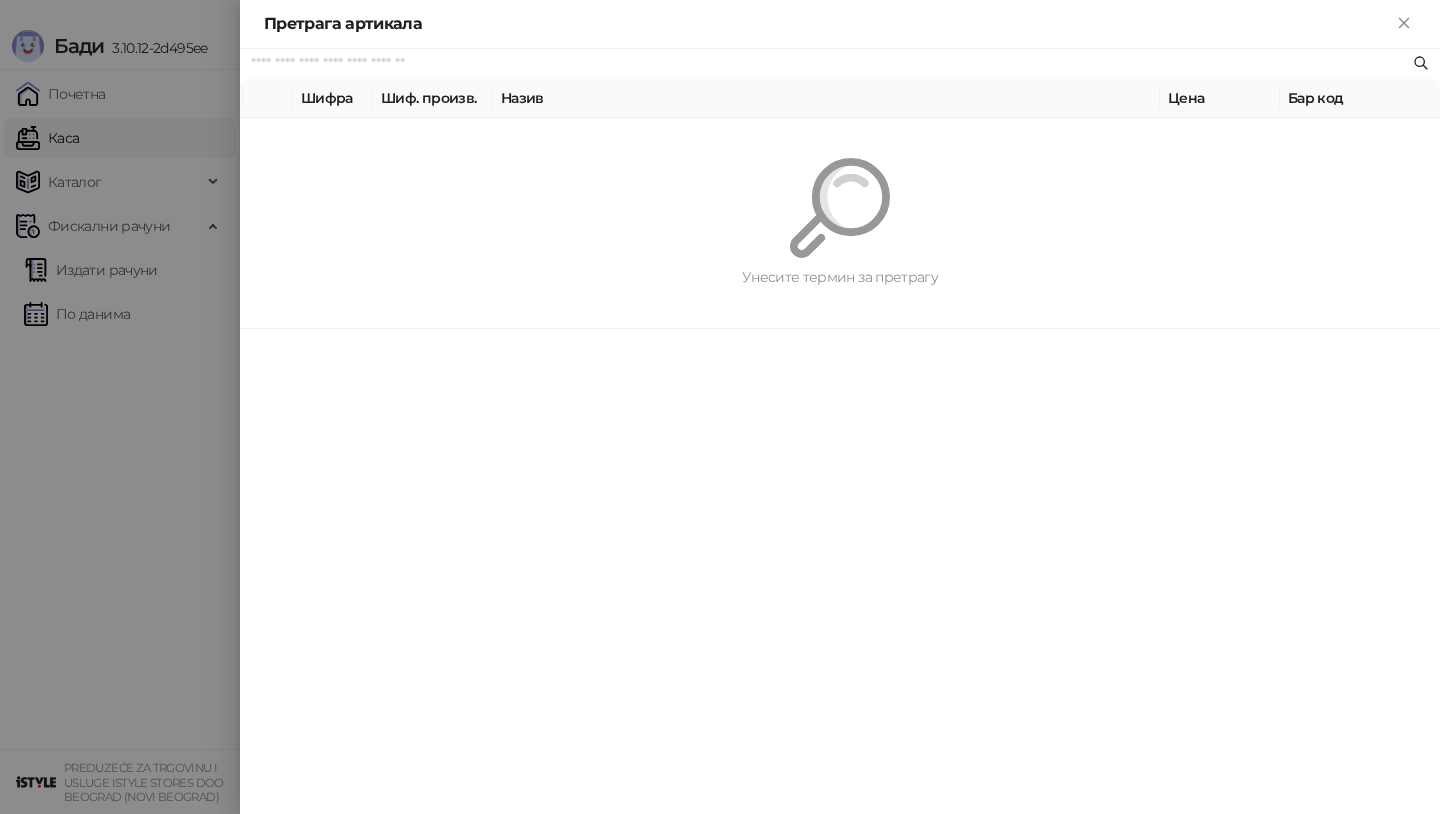 paste on "*********" 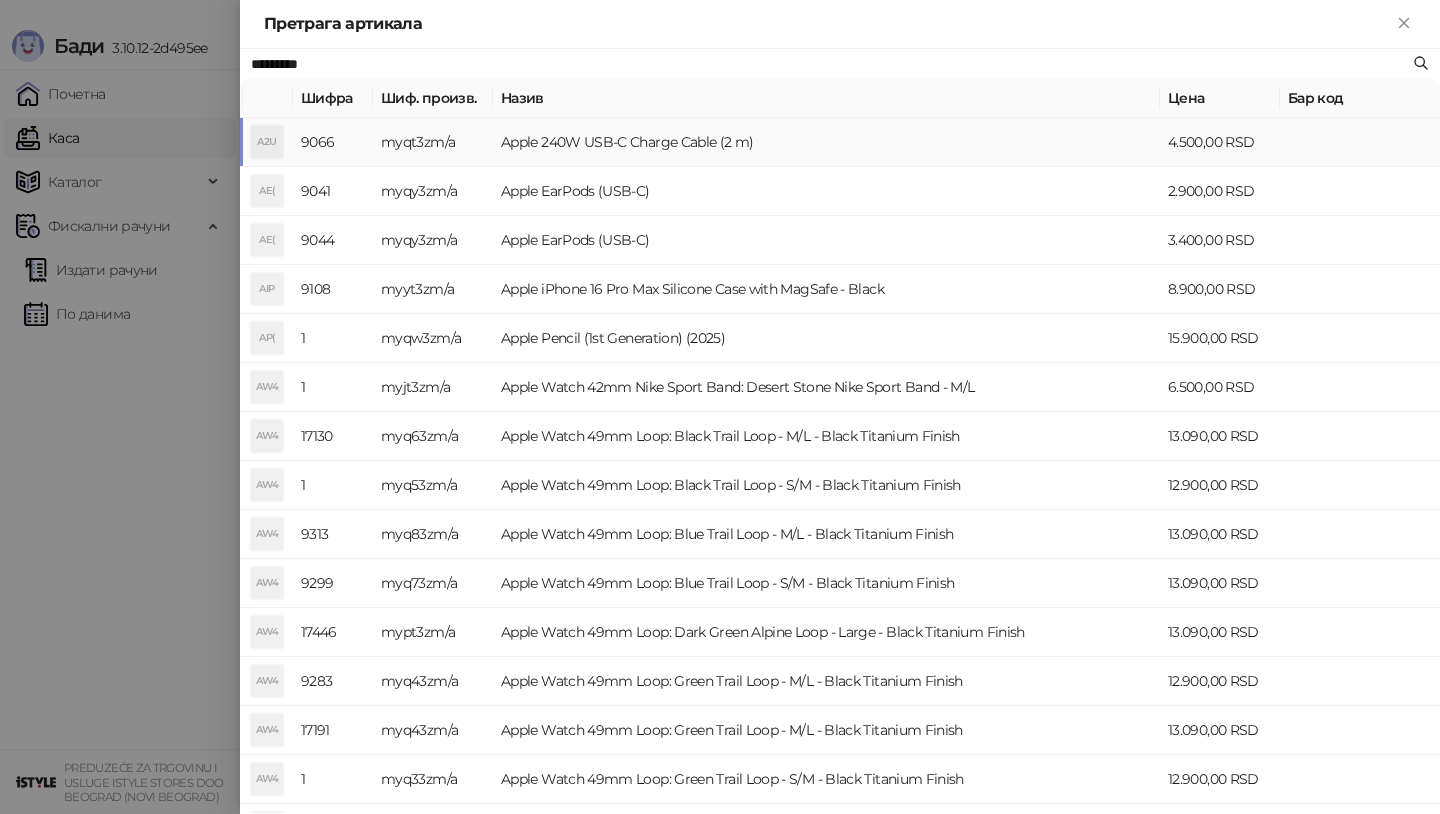 type on "*********" 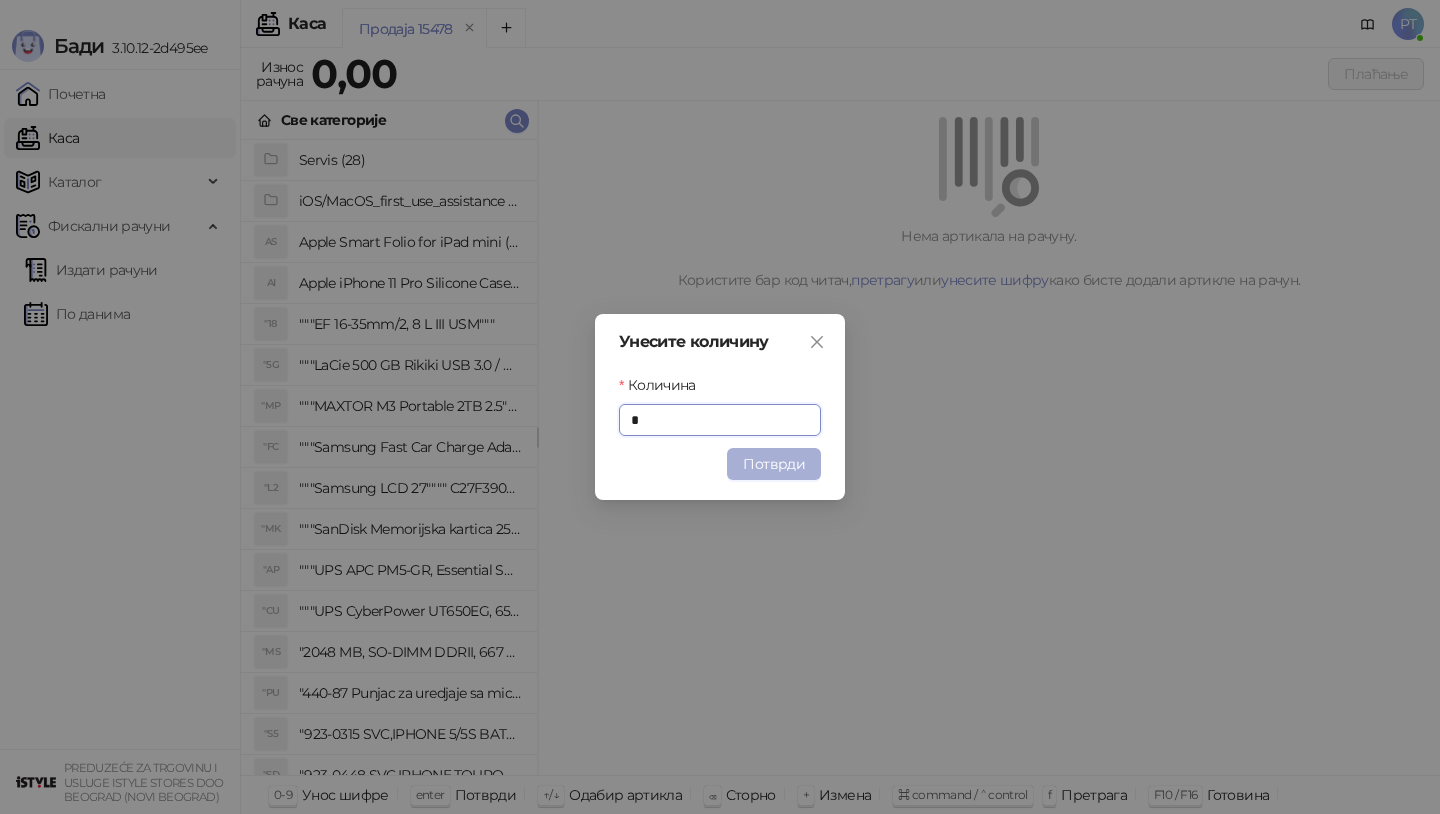 click on "Потврди" at bounding box center (774, 464) 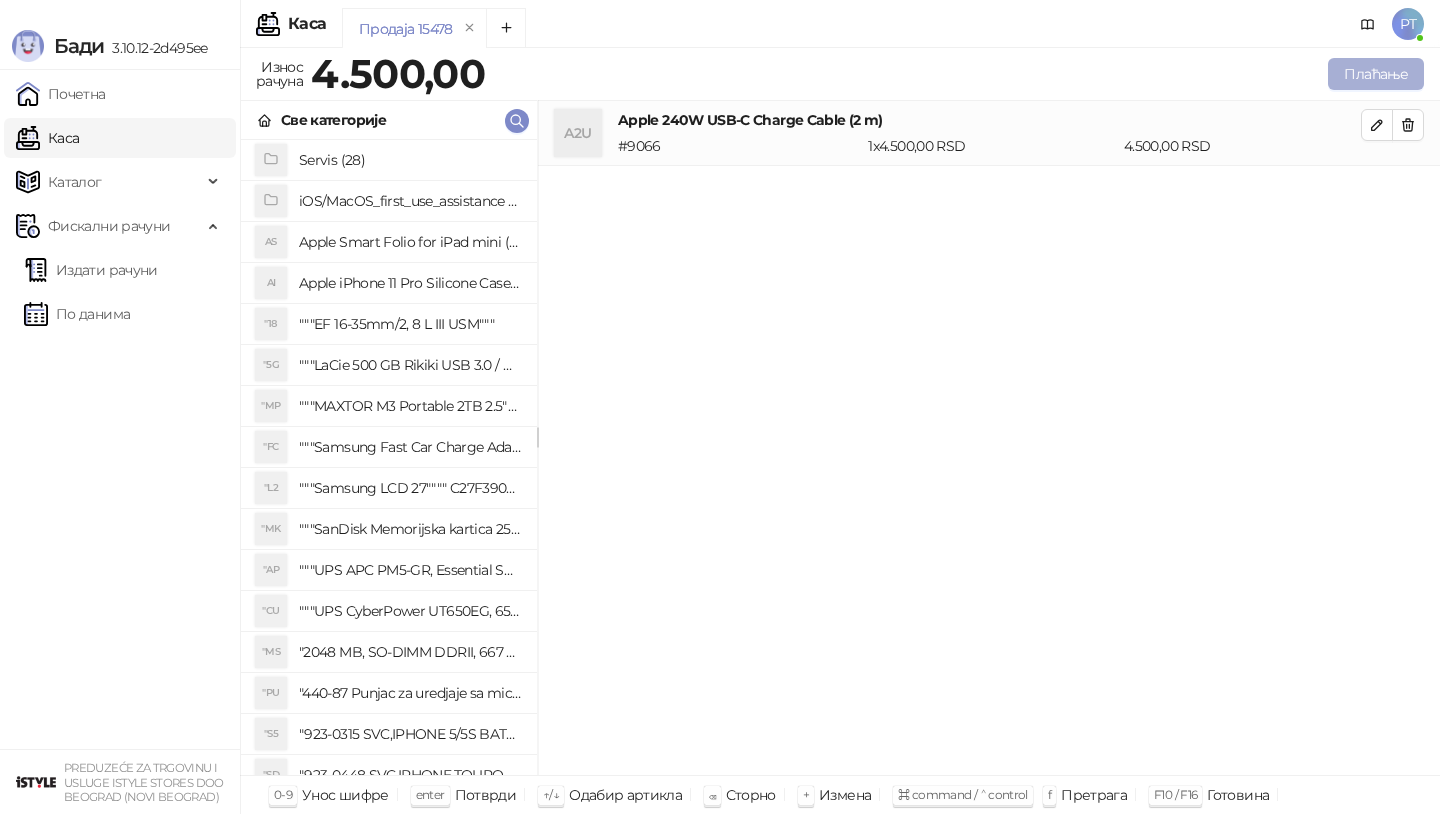 click on "Плаћање" at bounding box center (1376, 74) 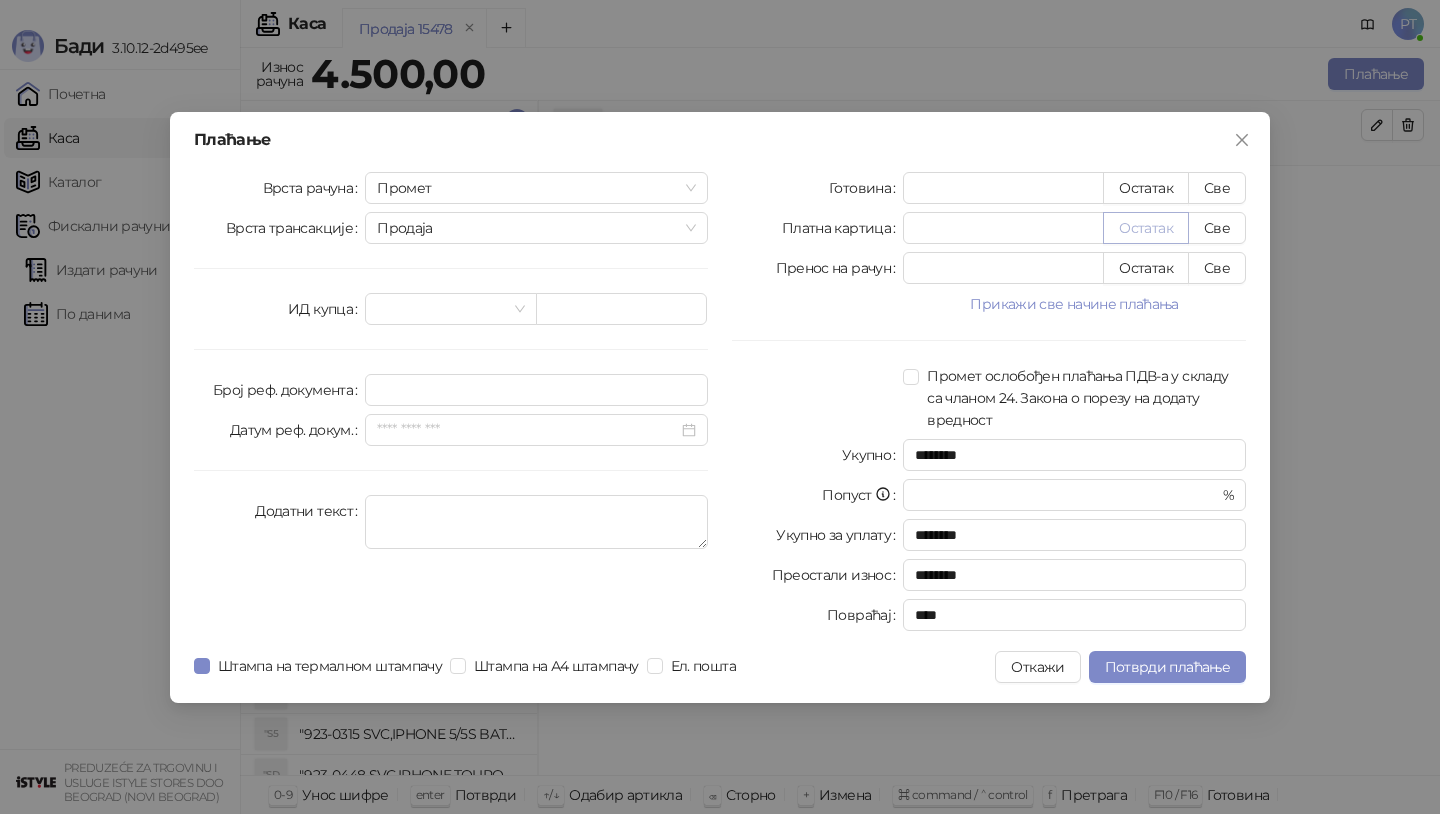 click on "Остатак" at bounding box center [1146, 228] 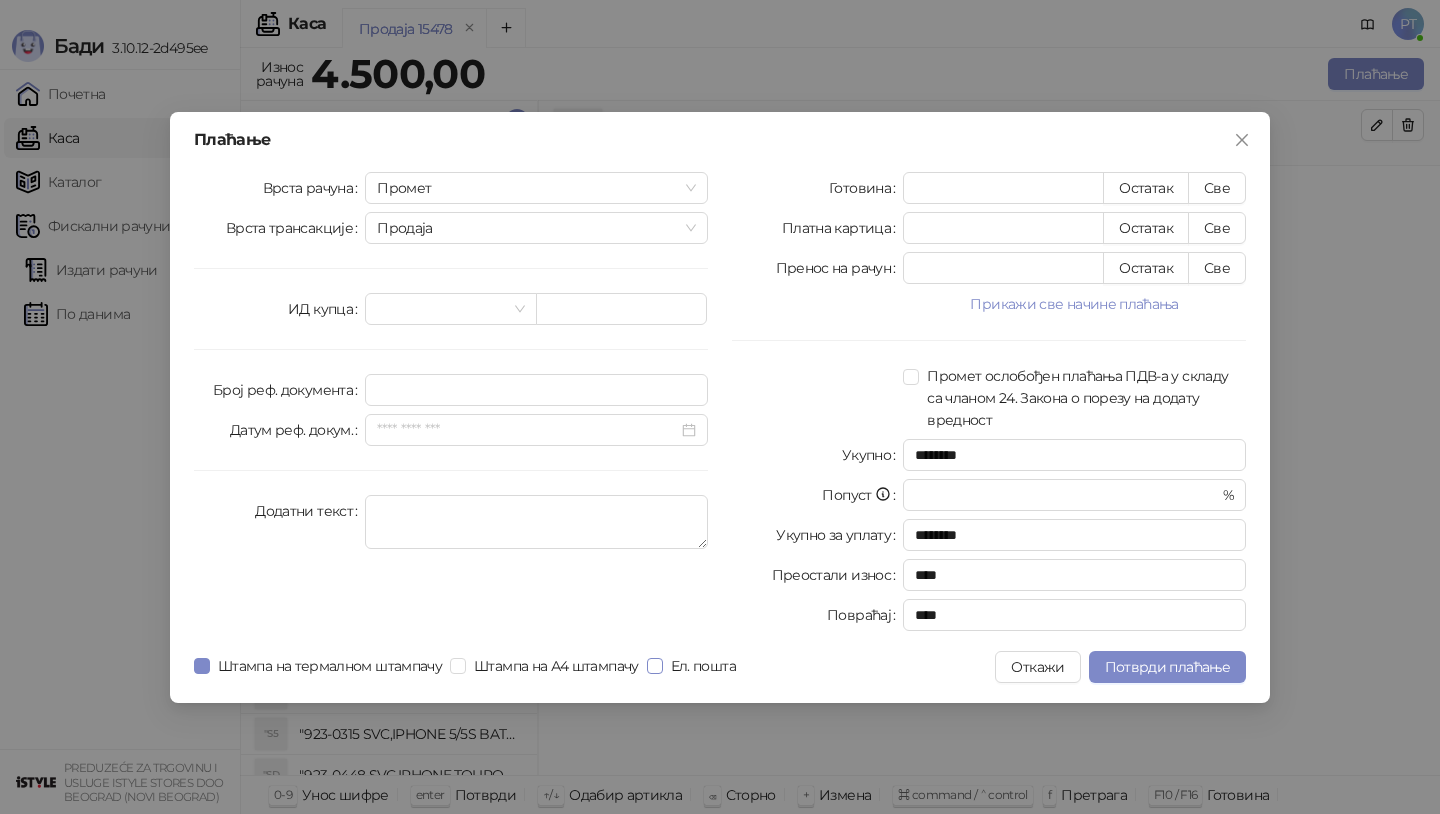 click on "Ел. пошта" at bounding box center [703, 666] 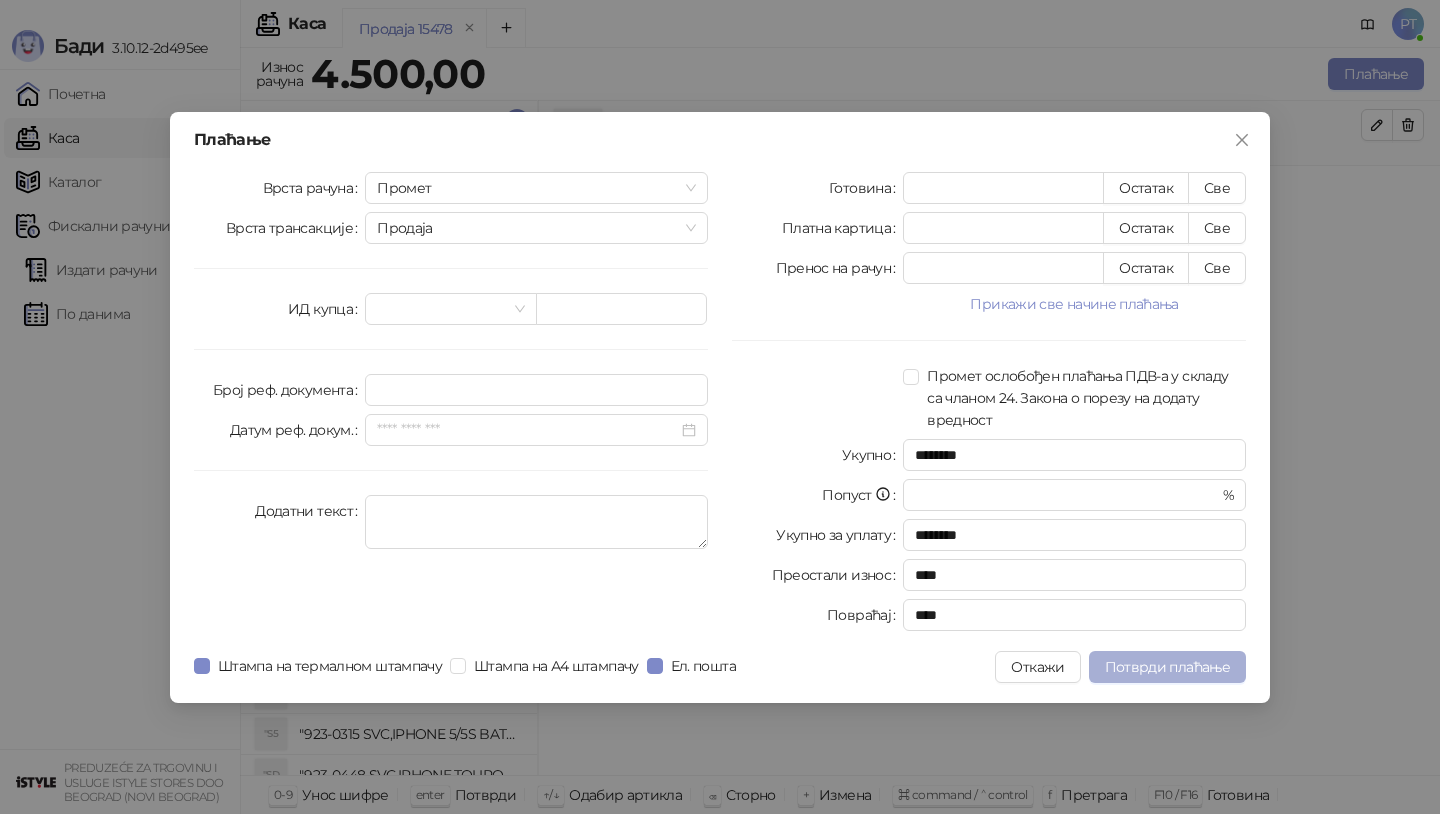 click on "Потврди плаћање" at bounding box center [1167, 667] 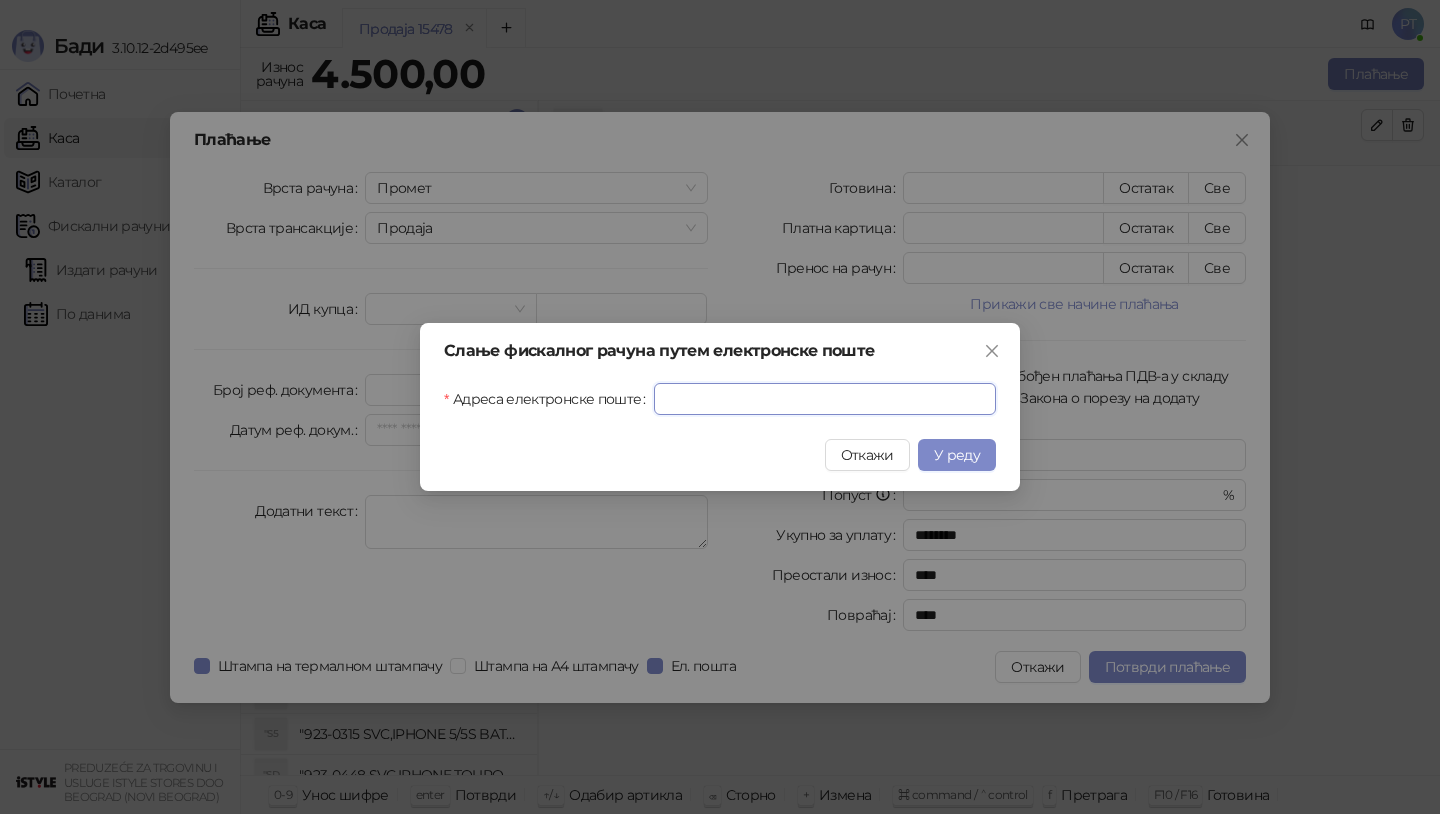 click on "Адреса електронске поште" at bounding box center [825, 399] 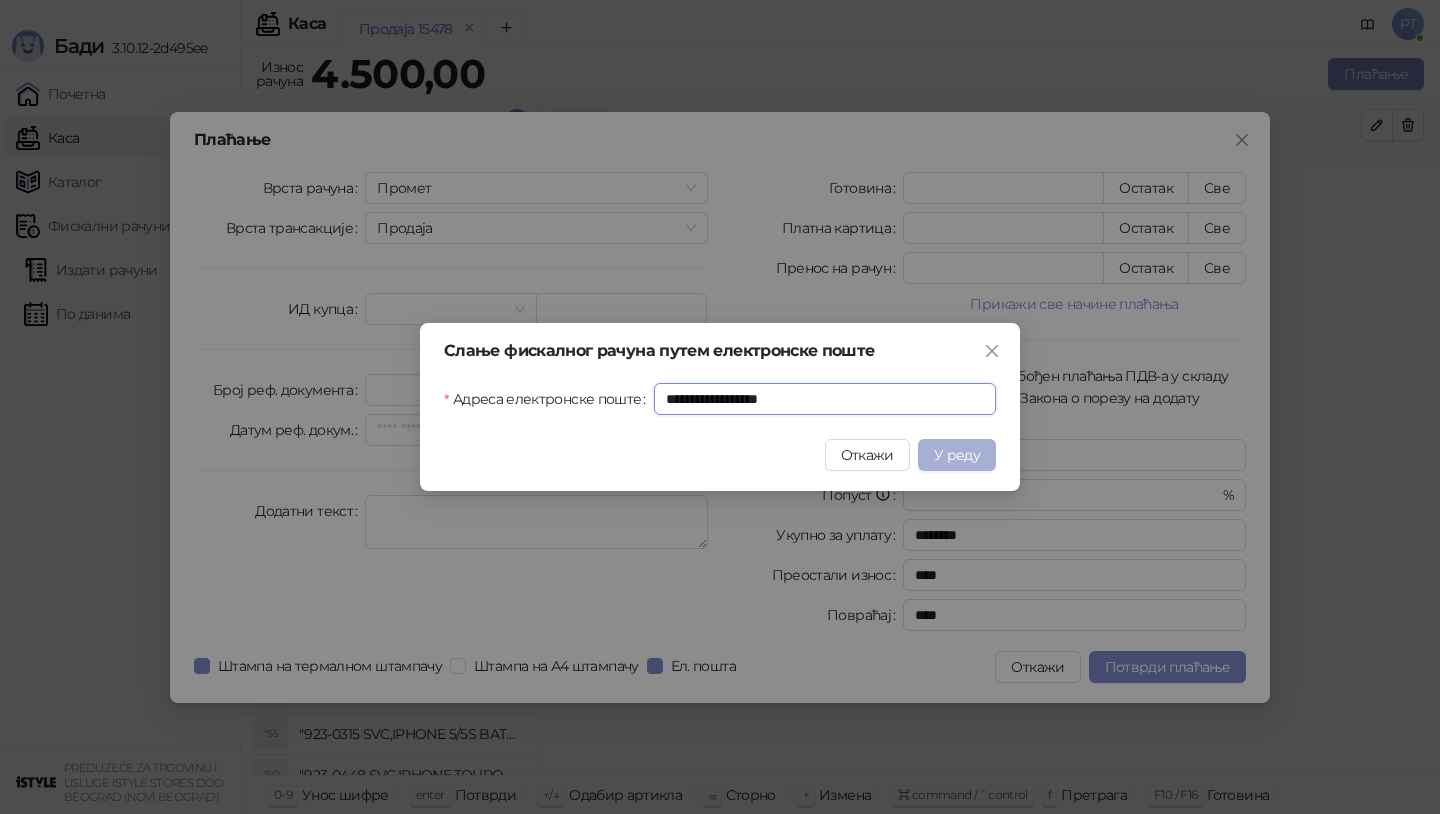 type on "**********" 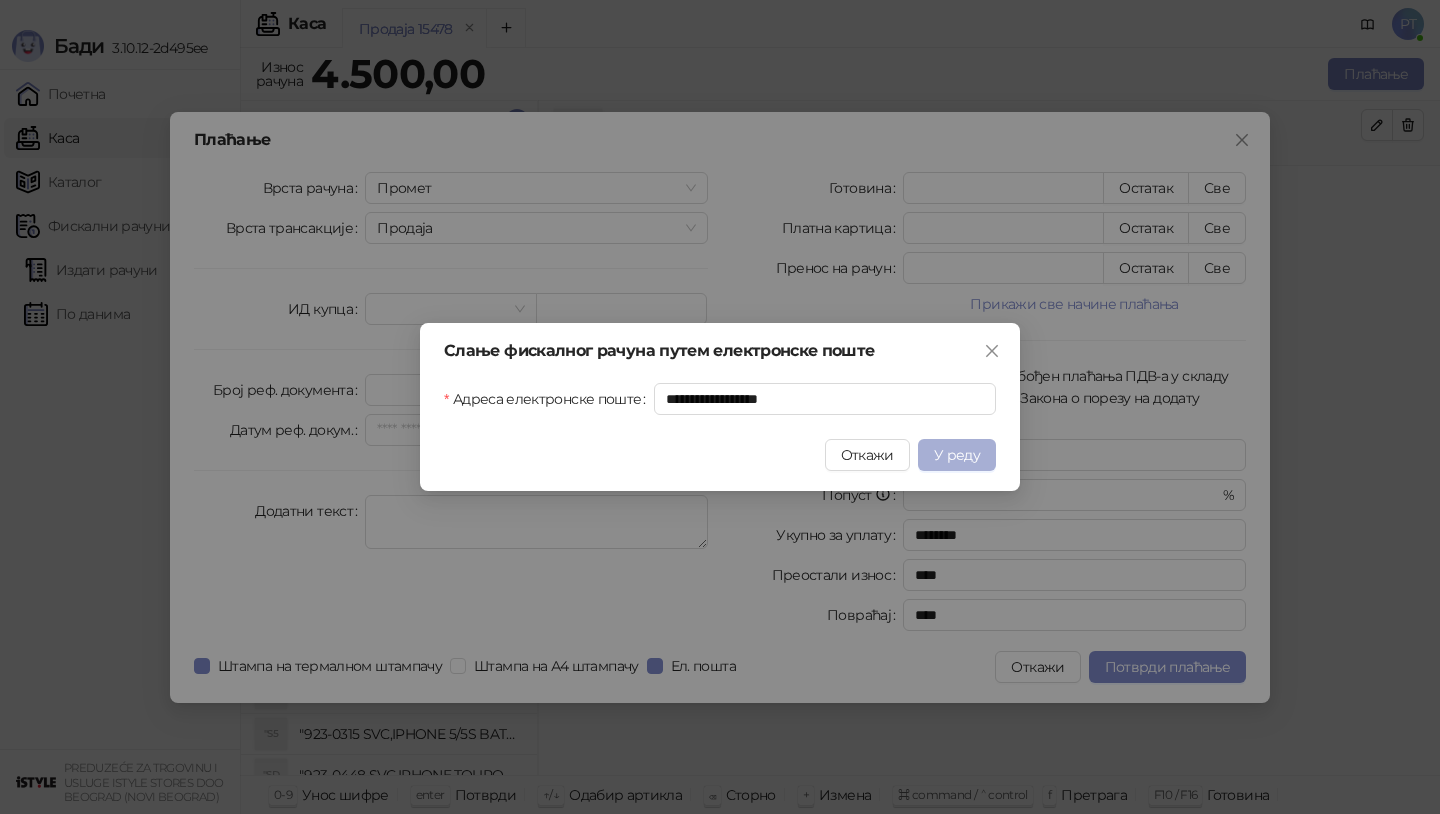 click on "У реду" at bounding box center [957, 455] 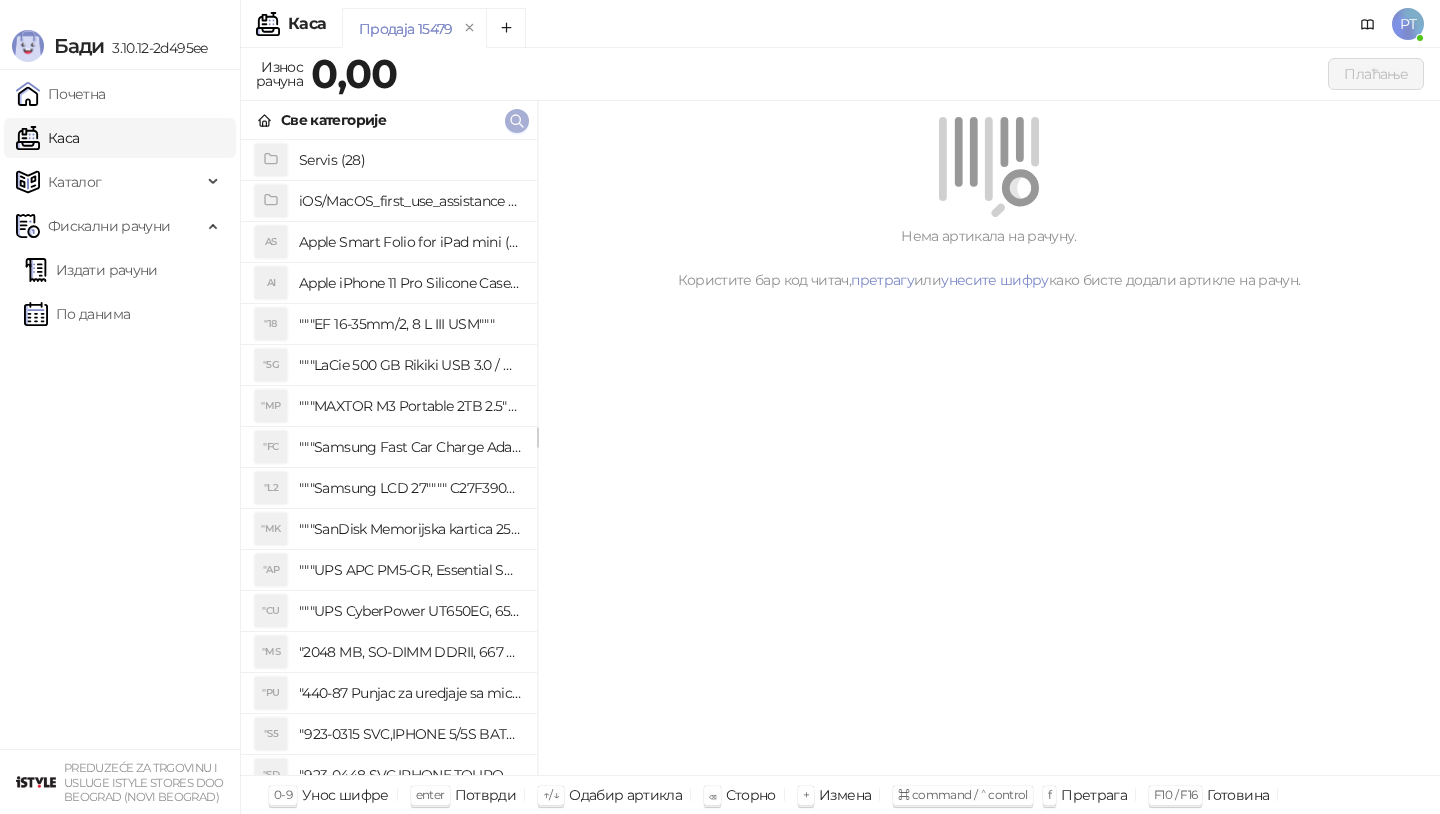 click 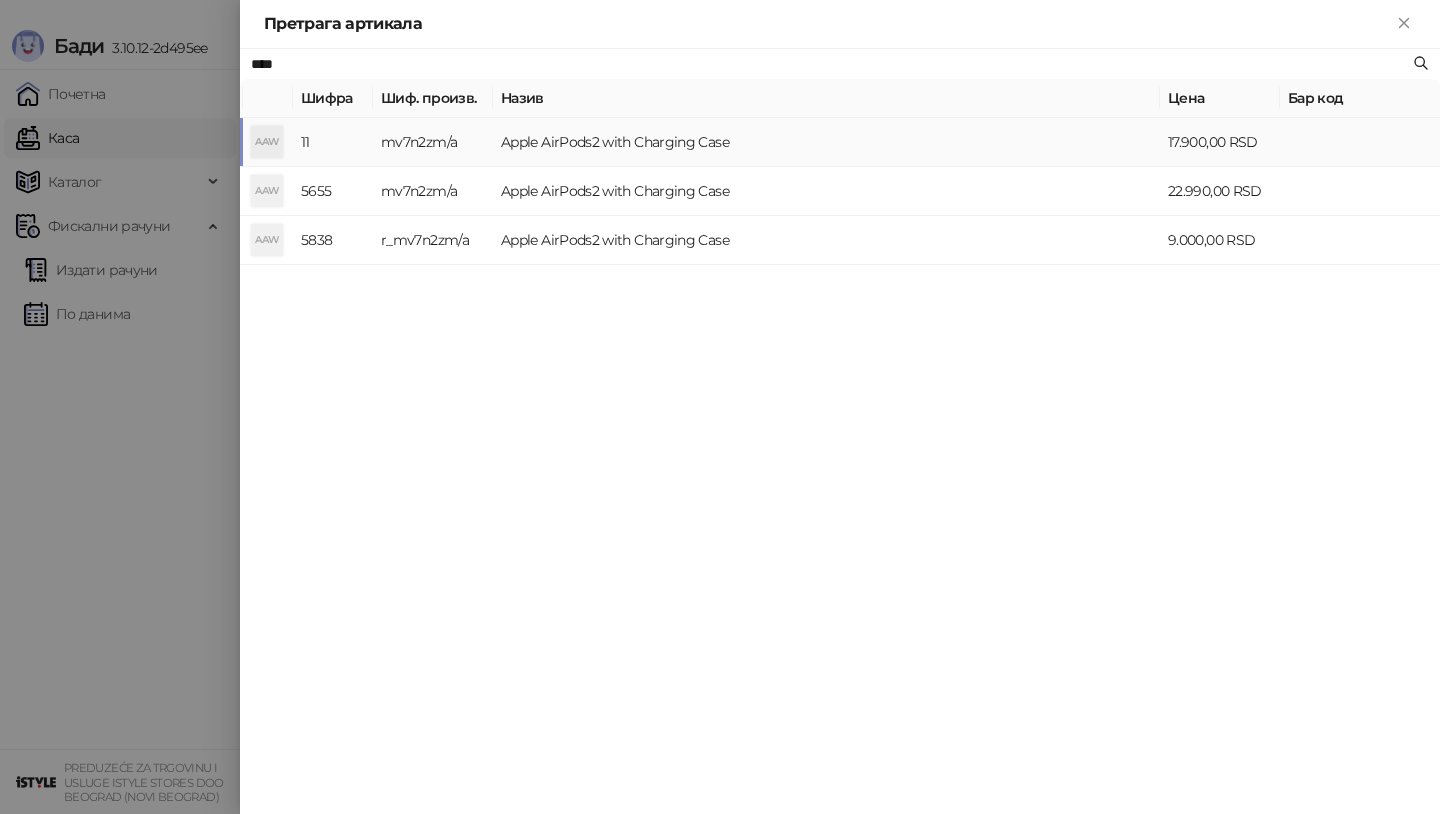 type on "****" 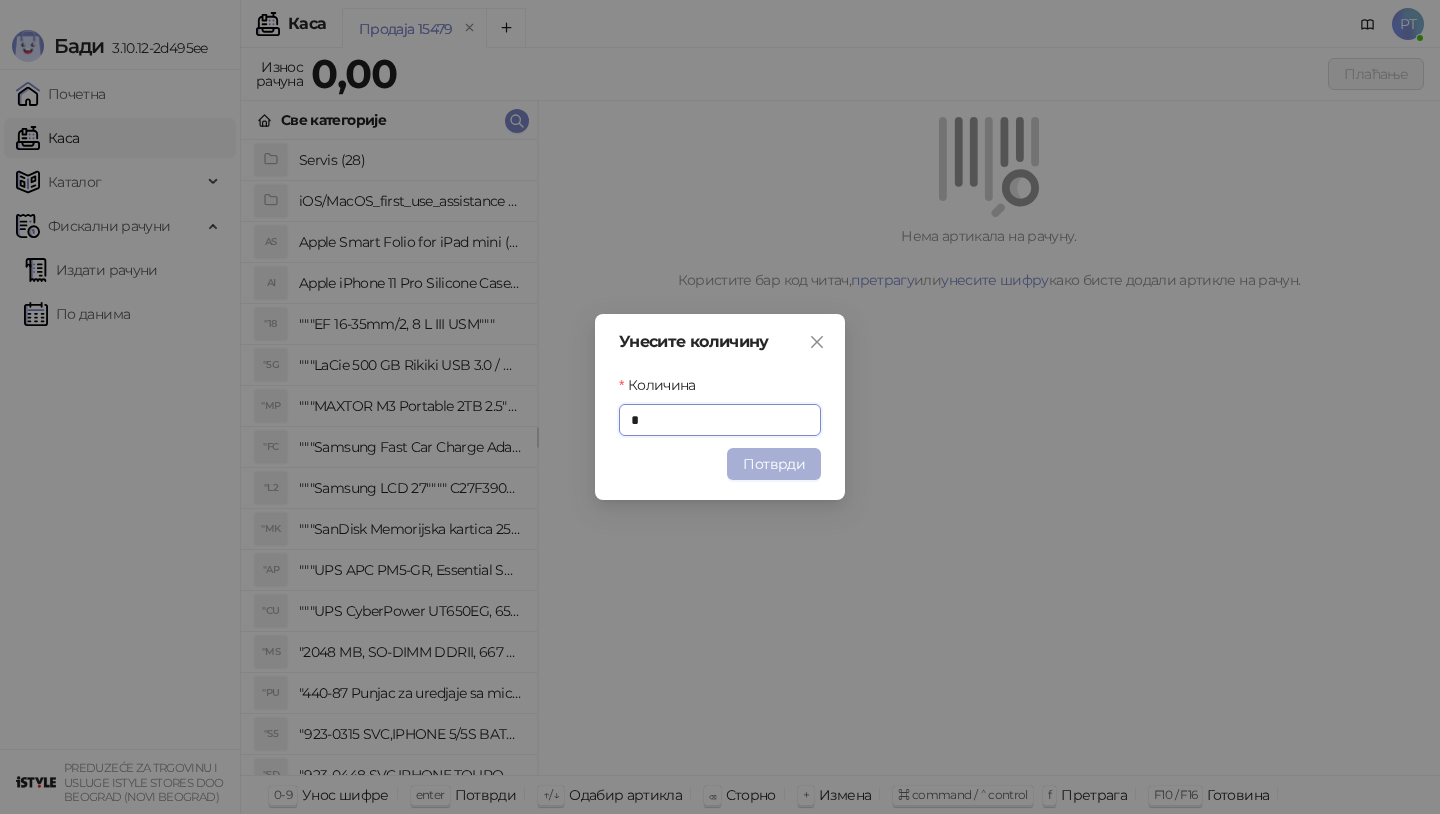 click on "Потврди" at bounding box center (774, 464) 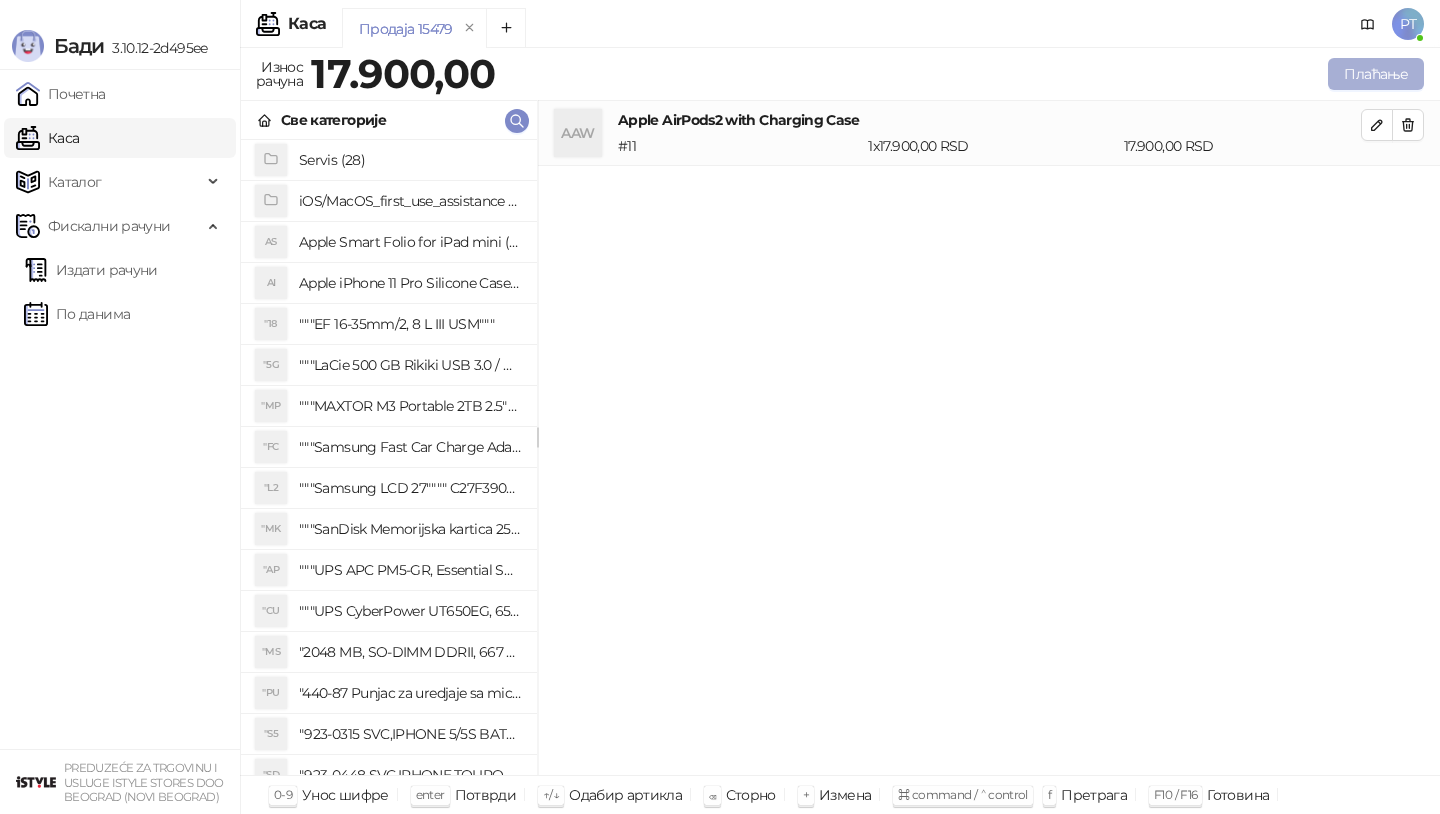 click on "Плаћање" at bounding box center [1376, 74] 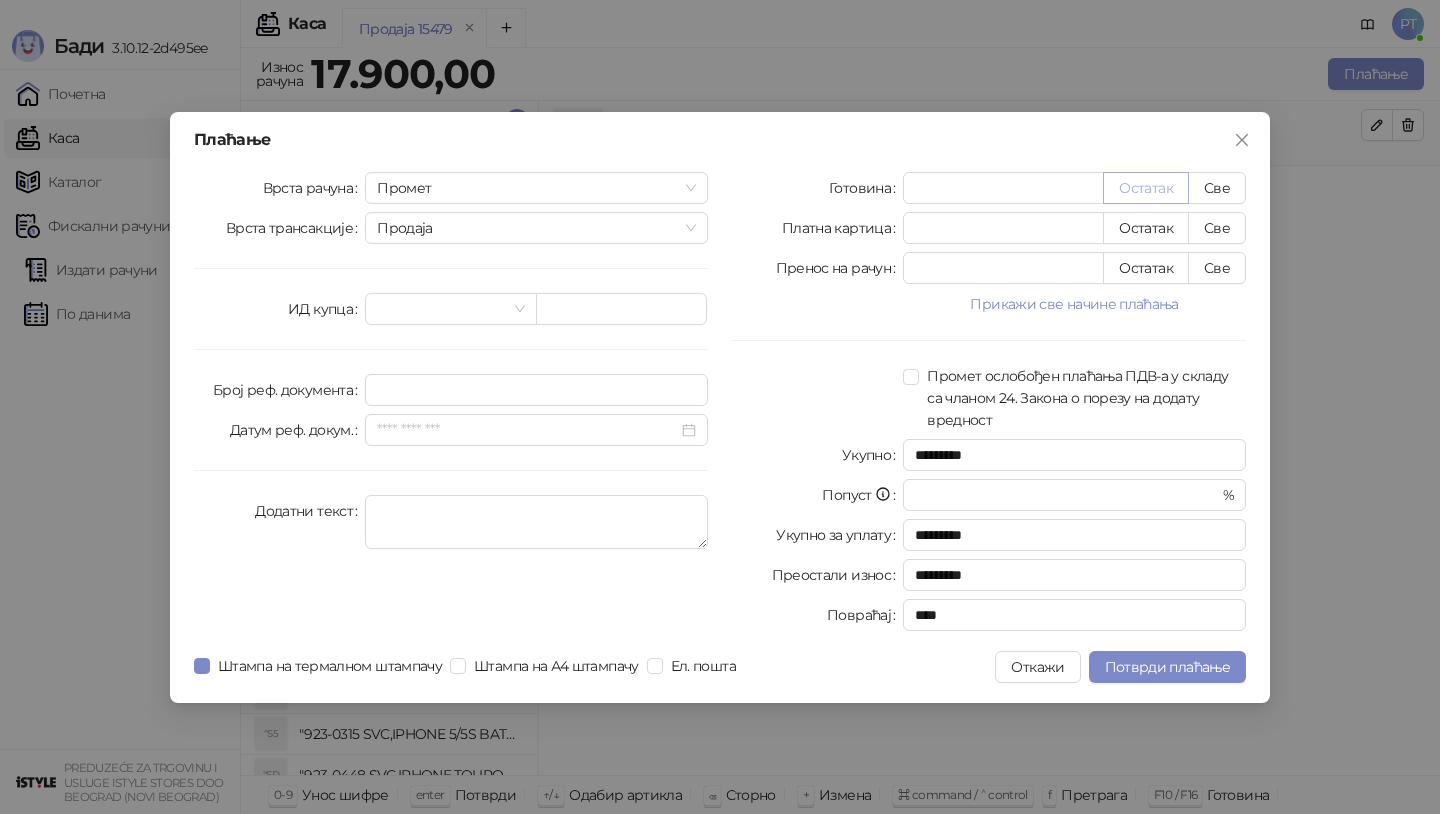 click on "Остатак" at bounding box center [1146, 188] 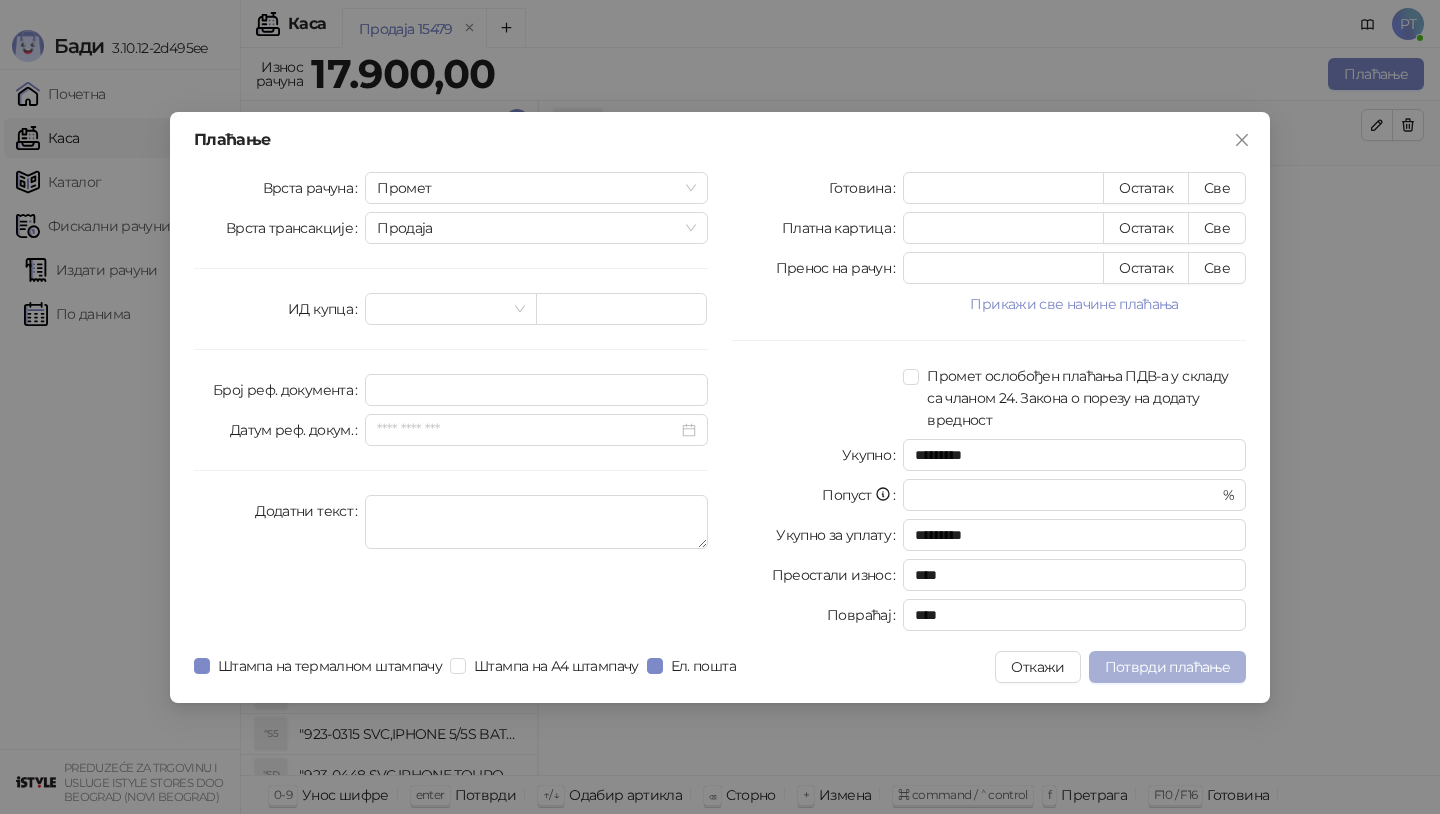 click on "Потврди плаћање" at bounding box center [1167, 667] 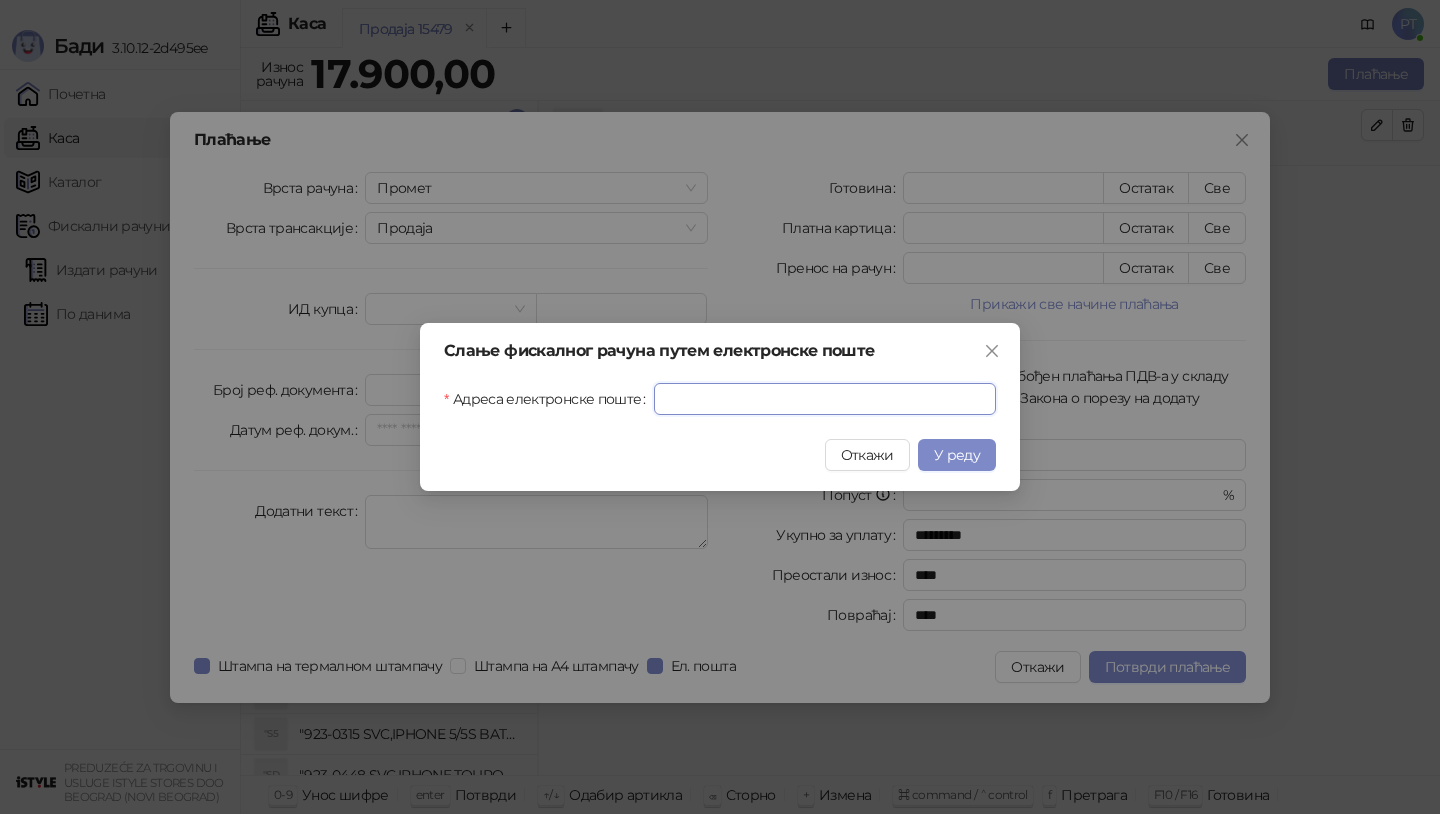 click on "Адреса електронске поште" at bounding box center (825, 399) 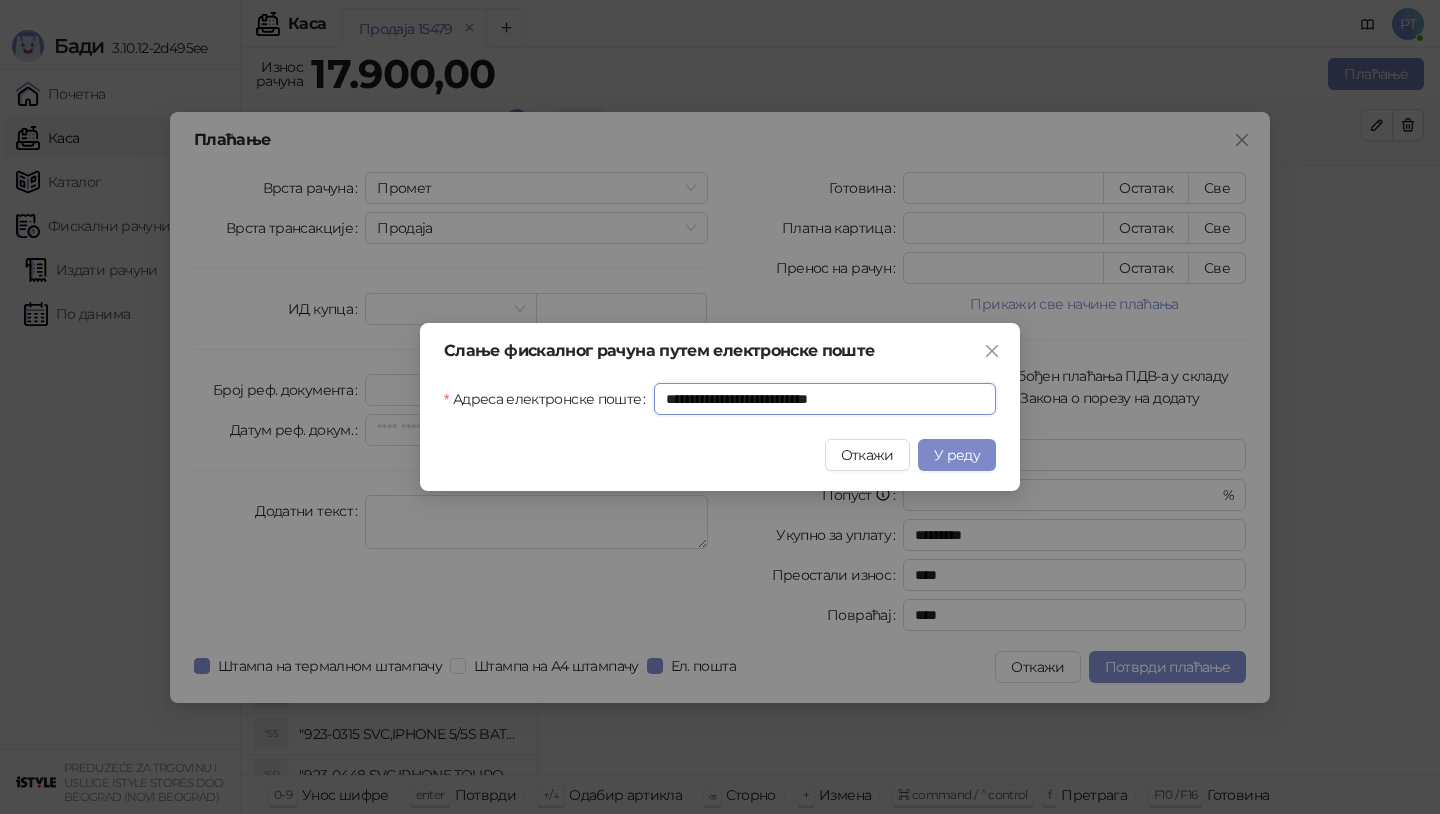 type on "**********" 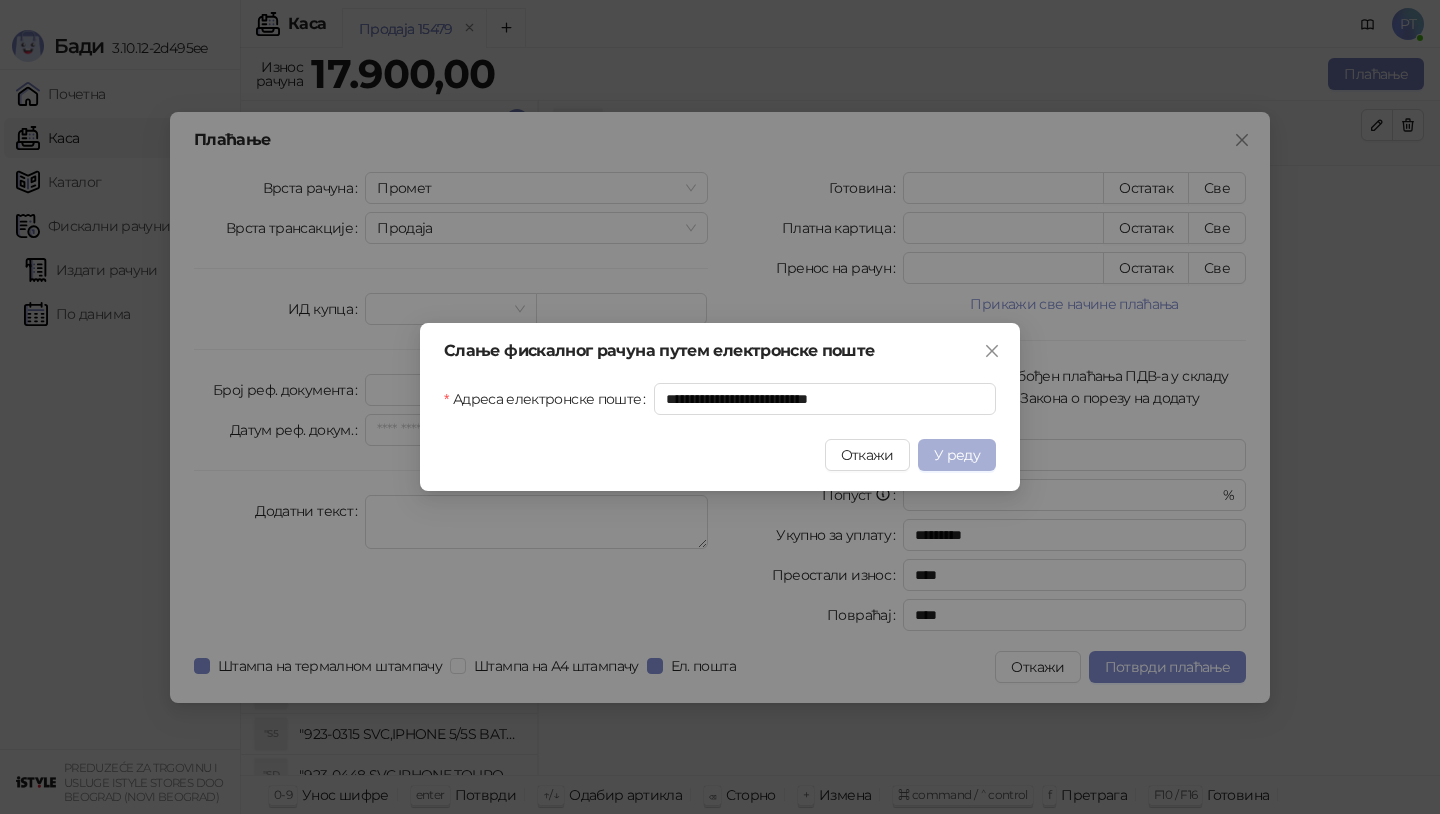 click on "У реду" at bounding box center [957, 455] 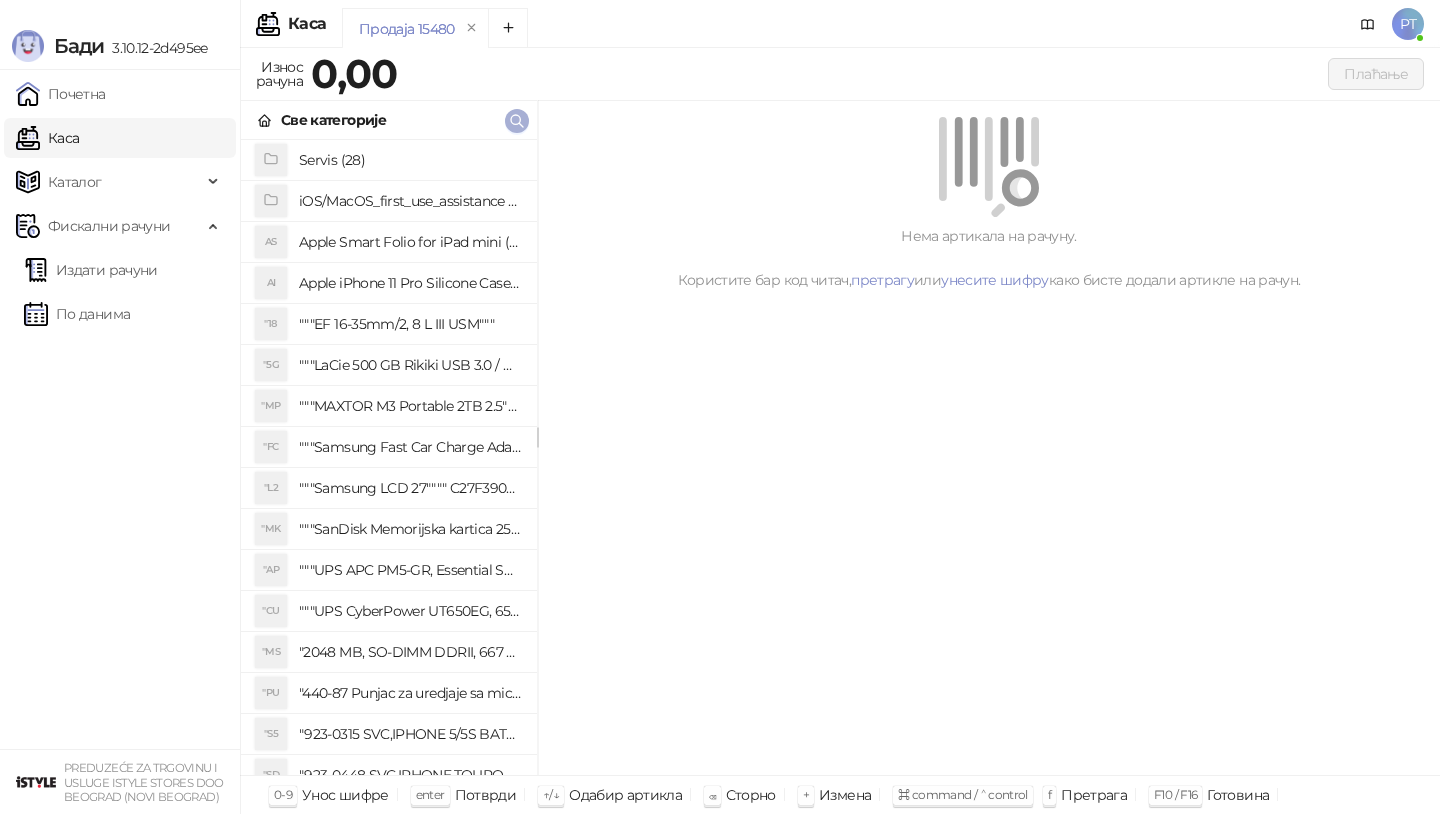 click 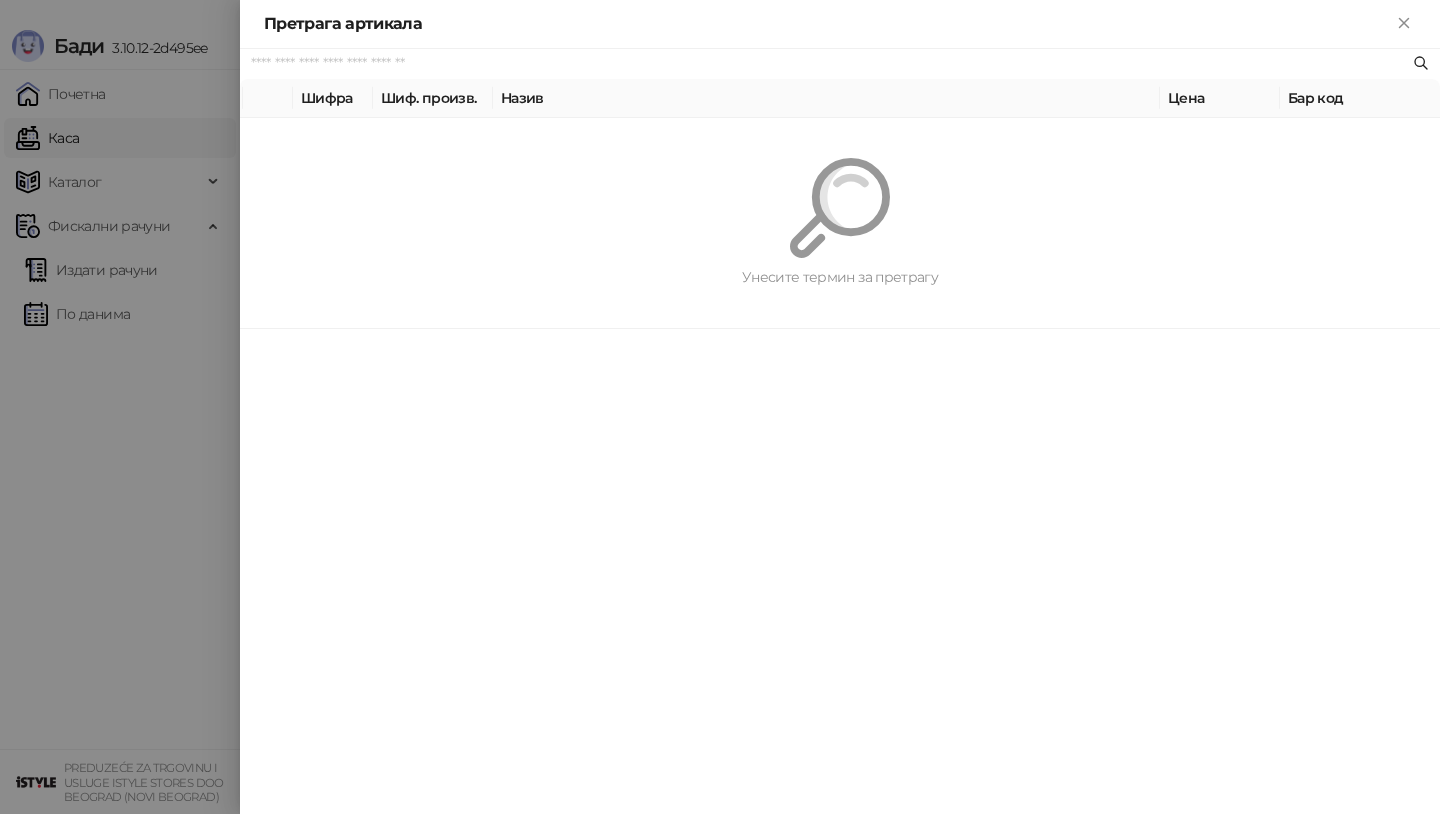 paste on "*********" 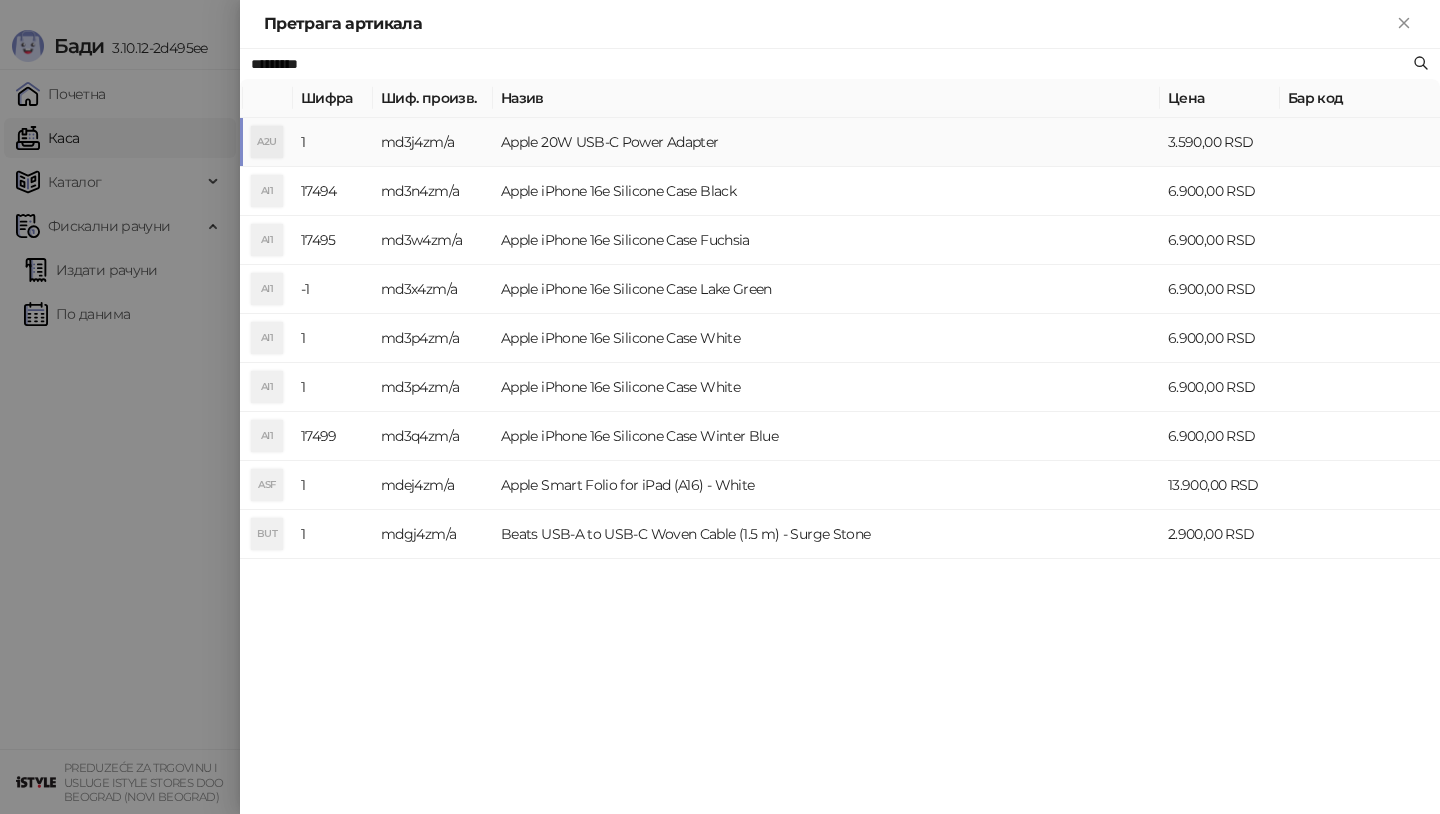 click on "Apple 20W USB-C Power Adapter" at bounding box center (826, 142) 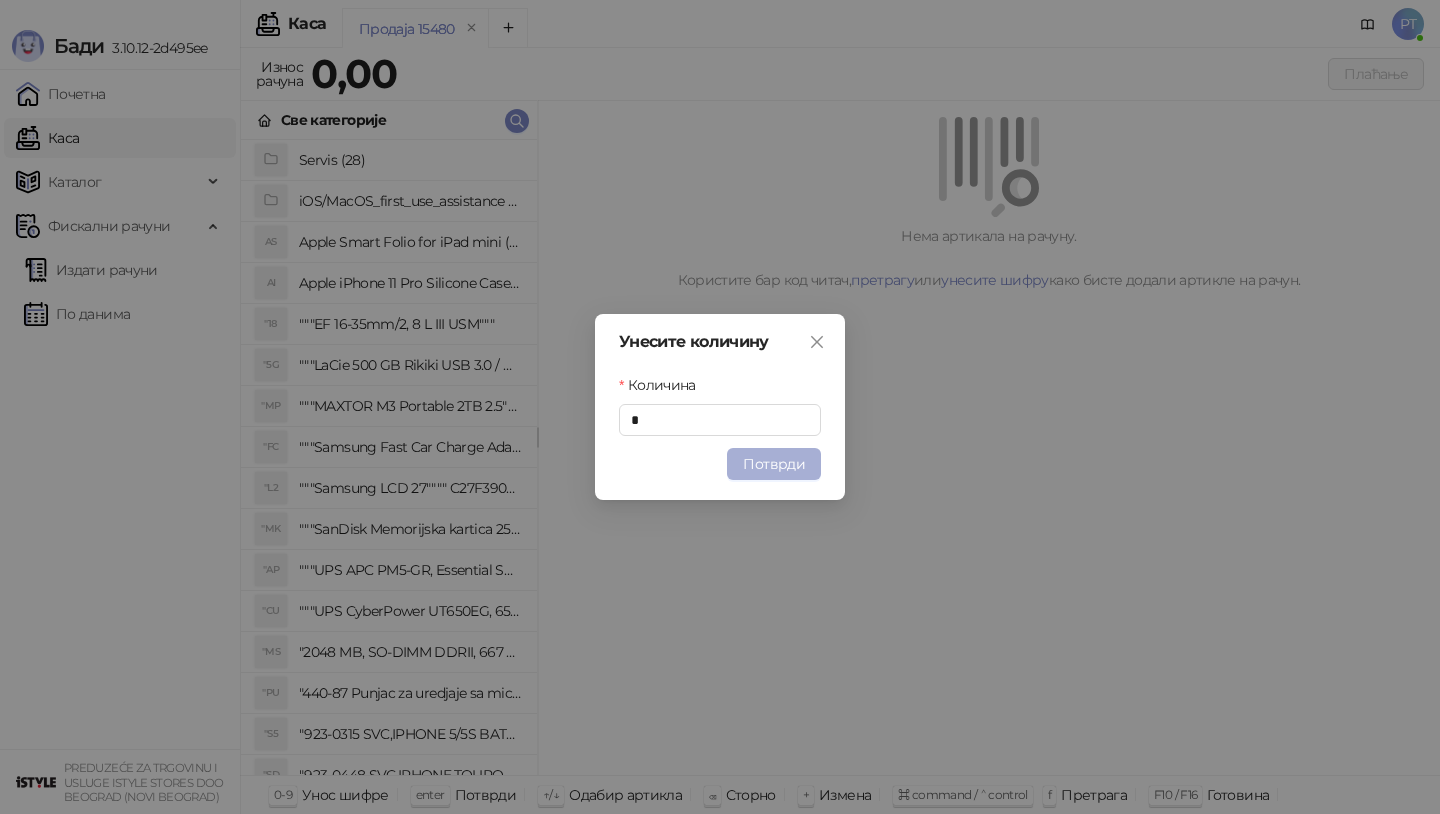 click on "Потврди" at bounding box center [774, 464] 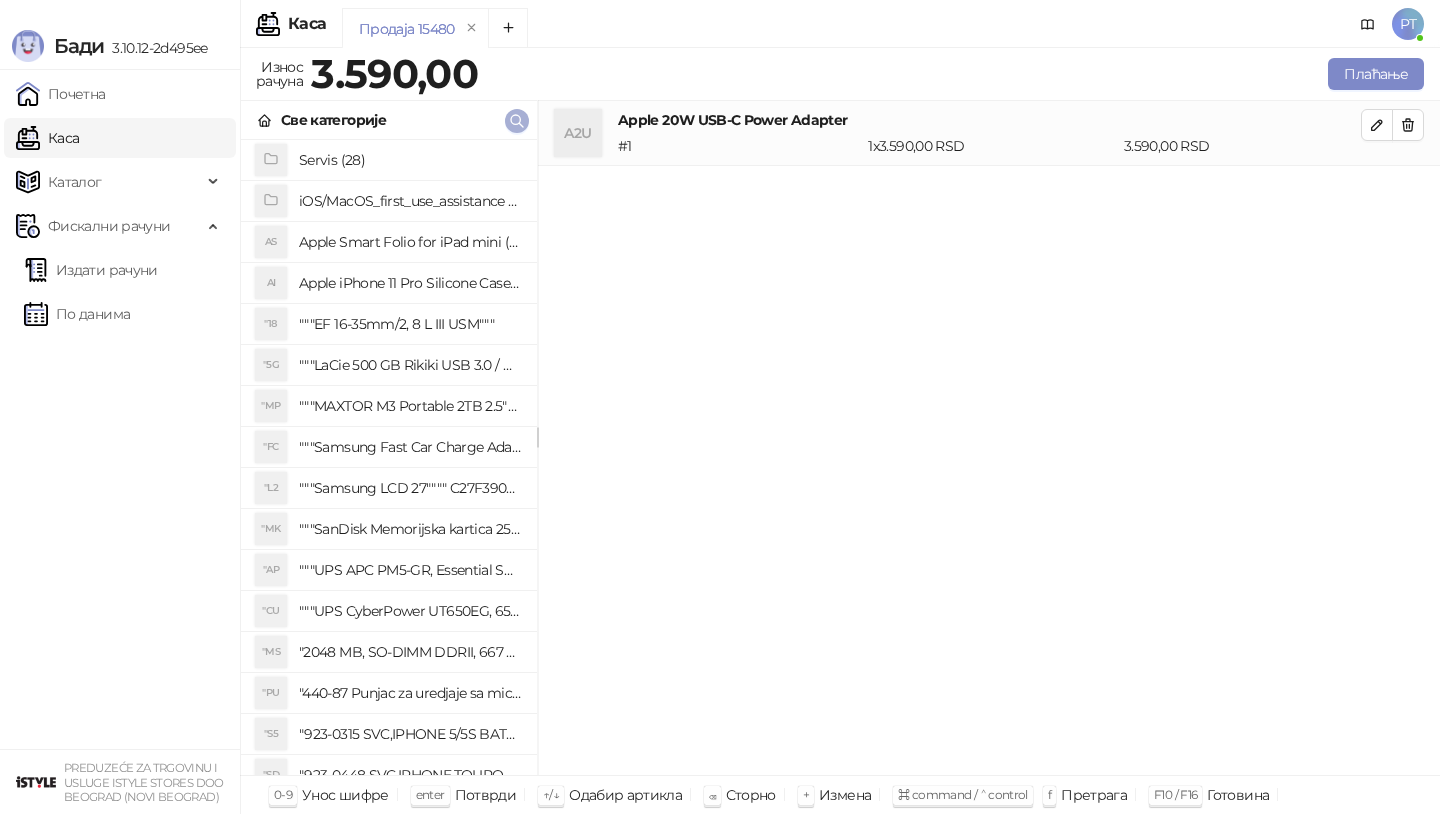 click 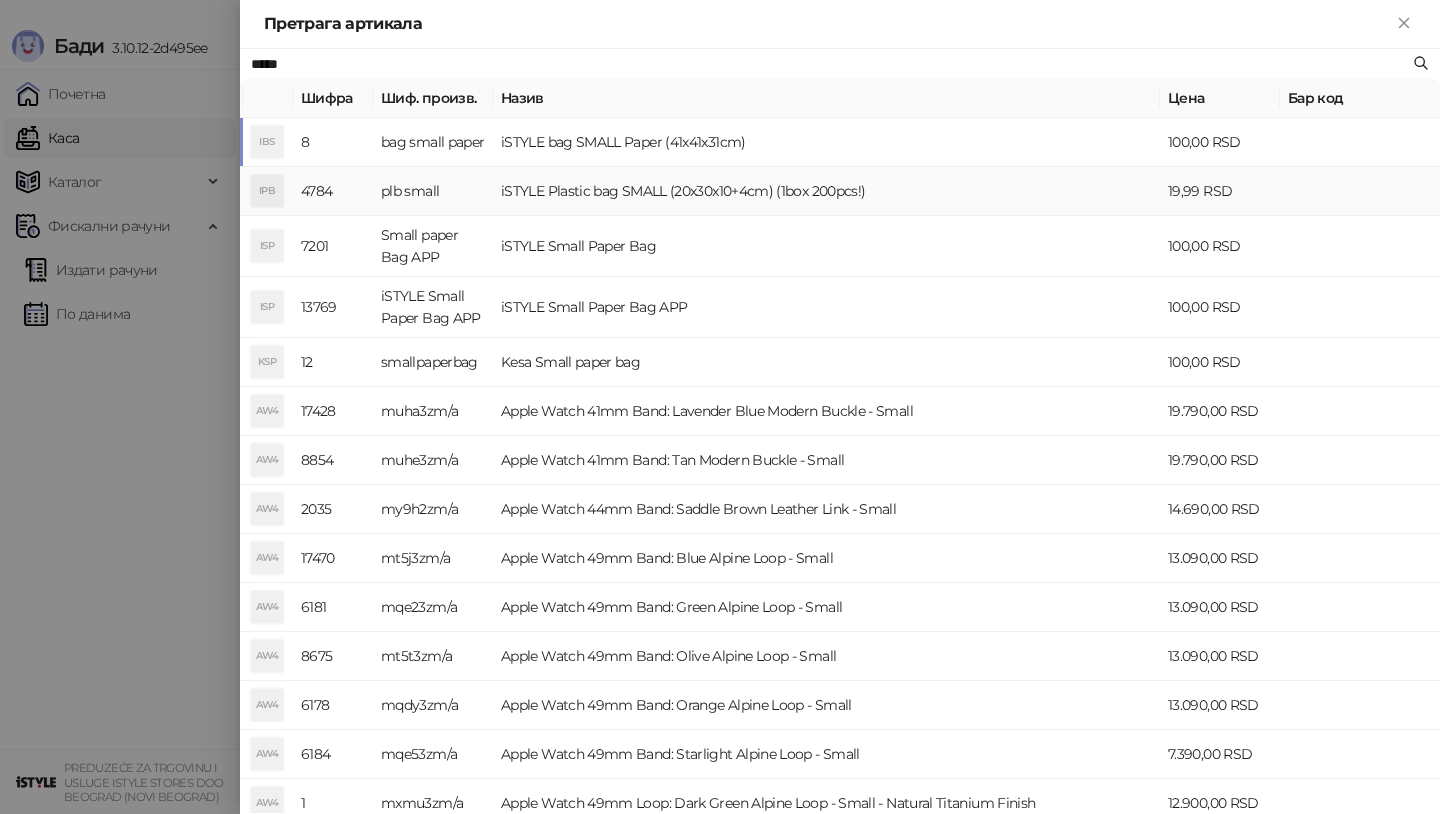 type on "*****" 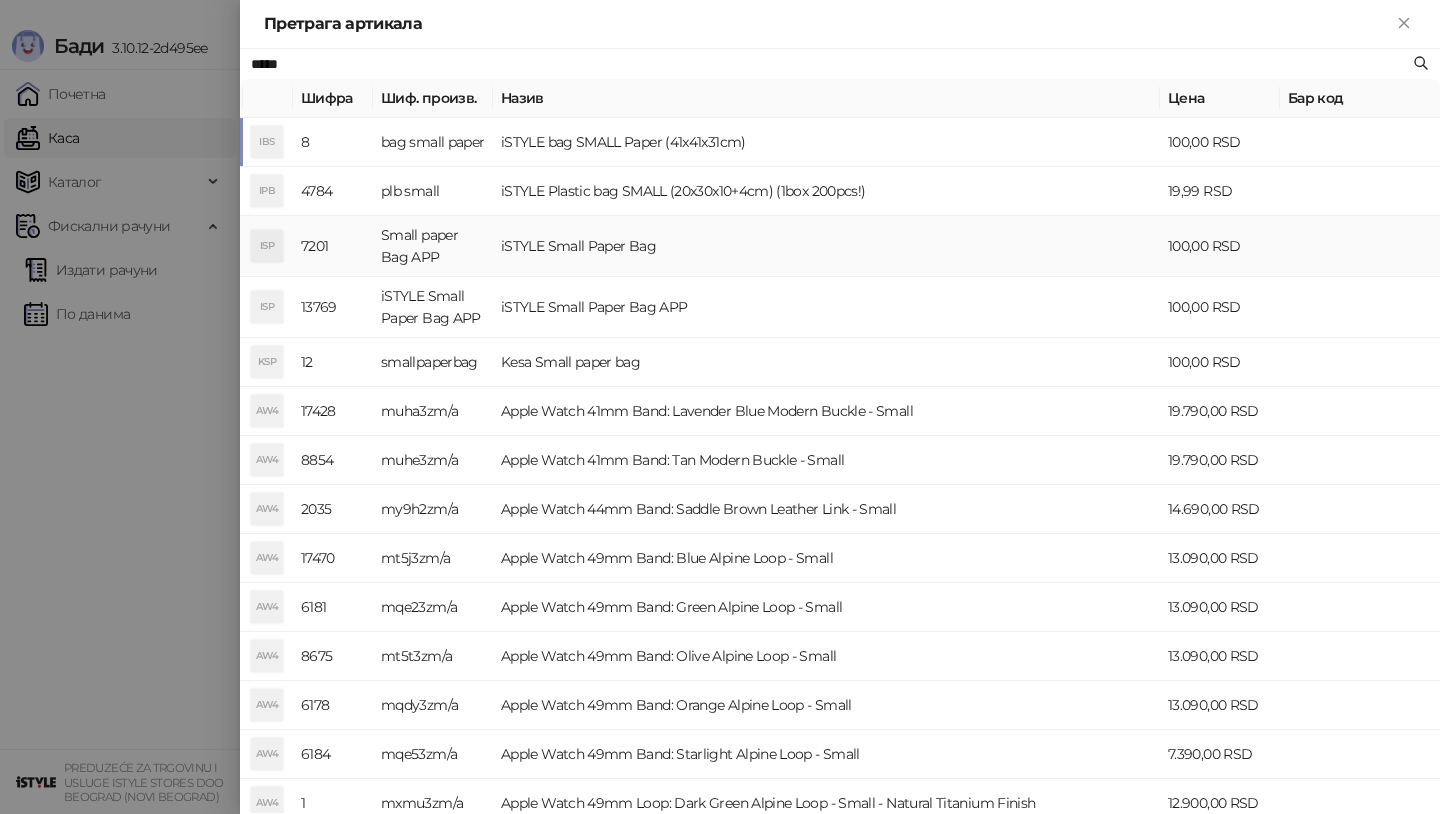 click on "iSTYLE Small Paper Bag" at bounding box center (826, 246) 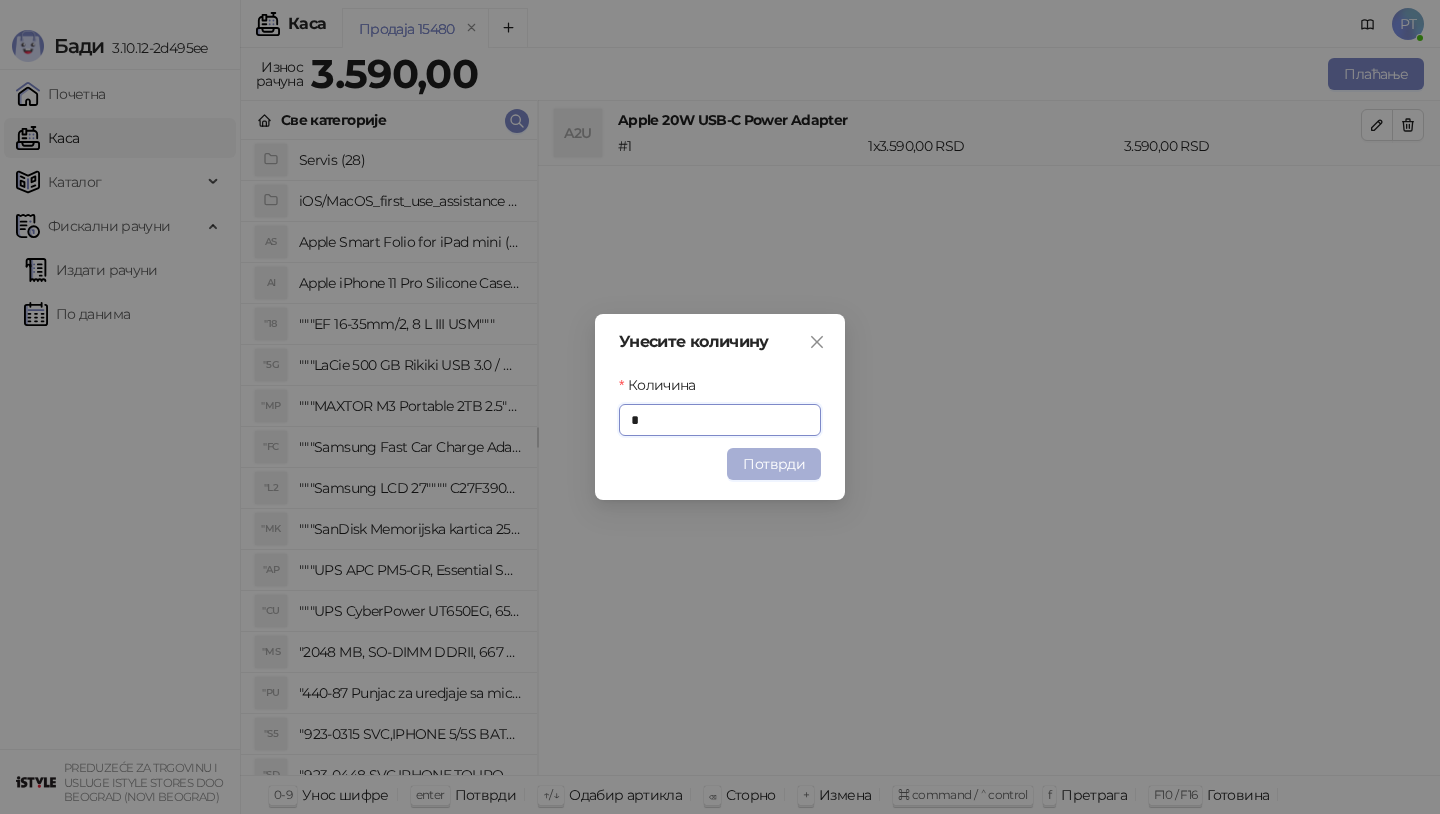 click on "Потврди" at bounding box center (774, 464) 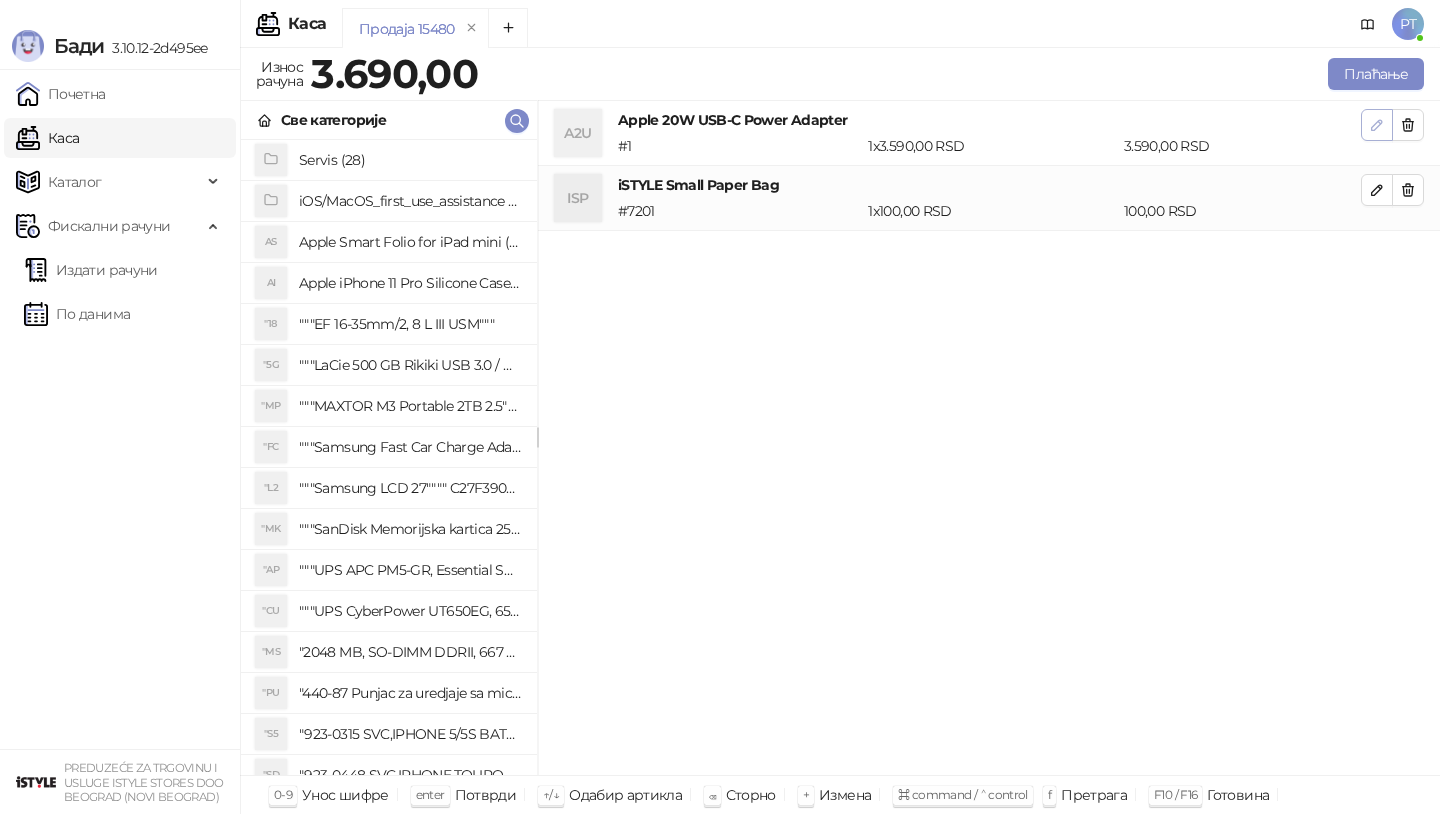 click at bounding box center [1377, 125] 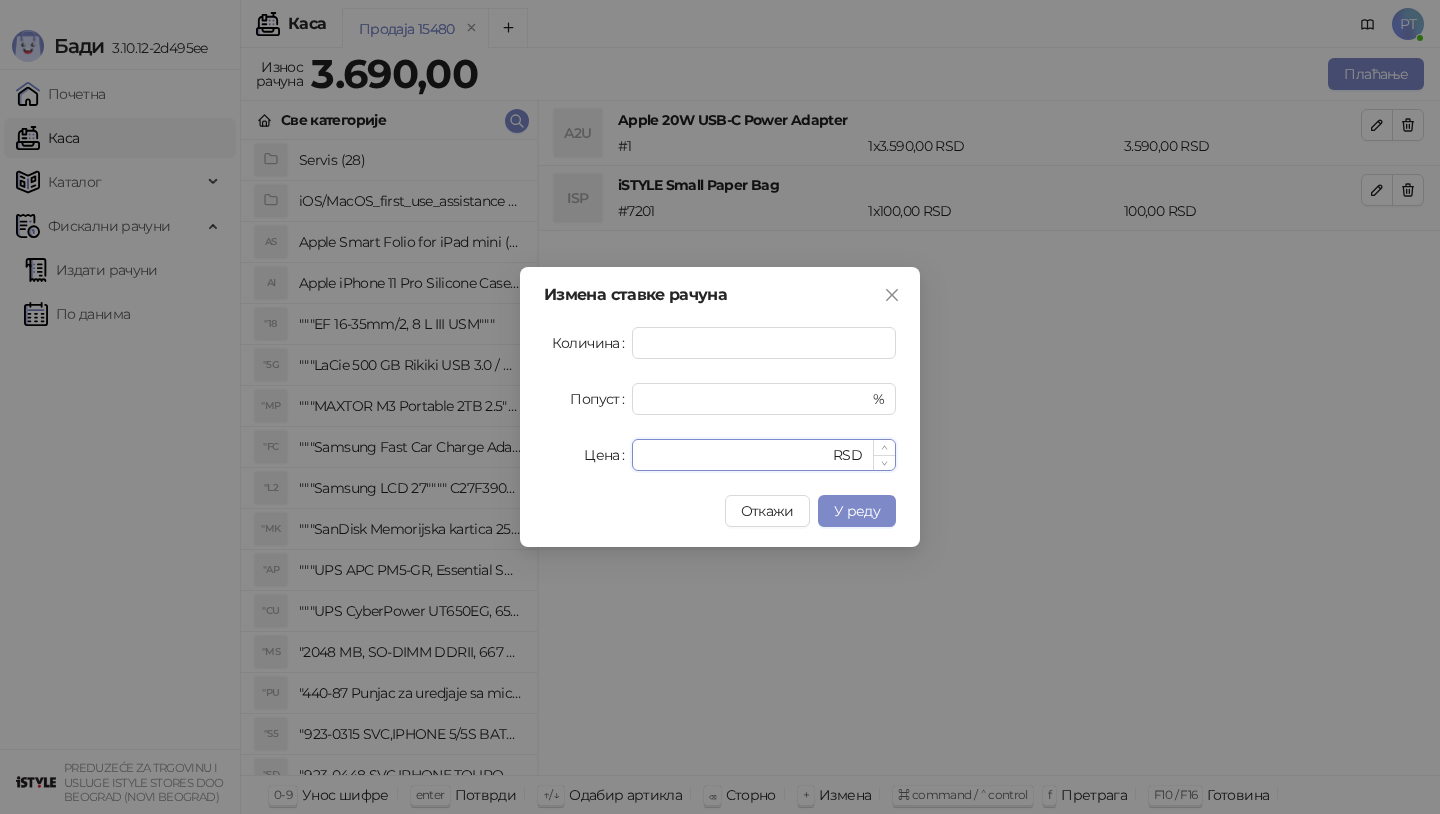 drag, startPoint x: 659, startPoint y: 455, endPoint x: 744, endPoint y: 455, distance: 85 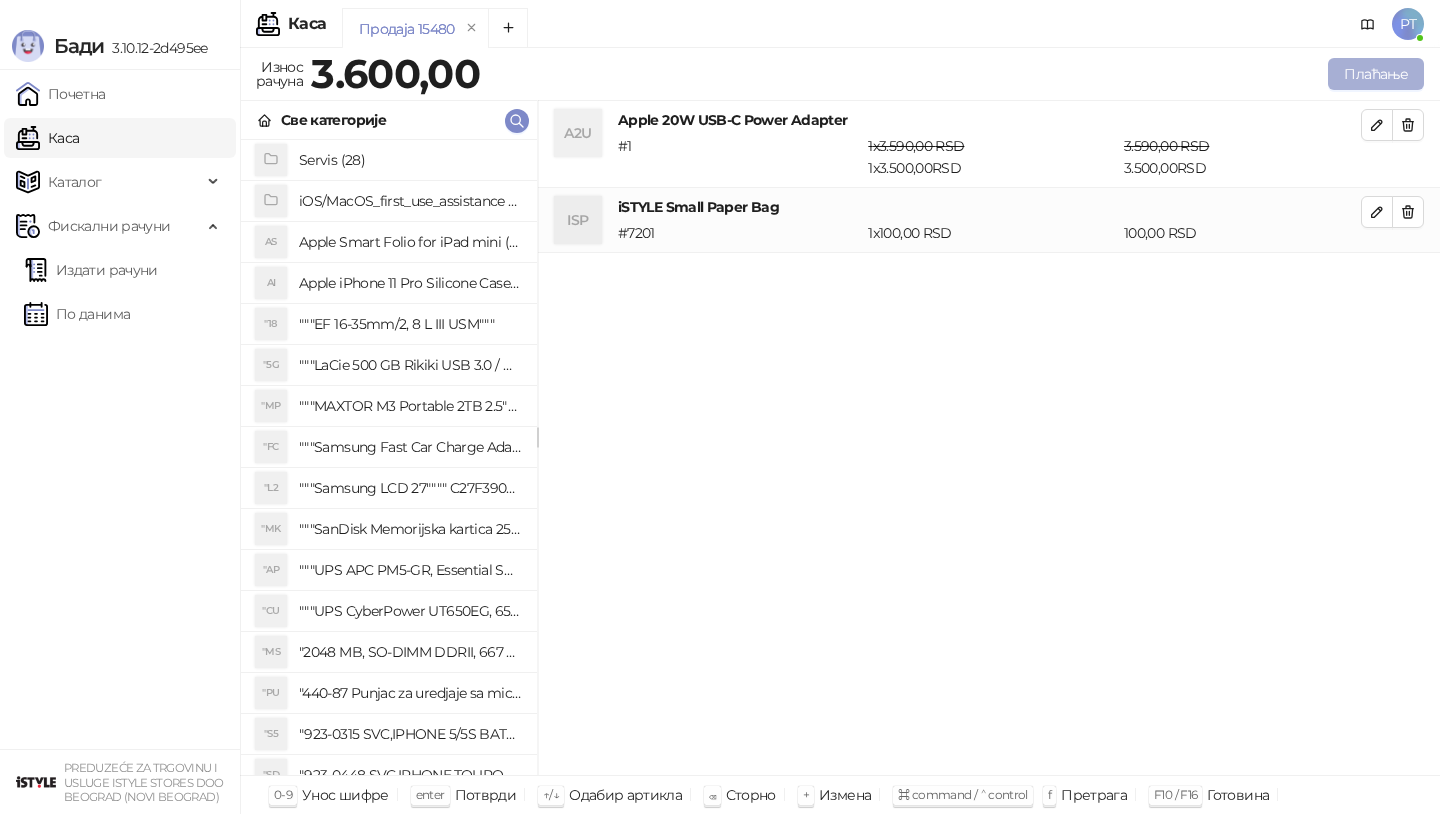 click on "Плаћање" at bounding box center (1376, 74) 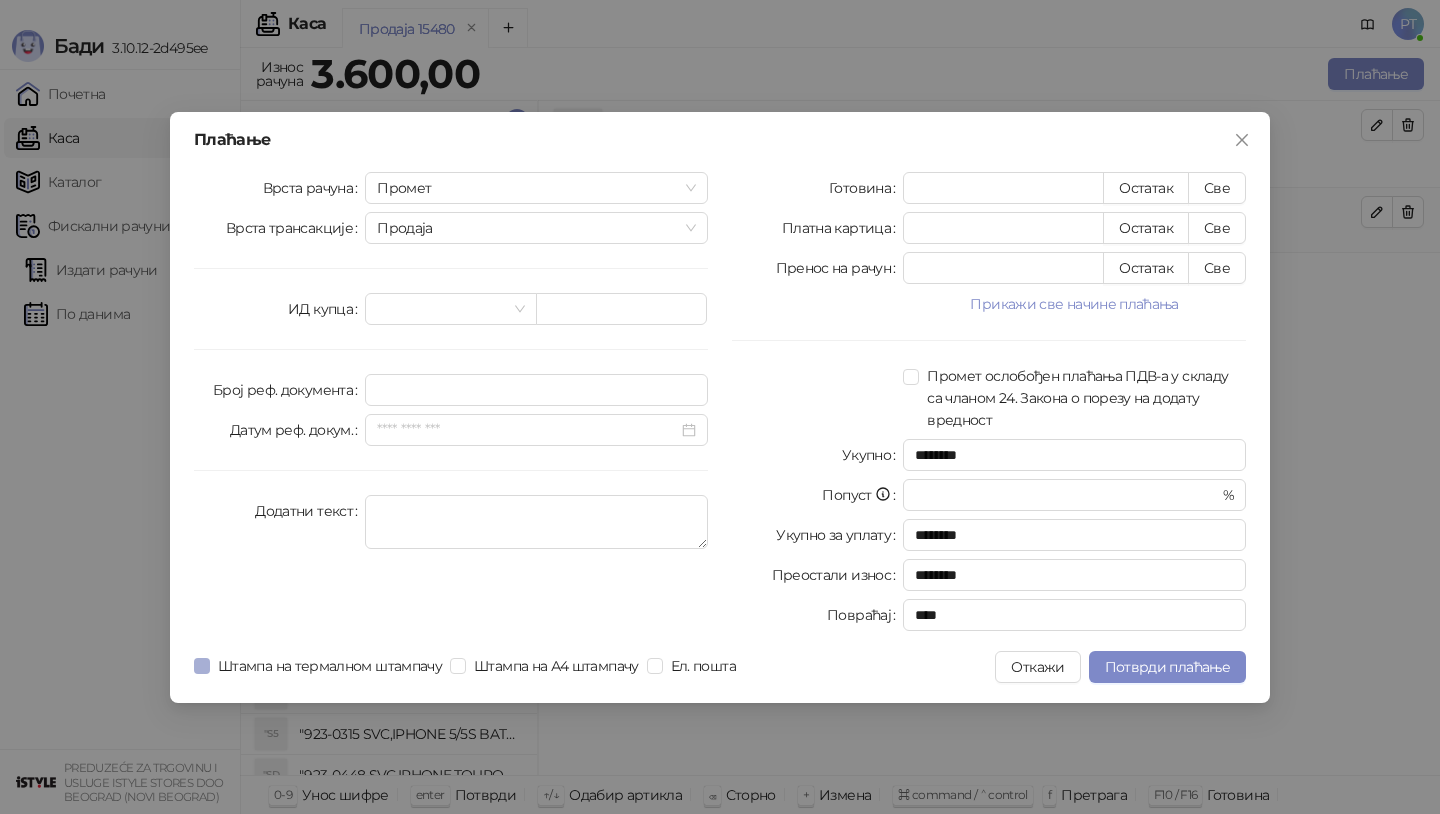 click on "Штампа на термалном штампачу" at bounding box center [330, 666] 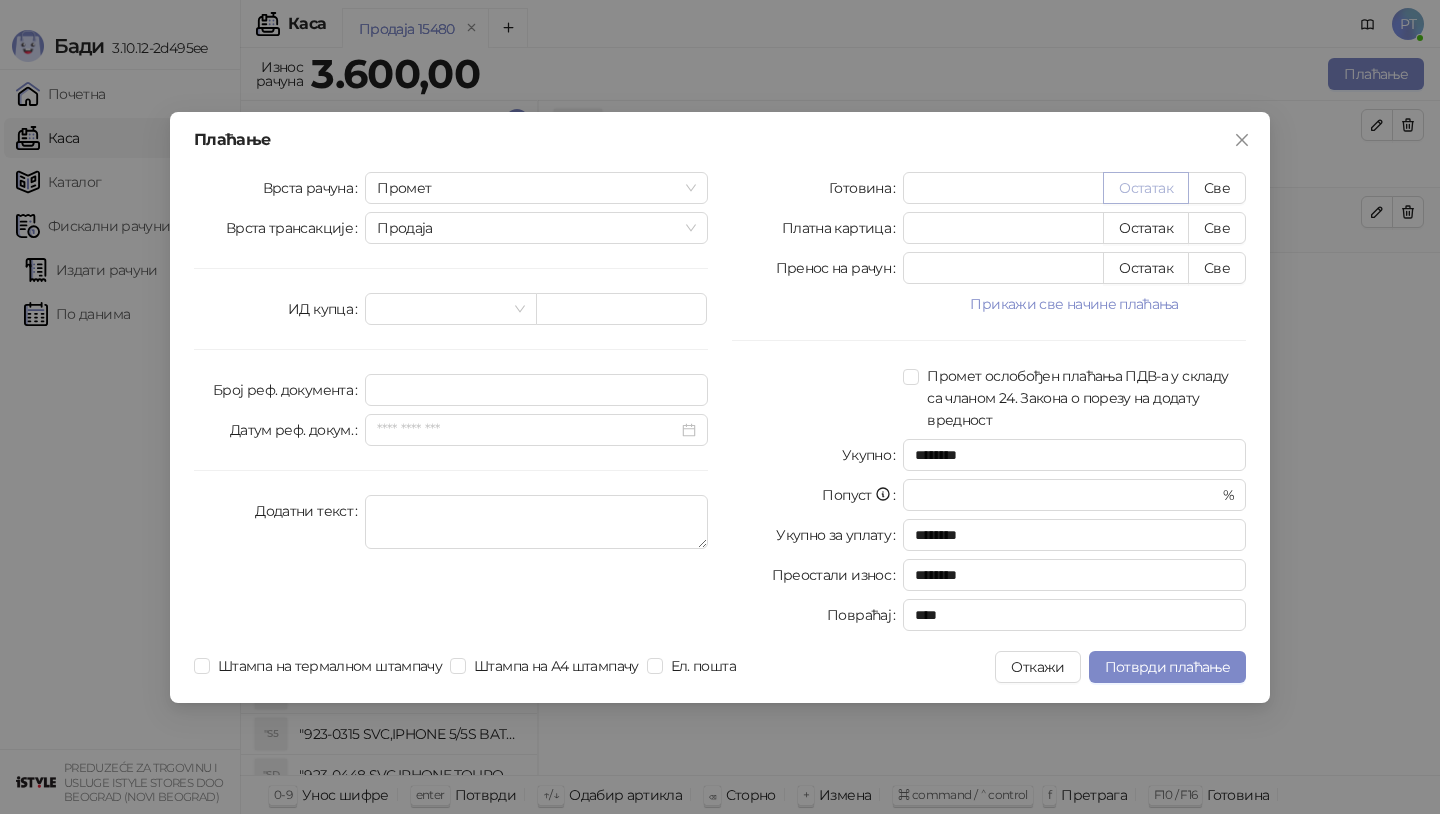 click on "Остатак" at bounding box center (1146, 188) 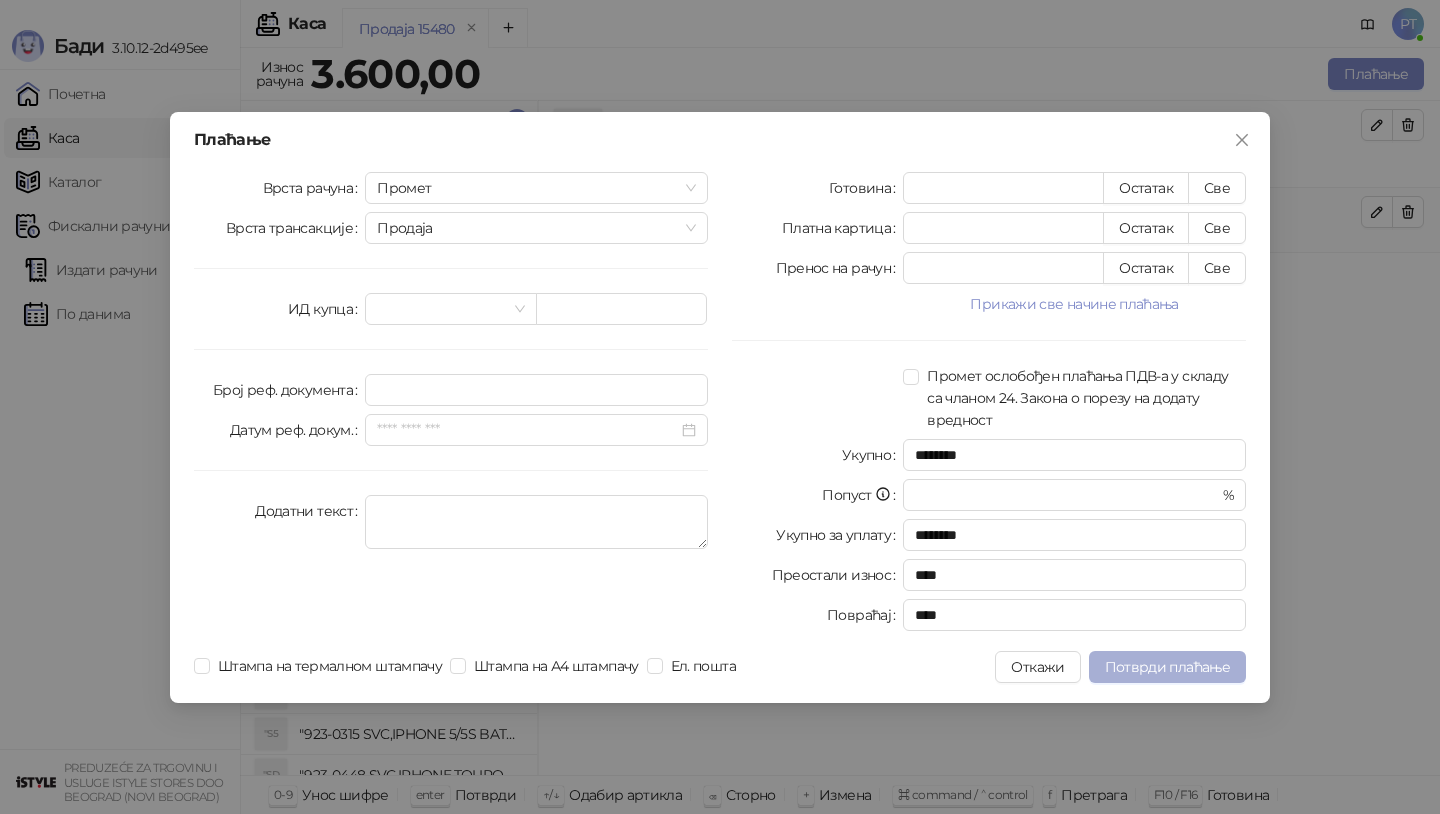 click on "Потврди плаћање" at bounding box center [1167, 667] 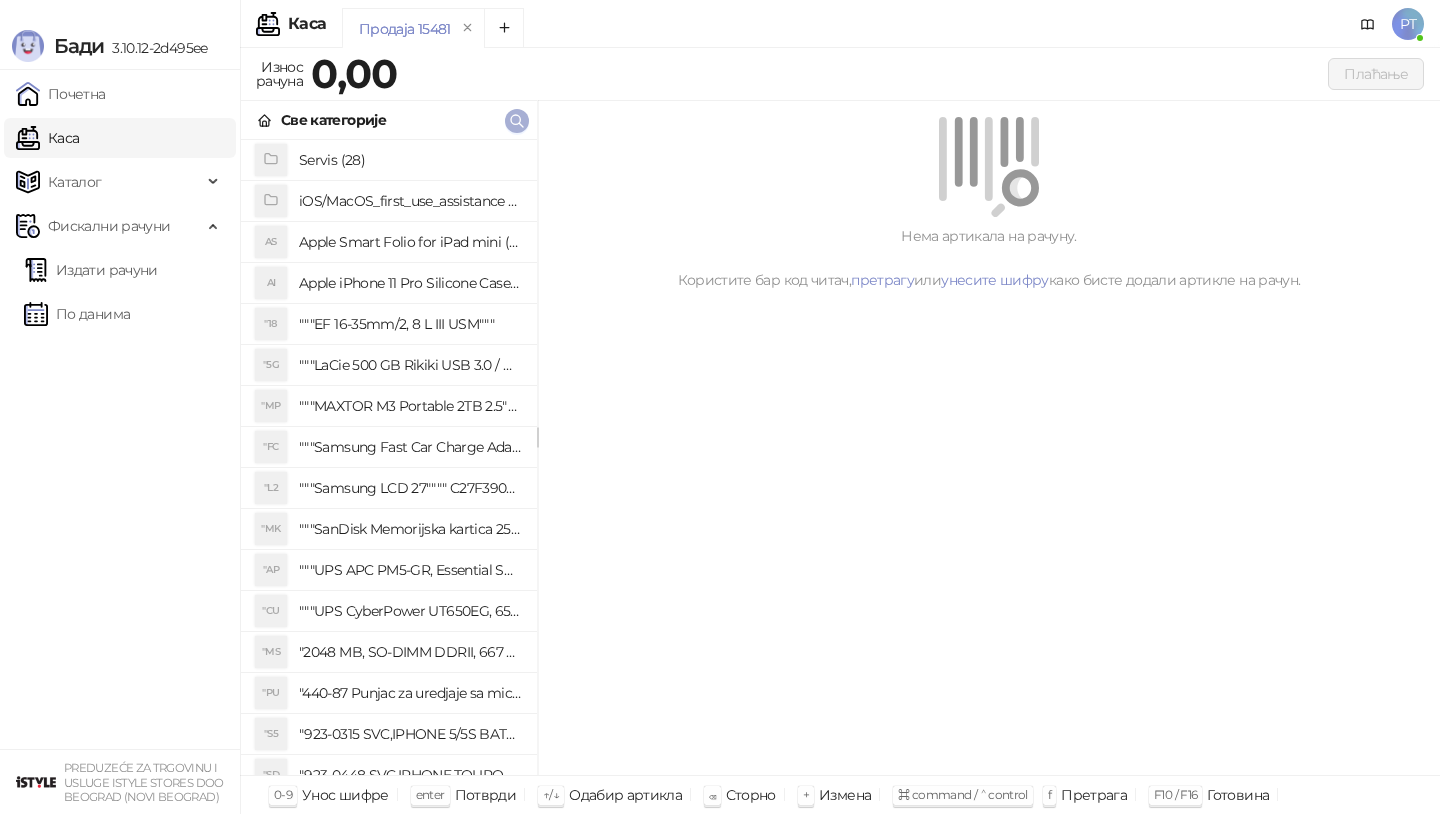 click 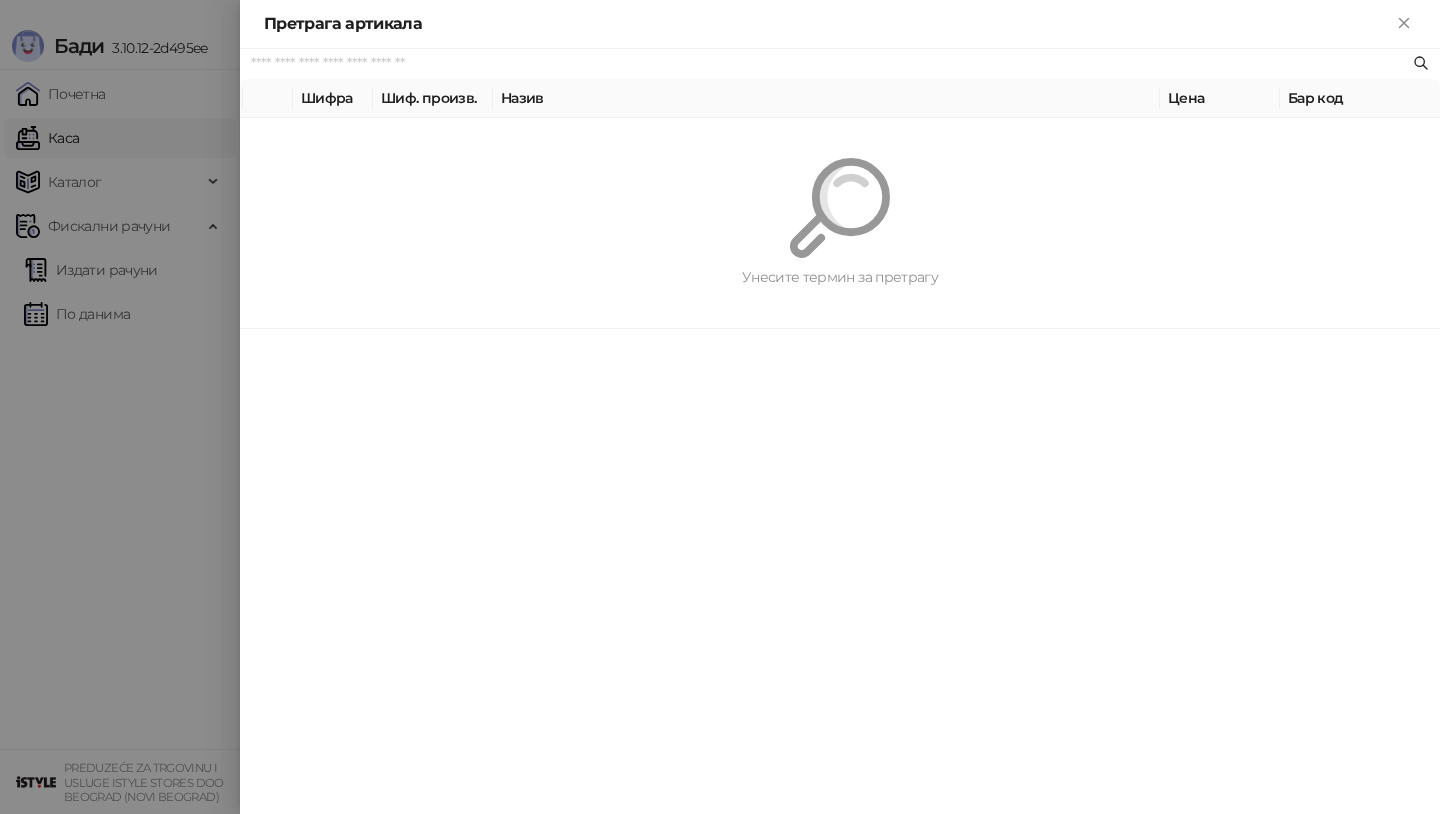 paste on "**********" 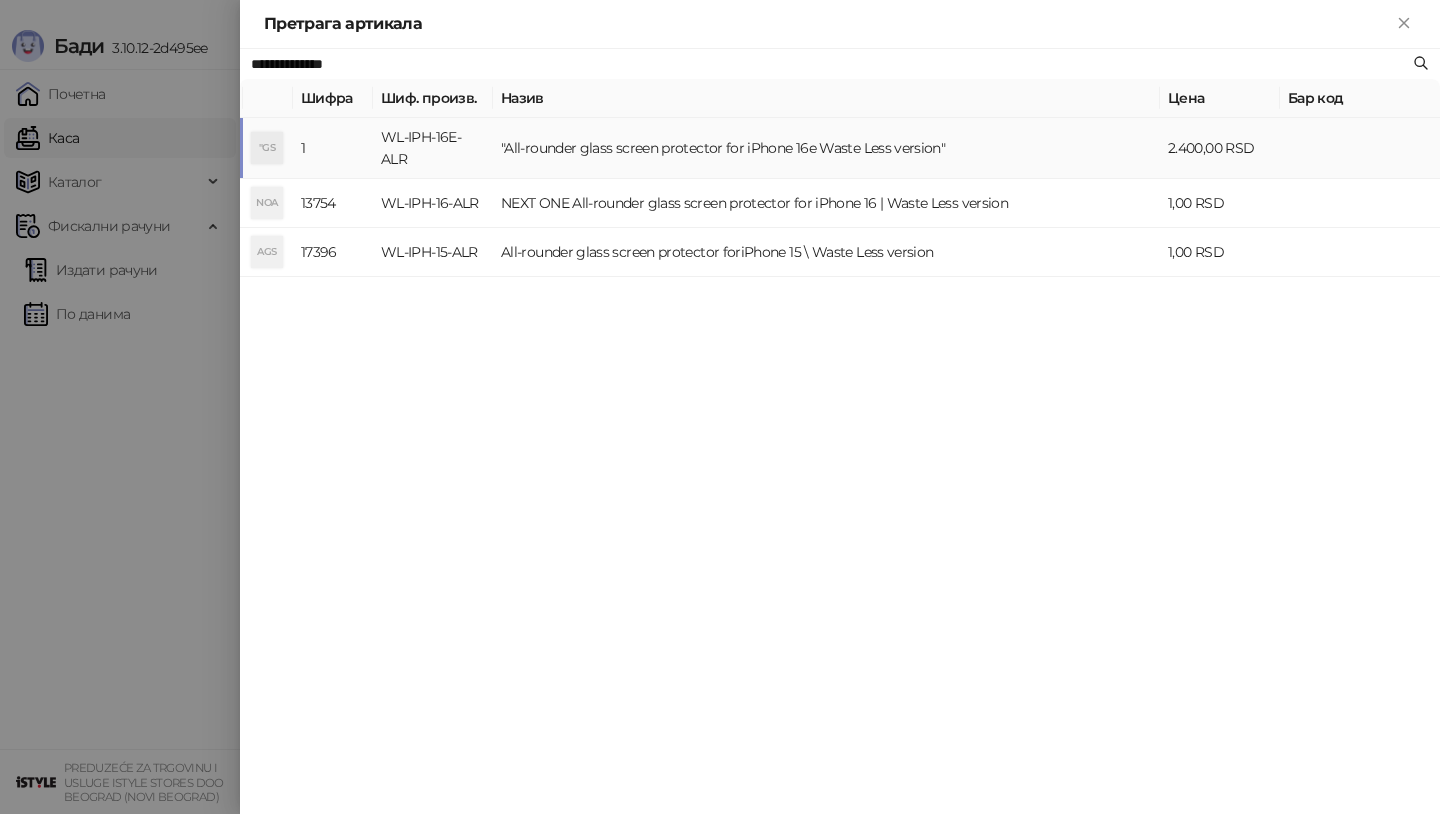 click on ""All-rounder glass screen protector for iPhone 16e Waste Less version"" at bounding box center [826, 148] 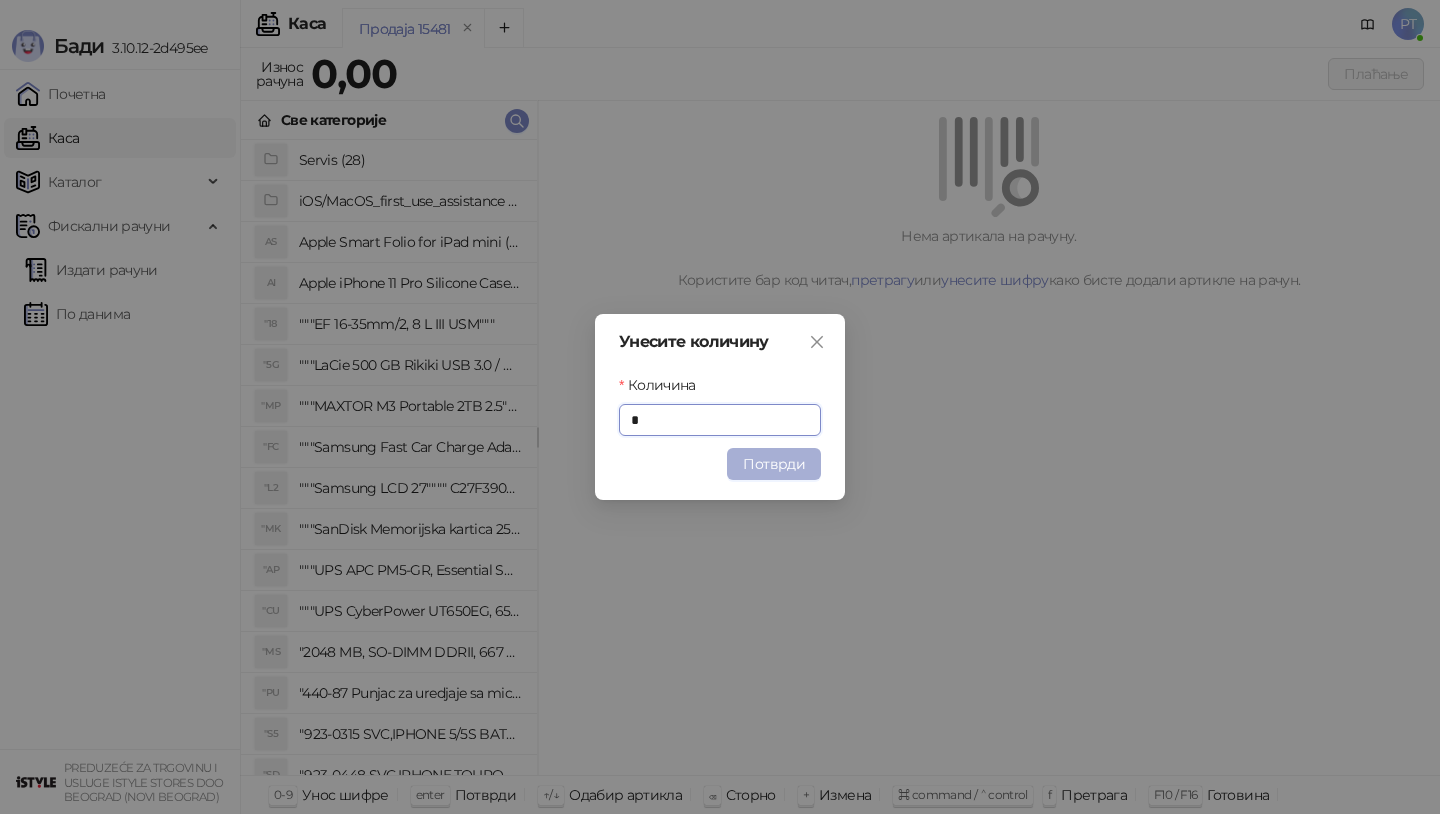 click on "Потврди" at bounding box center (774, 464) 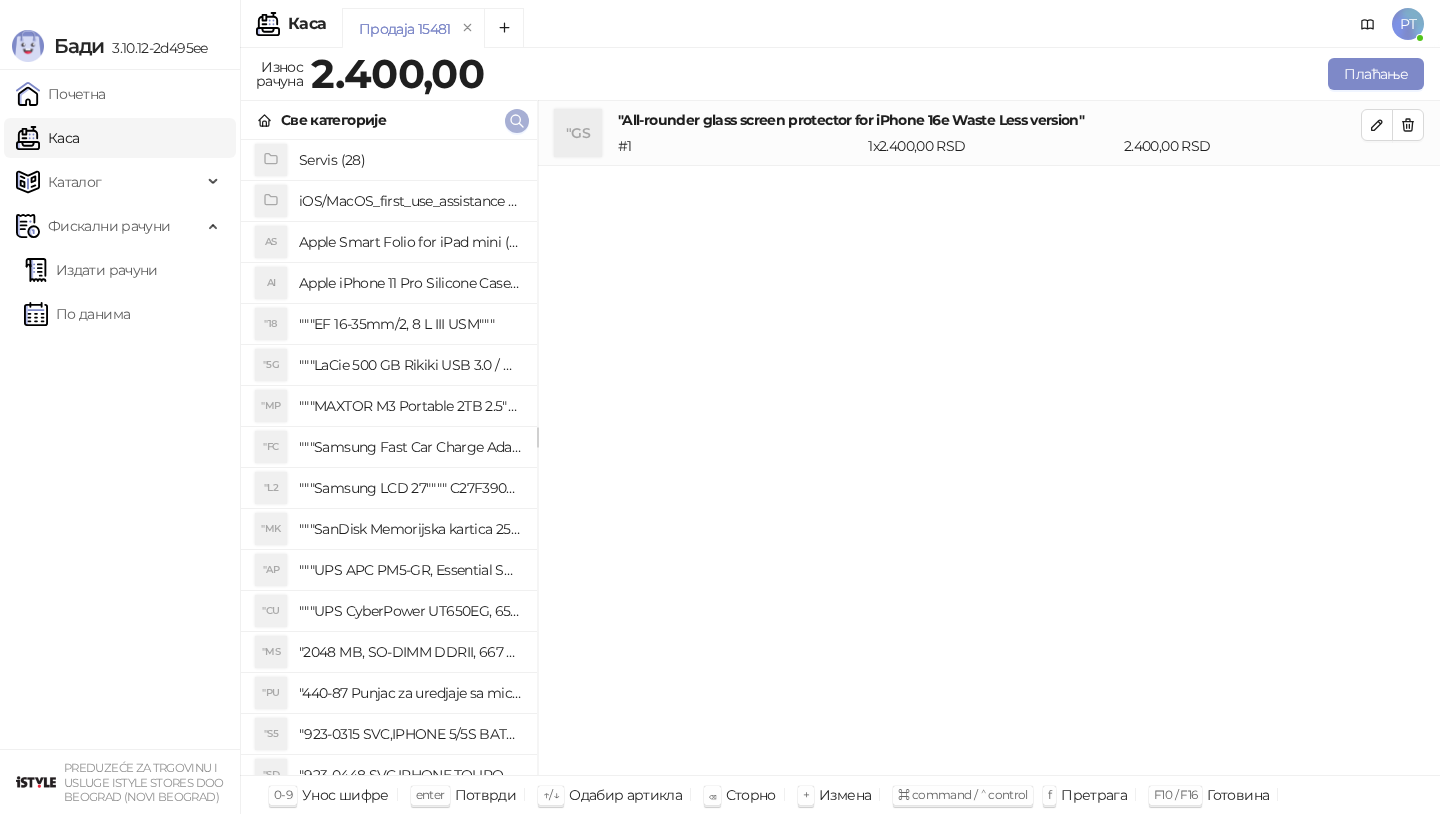 click 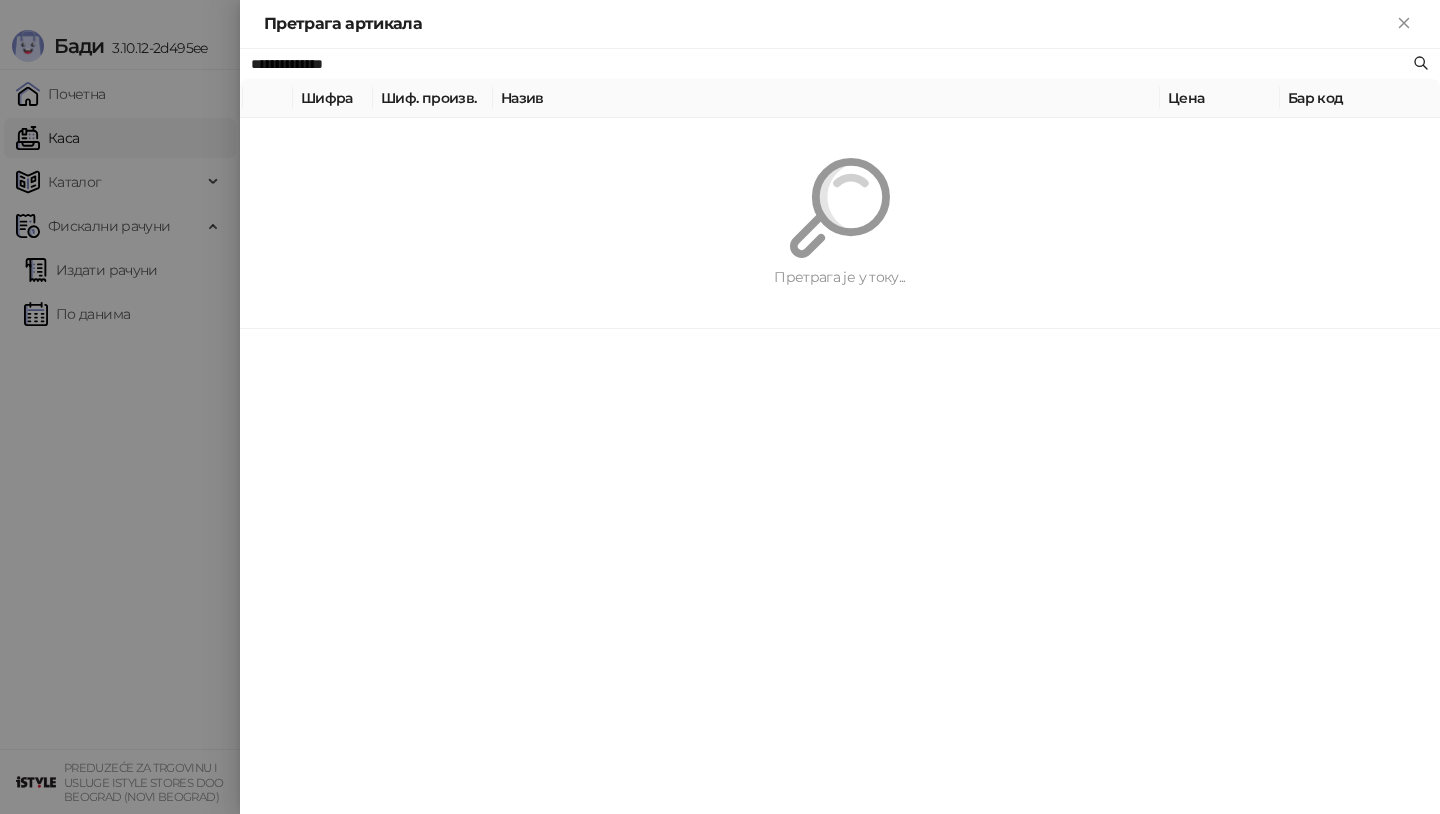 paste on "*********" 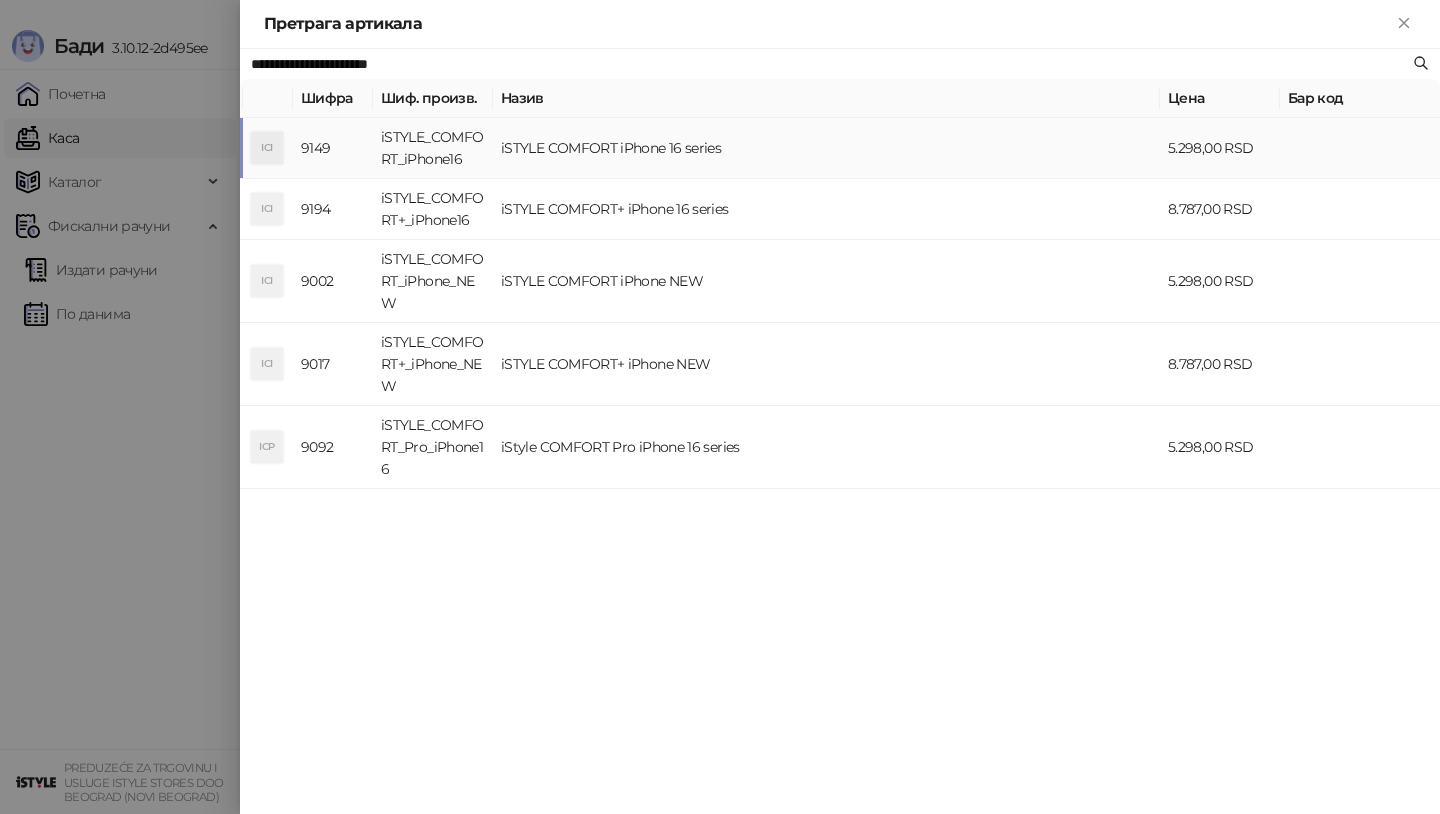 type on "**********" 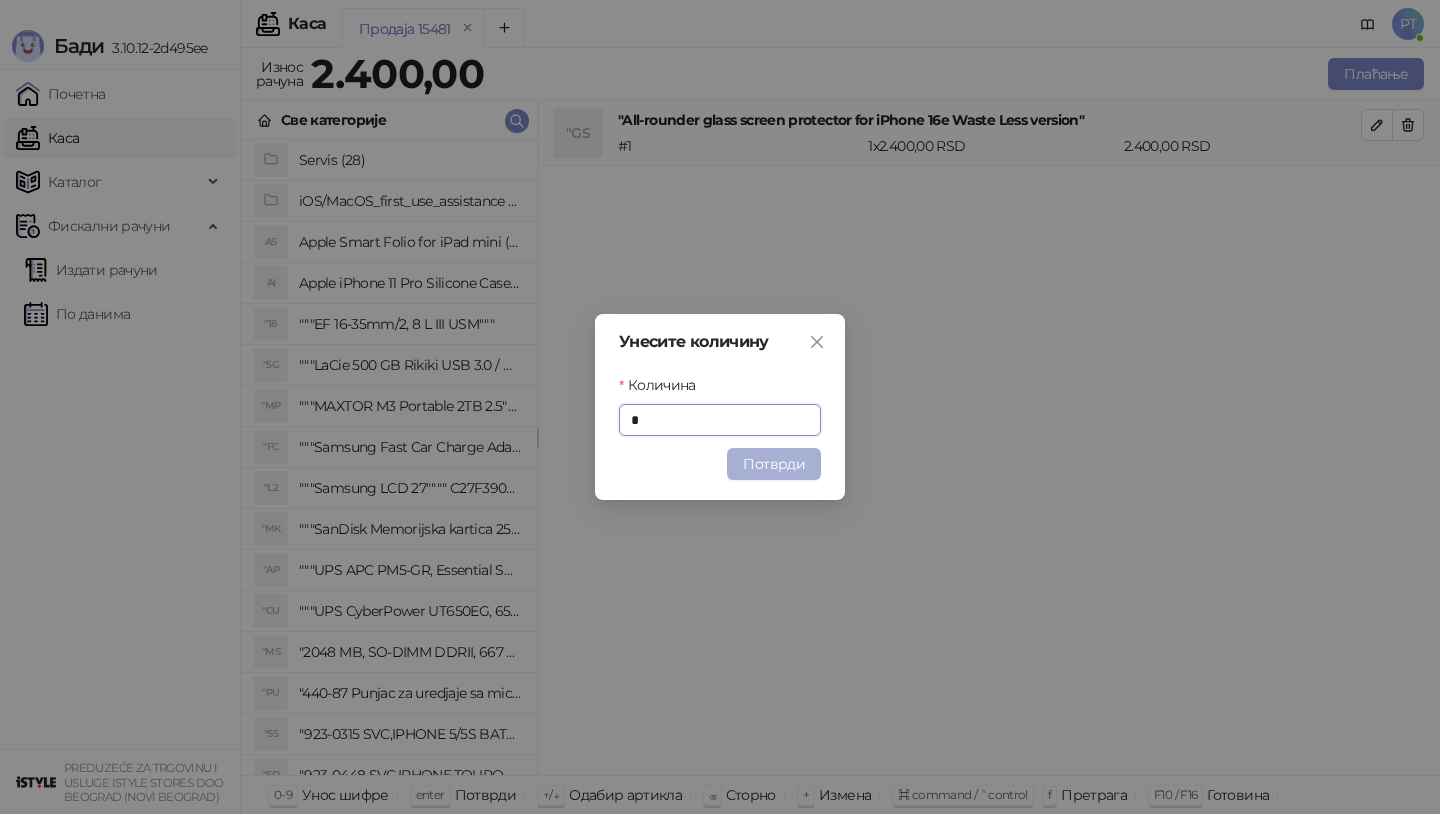click on "Потврди" at bounding box center [774, 464] 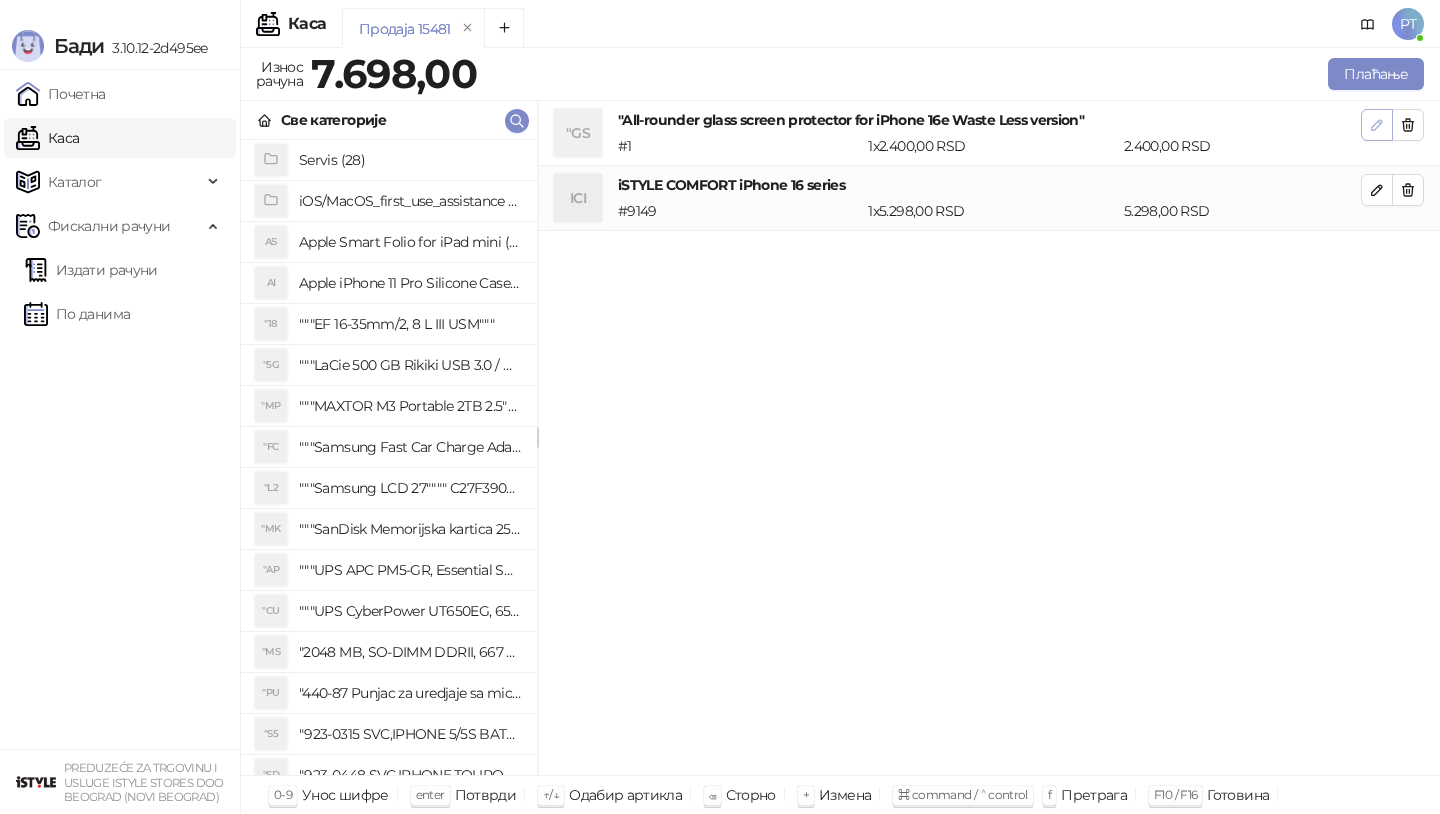click 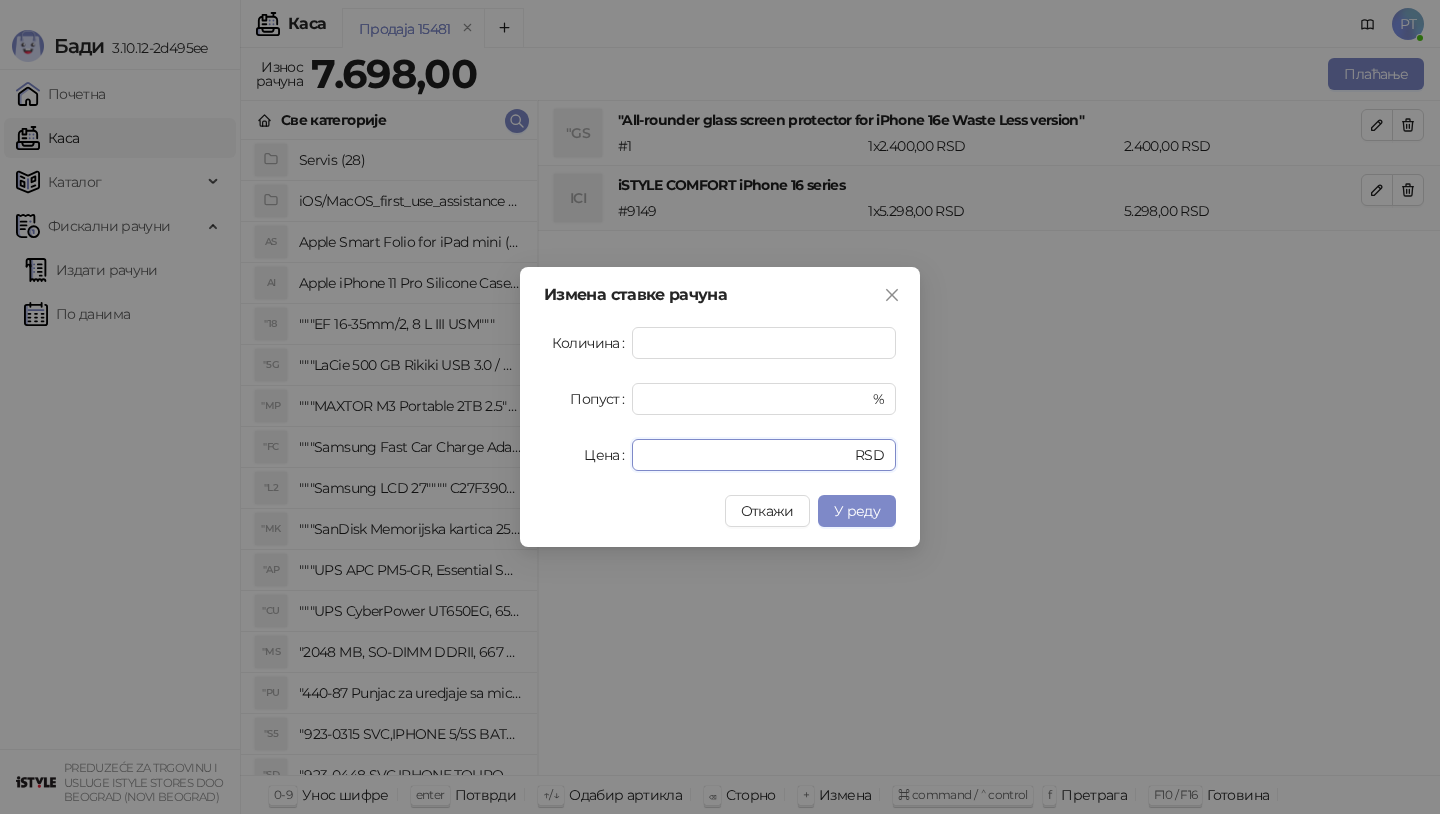 drag, startPoint x: 698, startPoint y: 453, endPoint x: 483, endPoint y: 455, distance: 215.00931 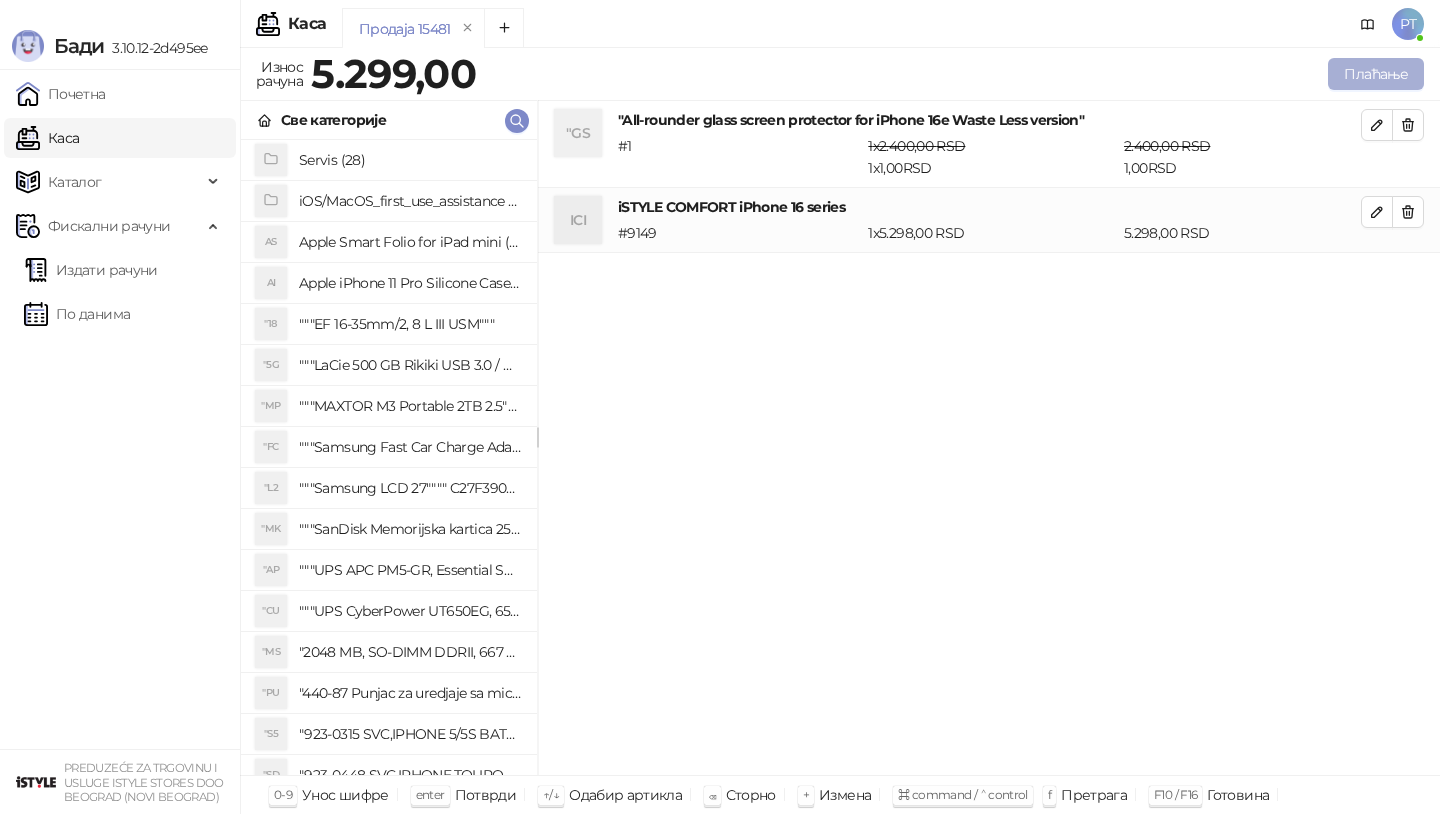 click on "Плаћање" at bounding box center (1376, 74) 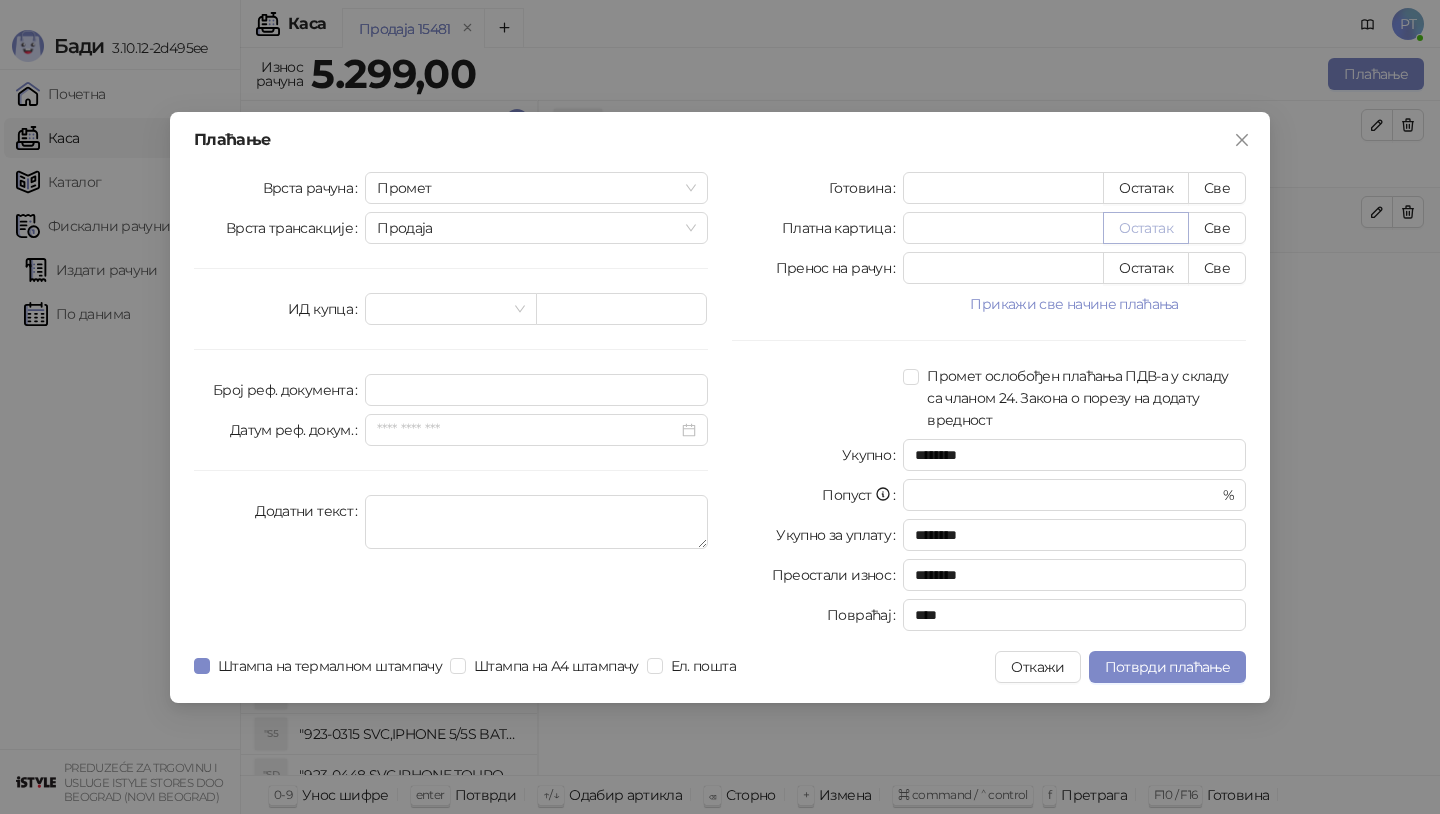 click on "Остатак" at bounding box center (1146, 228) 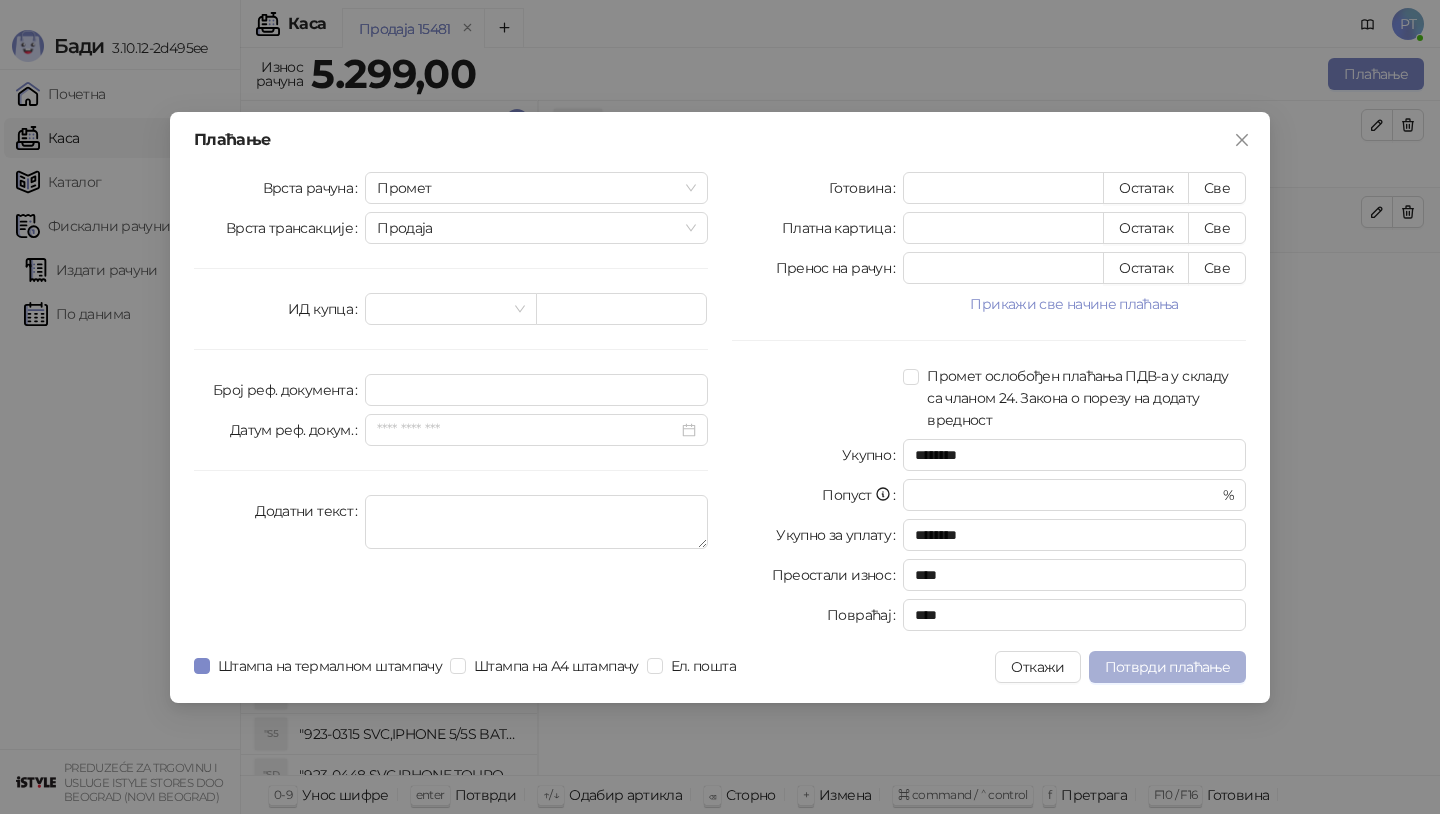 click on "Потврди плаћање" at bounding box center (1167, 667) 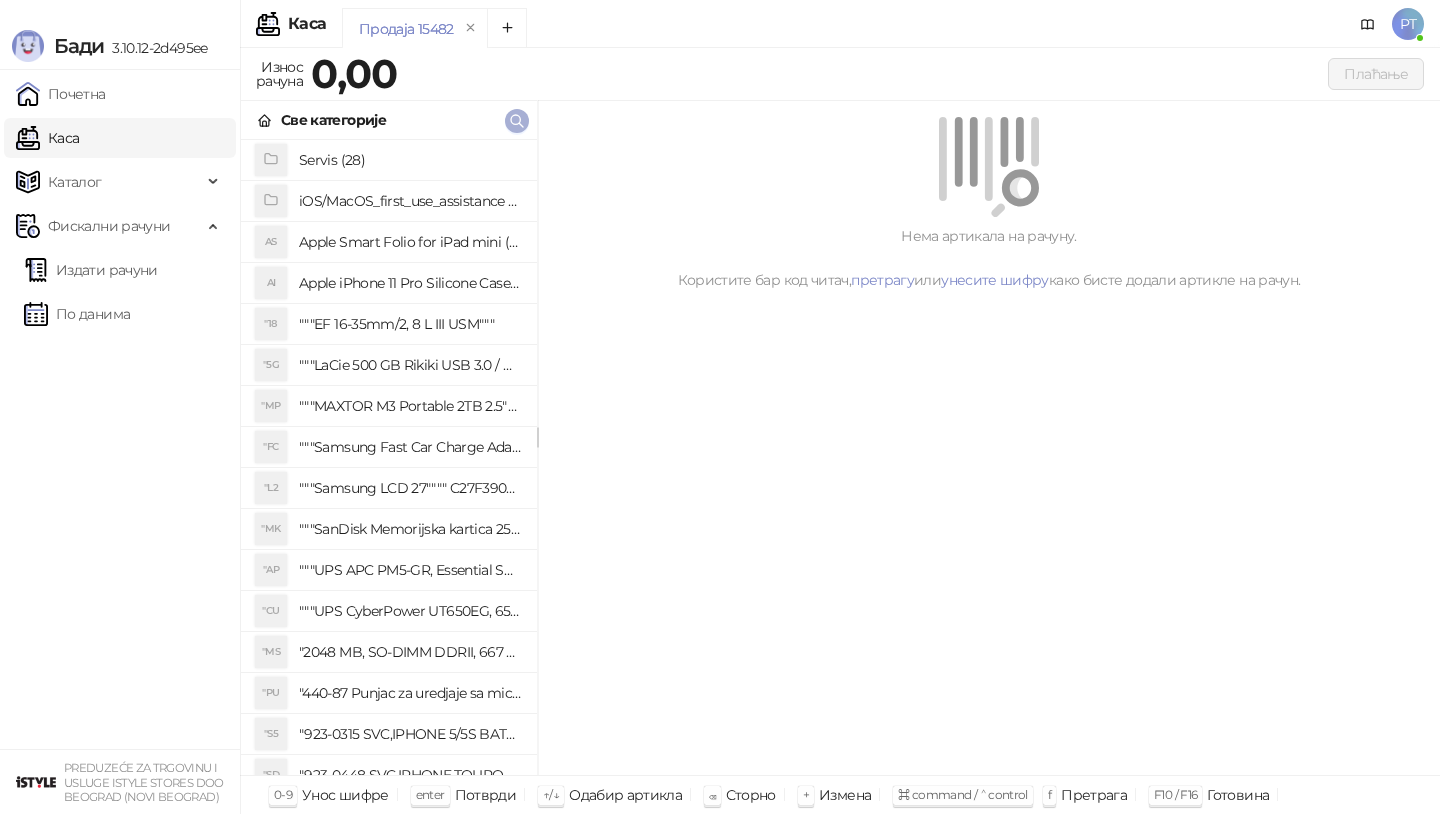 click 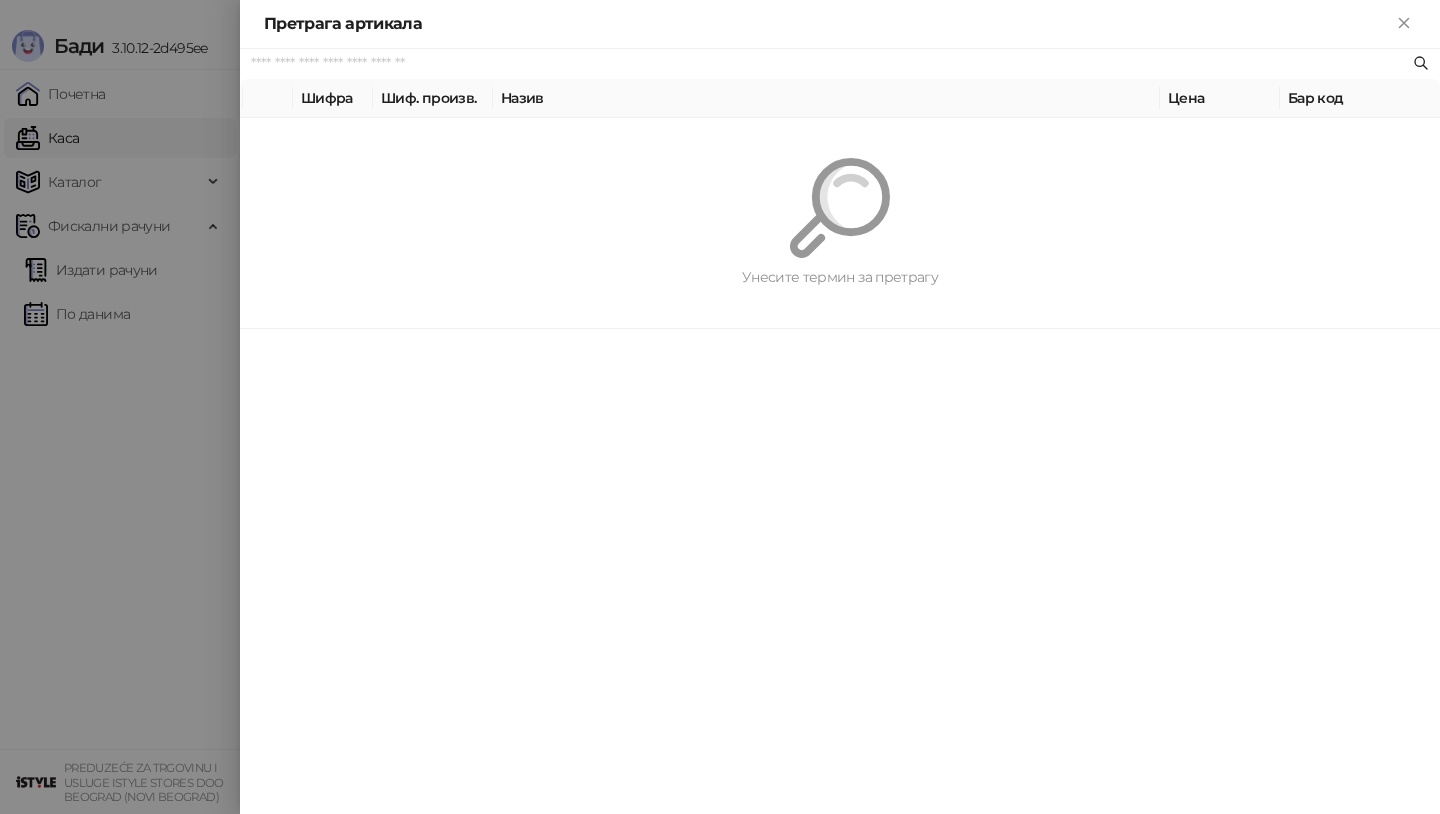 paste on "*********" 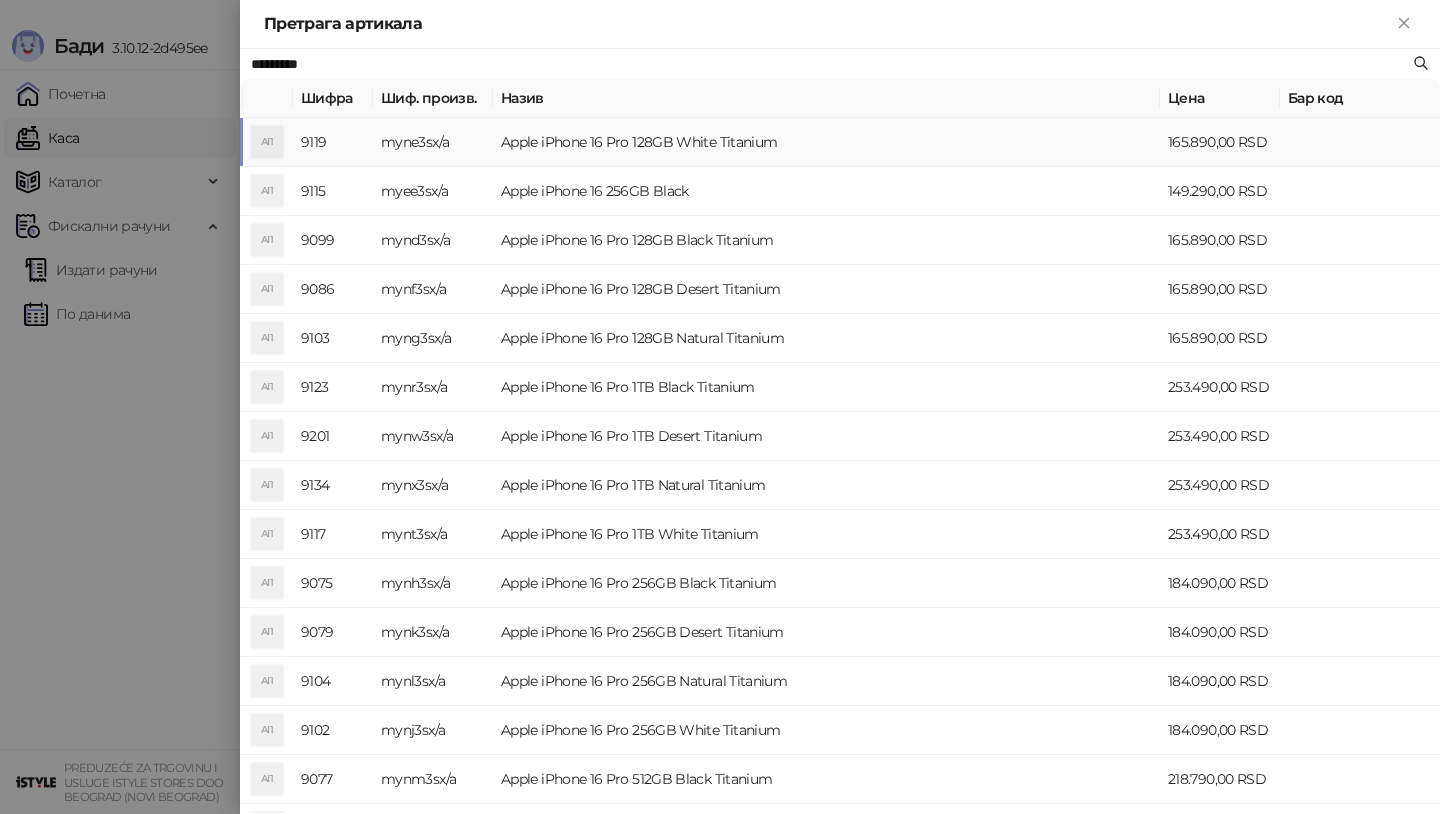 click on "Apple iPhone 16 Pro 128GB White Titanium" at bounding box center (826, 142) 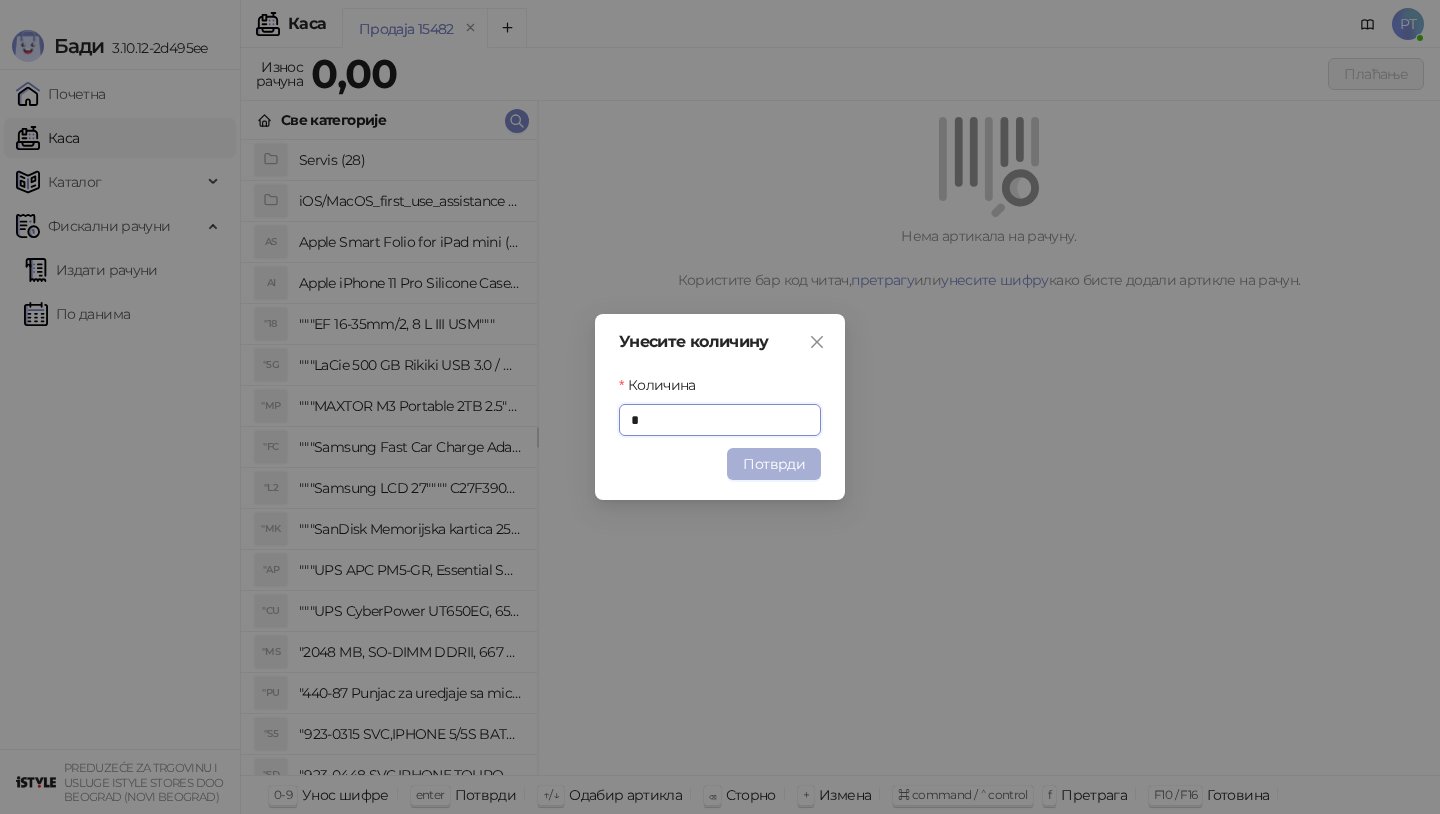 click on "Потврди" at bounding box center [774, 464] 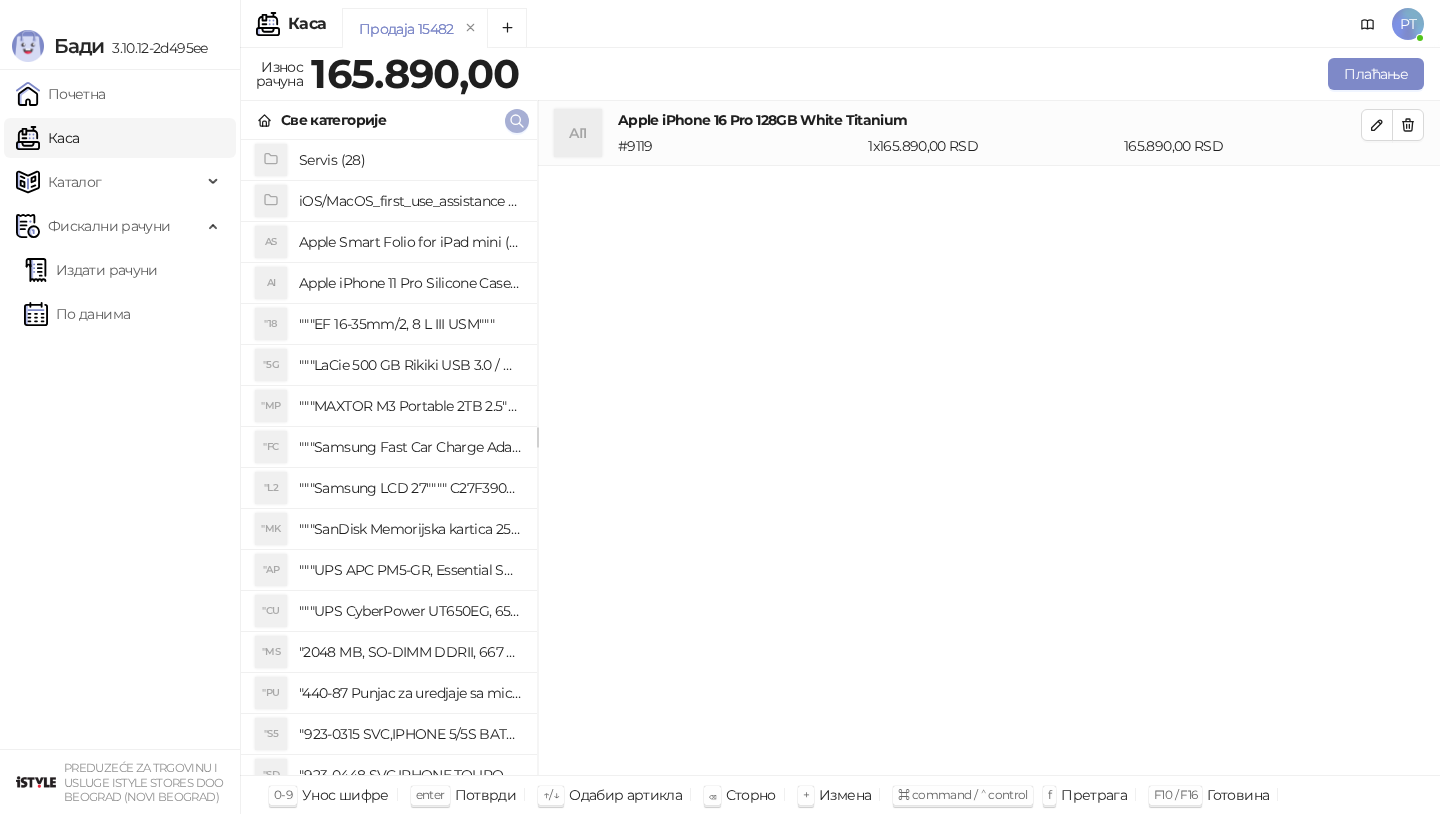 click at bounding box center [517, 121] 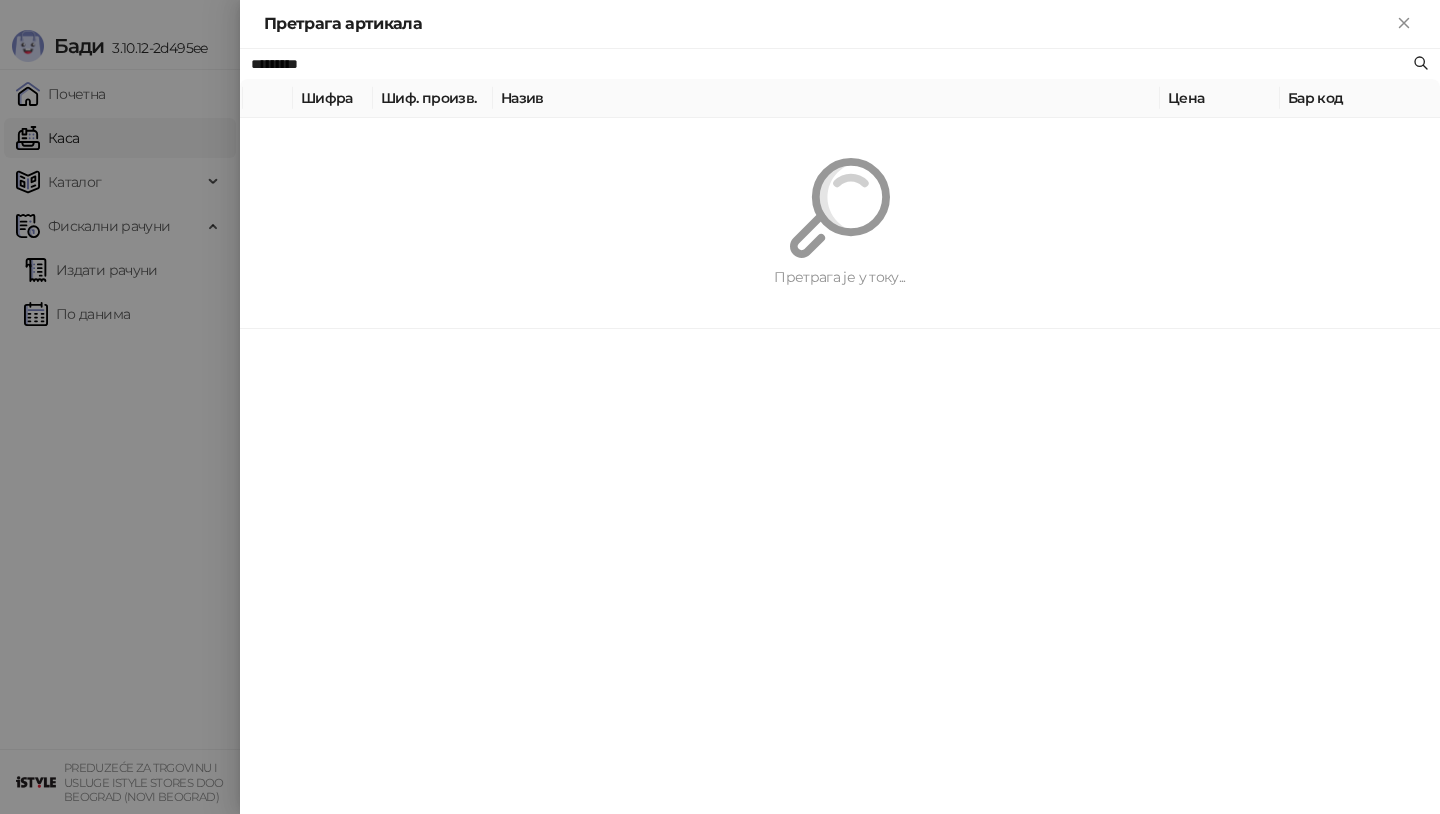 paste on "*******" 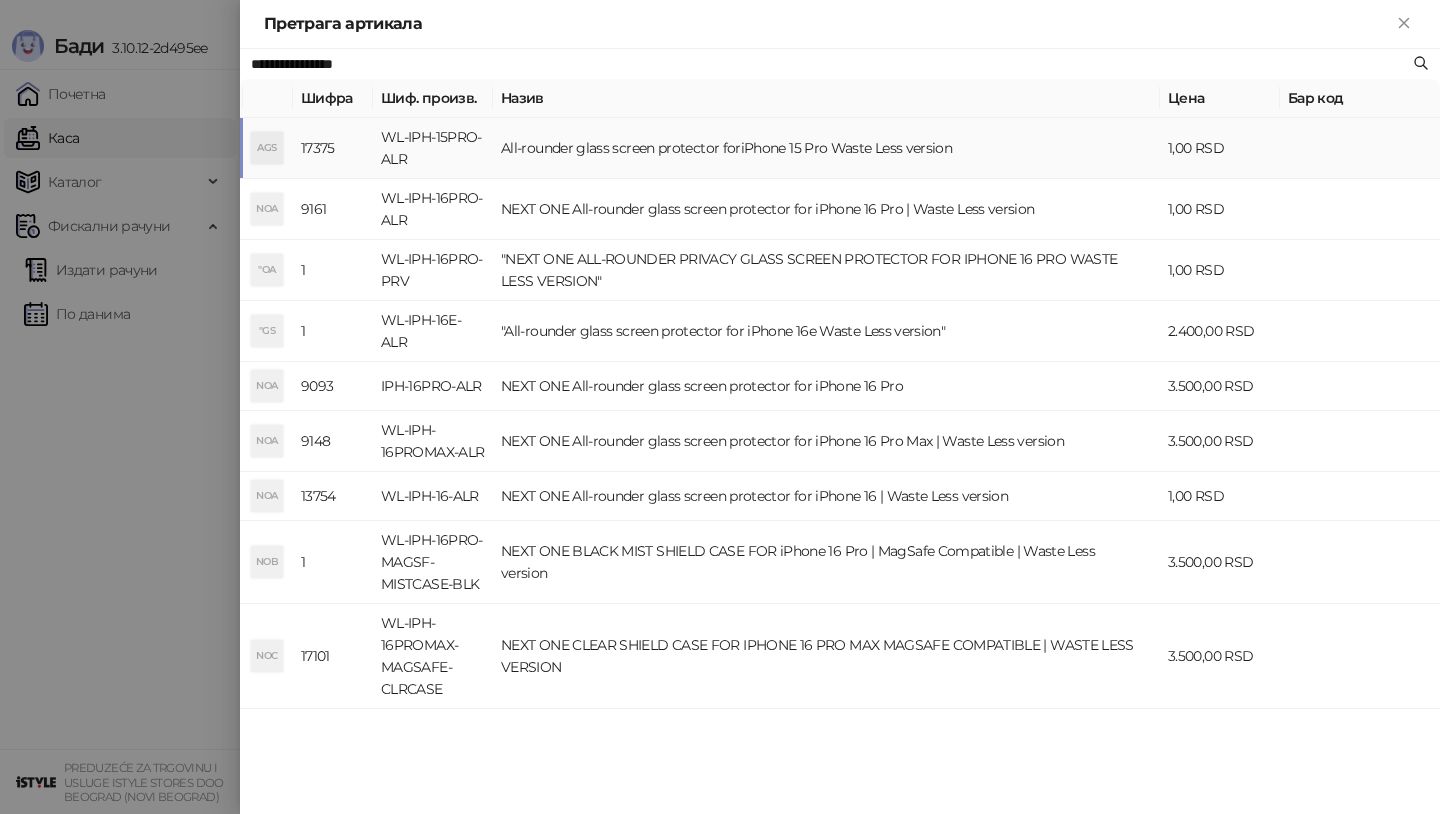 click on "All-rounder glass screen protector foriPhone 15 Pro Waste Less version" at bounding box center [826, 148] 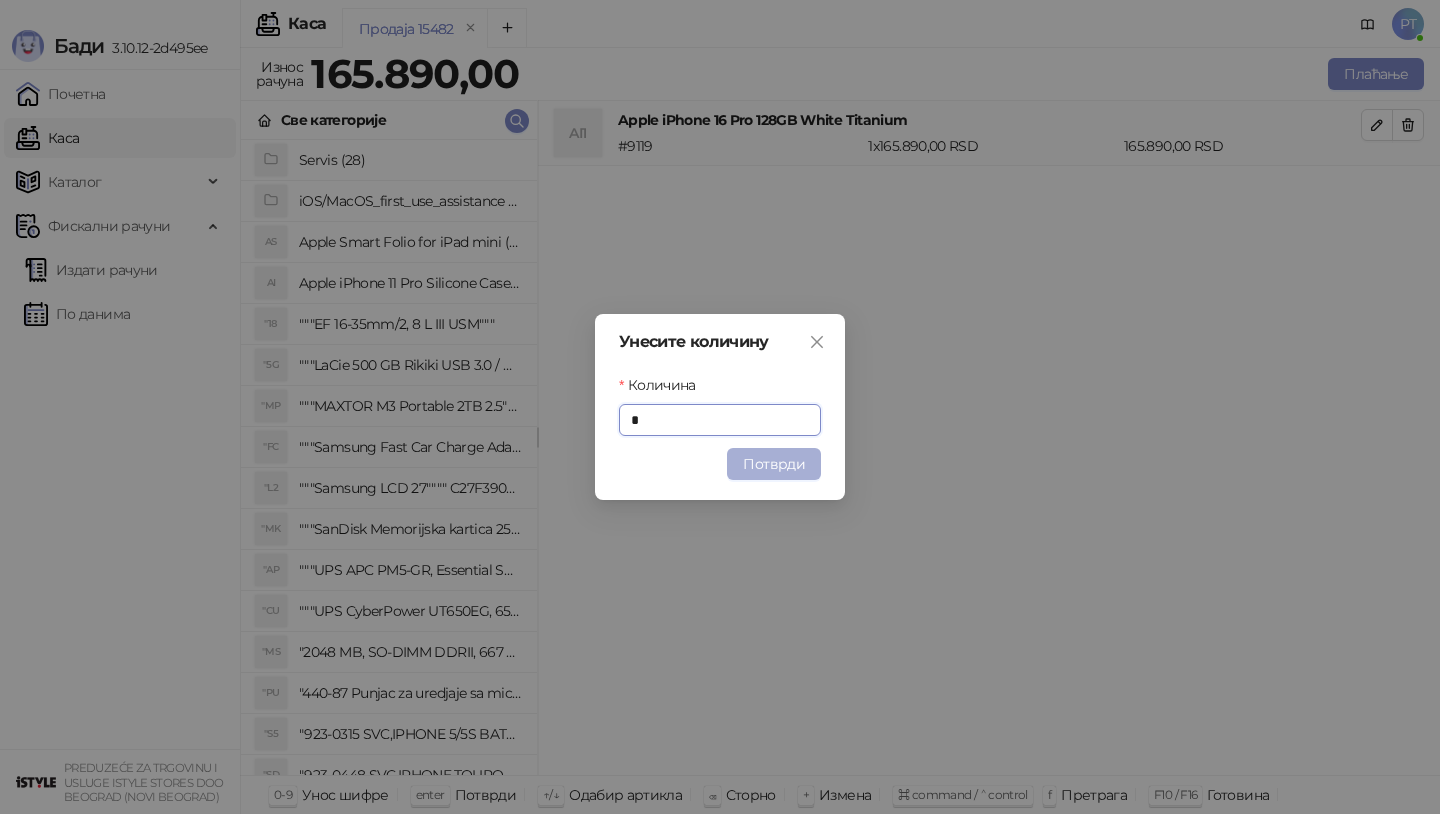 click on "Потврди" at bounding box center (774, 464) 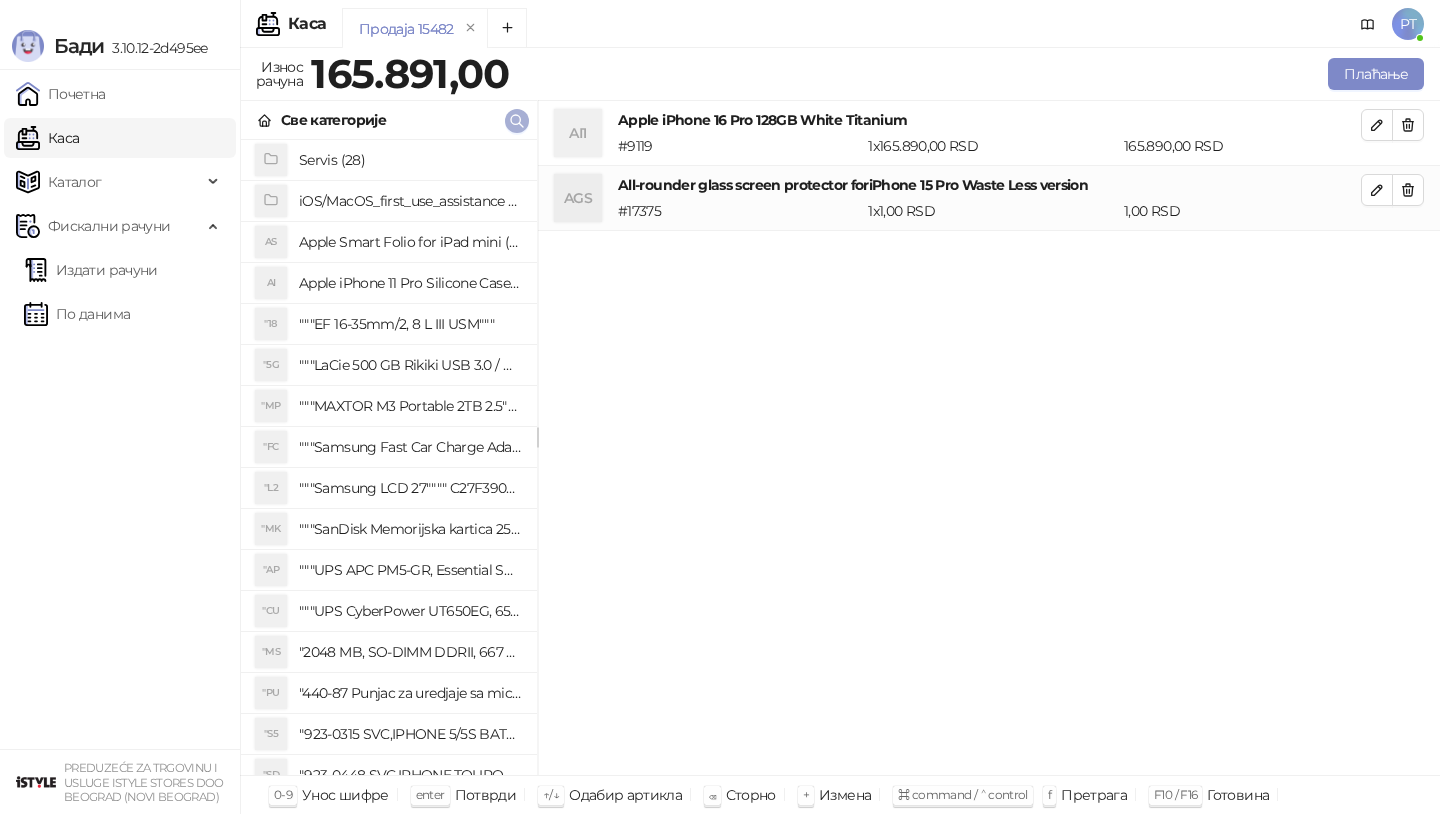 click 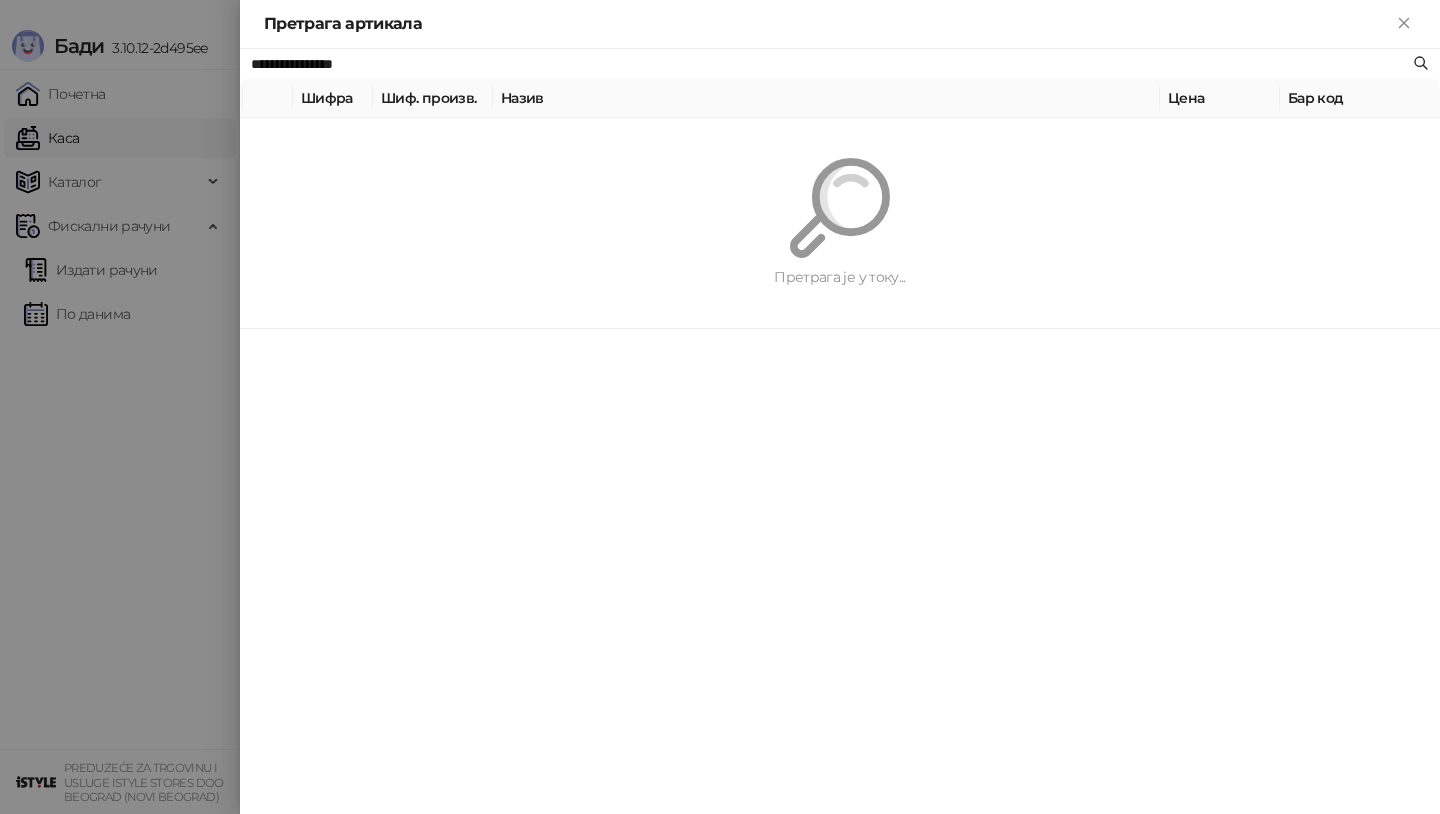 paste on "**********" 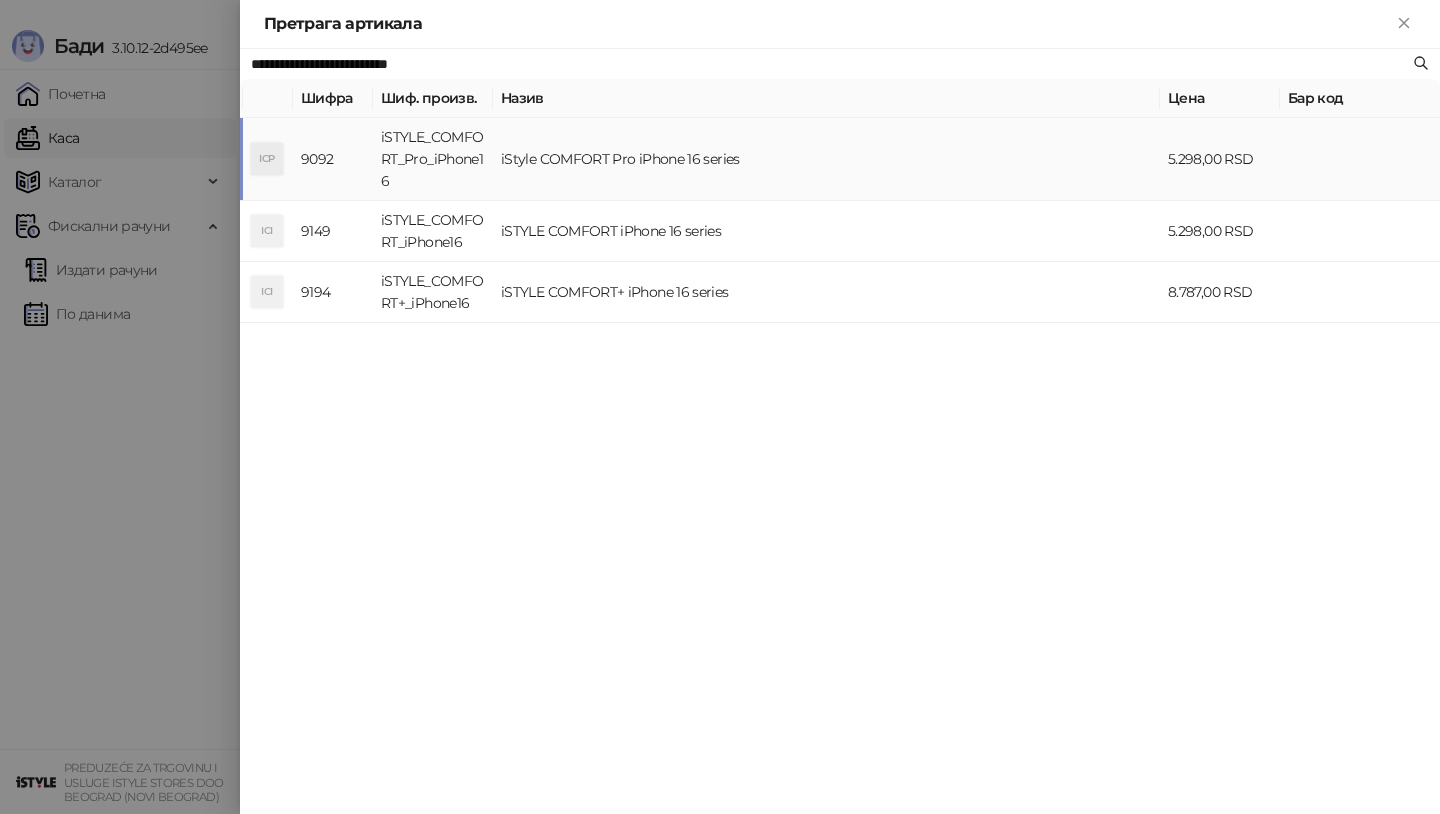 type on "**********" 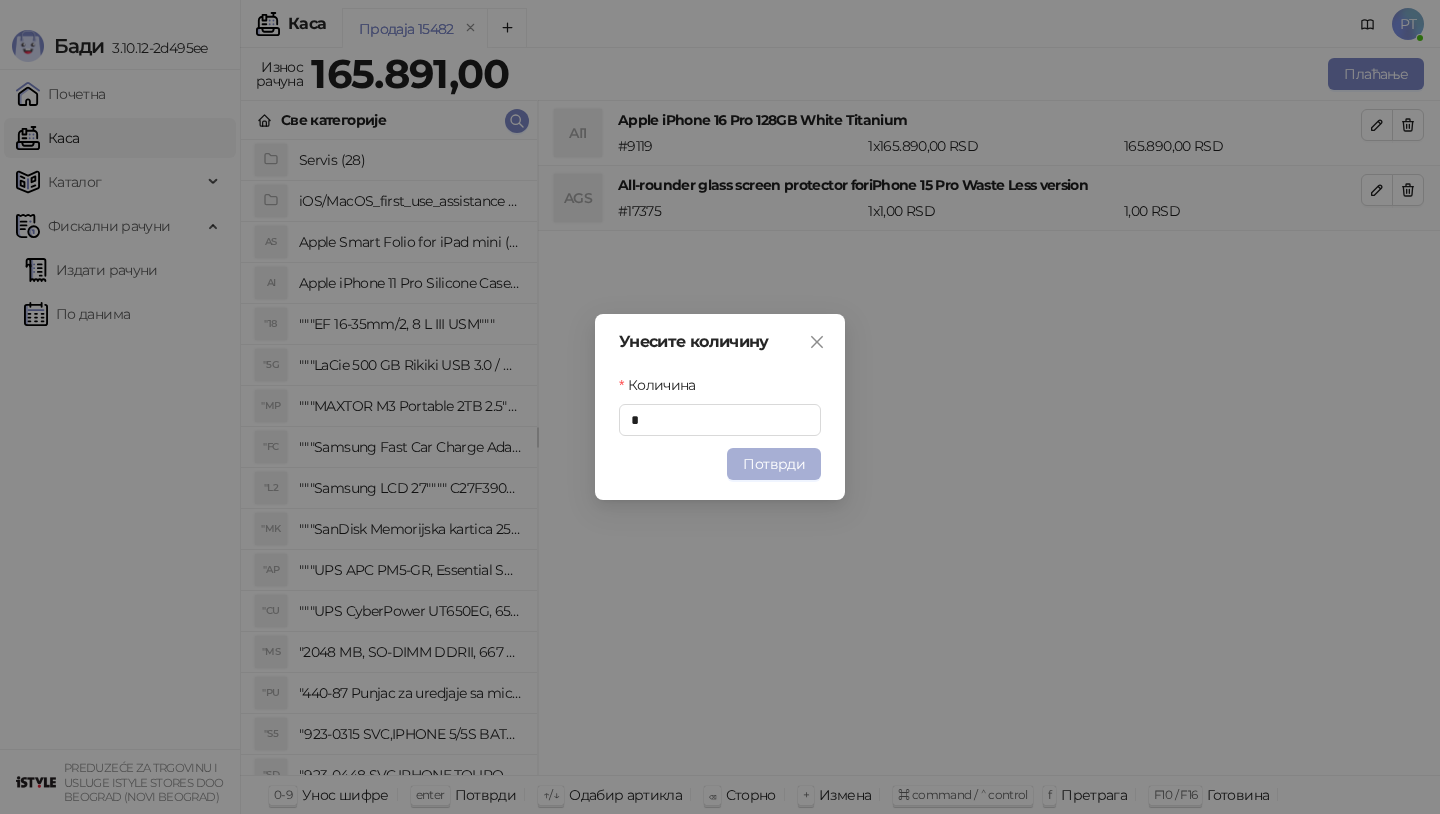 click on "Потврди" at bounding box center (774, 464) 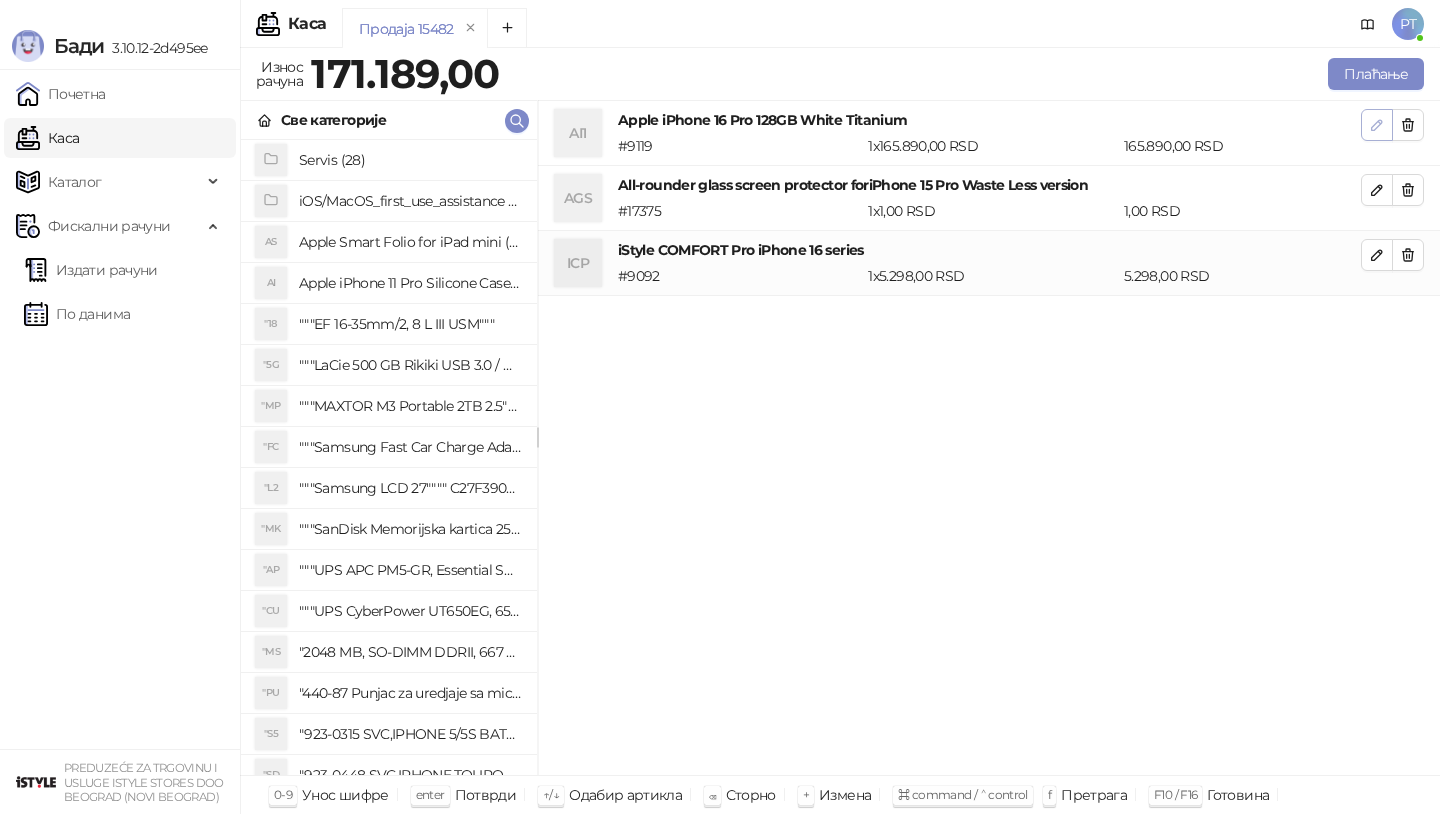 click at bounding box center (1377, 125) 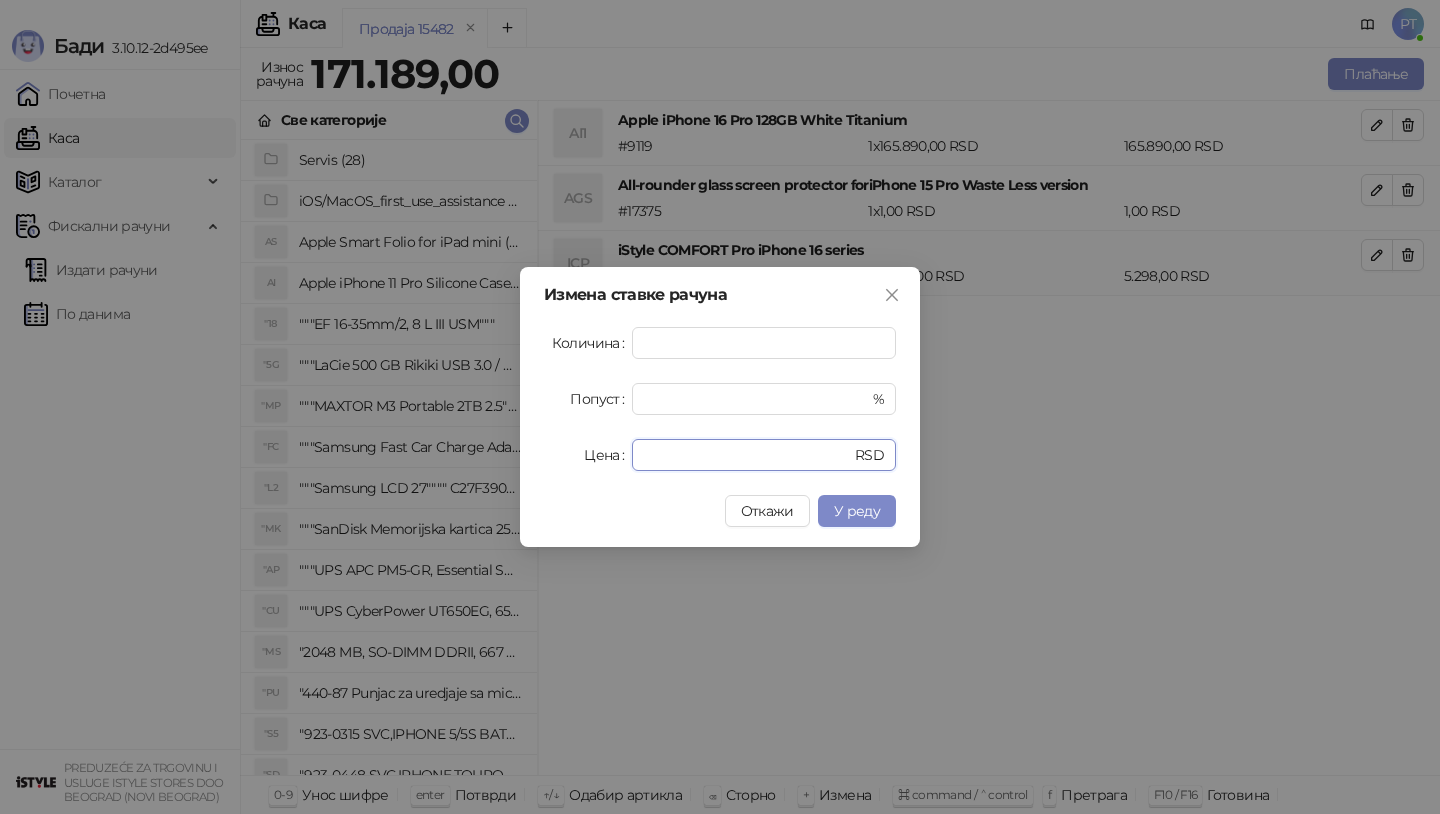 drag, startPoint x: 725, startPoint y: 453, endPoint x: 404, endPoint y: 469, distance: 321.3985 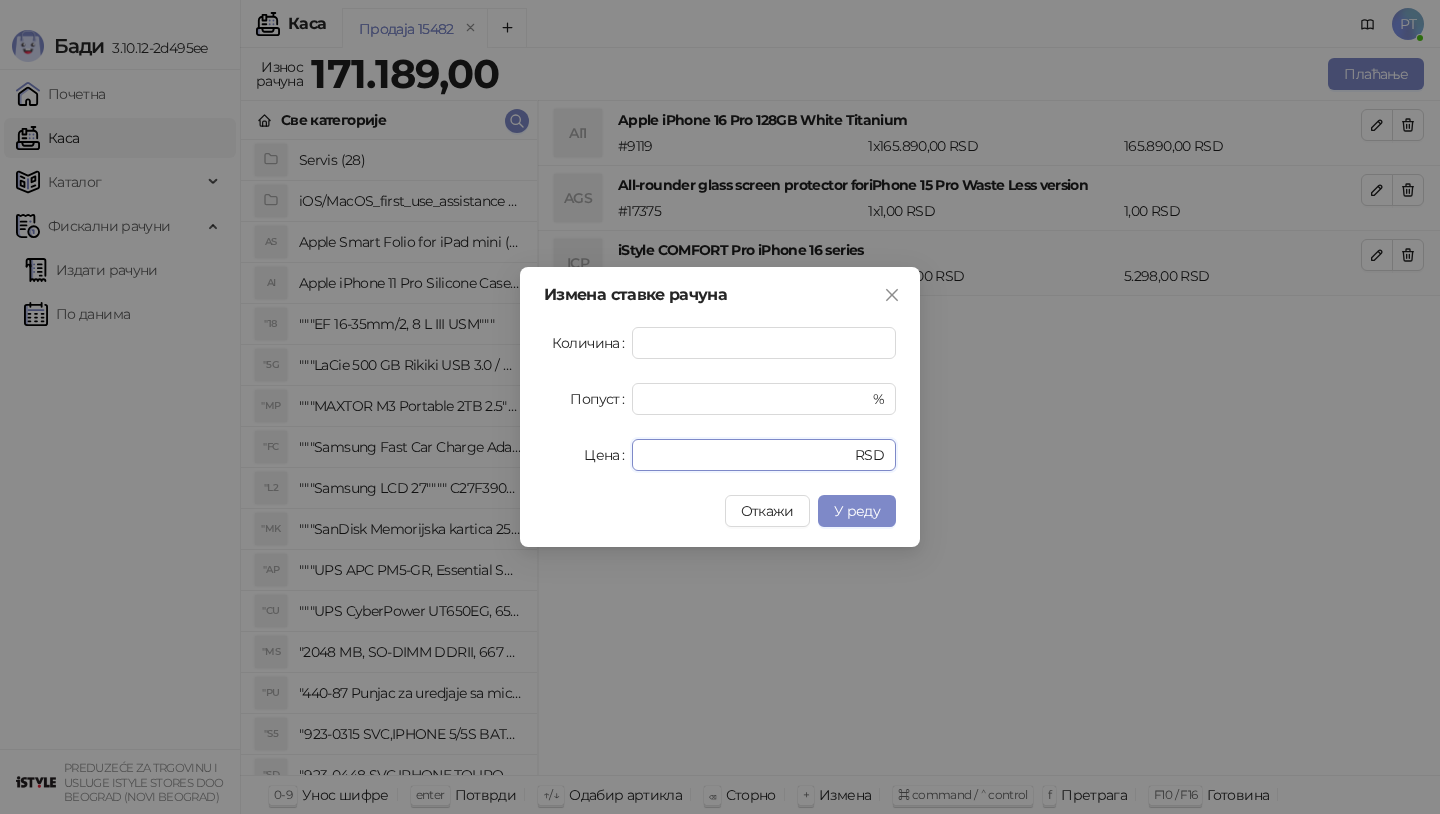 drag, startPoint x: 698, startPoint y: 453, endPoint x: 541, endPoint y: 453, distance: 157 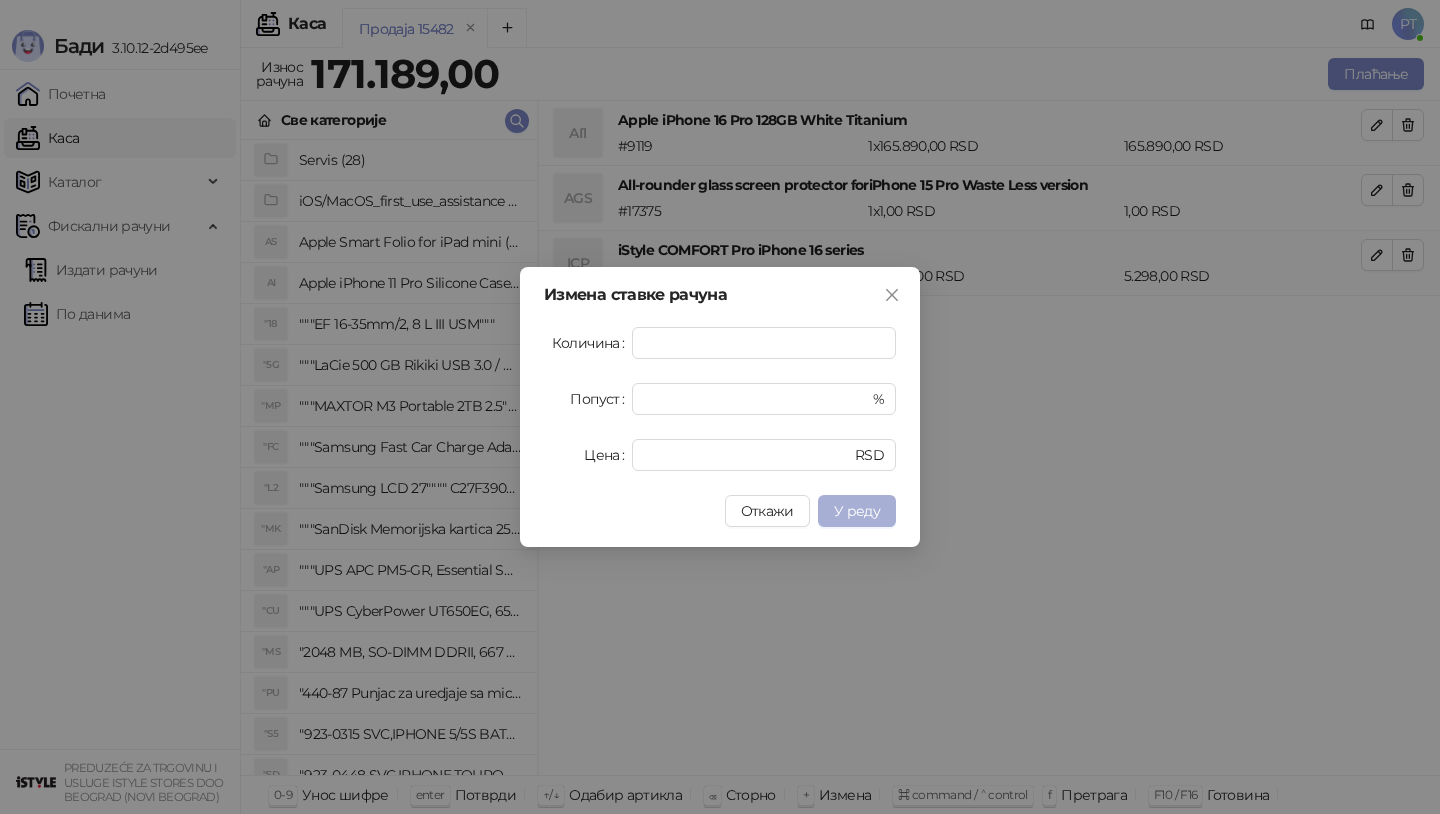 type on "******" 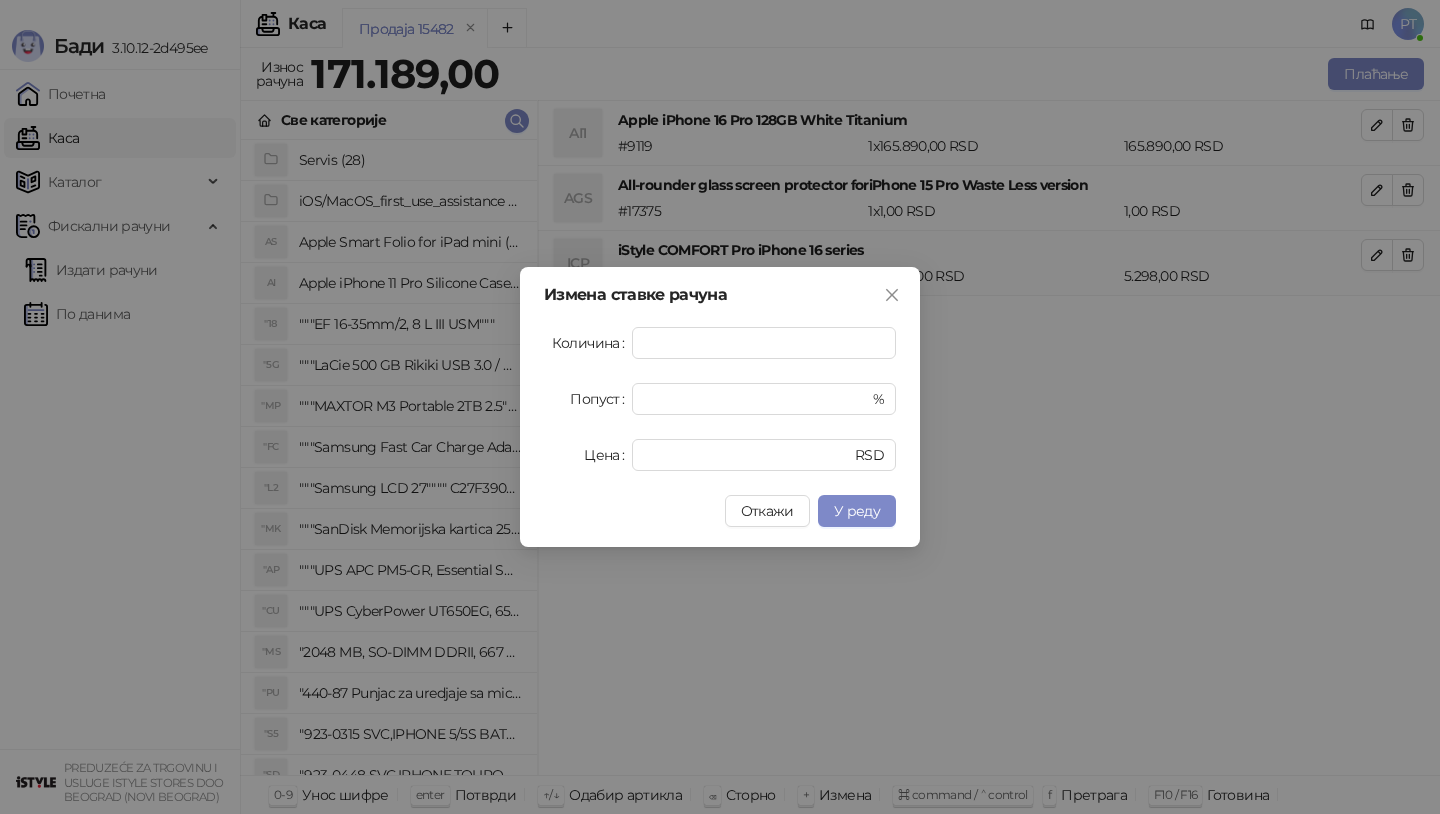 click on "У реду" at bounding box center (857, 511) 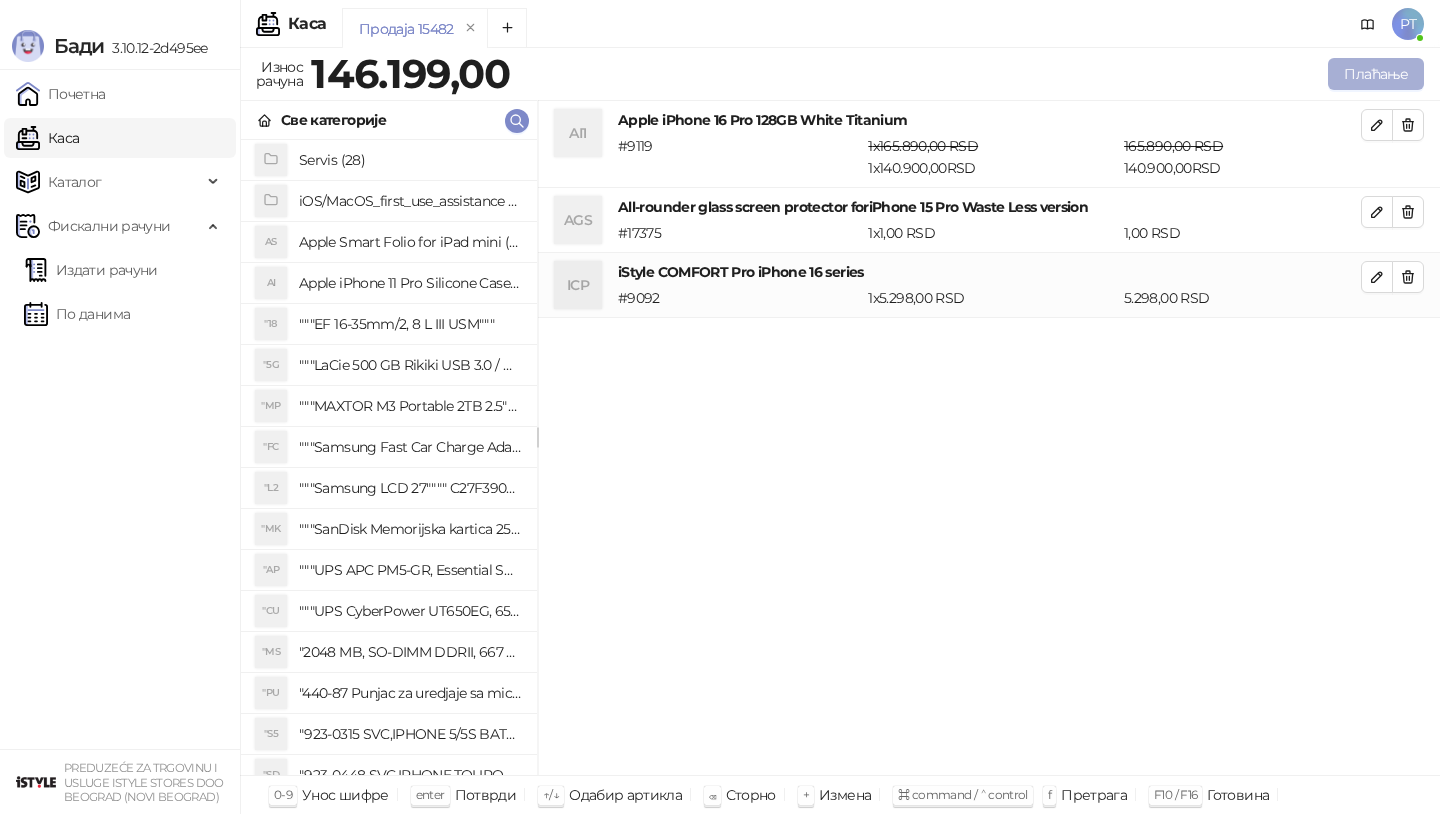 click on "Плаћање" at bounding box center [1376, 74] 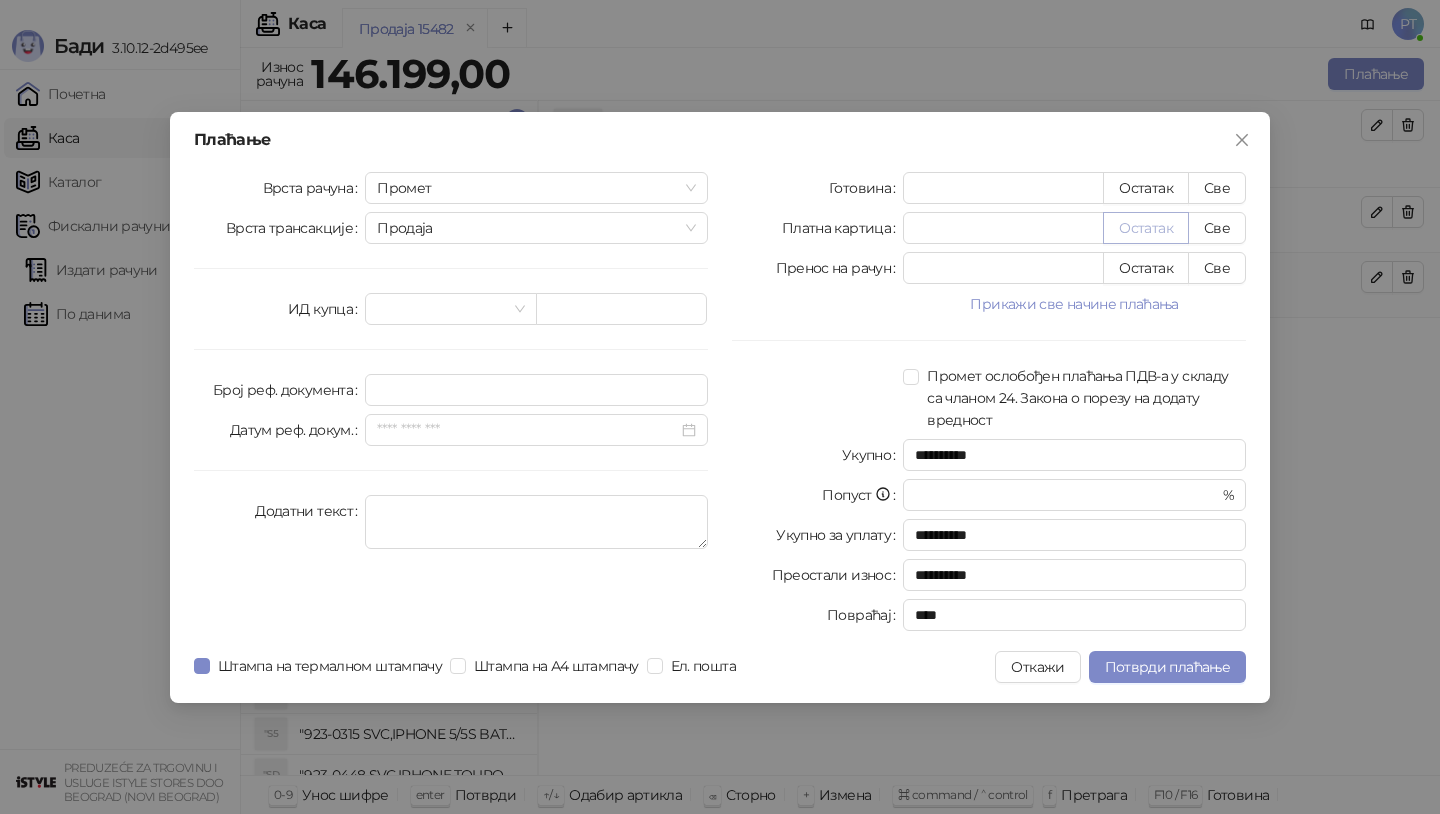 click on "Остатак" at bounding box center [1146, 228] 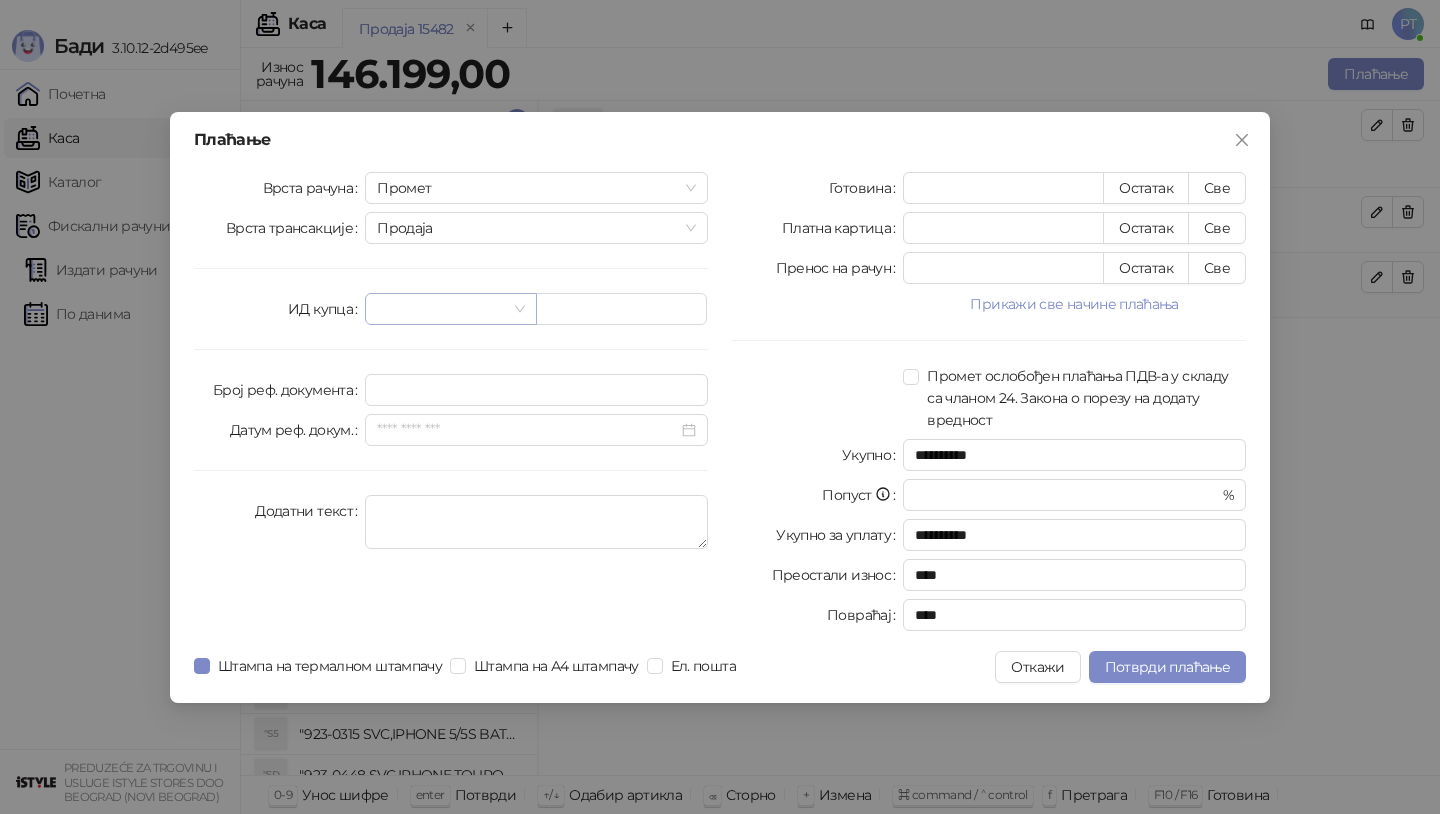 click at bounding box center (441, 309) 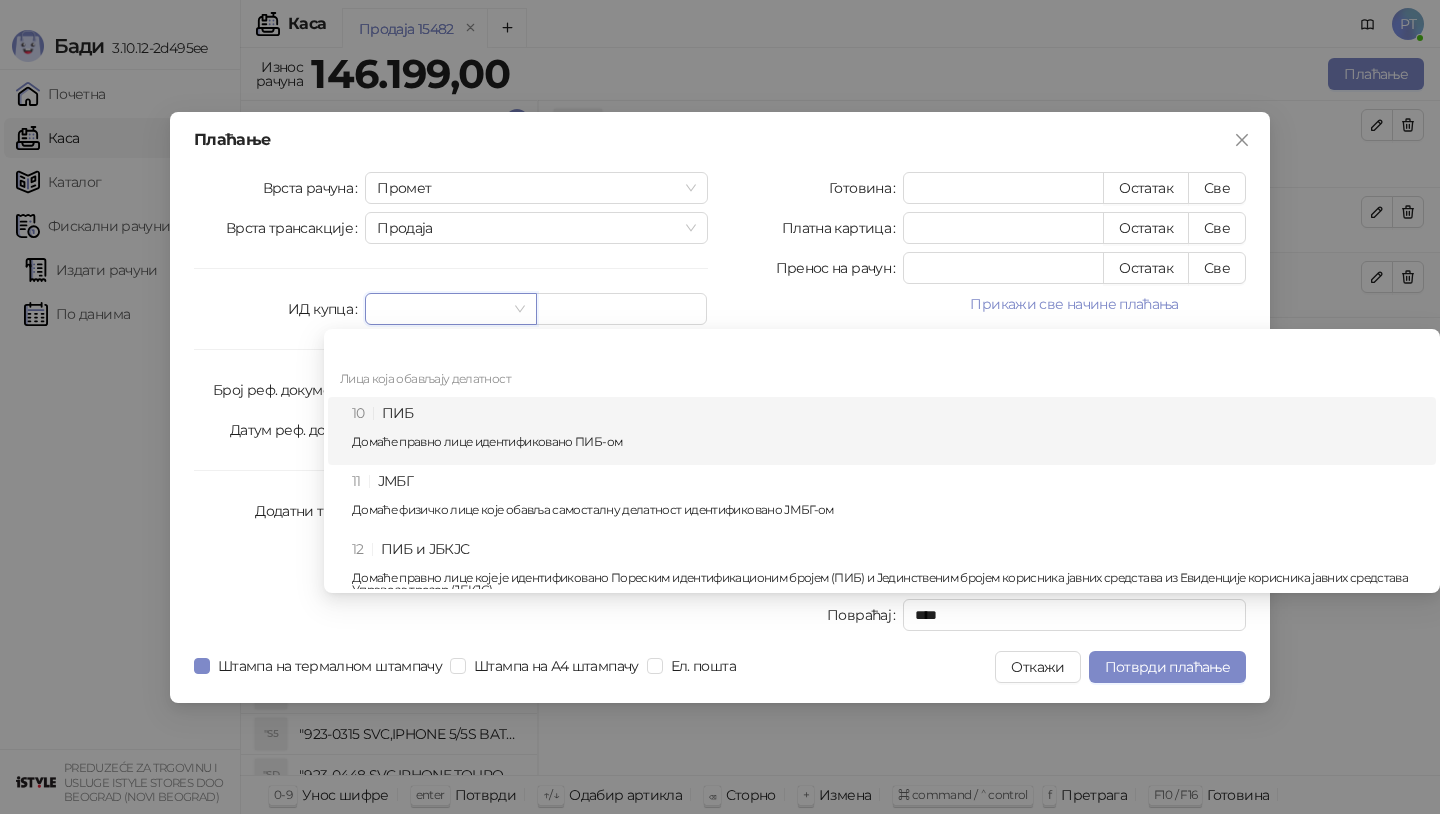 click on "10 ПИБ Домаће правно лице идентификовано ПИБ-ом" at bounding box center (888, 431) 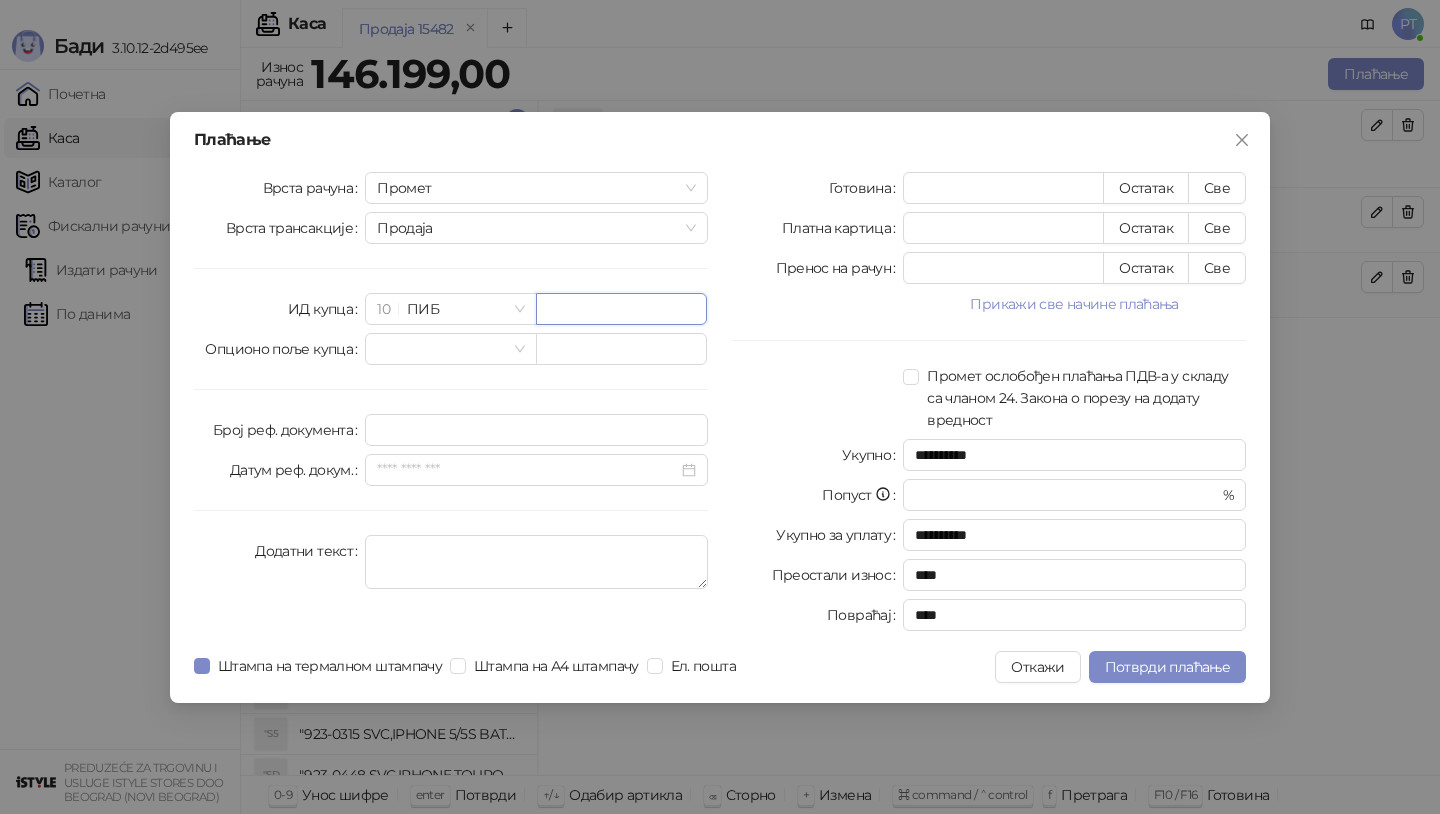 paste on "*********" 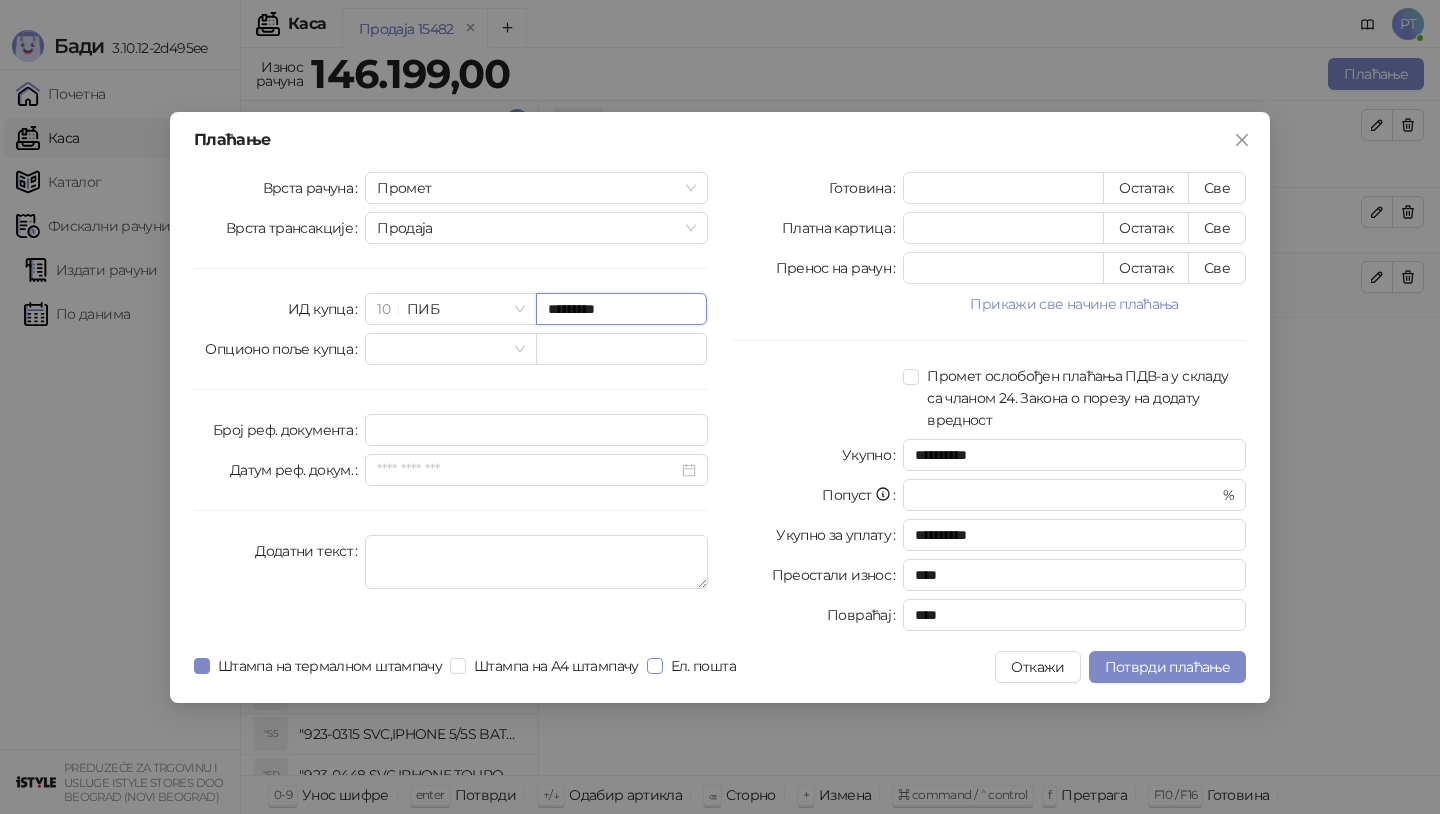 type on "*********" 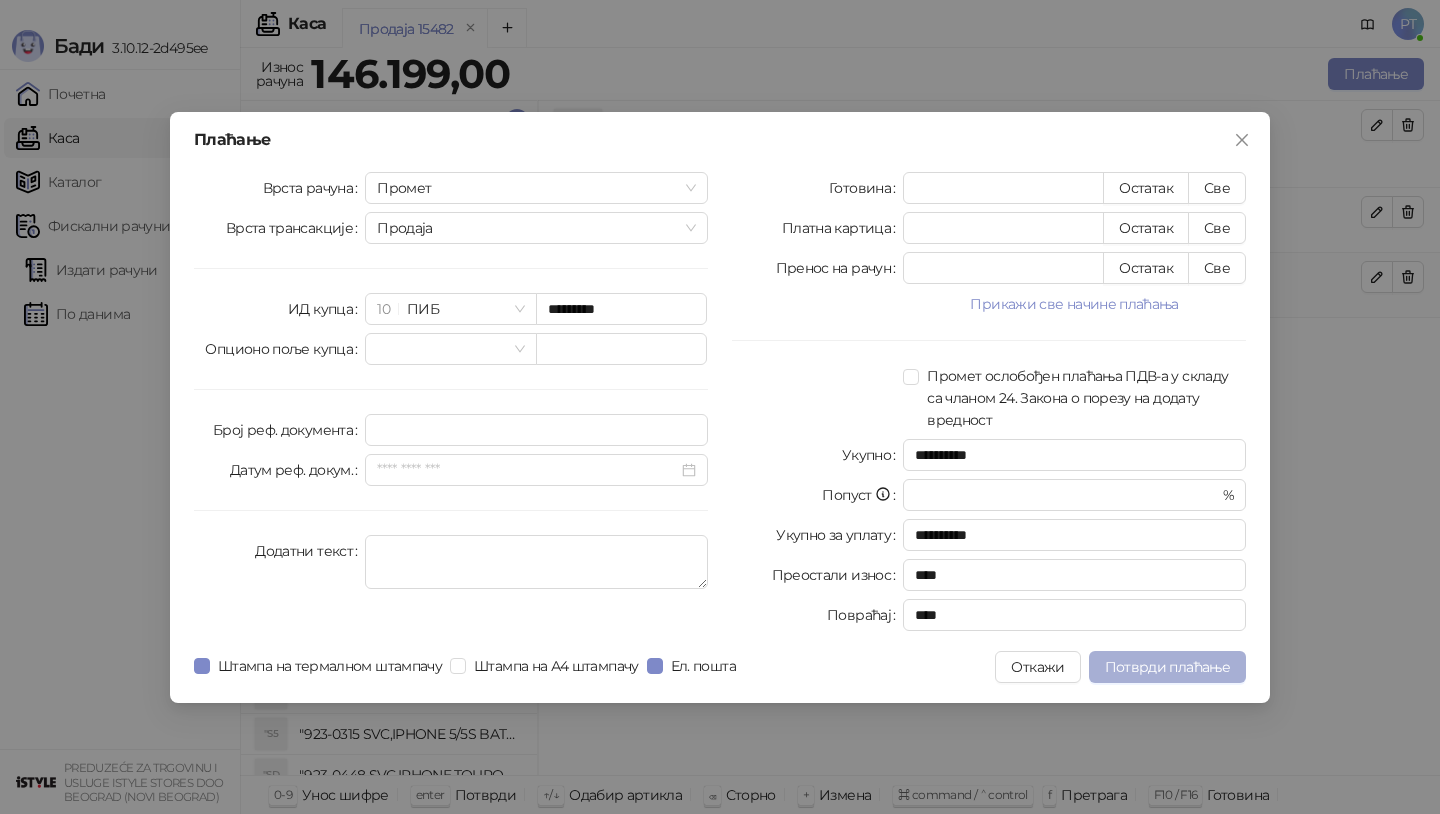 click on "Потврди плаћање" at bounding box center (1167, 667) 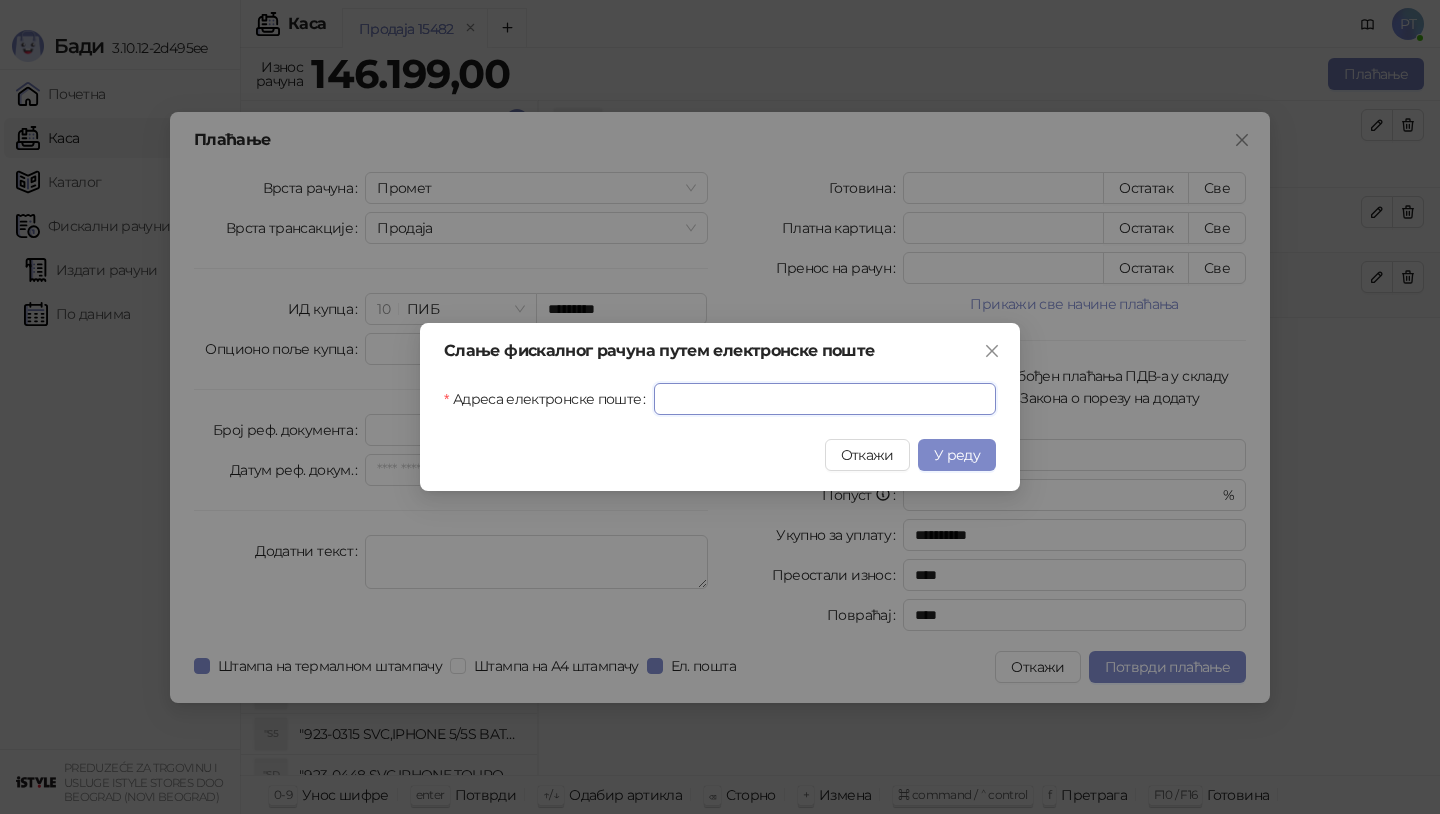 click on "Адреса електронске поште" at bounding box center [825, 399] 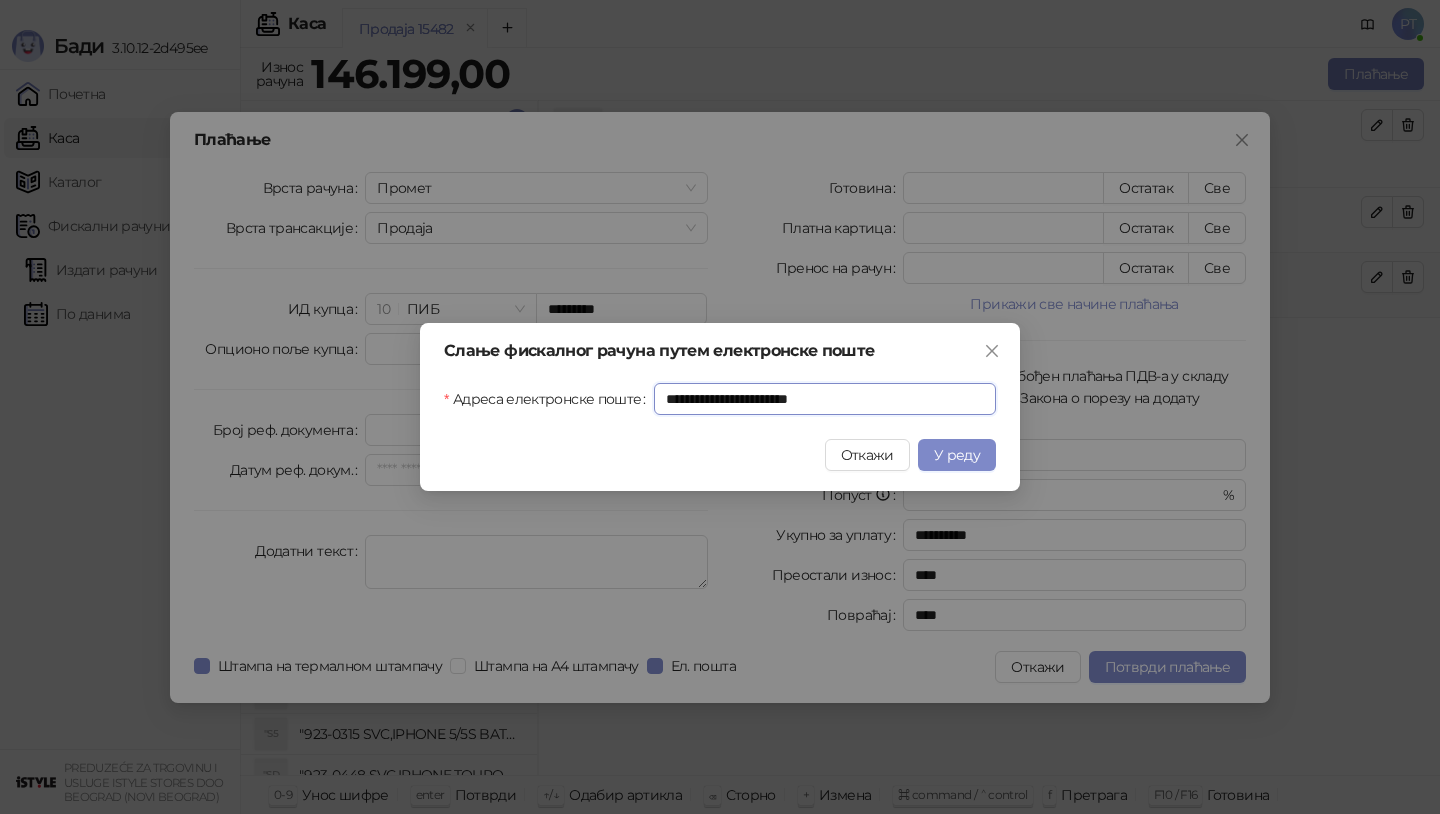 type on "**********" 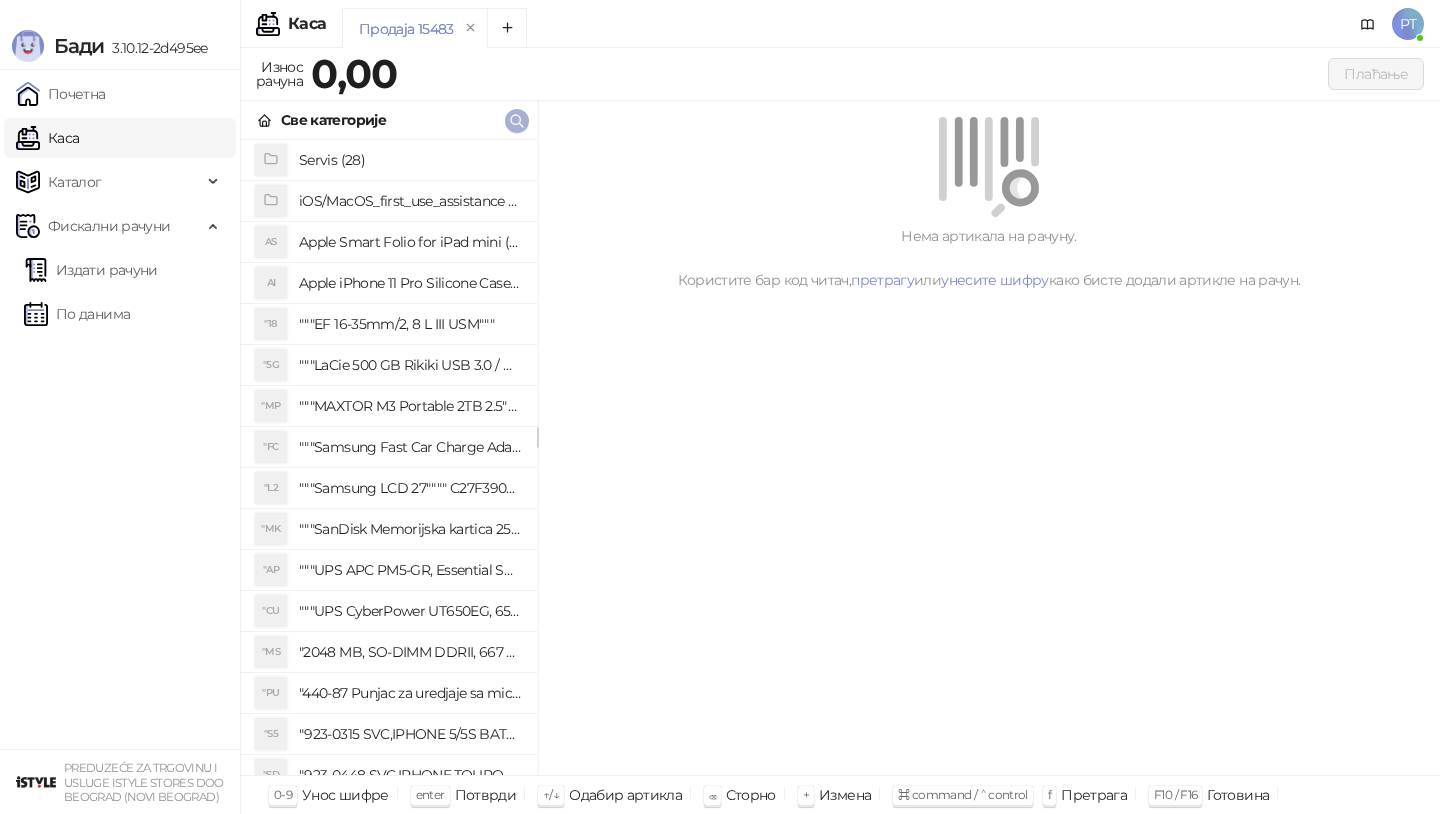click 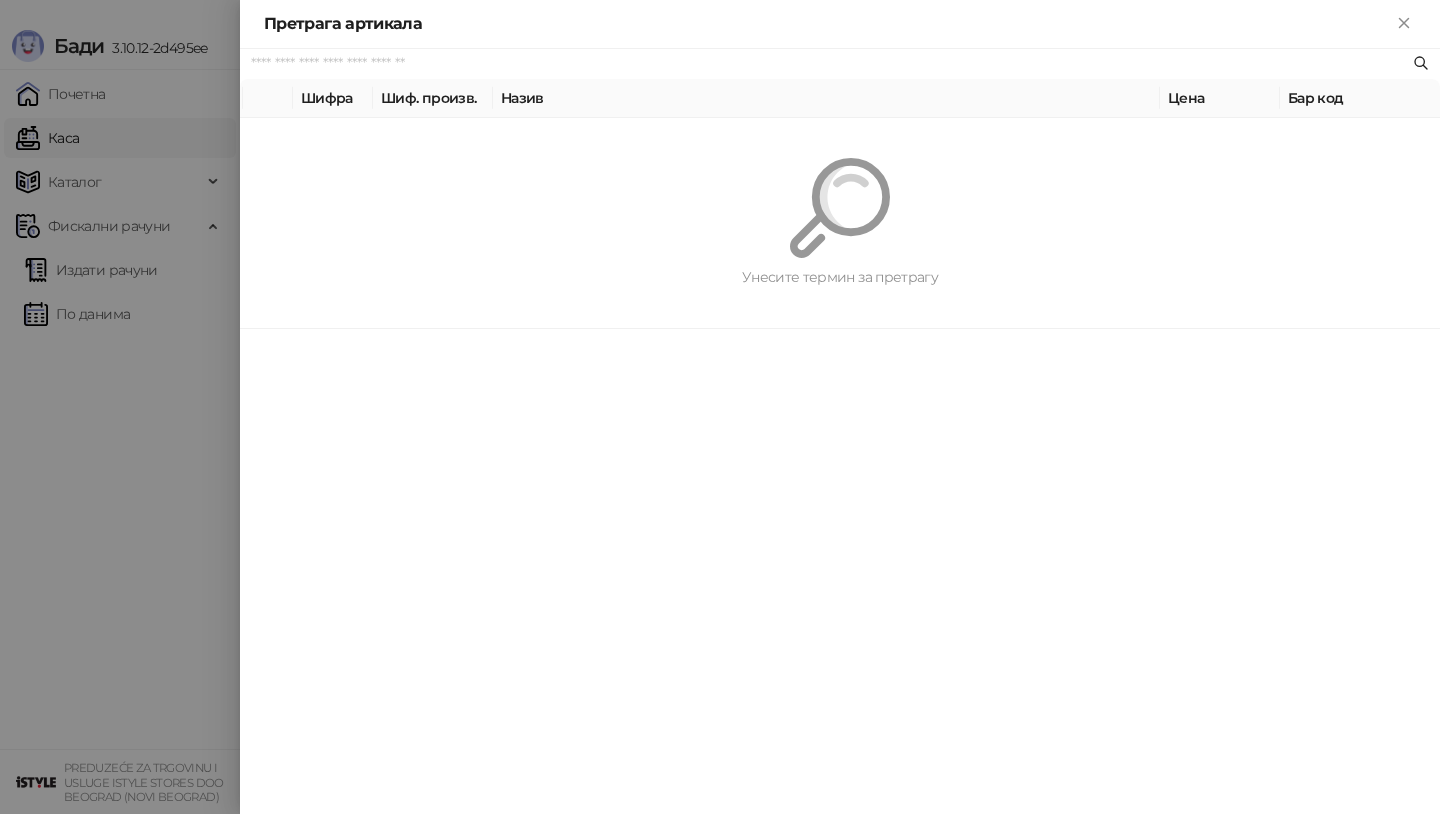 paste on "*********" 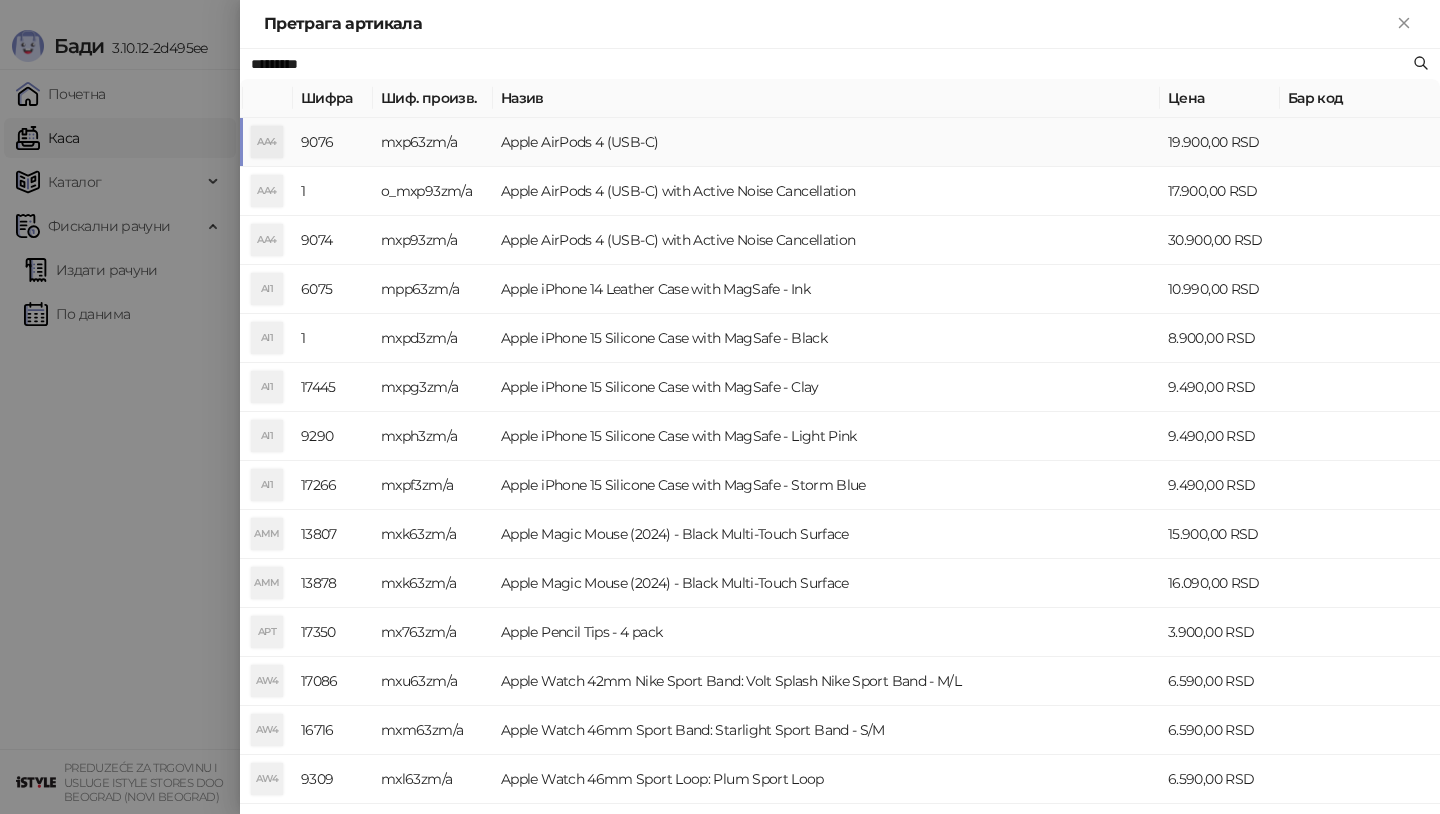 type on "*********" 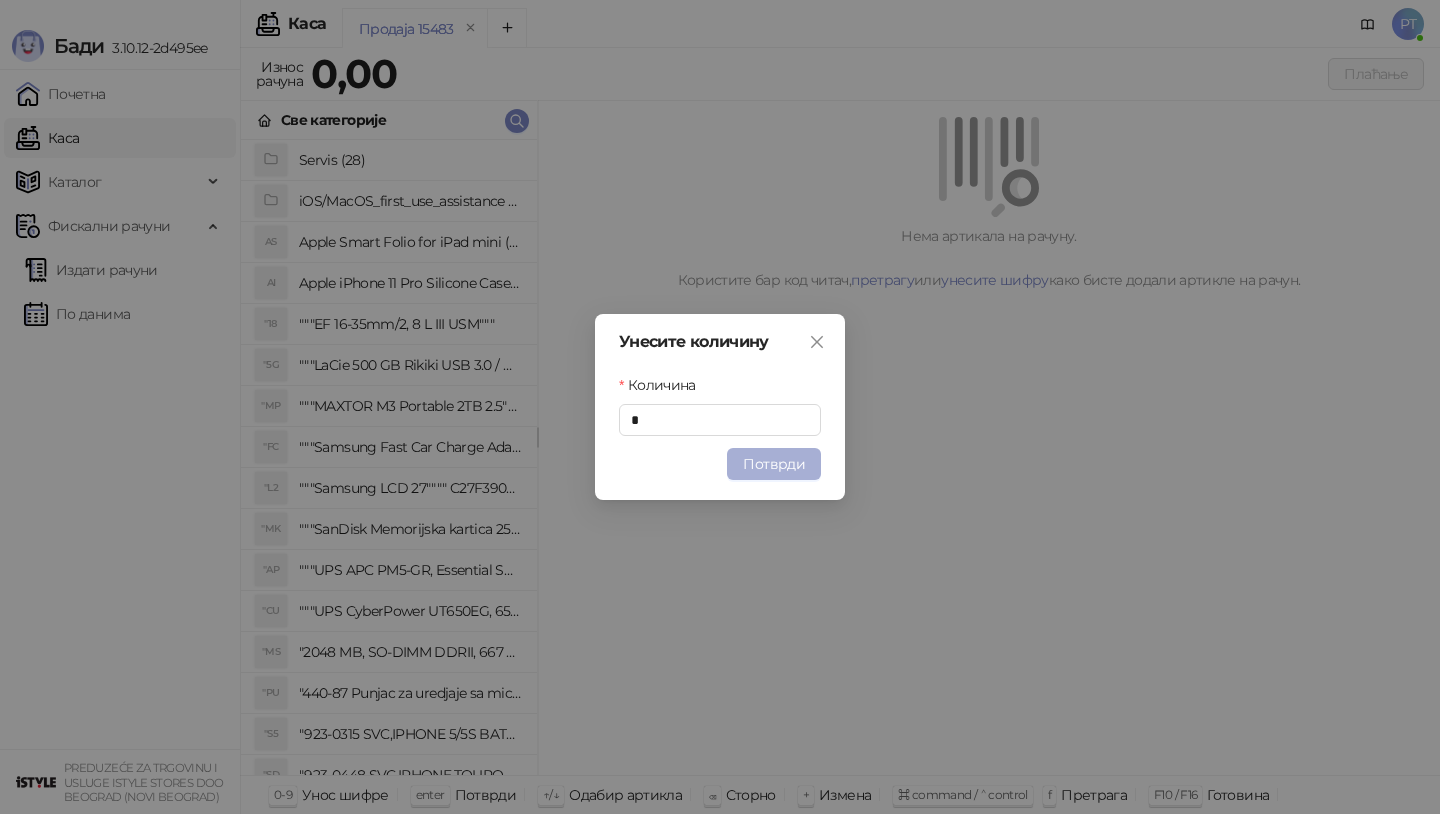 click on "Потврди" at bounding box center [774, 464] 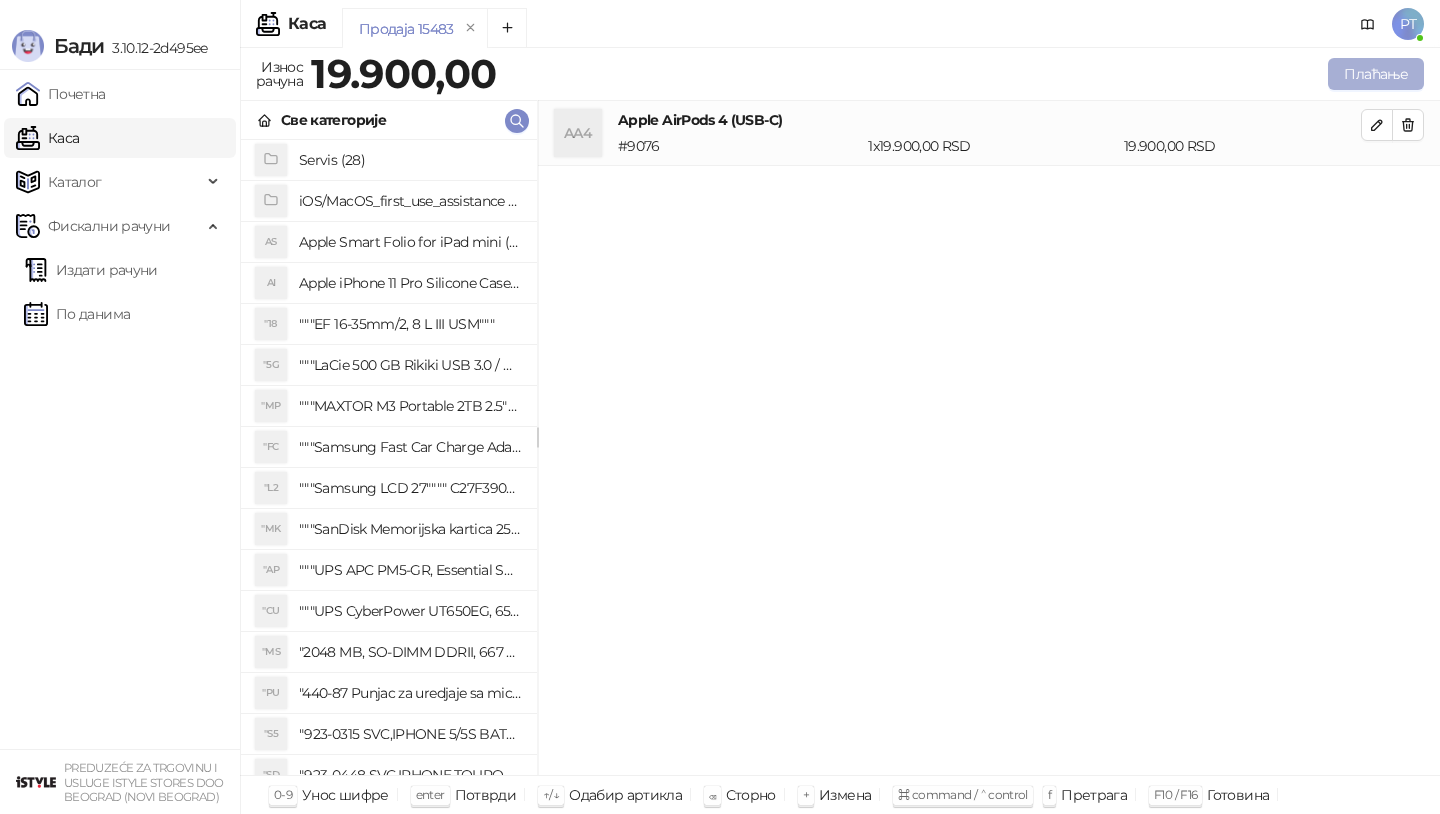 click on "Плаћање" at bounding box center (1376, 74) 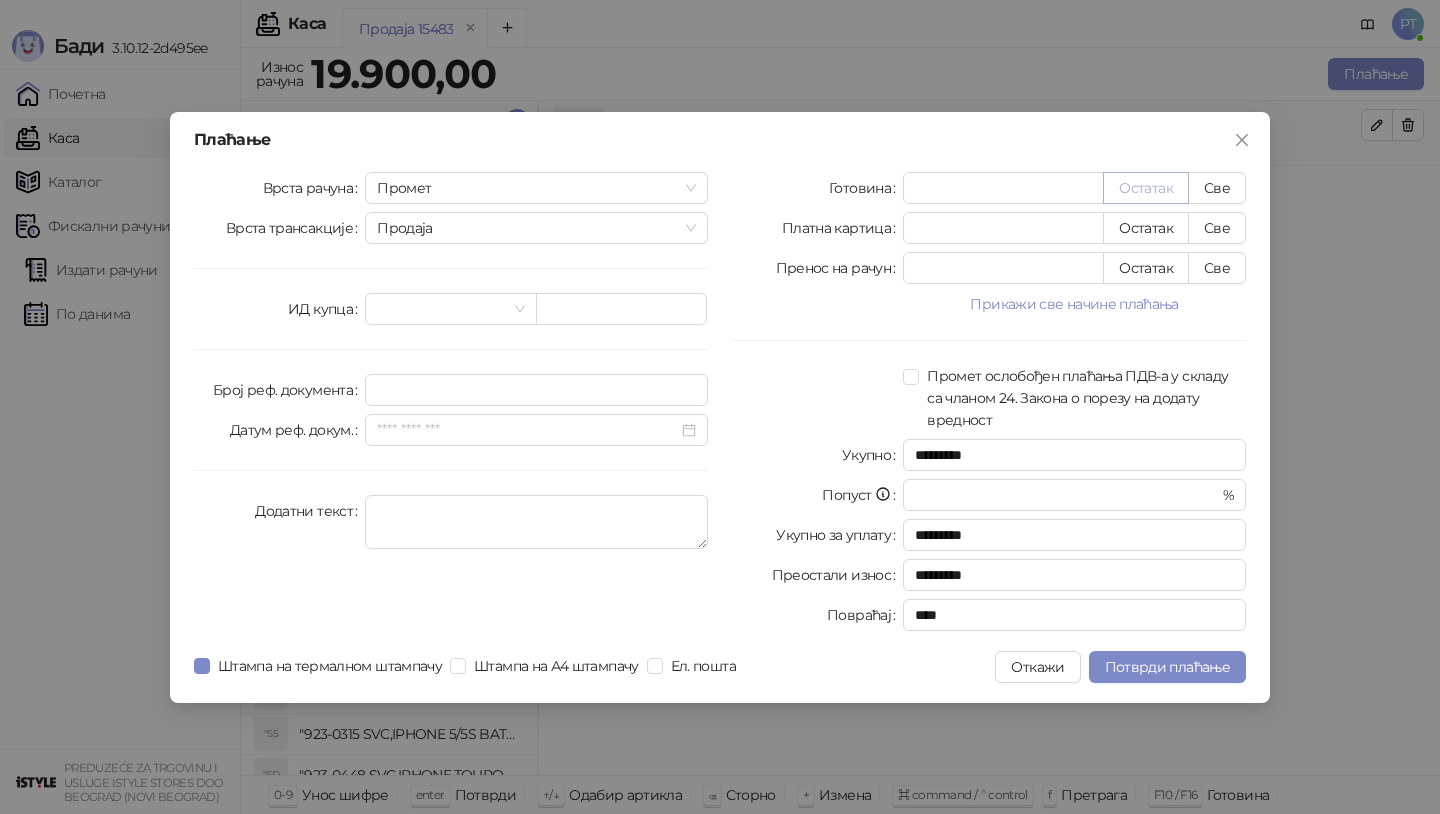 click on "Остатак" at bounding box center (1146, 188) 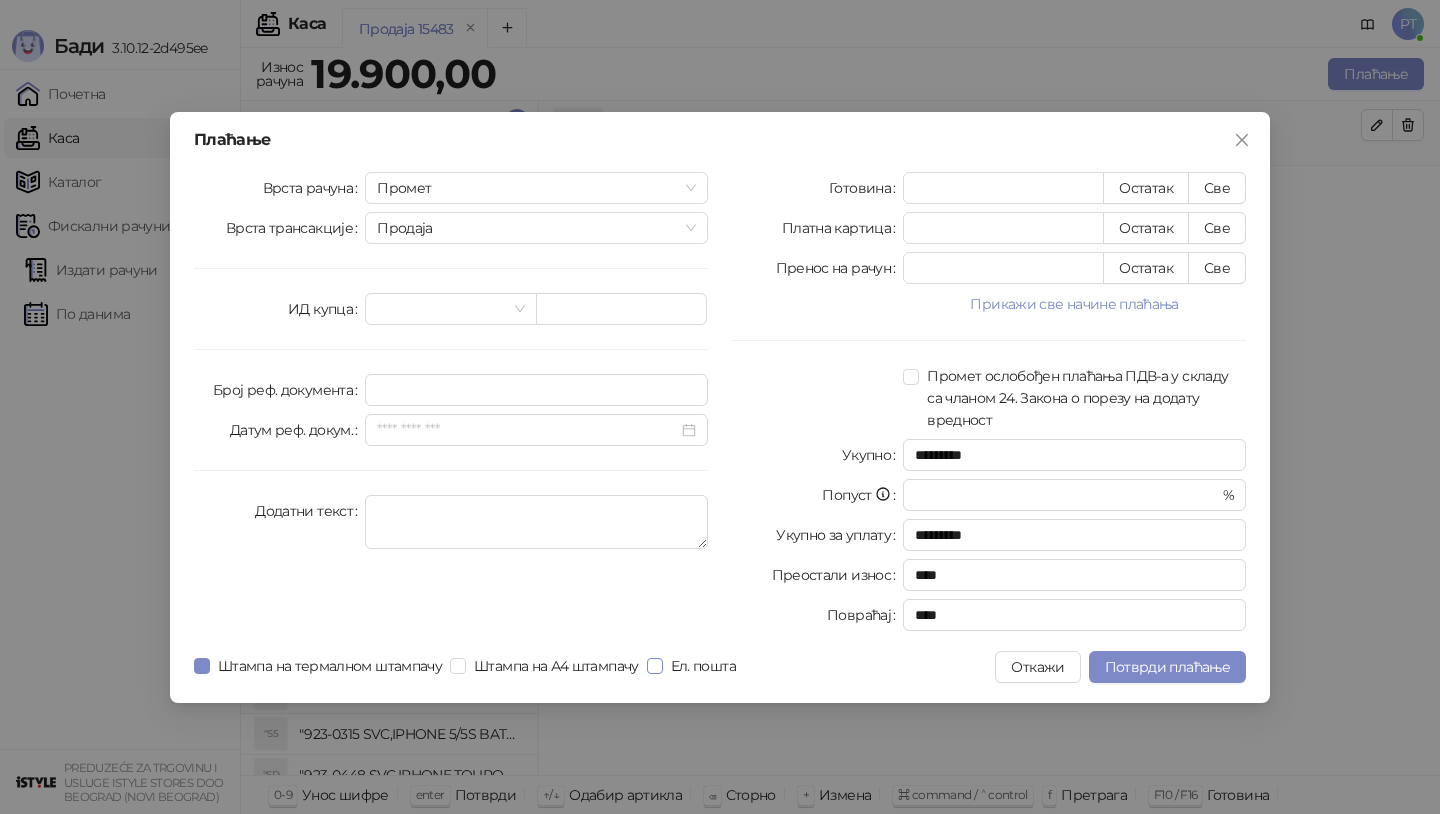 click on "Ел. пошта" at bounding box center [703, 666] 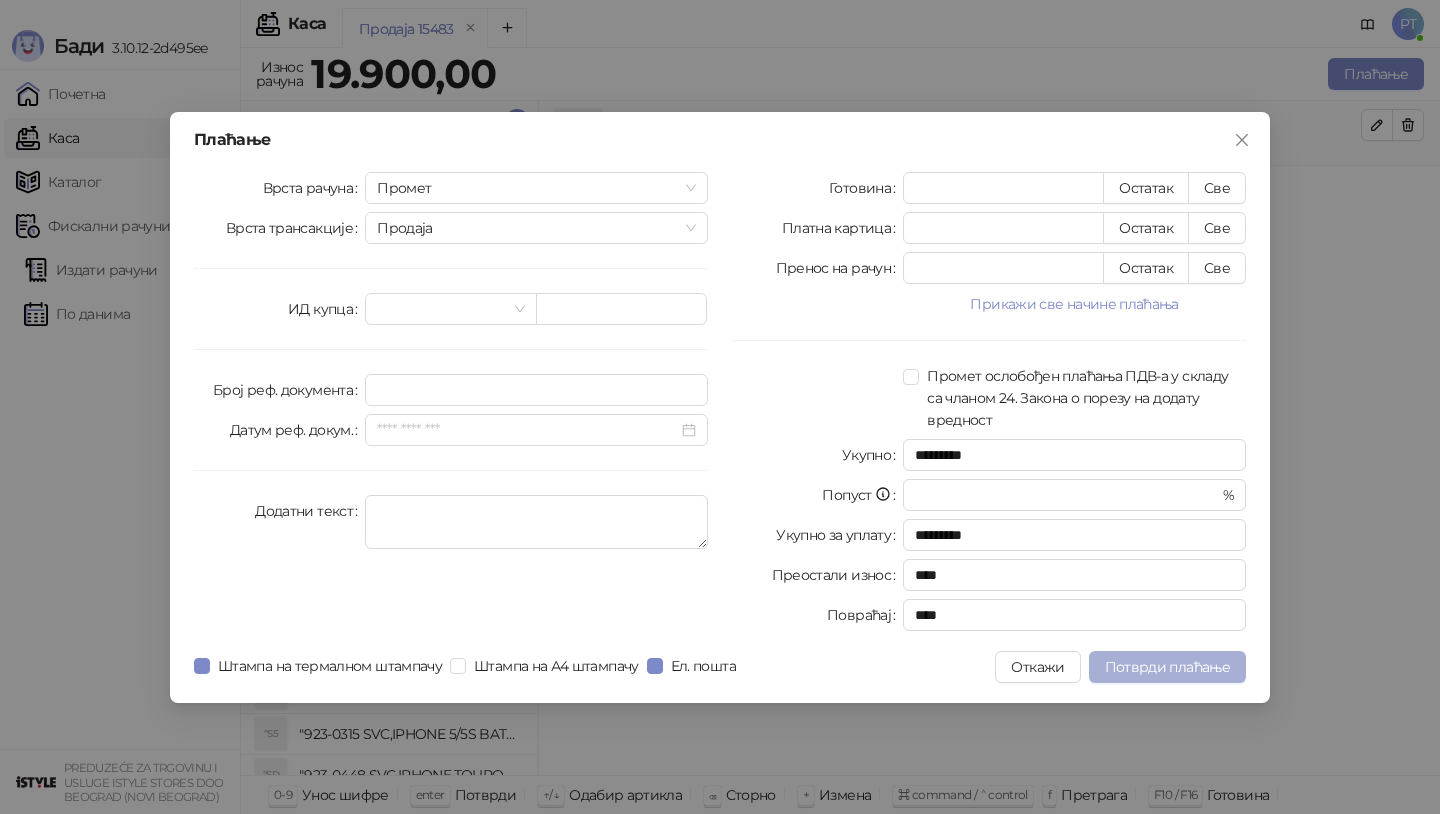 click on "Потврди плаћање" at bounding box center [1167, 667] 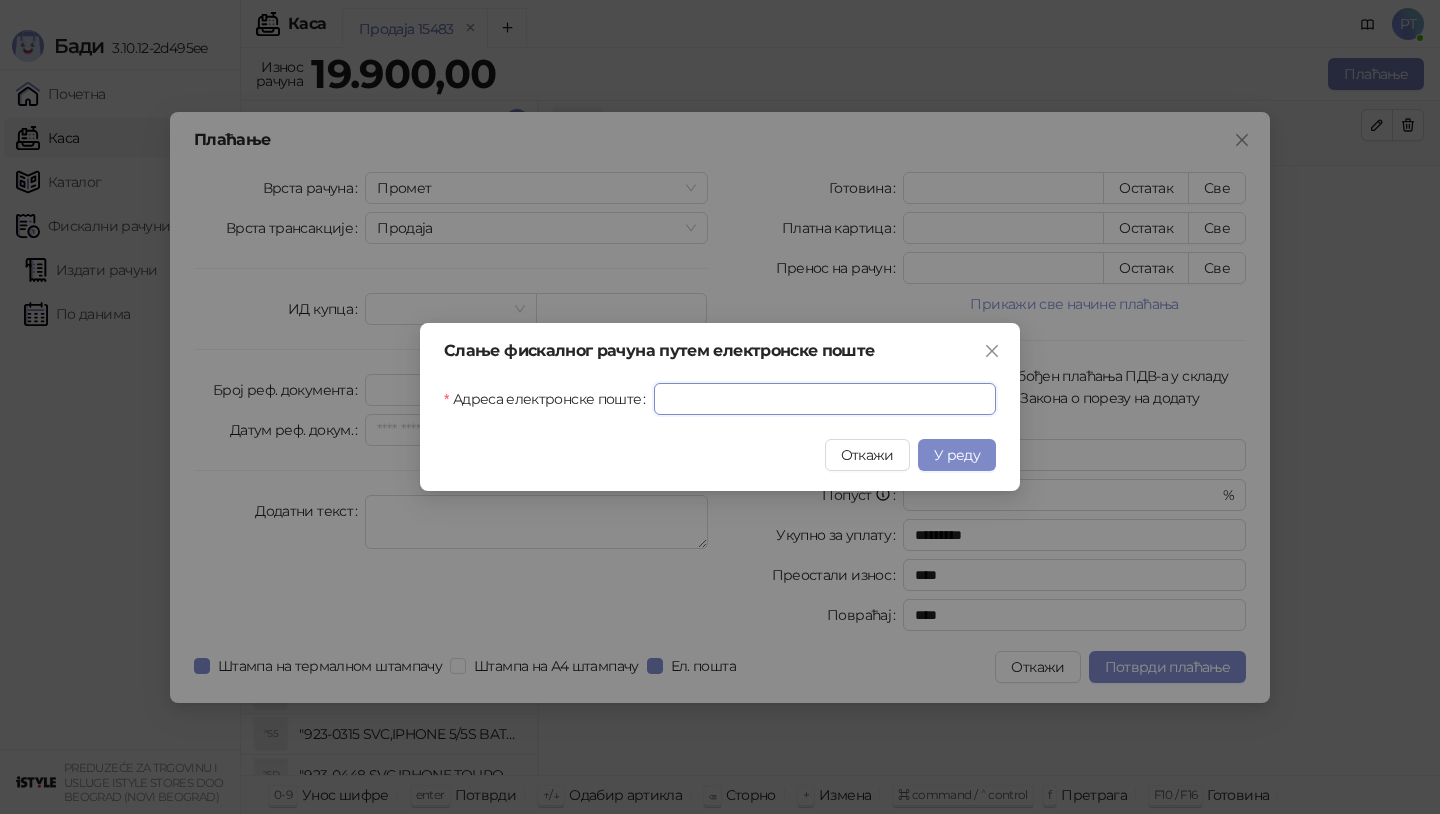 click on "Адреса електронске поште" at bounding box center (825, 399) 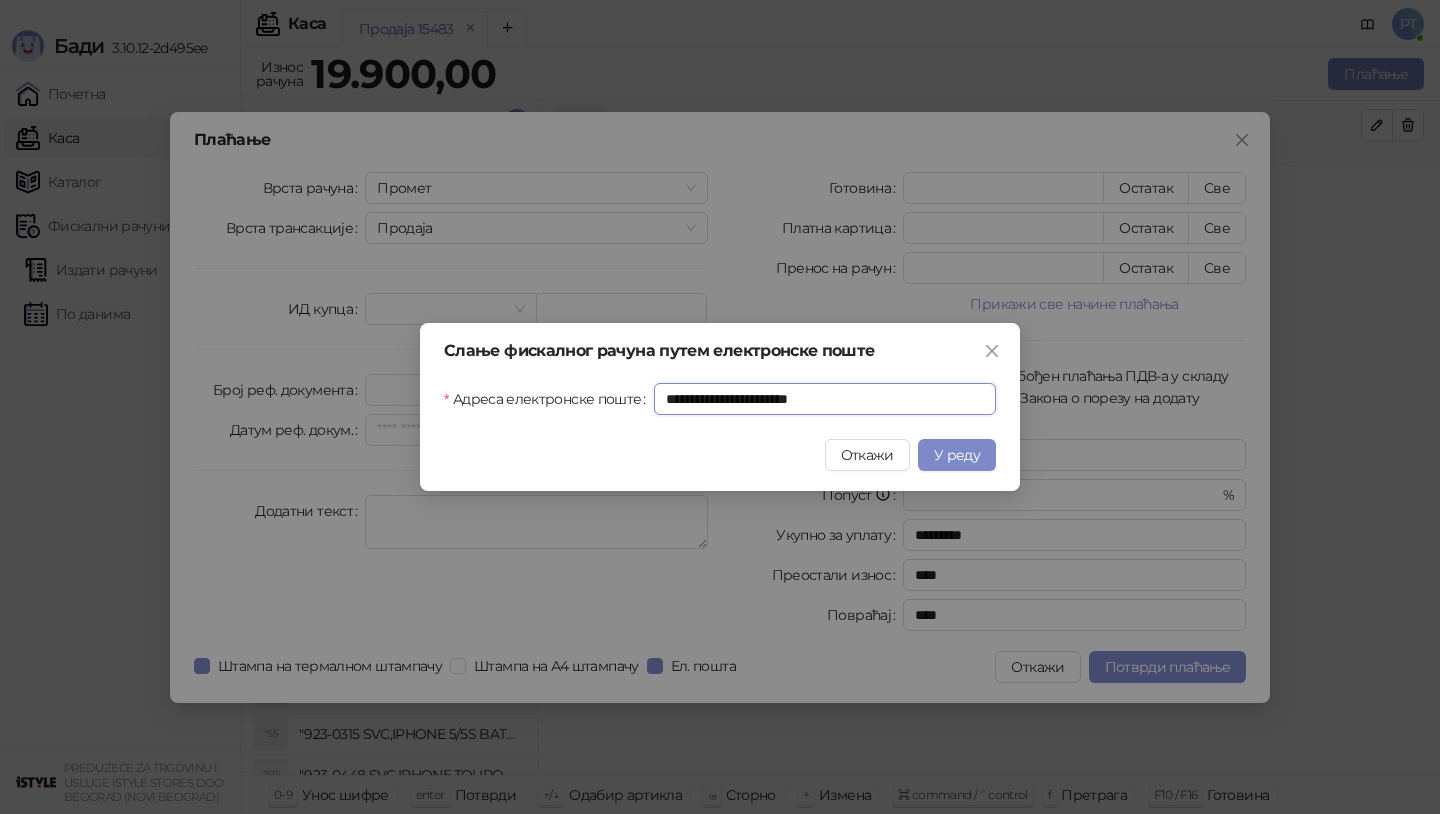 type on "**********" 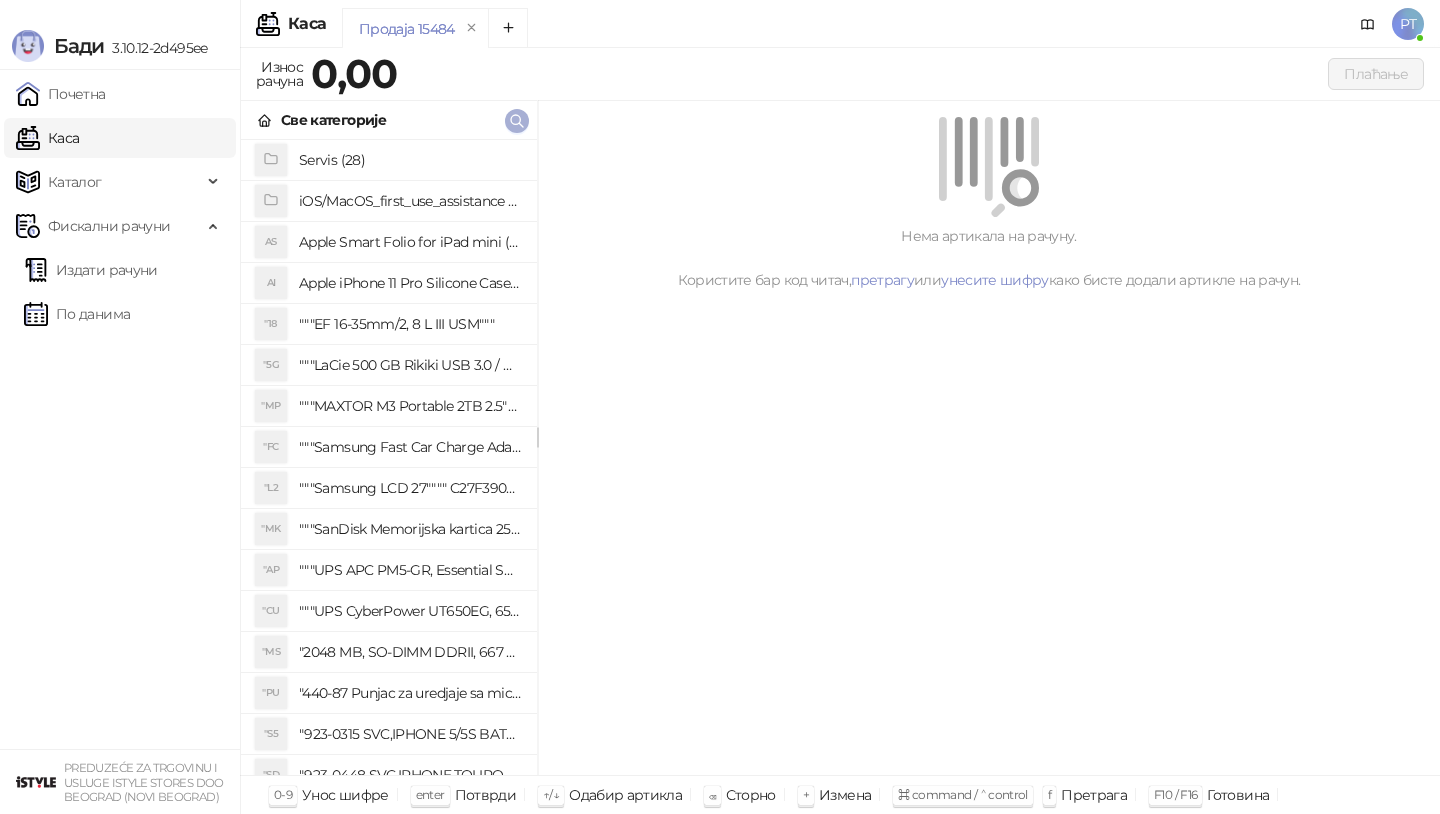 click 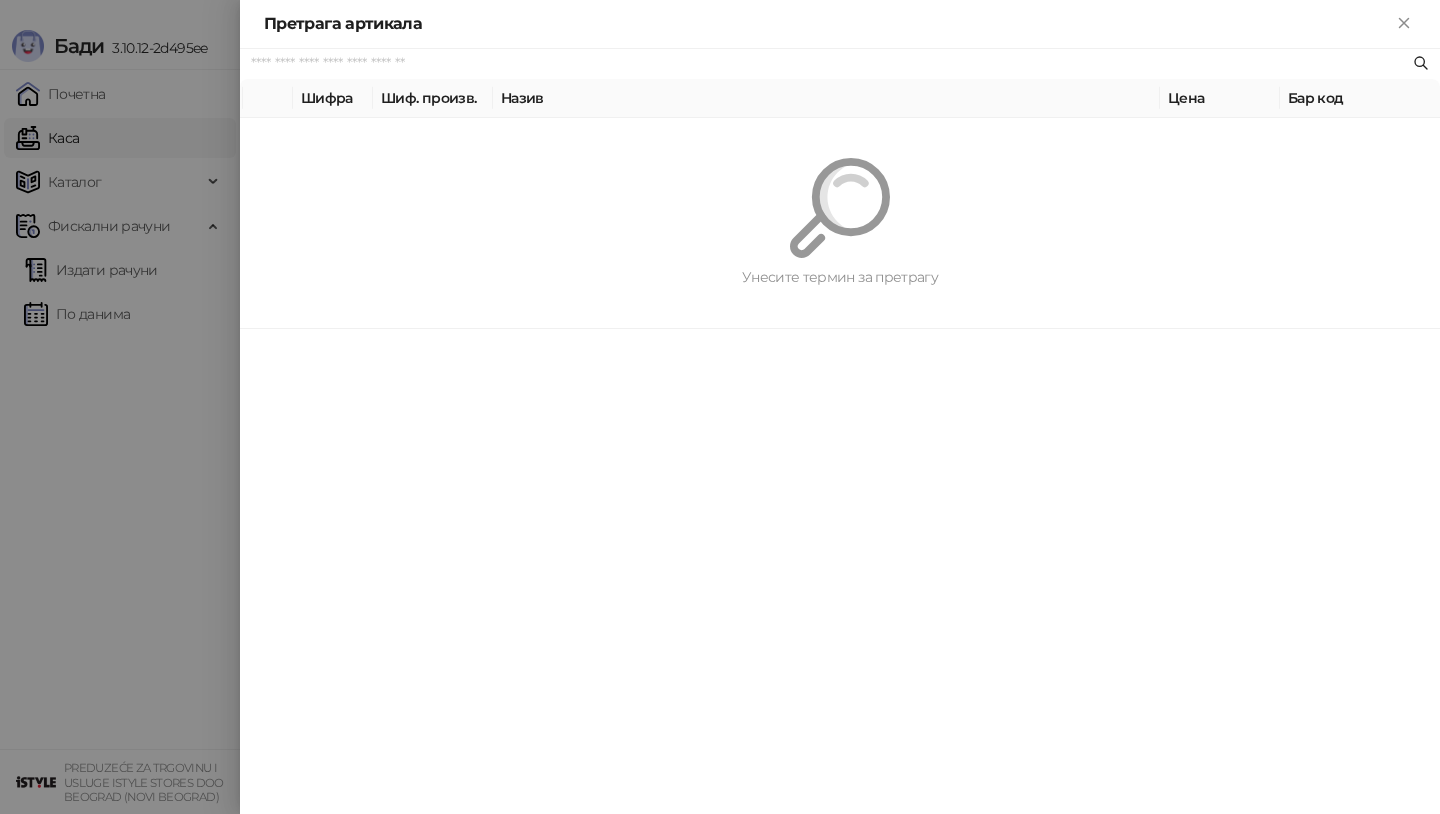 paste on "**********" 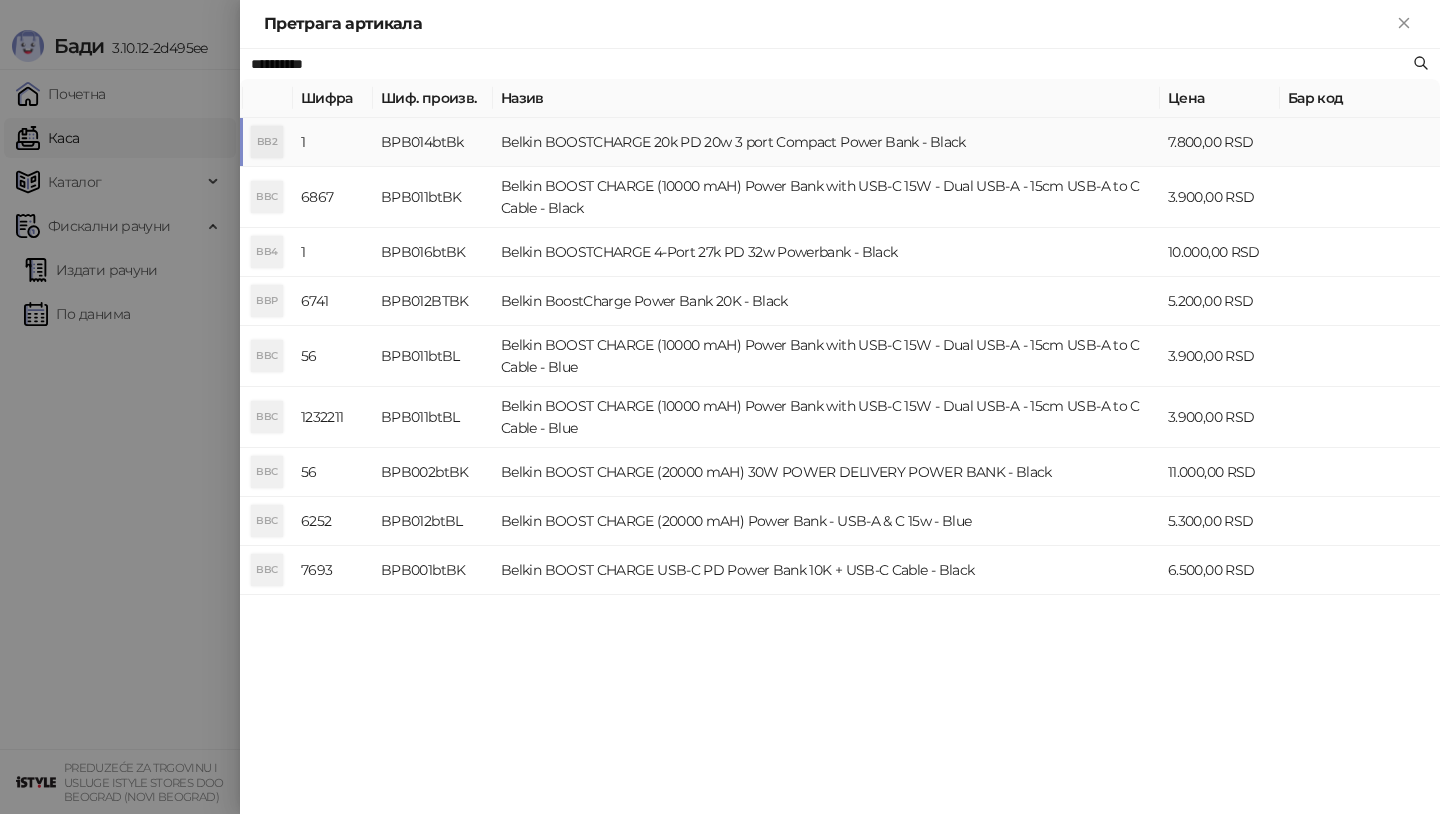 click on "Belkin BOOSTCHARGE 20k PD 20w 3 port Compact Power Bank - Black" at bounding box center [826, 142] 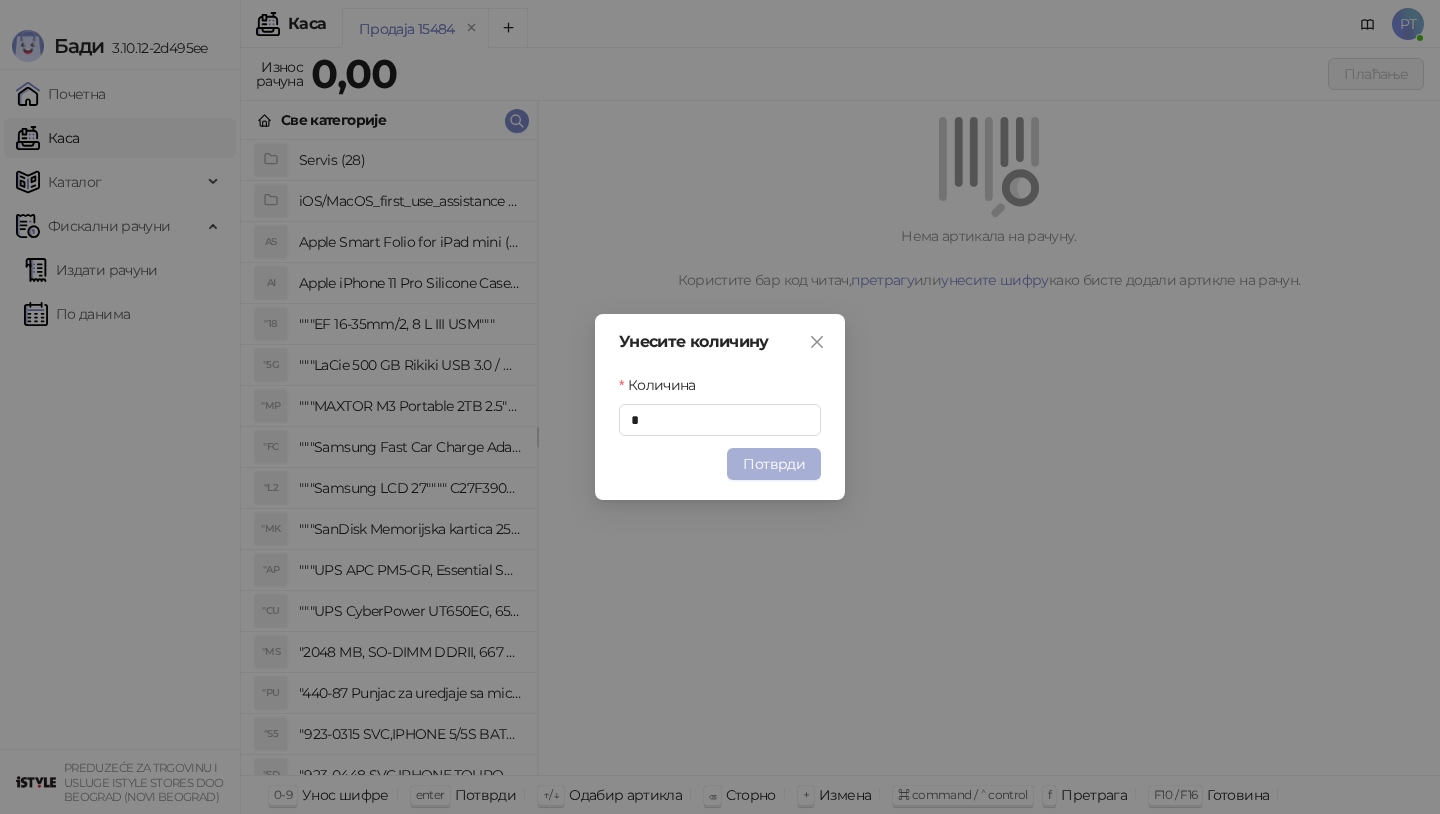 click on "Потврди" at bounding box center (774, 464) 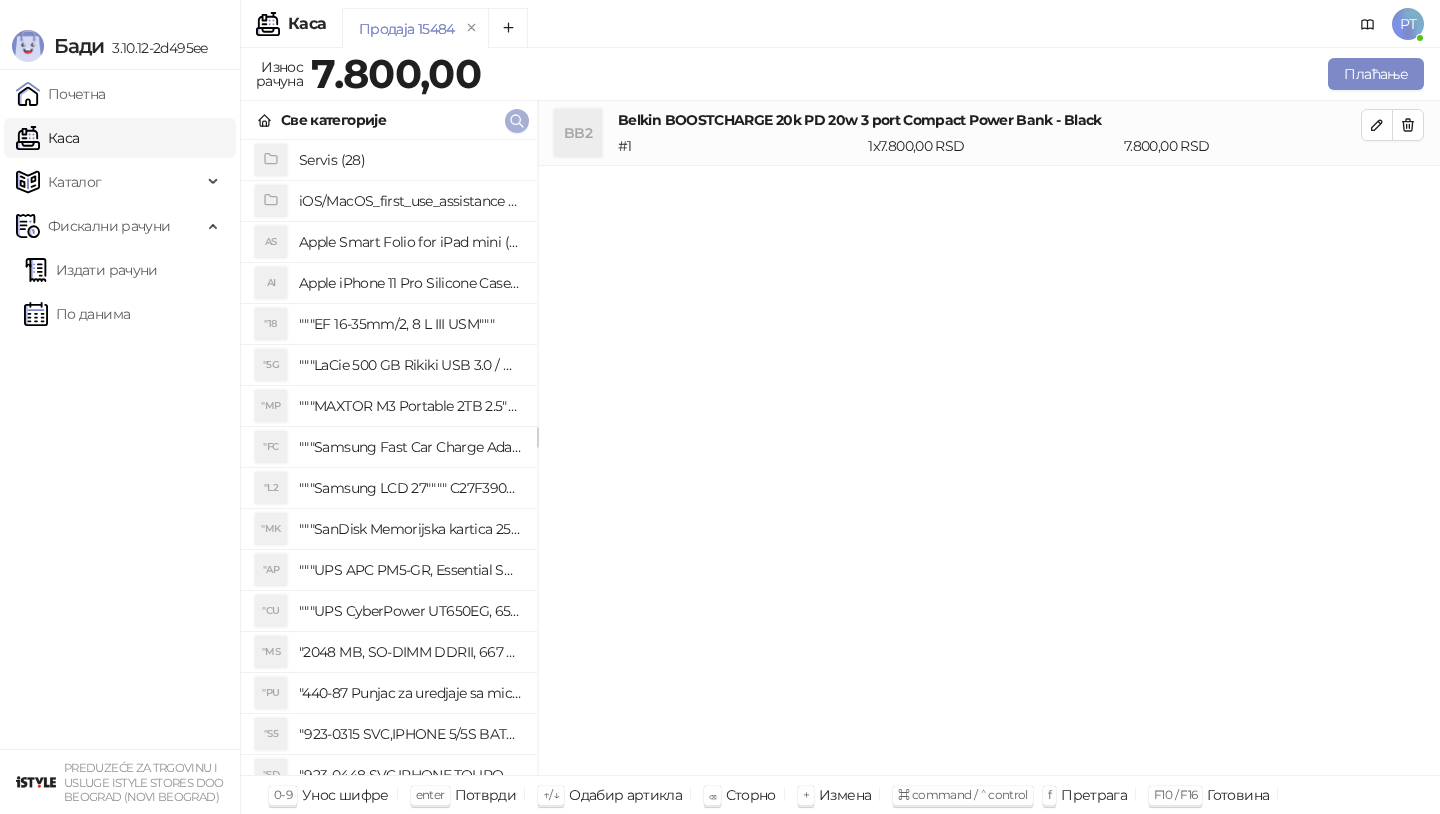 click 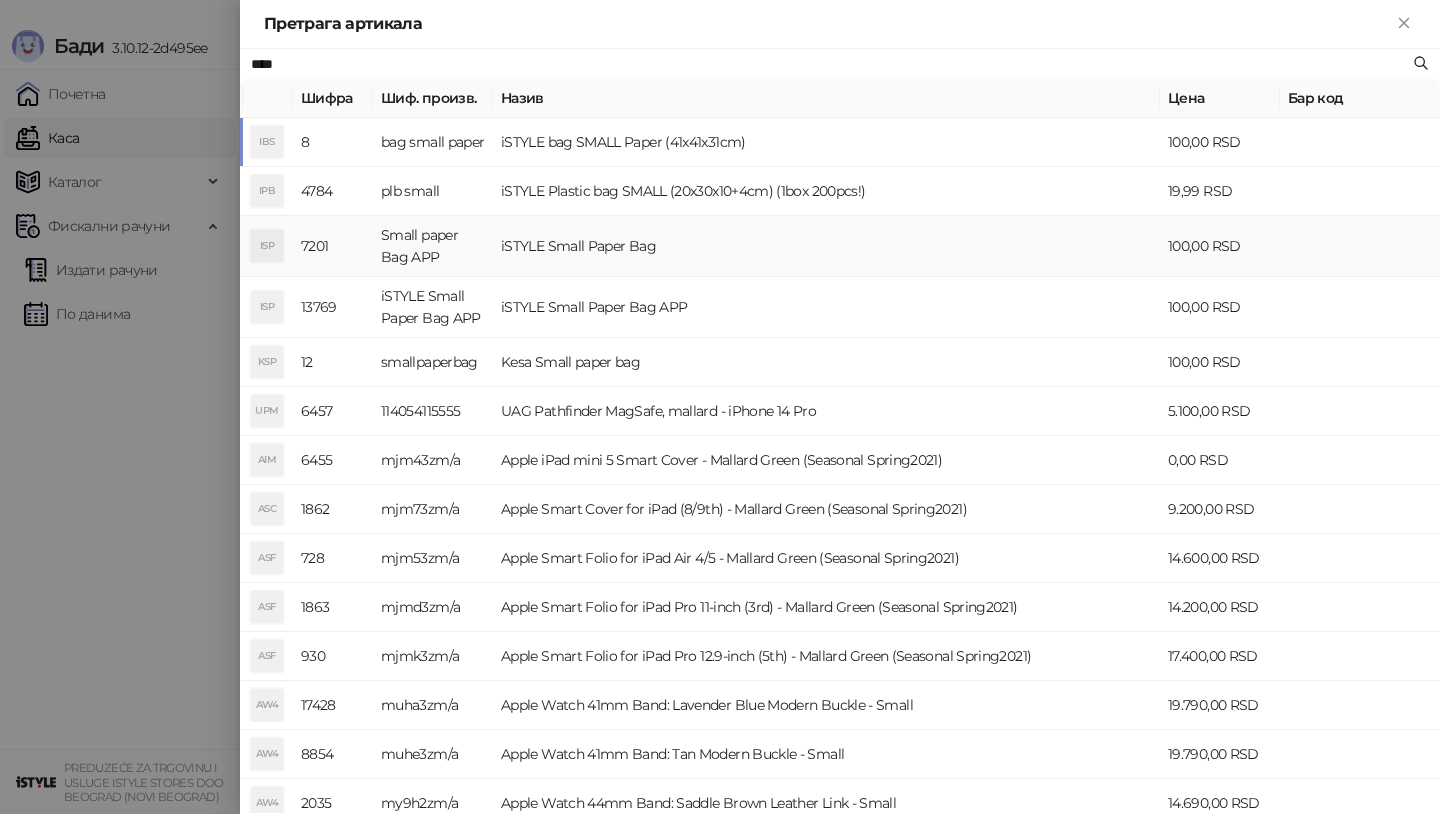 type on "****" 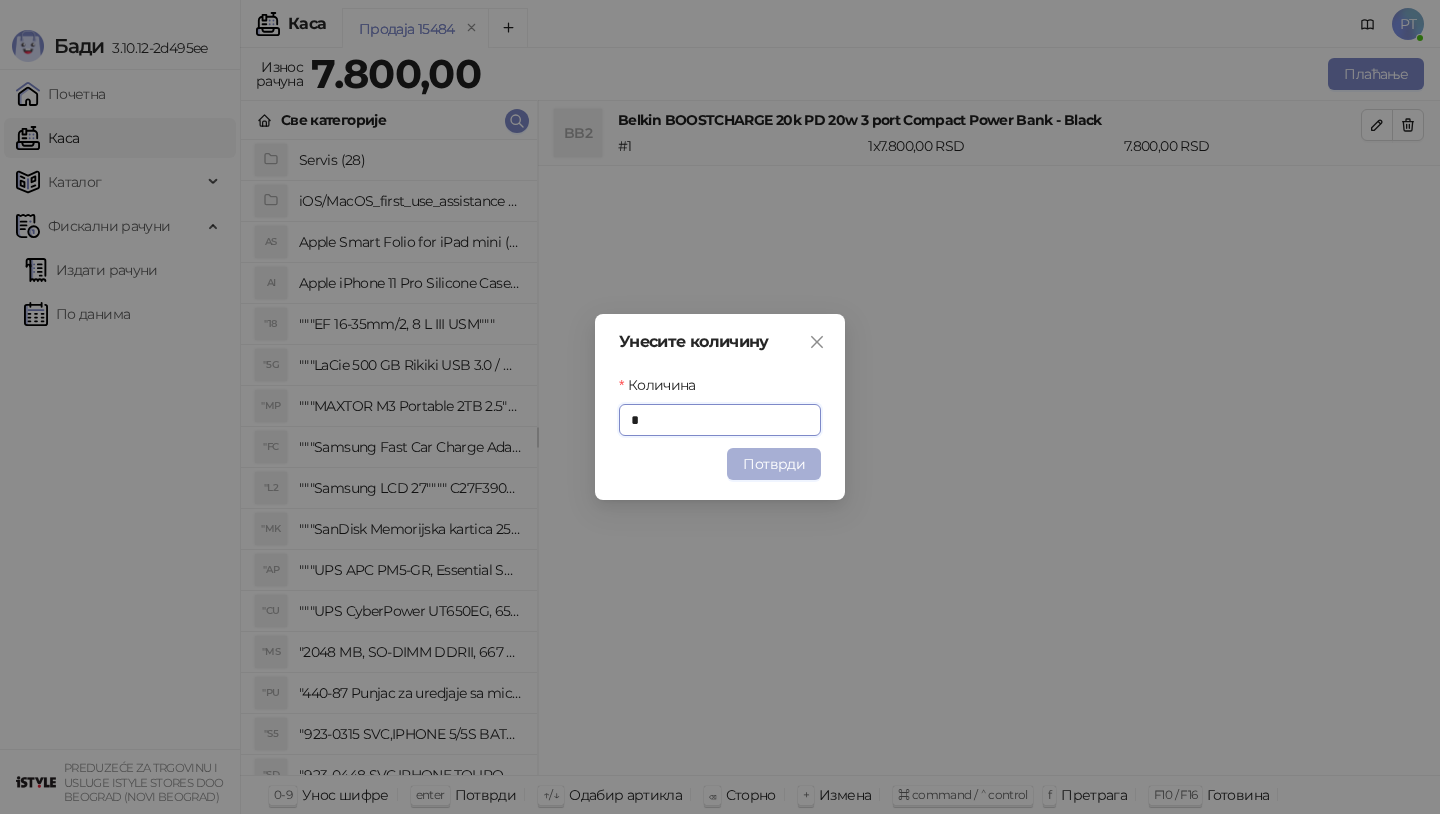 click on "Потврди" at bounding box center [774, 464] 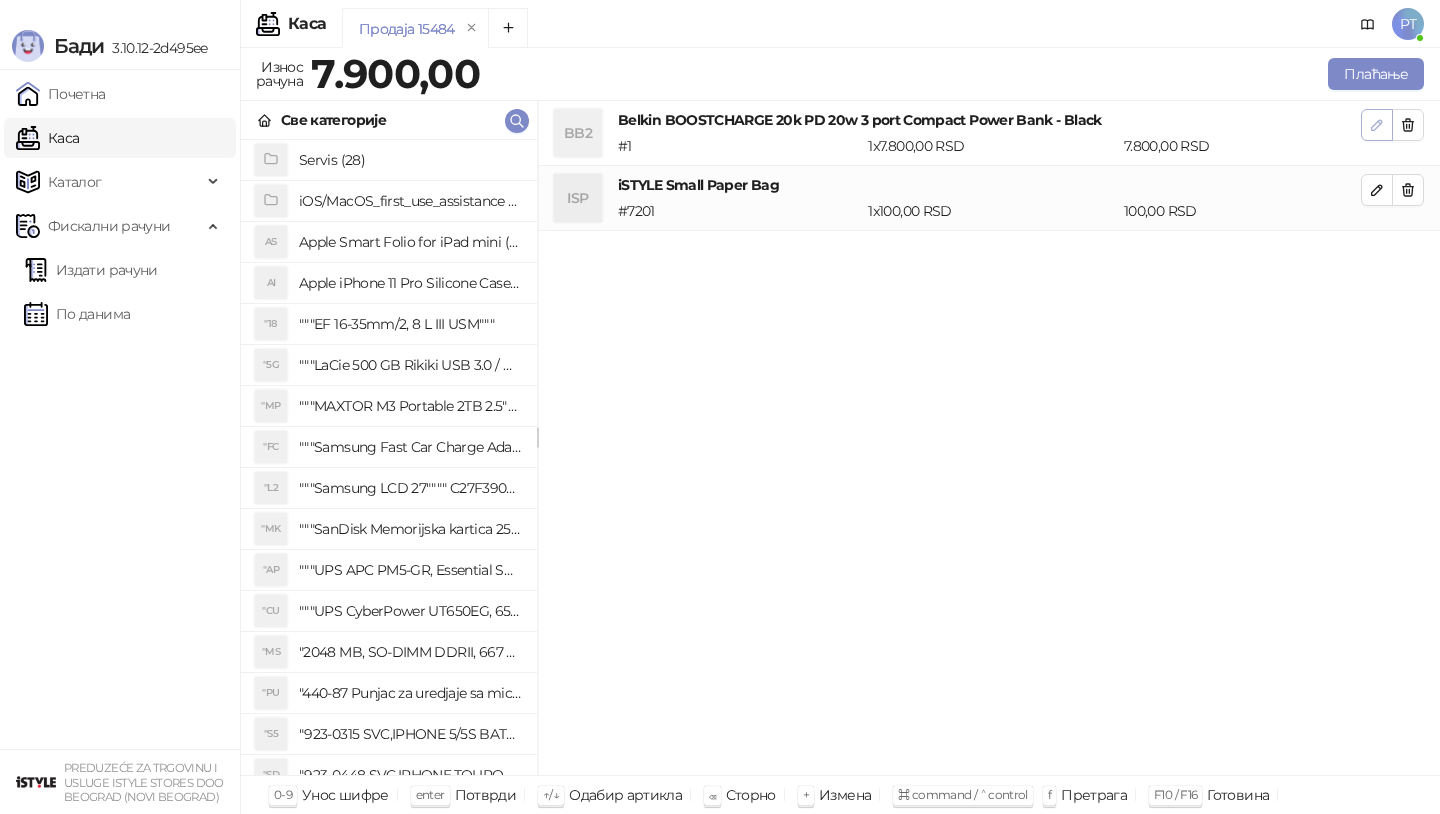 click at bounding box center (1377, 125) 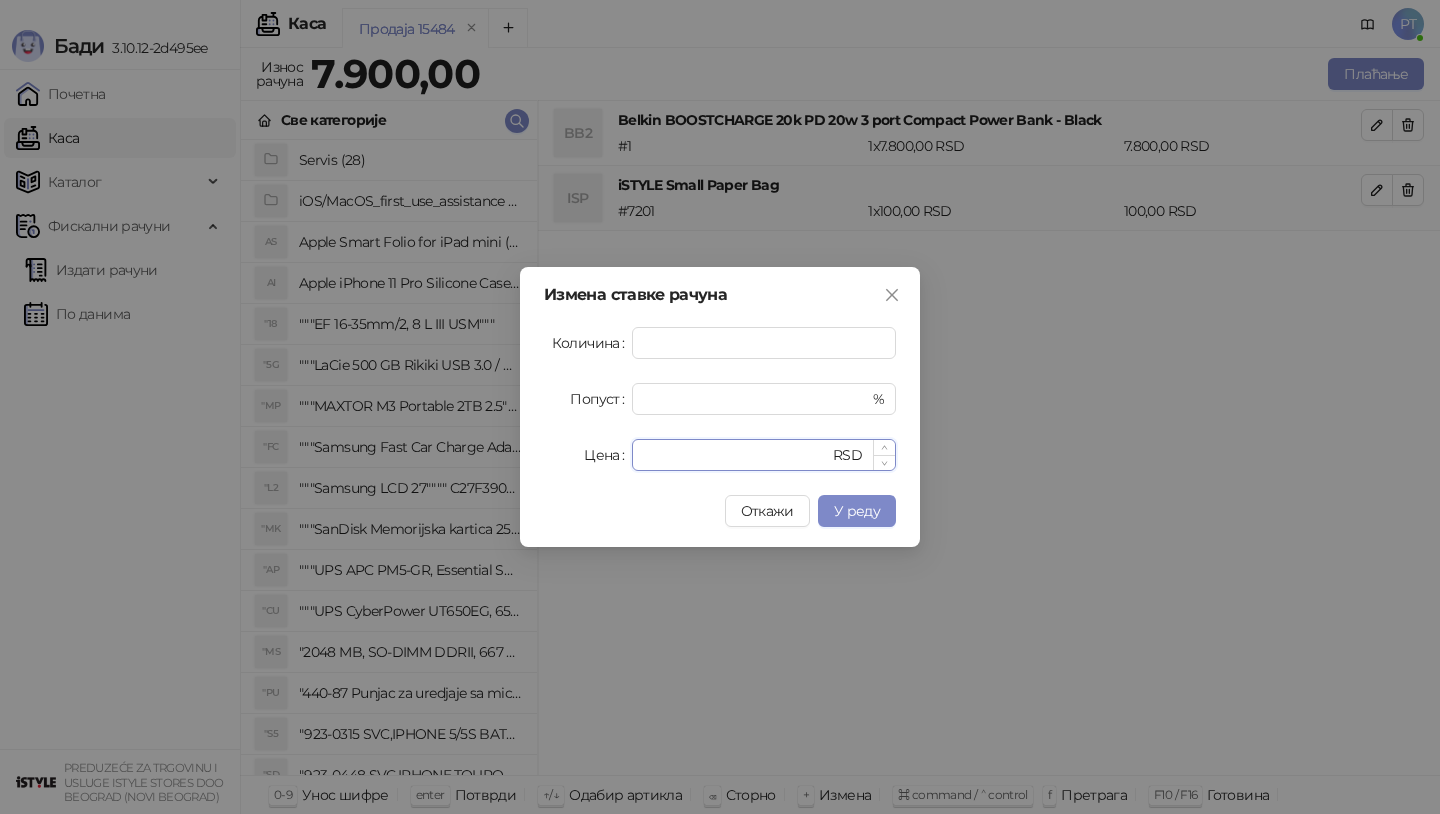 click on "****" at bounding box center [736, 455] 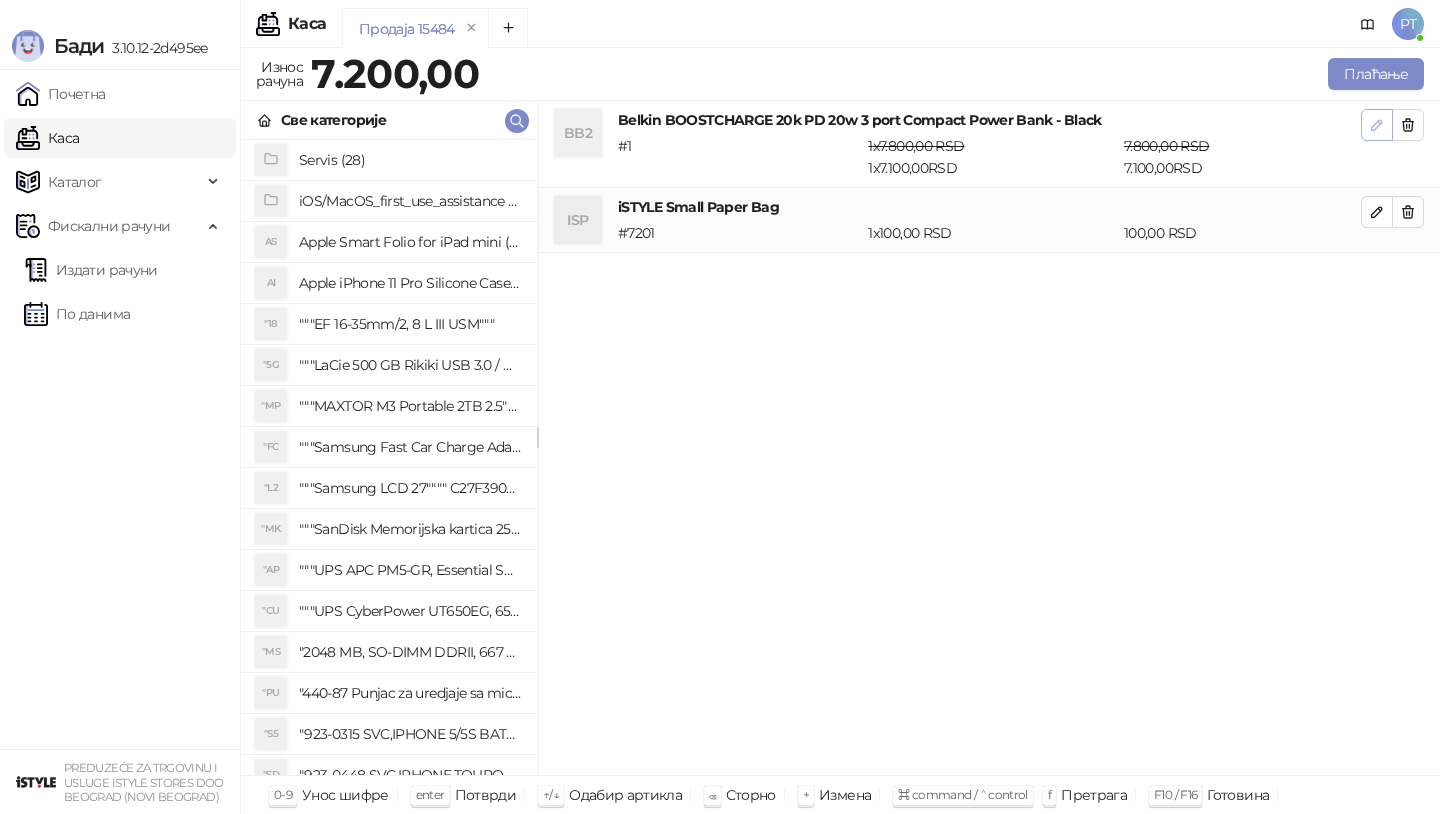 click 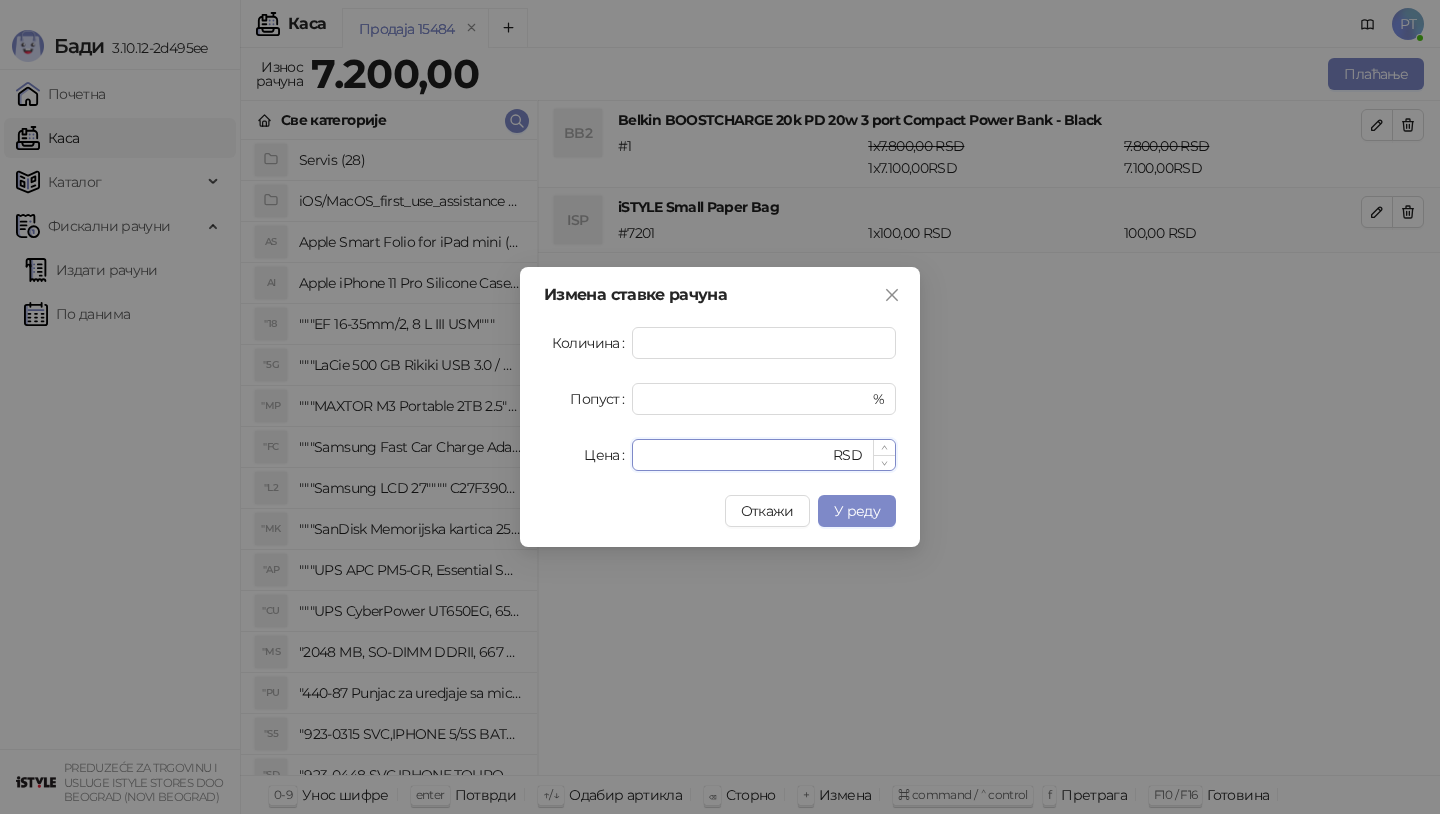 click on "****" at bounding box center (736, 455) 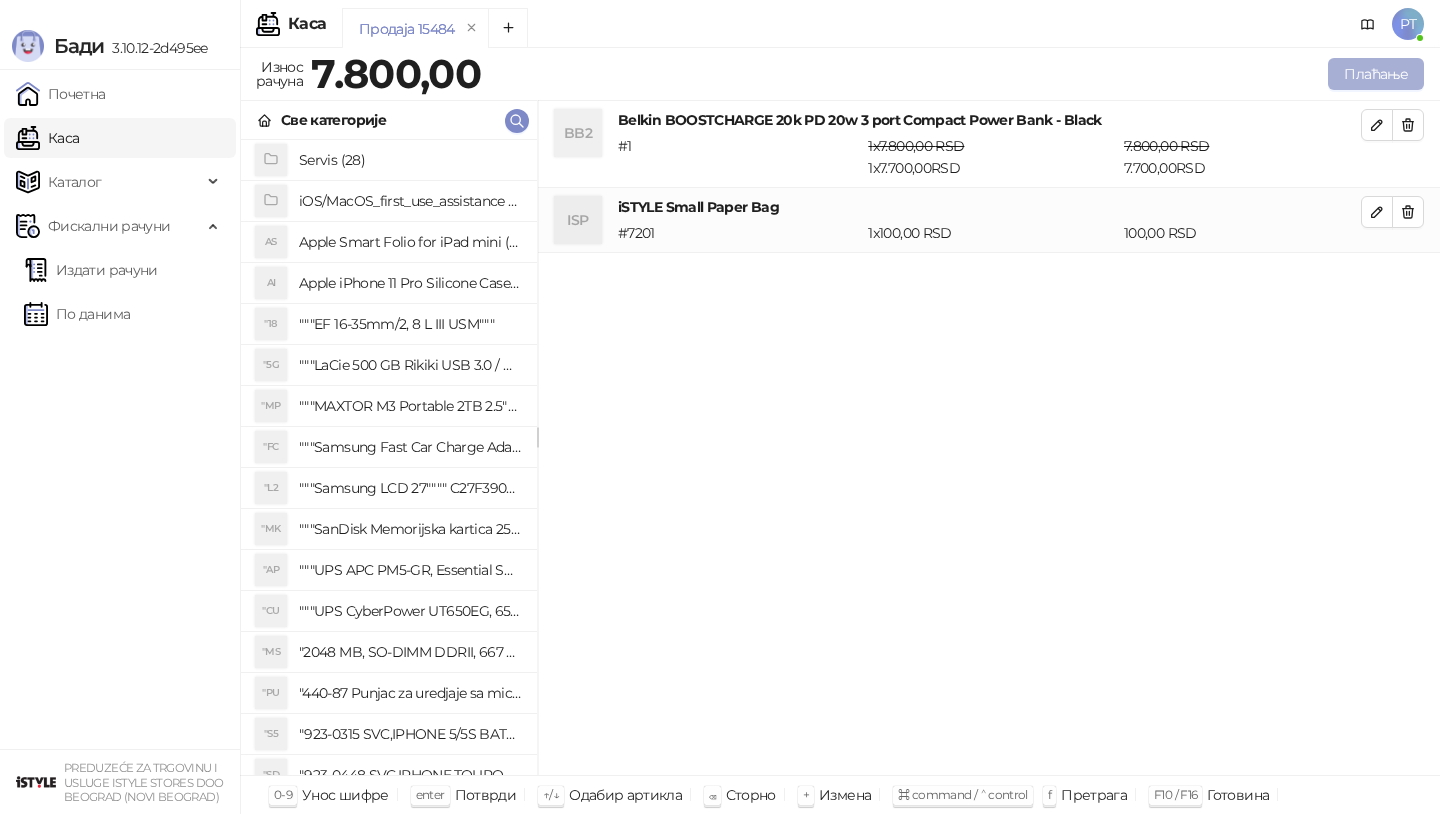 click on "Плаћање" at bounding box center (1376, 74) 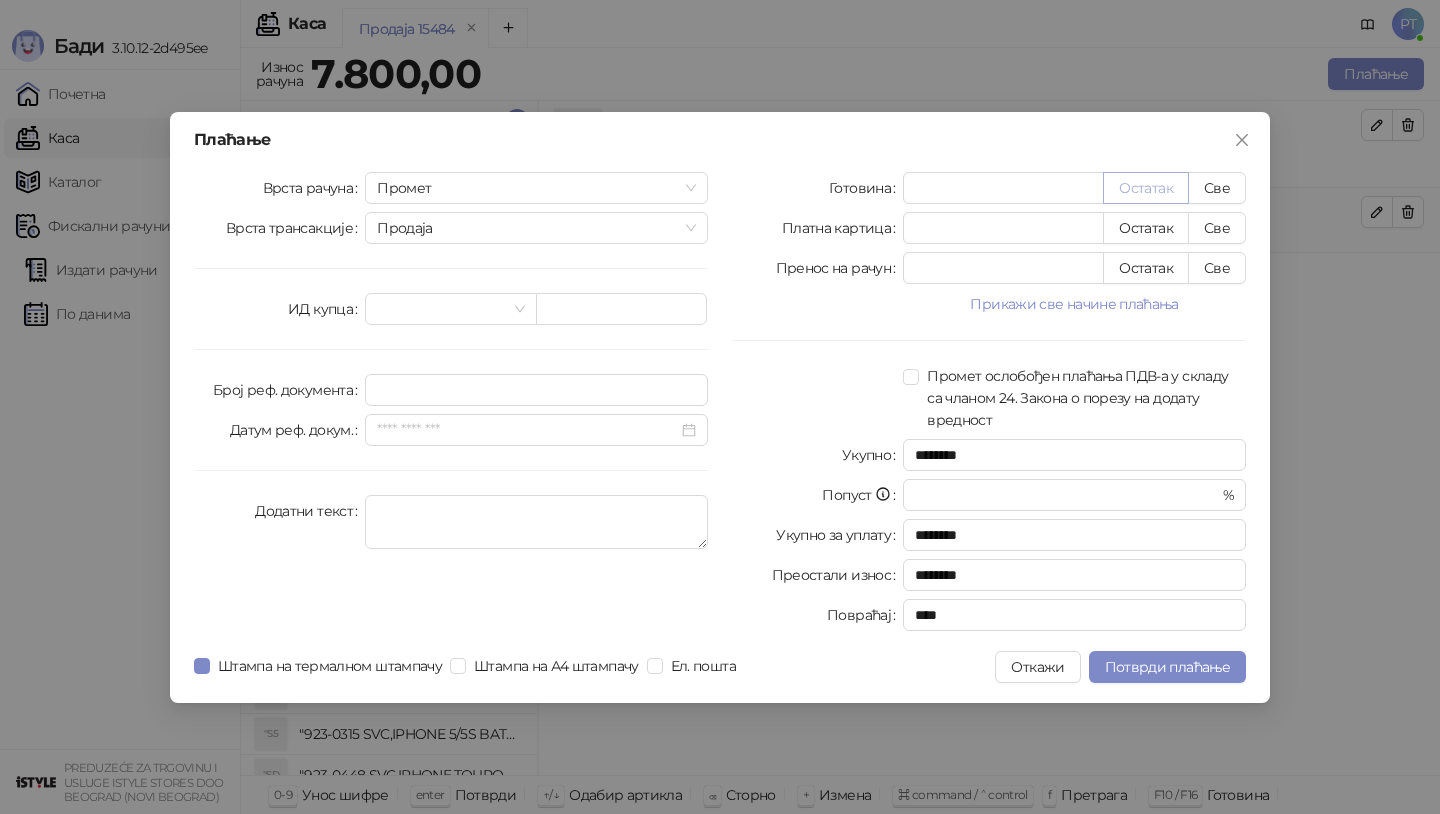 click on "Остатак" at bounding box center [1146, 188] 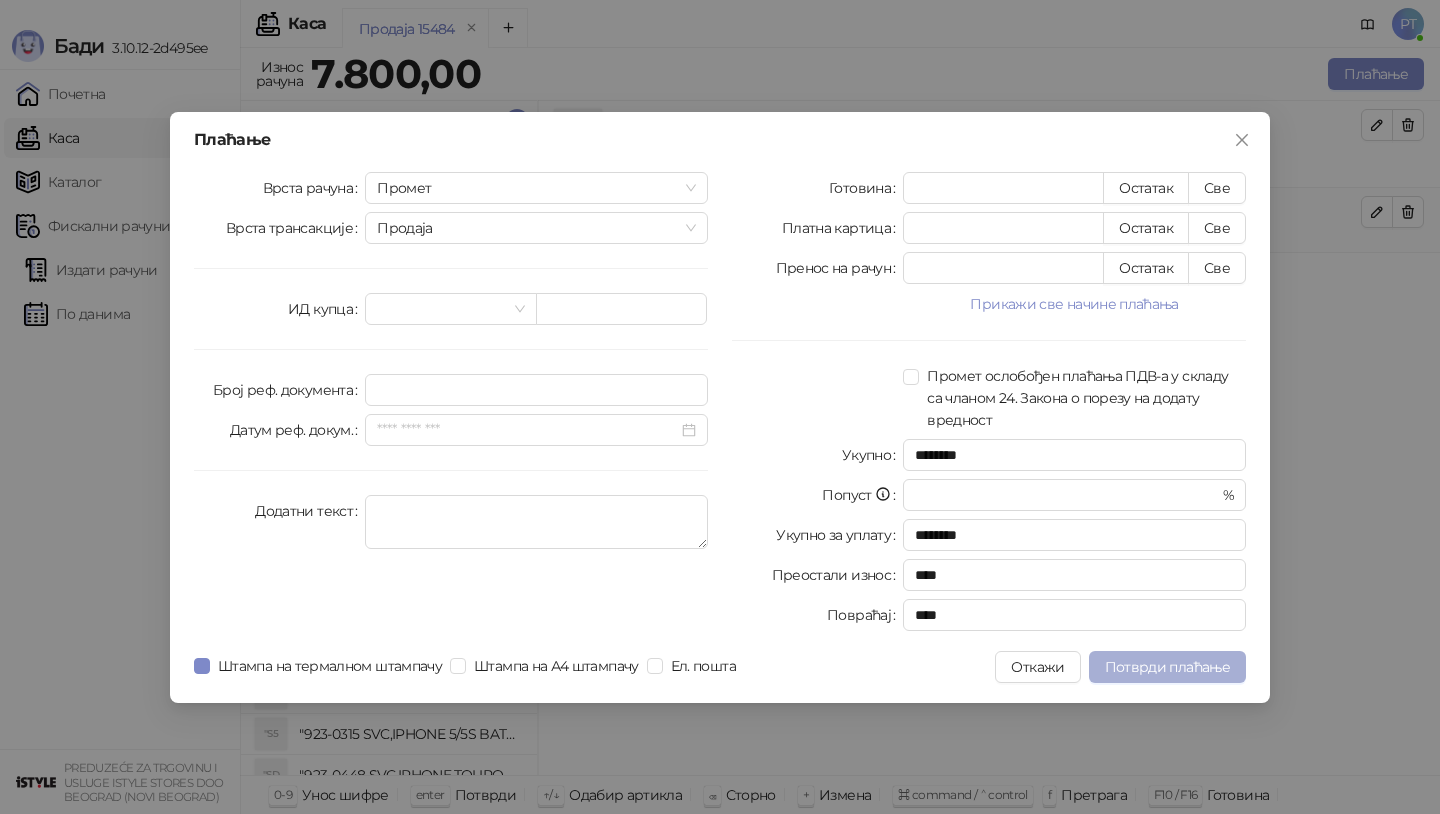 click on "Потврди плаћање" at bounding box center (1167, 667) 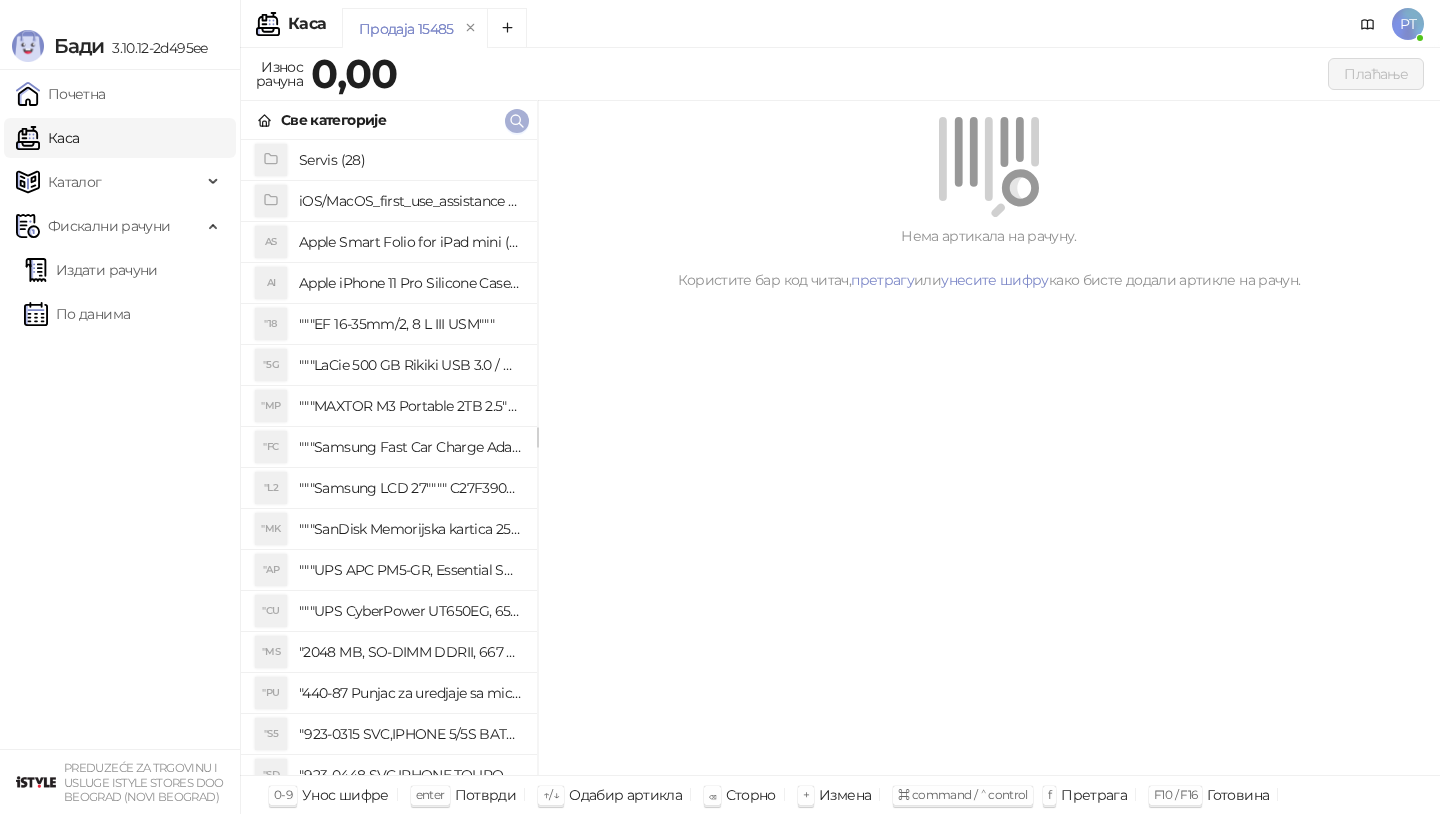 click 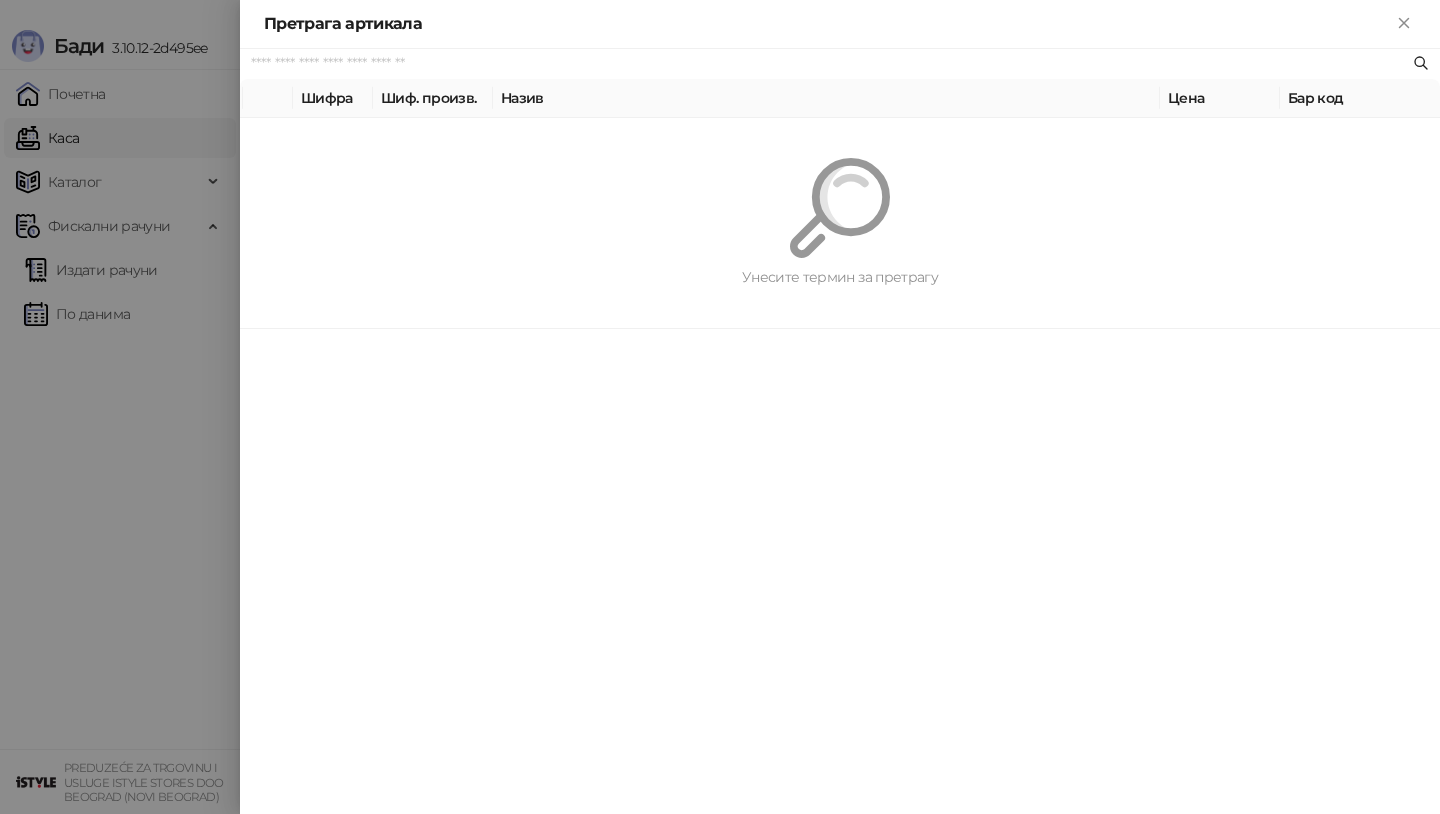 paste on "*********" 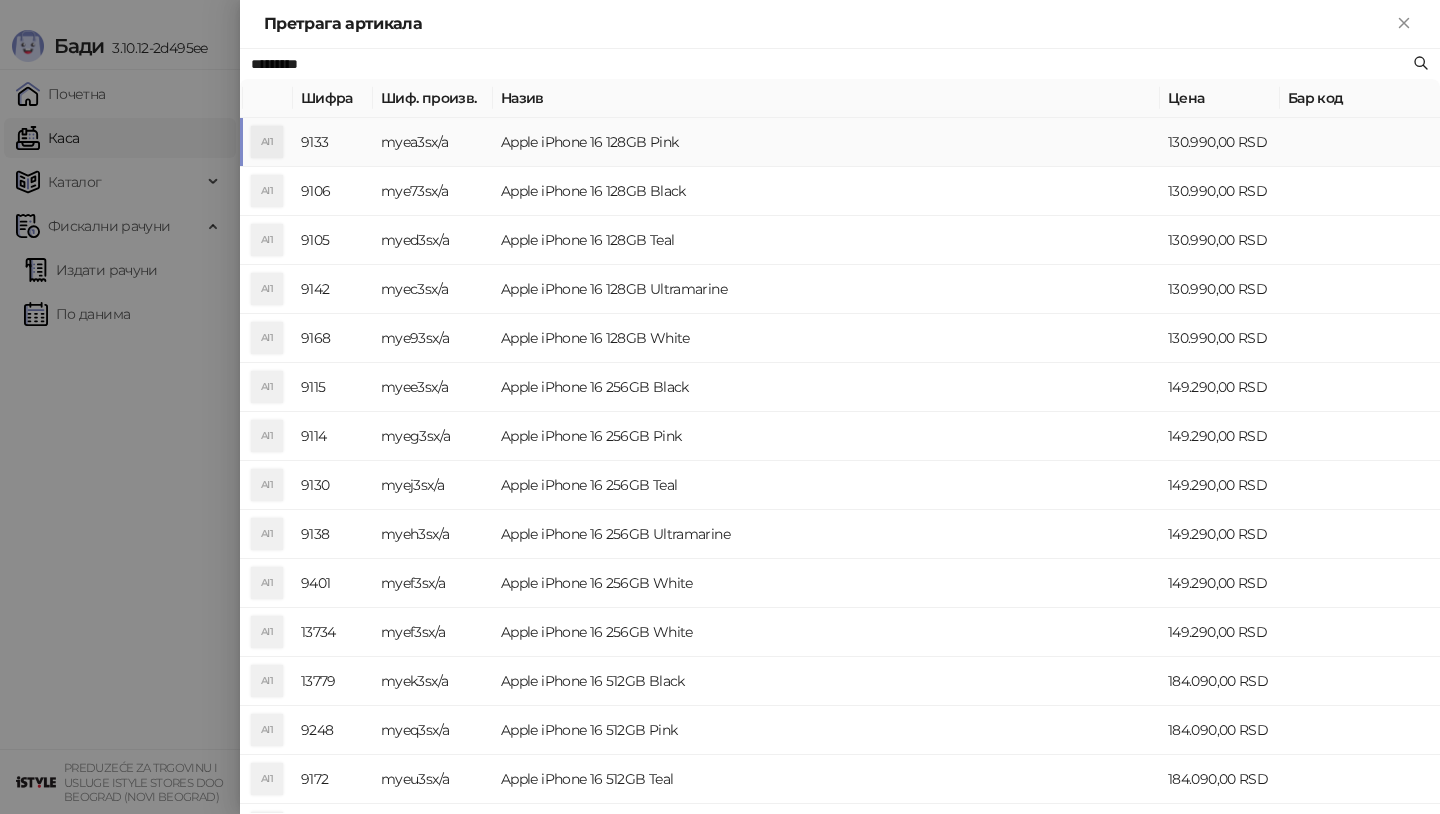 click on "Apple iPhone 16 128GB Pink" at bounding box center (826, 142) 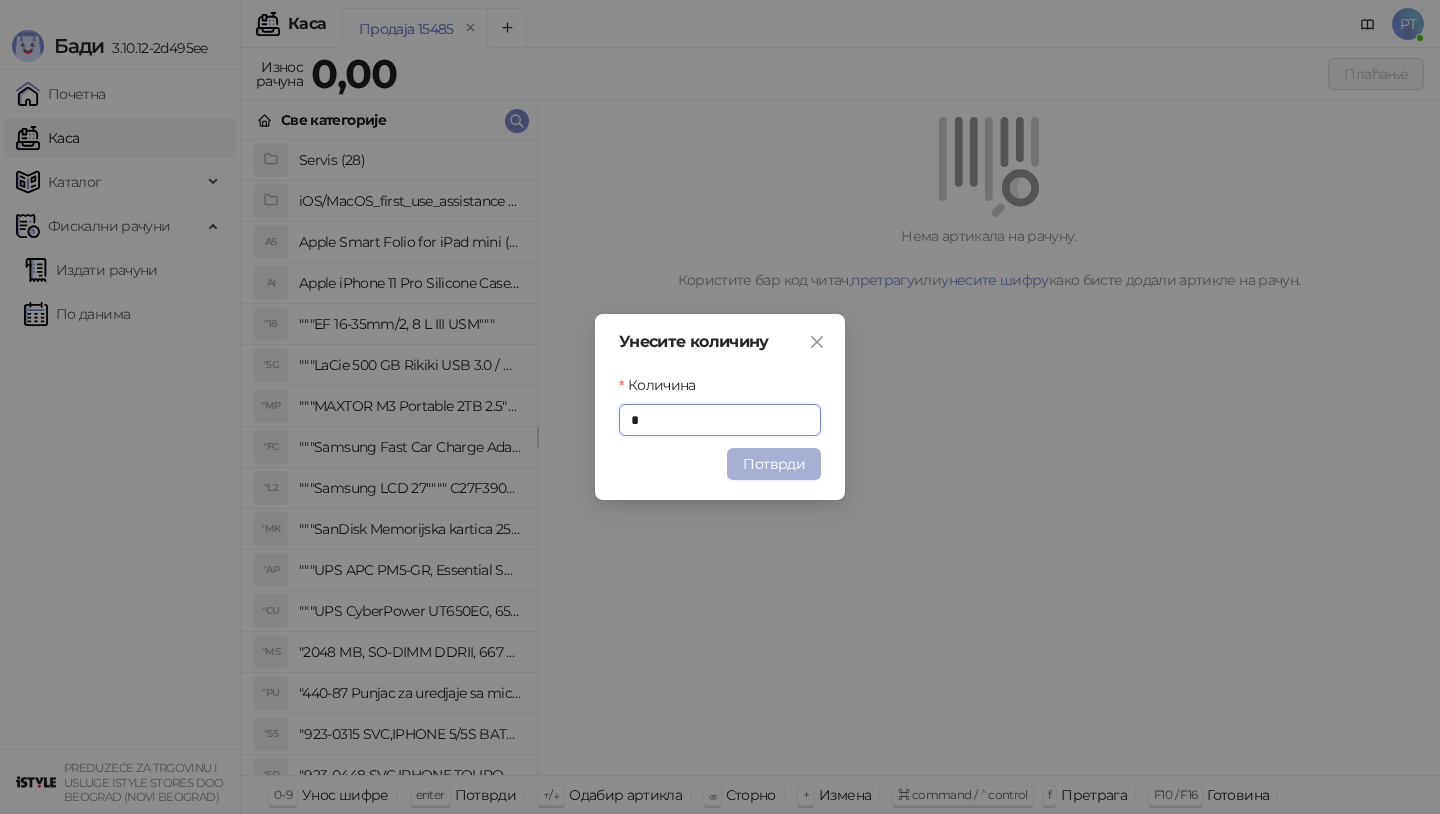 click on "Потврди" at bounding box center [774, 464] 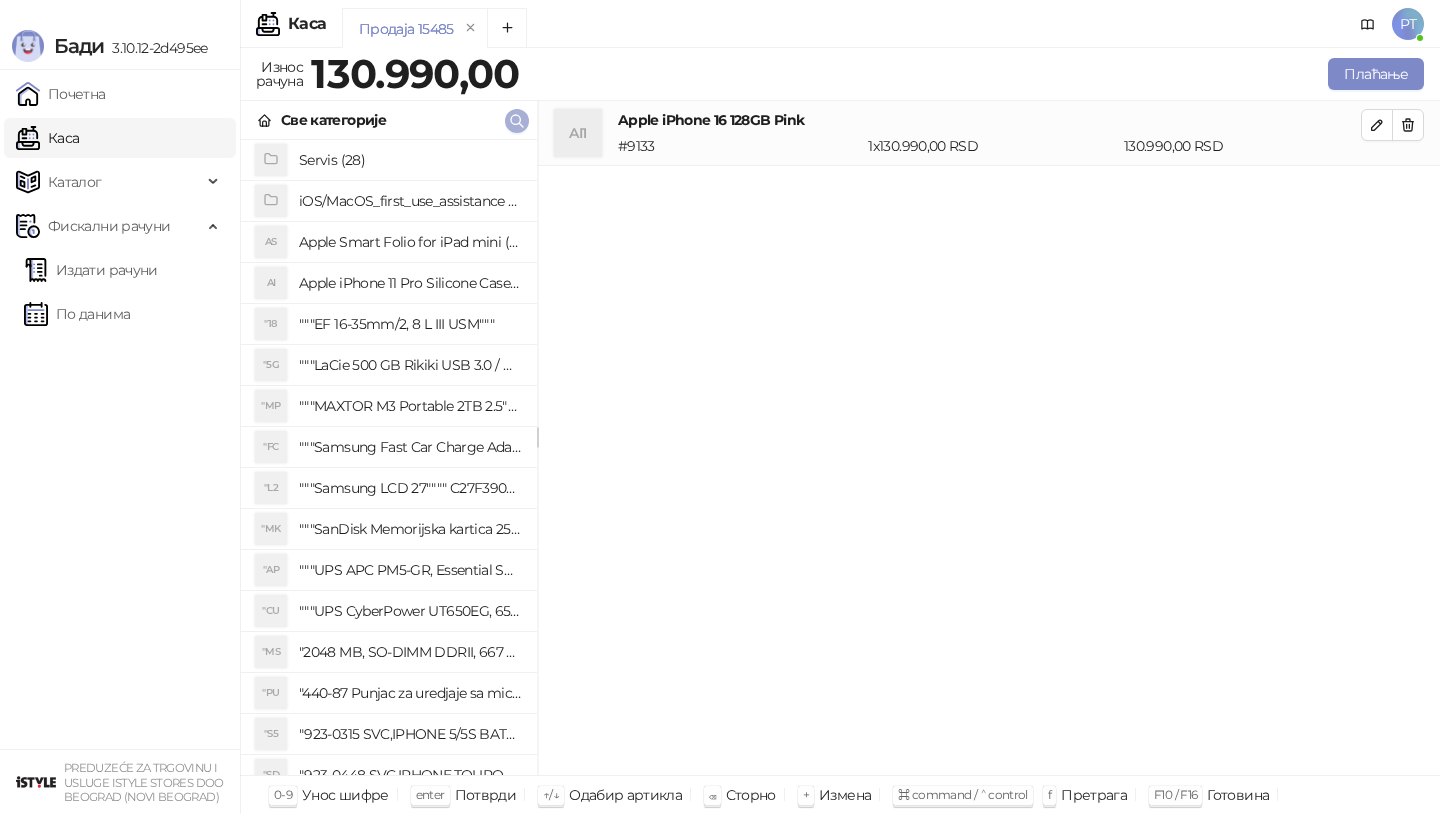 click 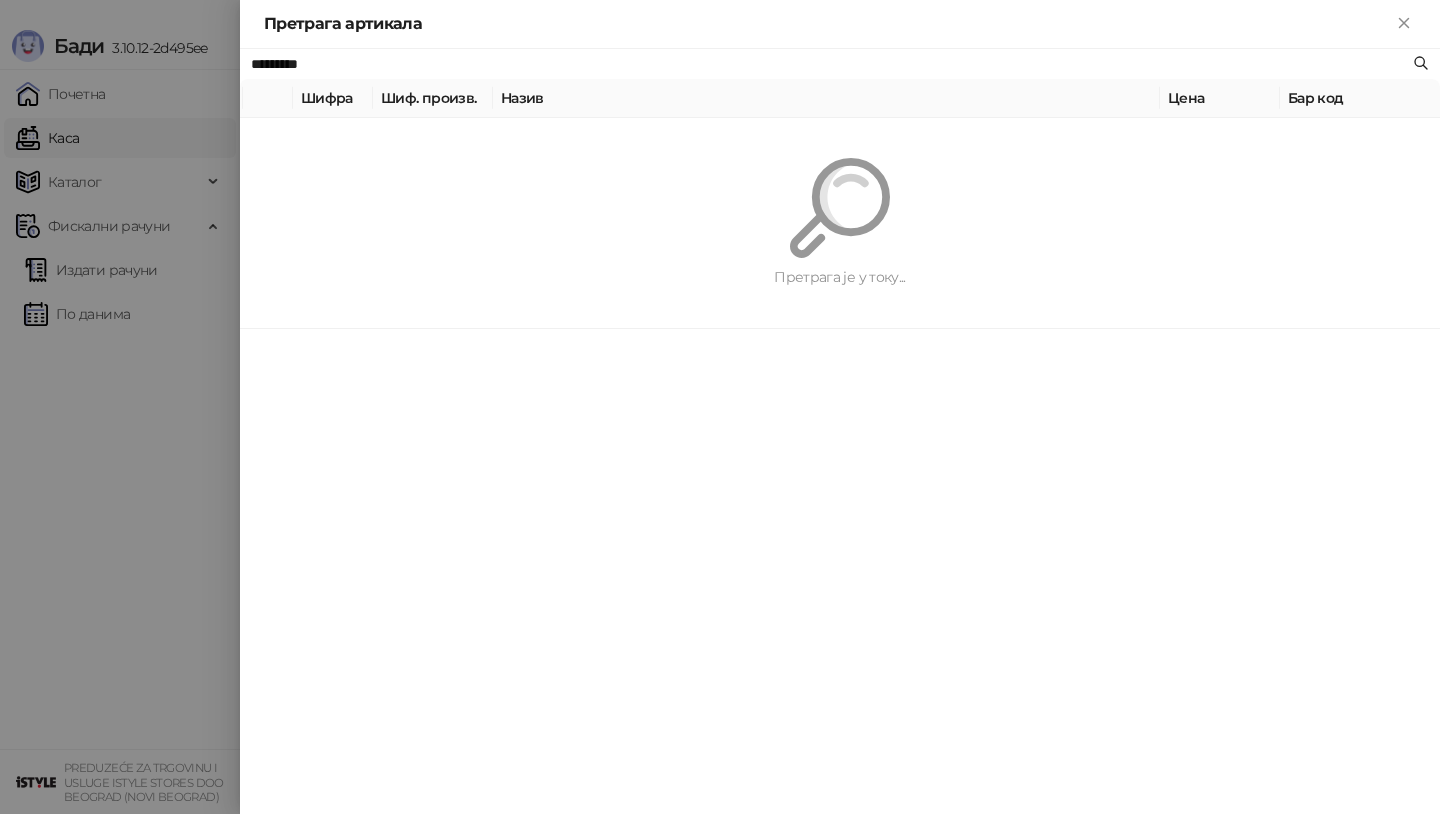 paste 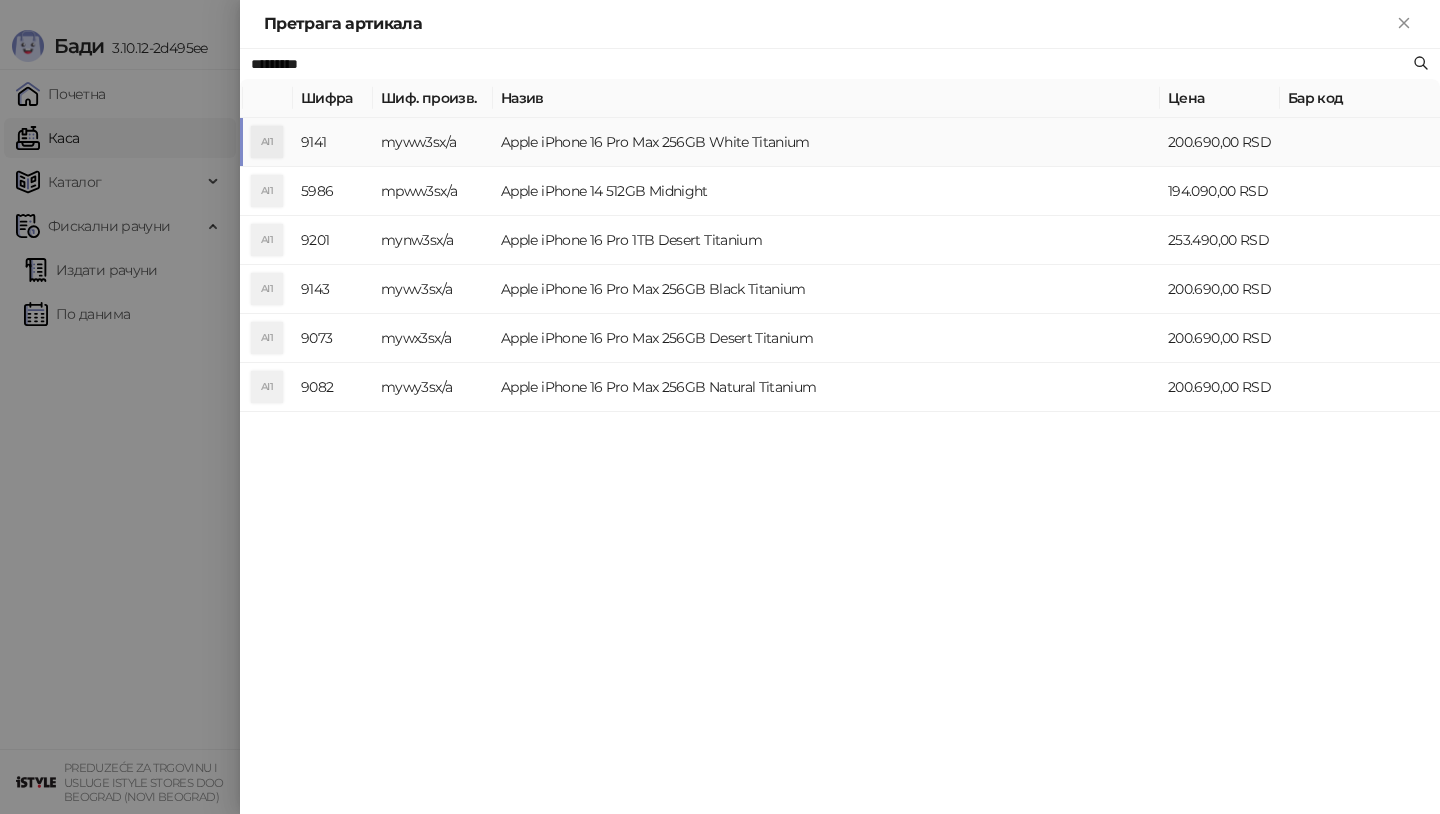 type on "*********" 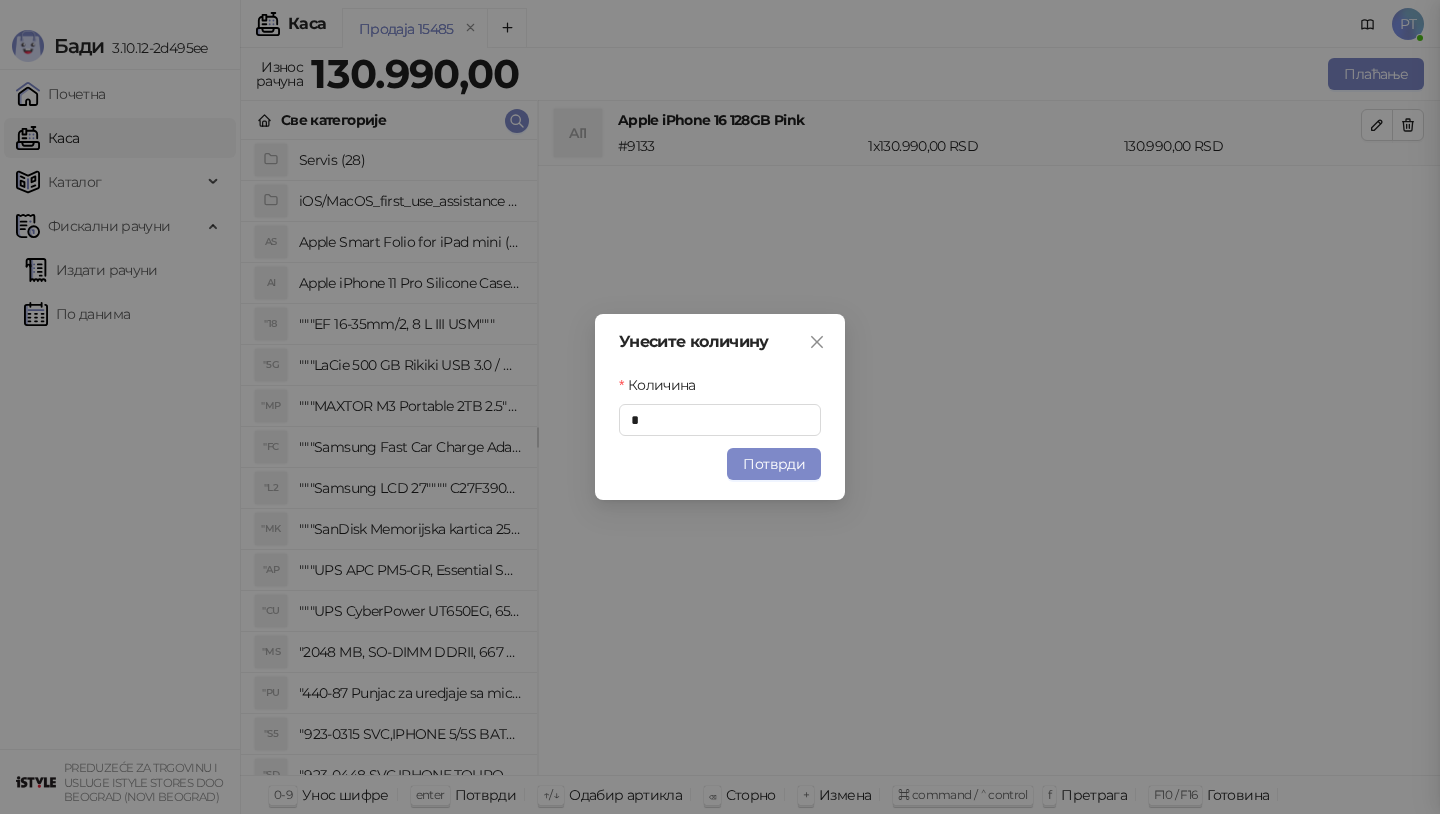 type 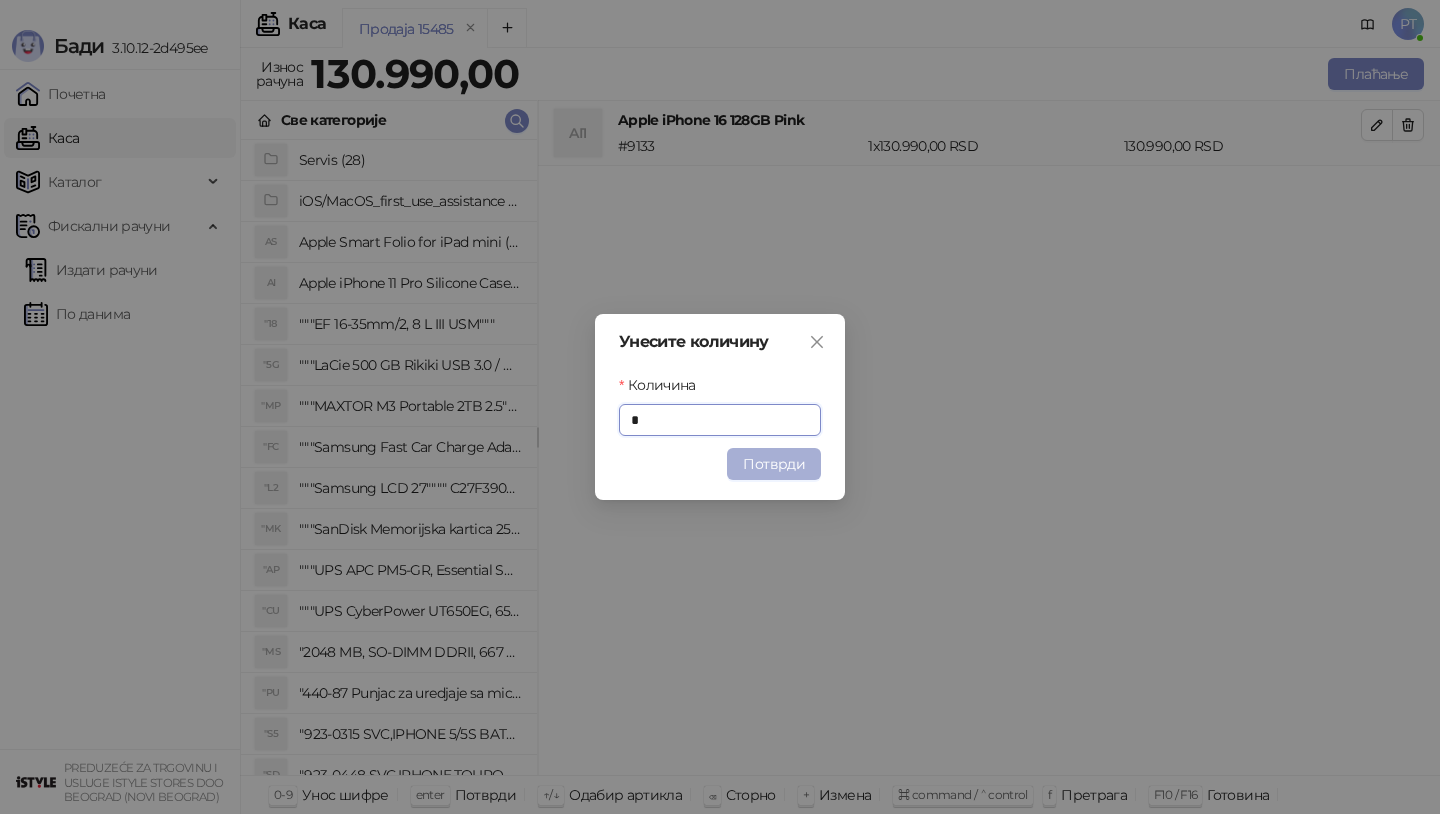 click on "Потврди" at bounding box center [774, 464] 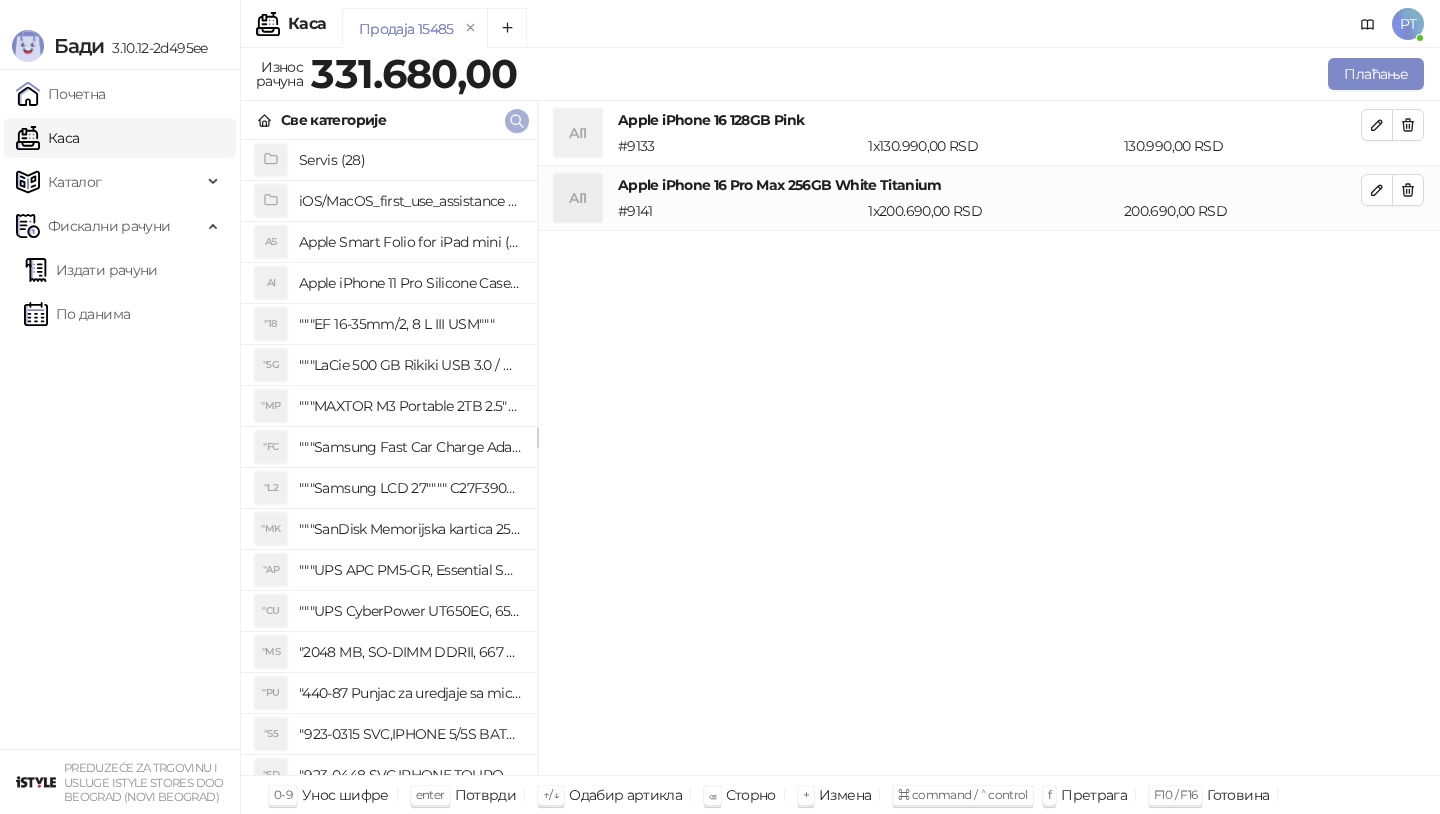 click 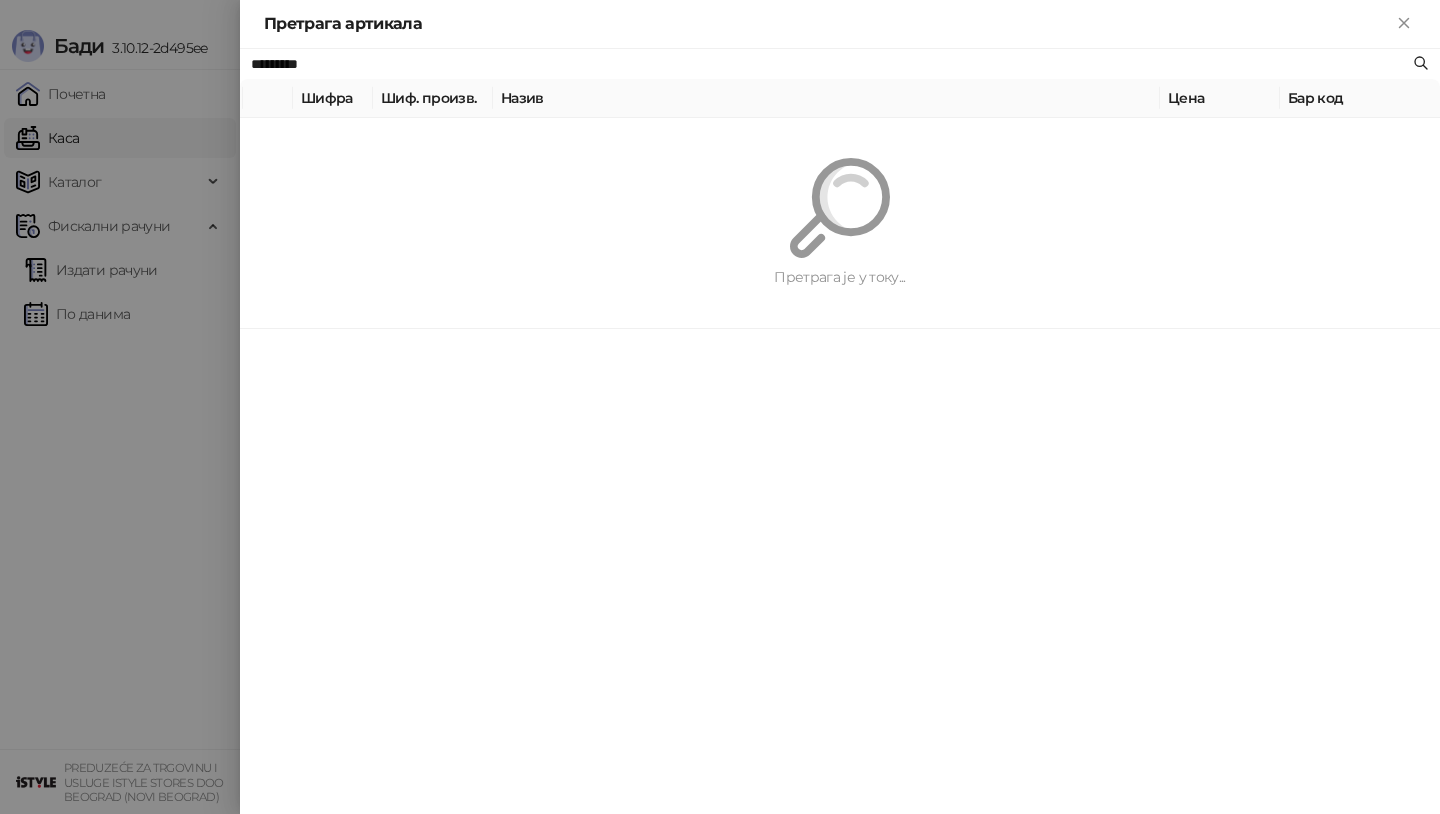 paste 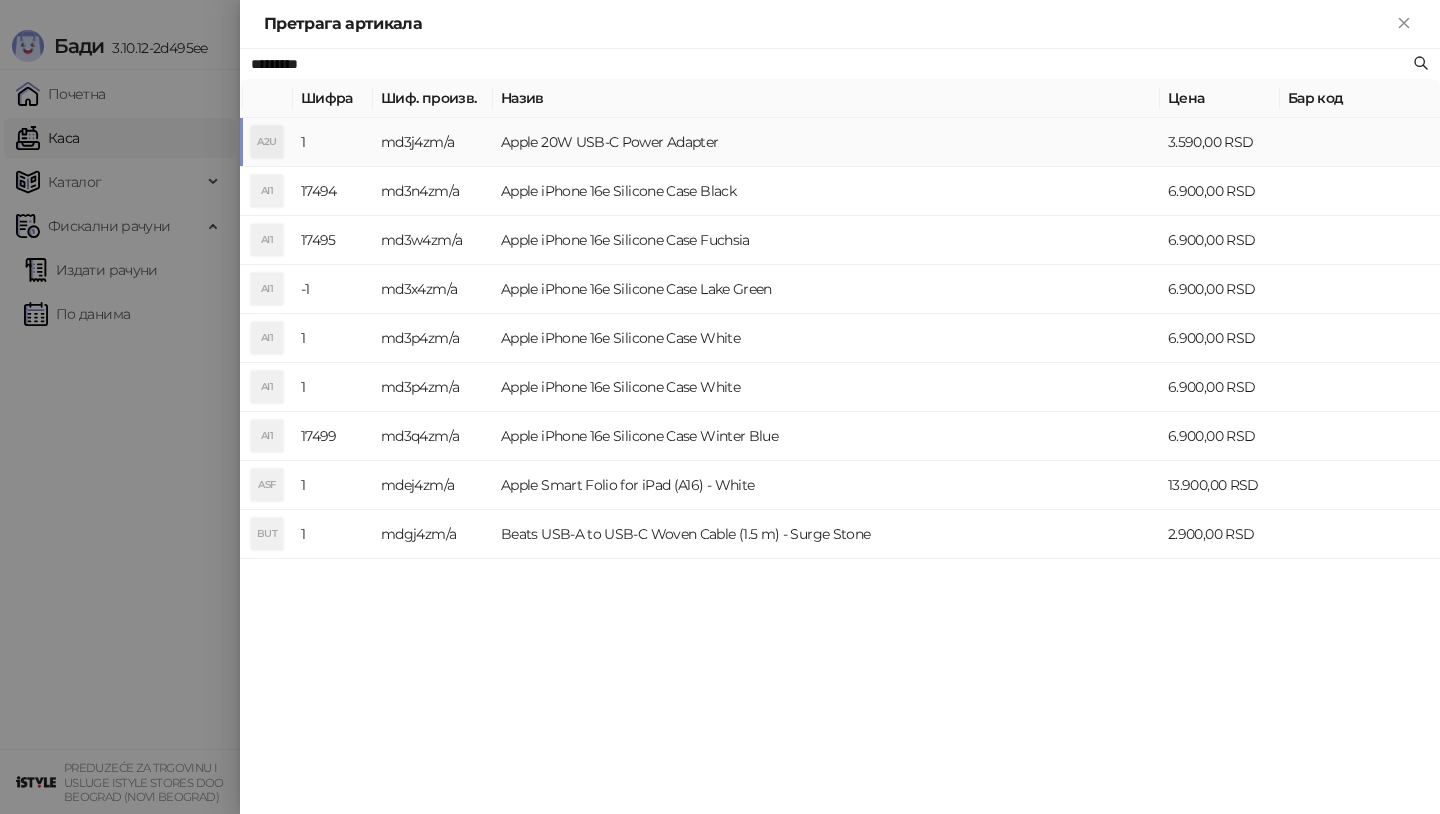type on "*********" 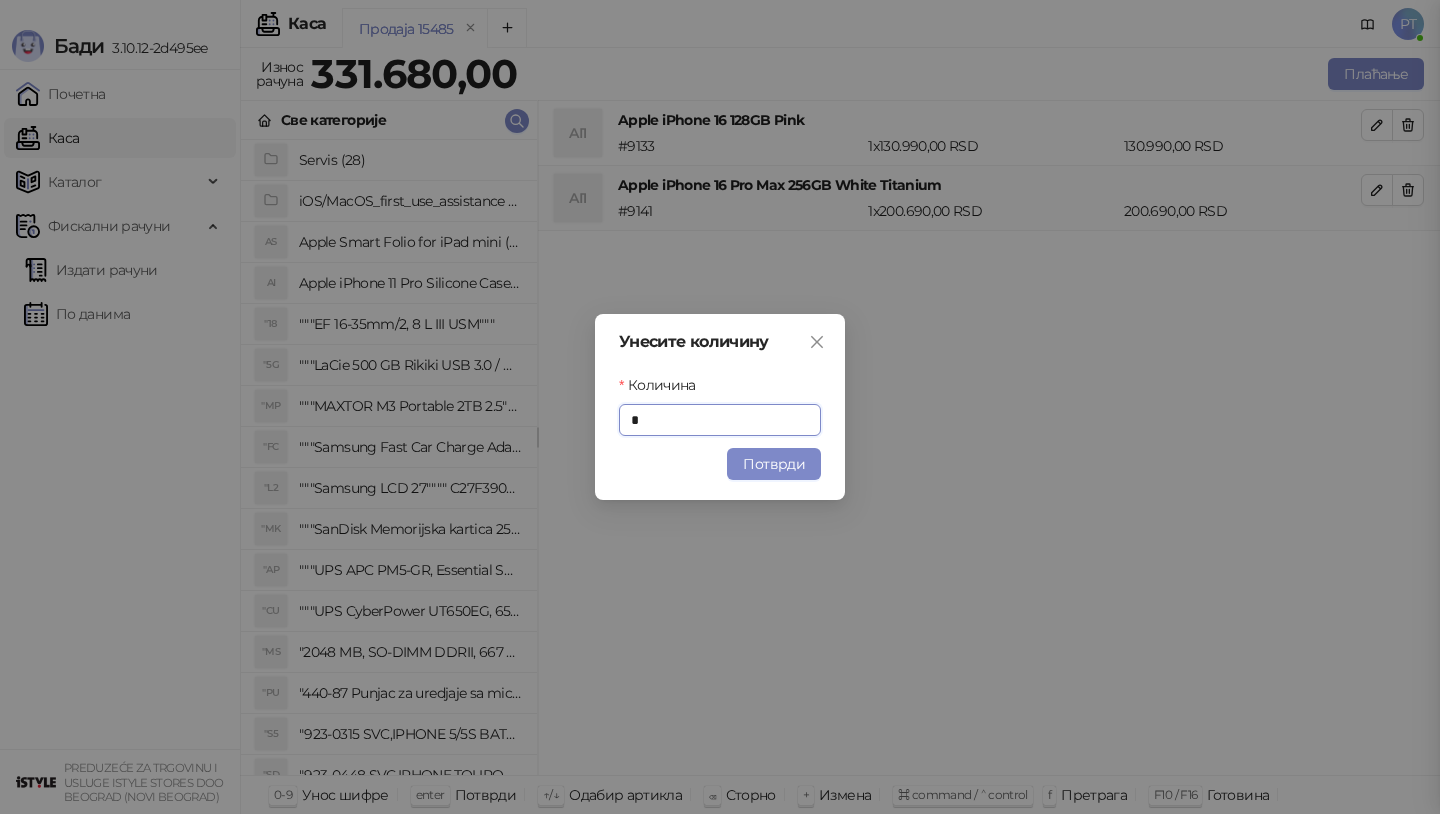 type on "*" 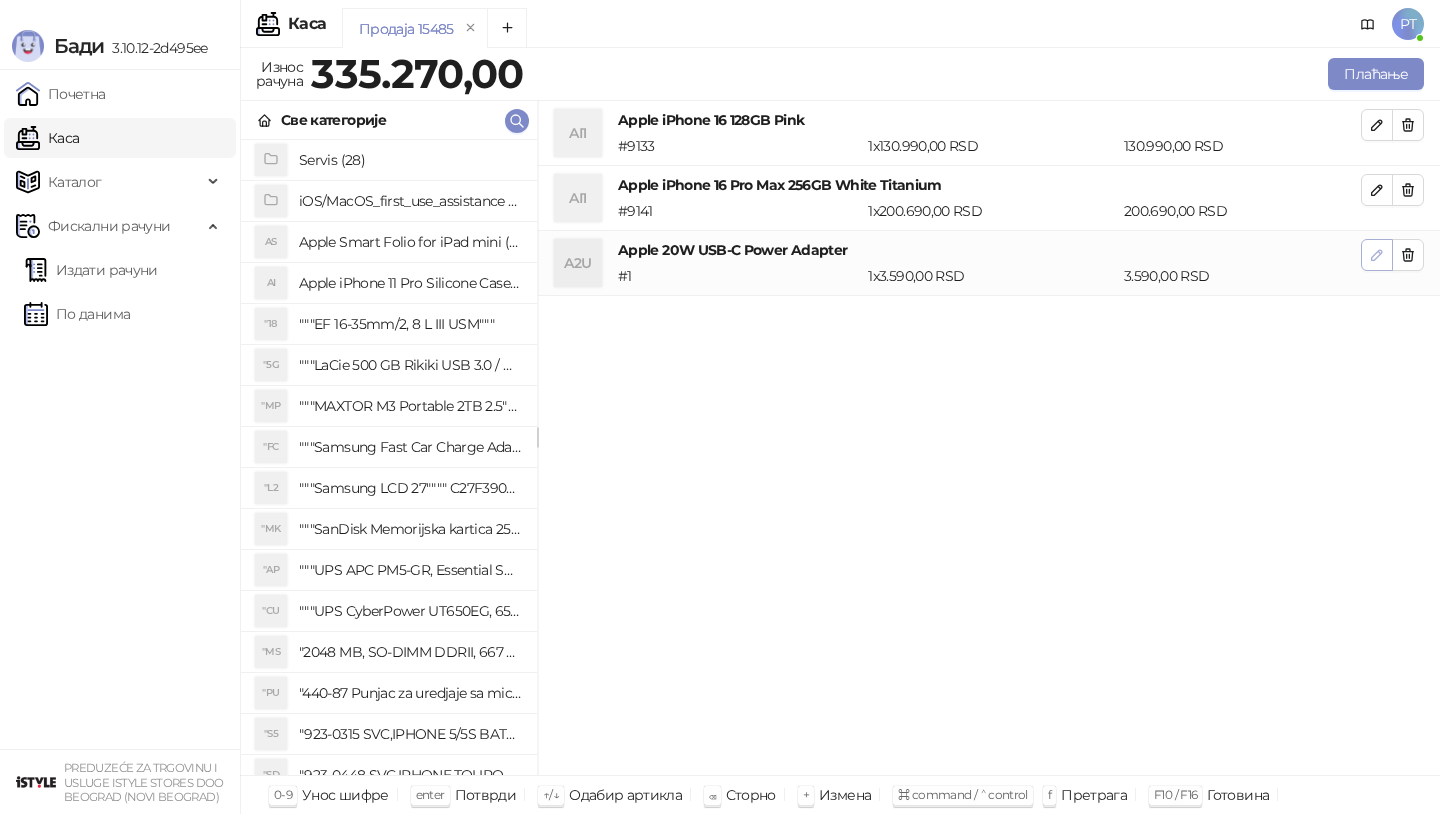 click at bounding box center (1377, 255) 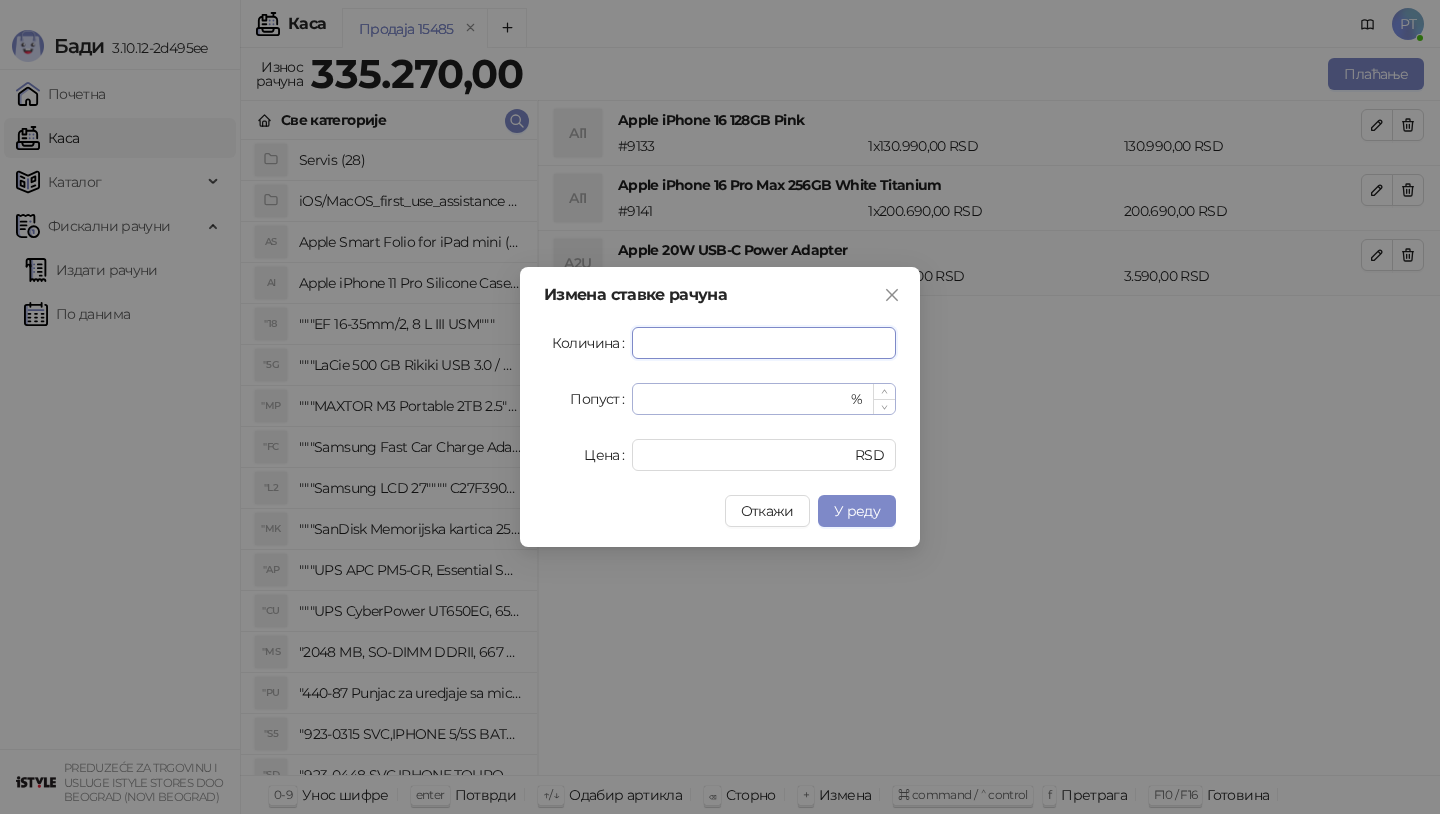 type on "*" 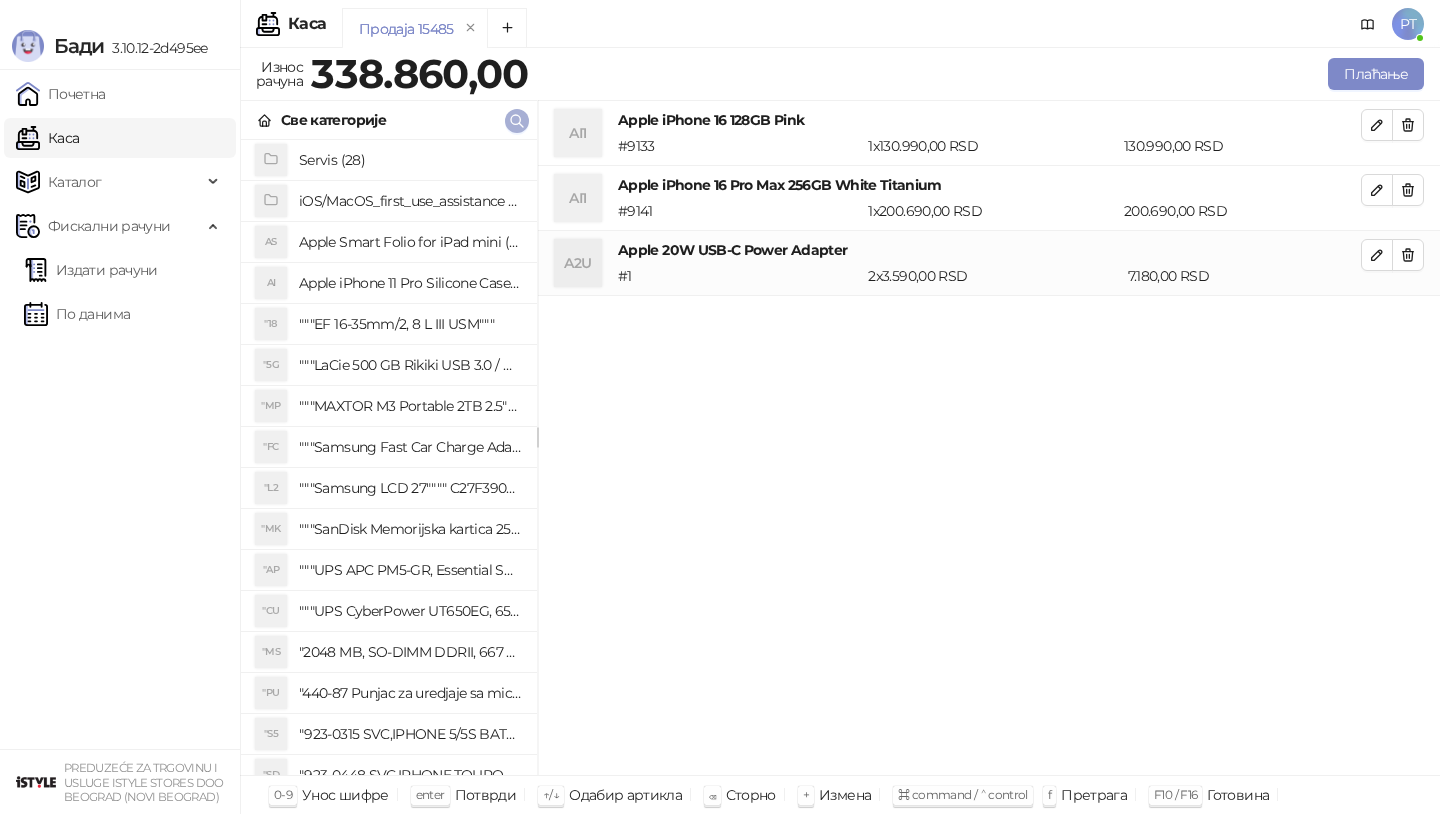 click at bounding box center (517, 120) 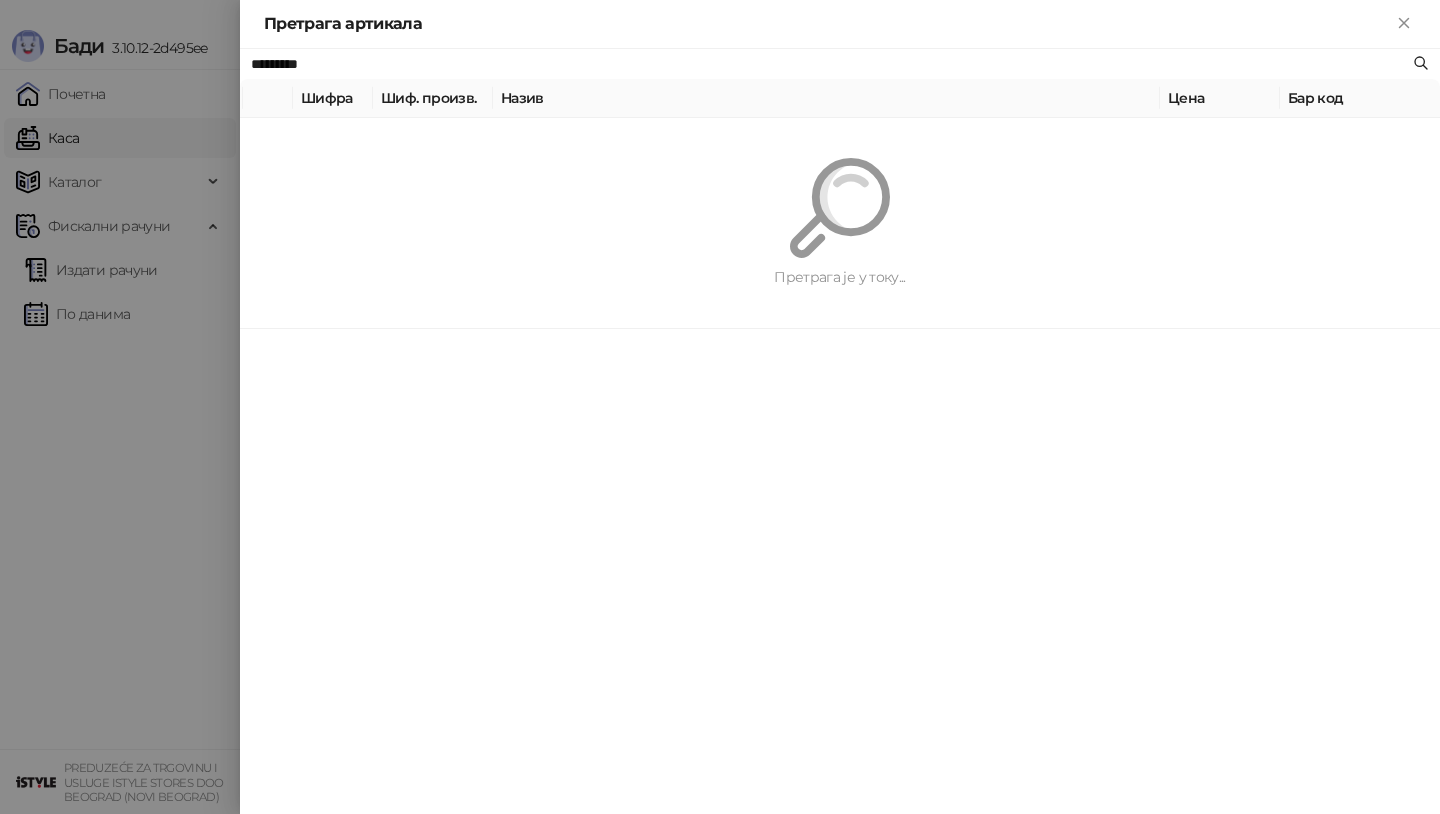 paste on "**********" 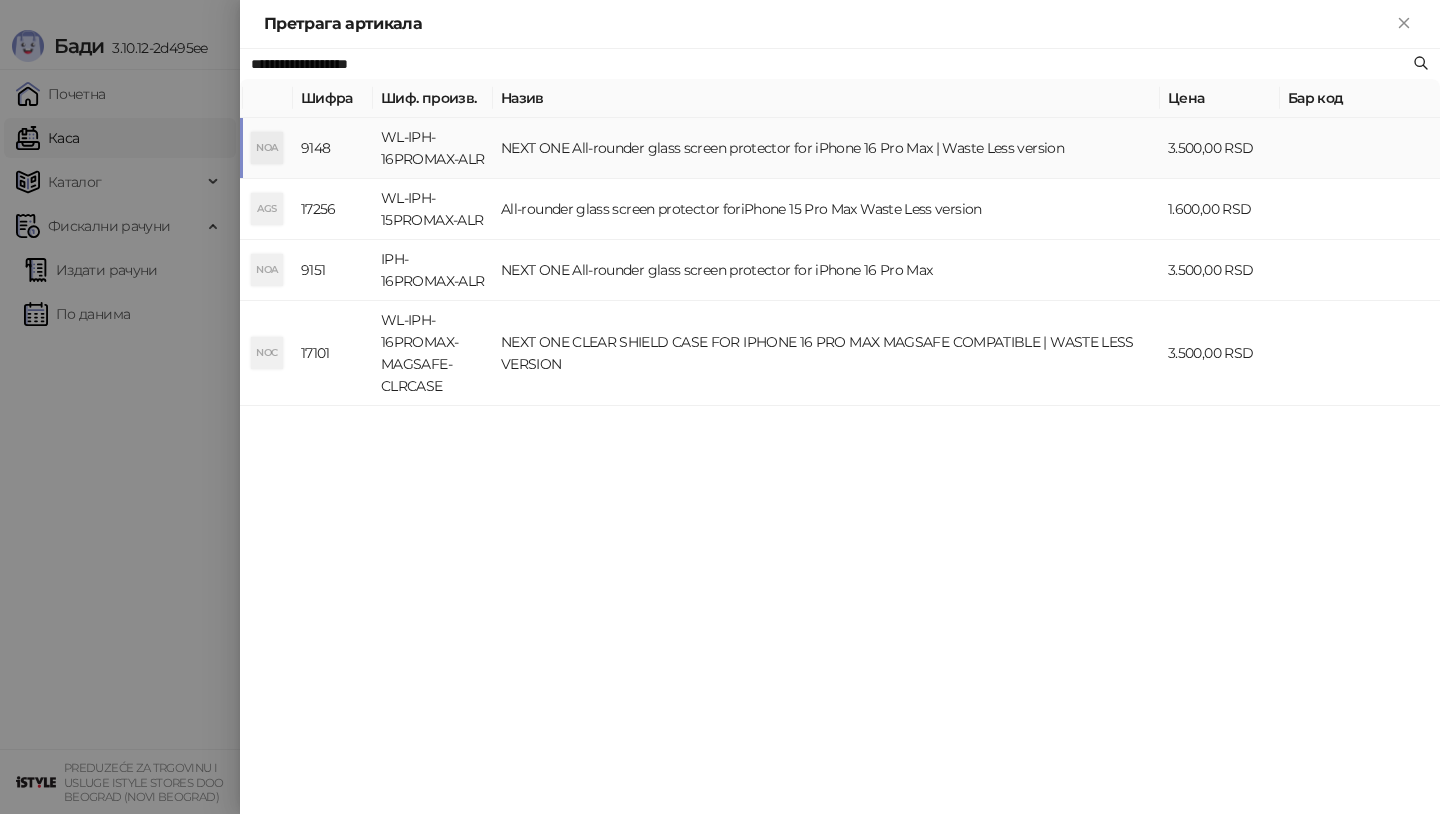 click on "NEXT ONE All-rounder glass screen protector for iPhone 16 Pro Max | Waste Less version" at bounding box center (826, 148) 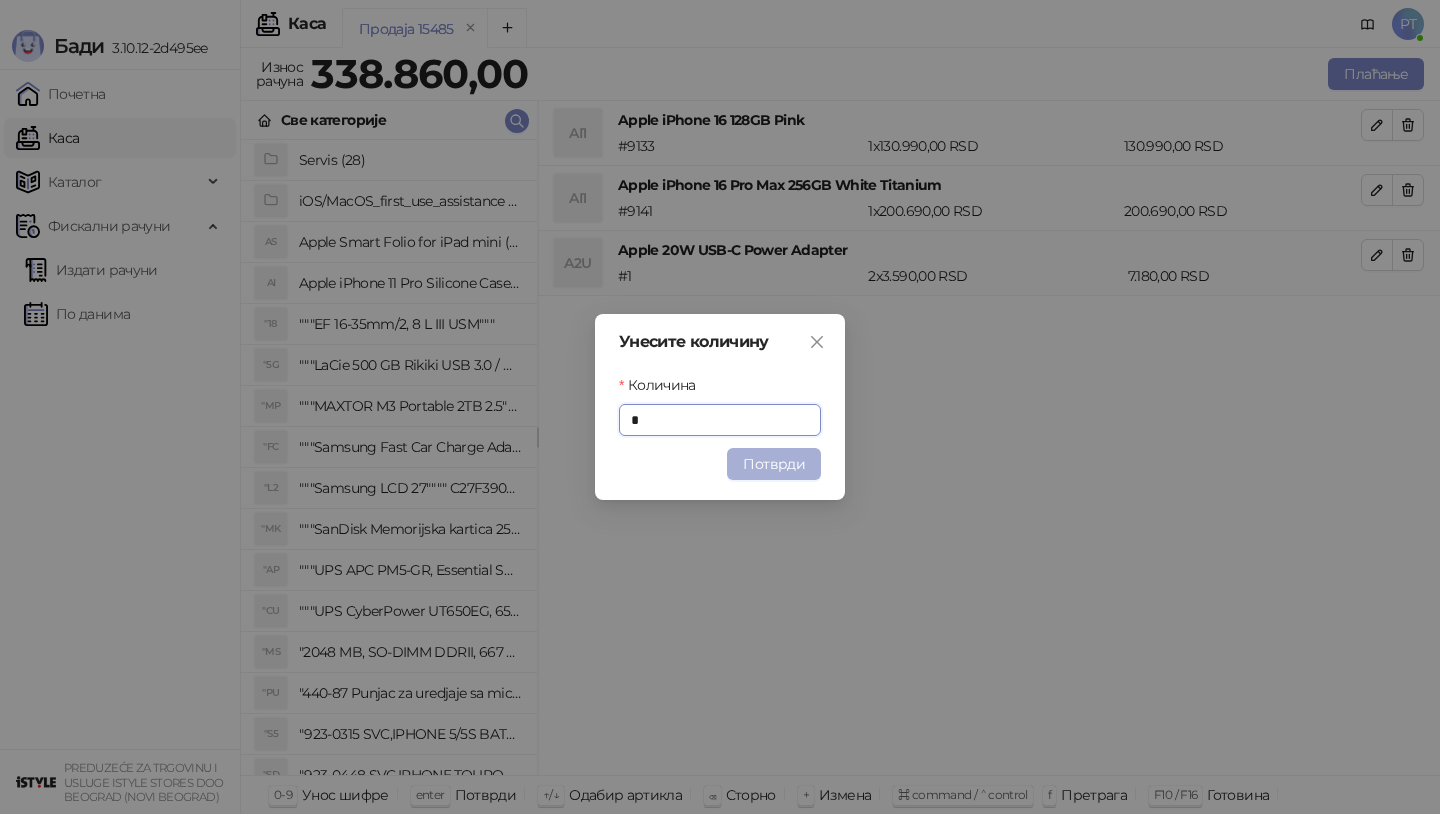 click on "Потврди" at bounding box center [774, 464] 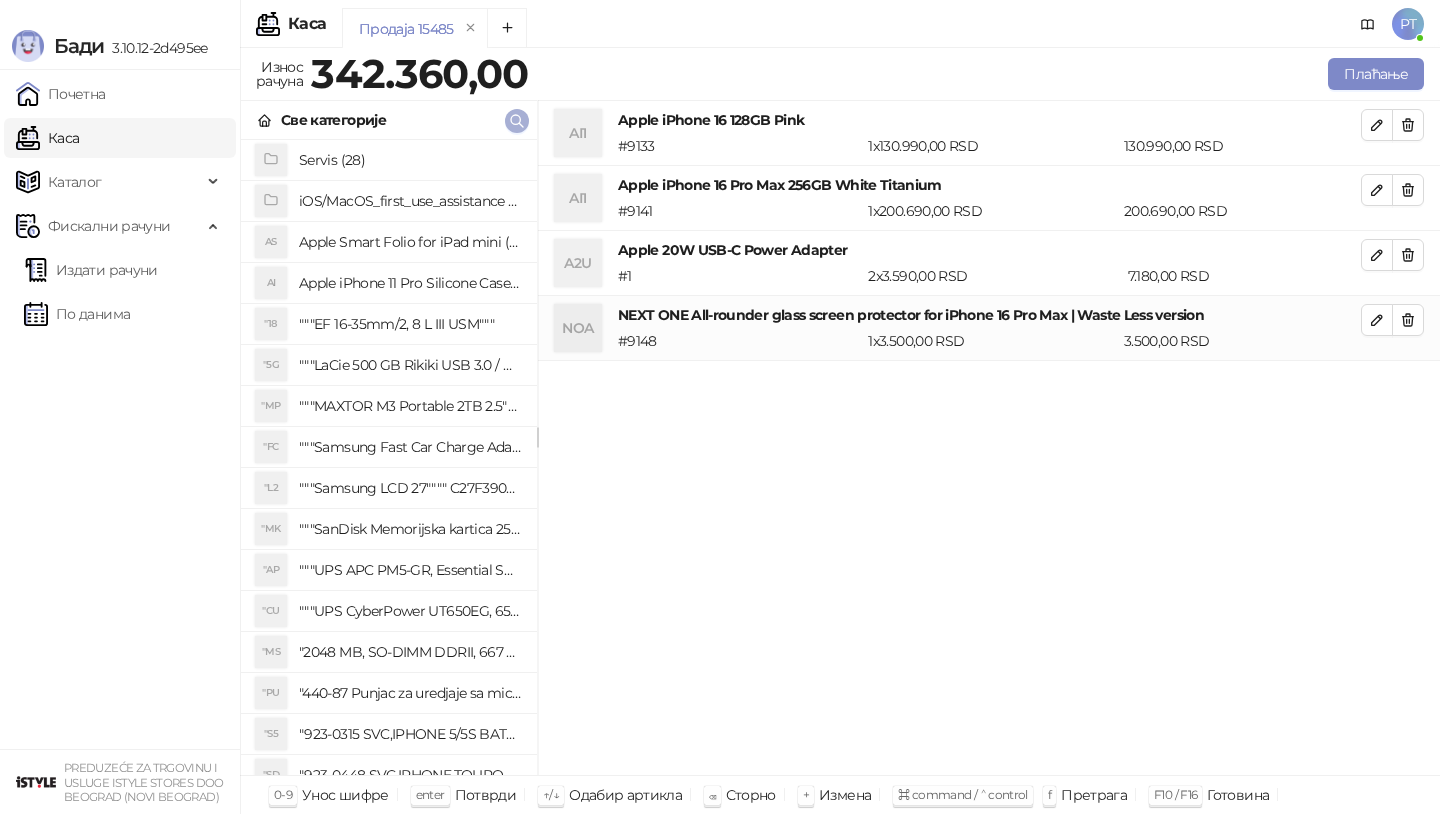 click 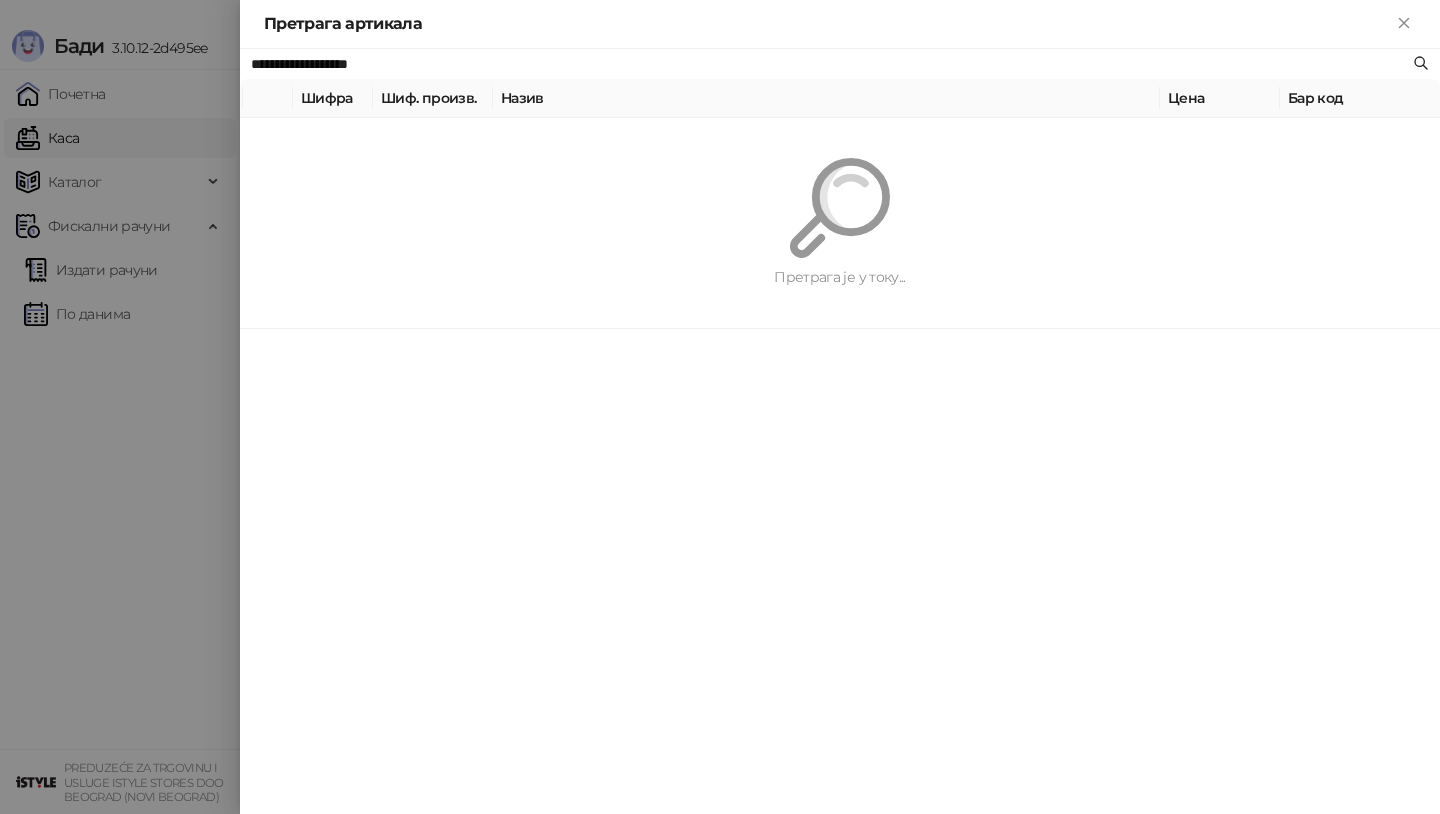 paste on "******" 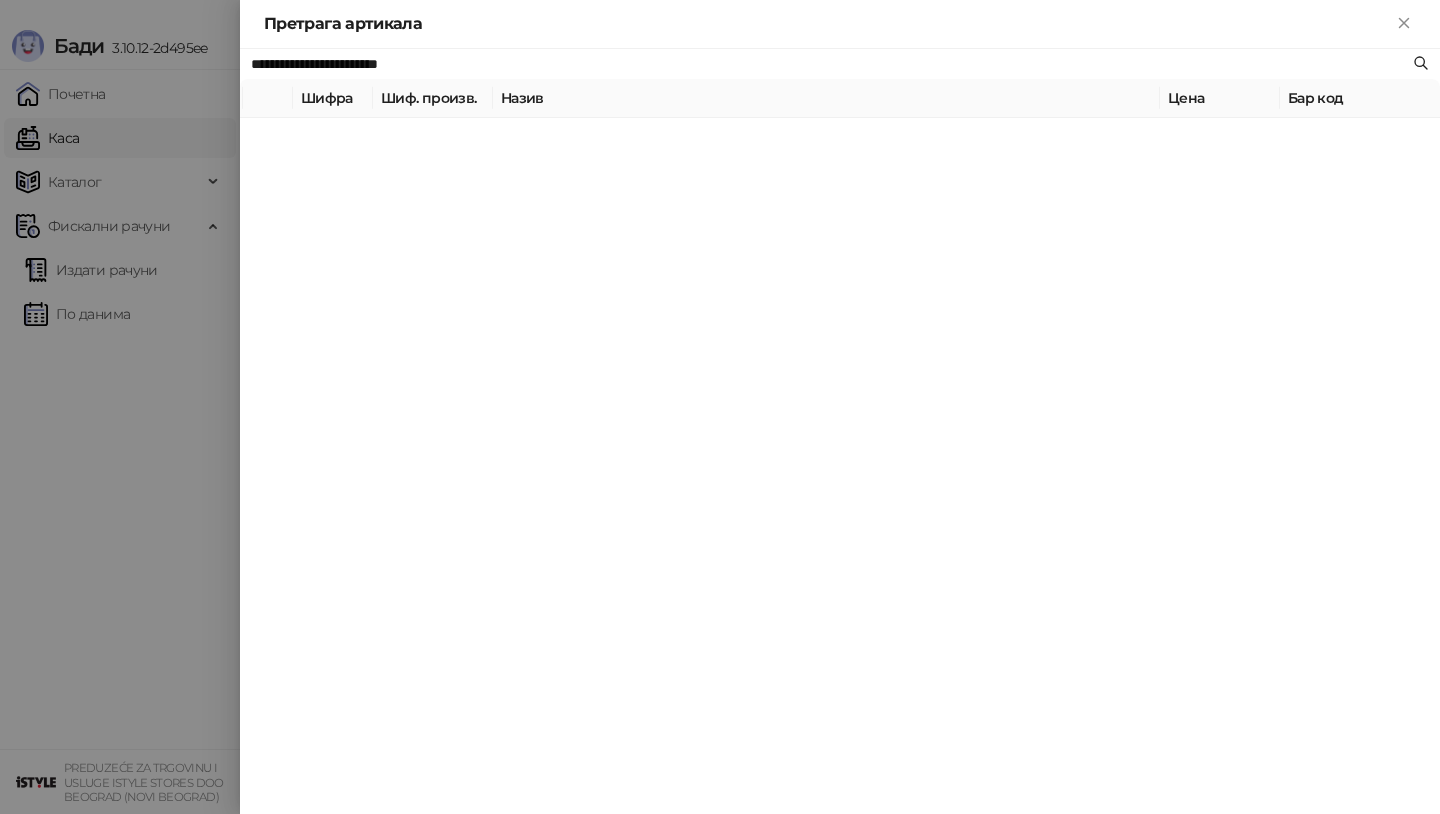 type on "**********" 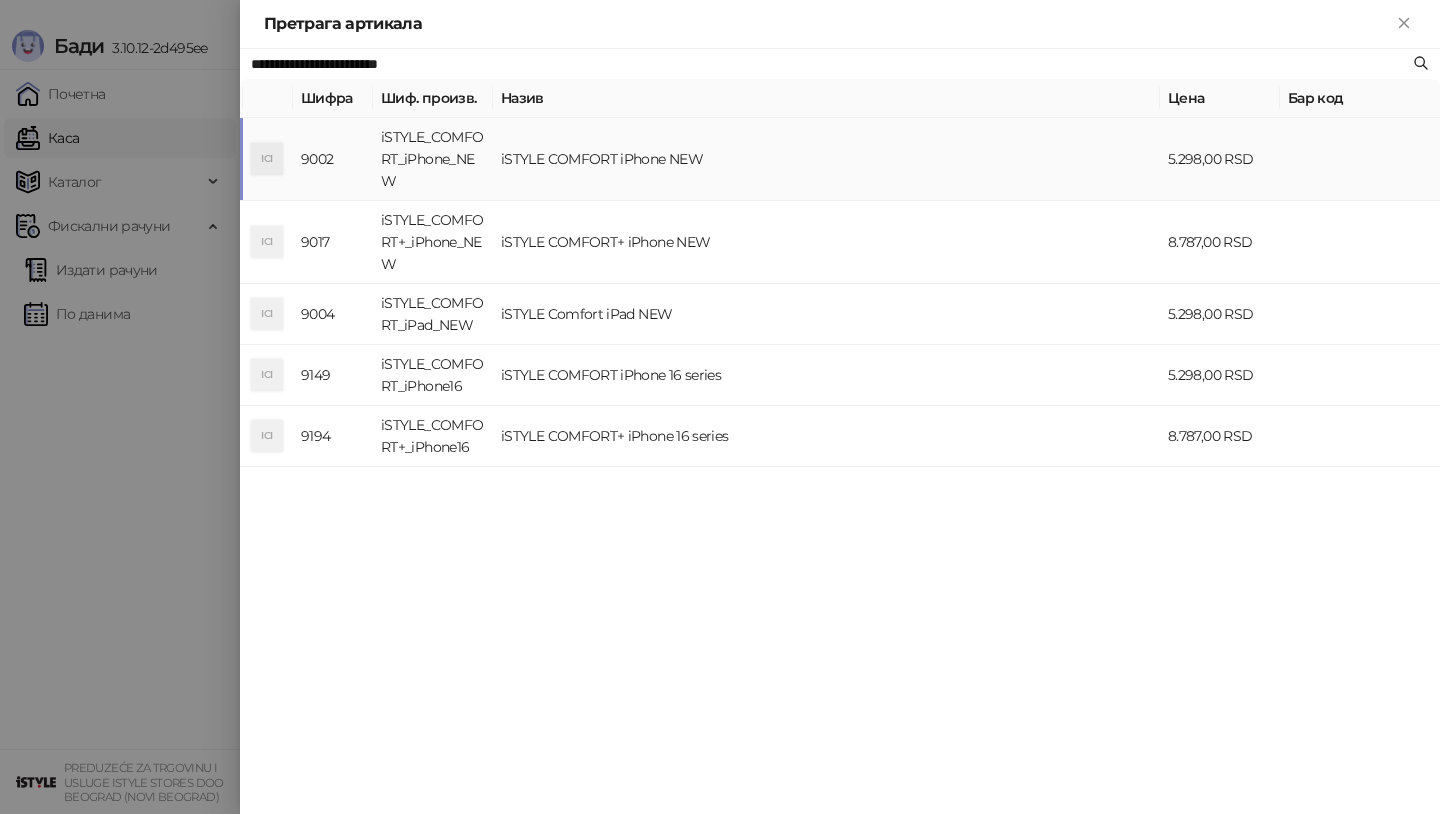 click on "iSTYLE COMFORT iPhone NEW" at bounding box center (826, 159) 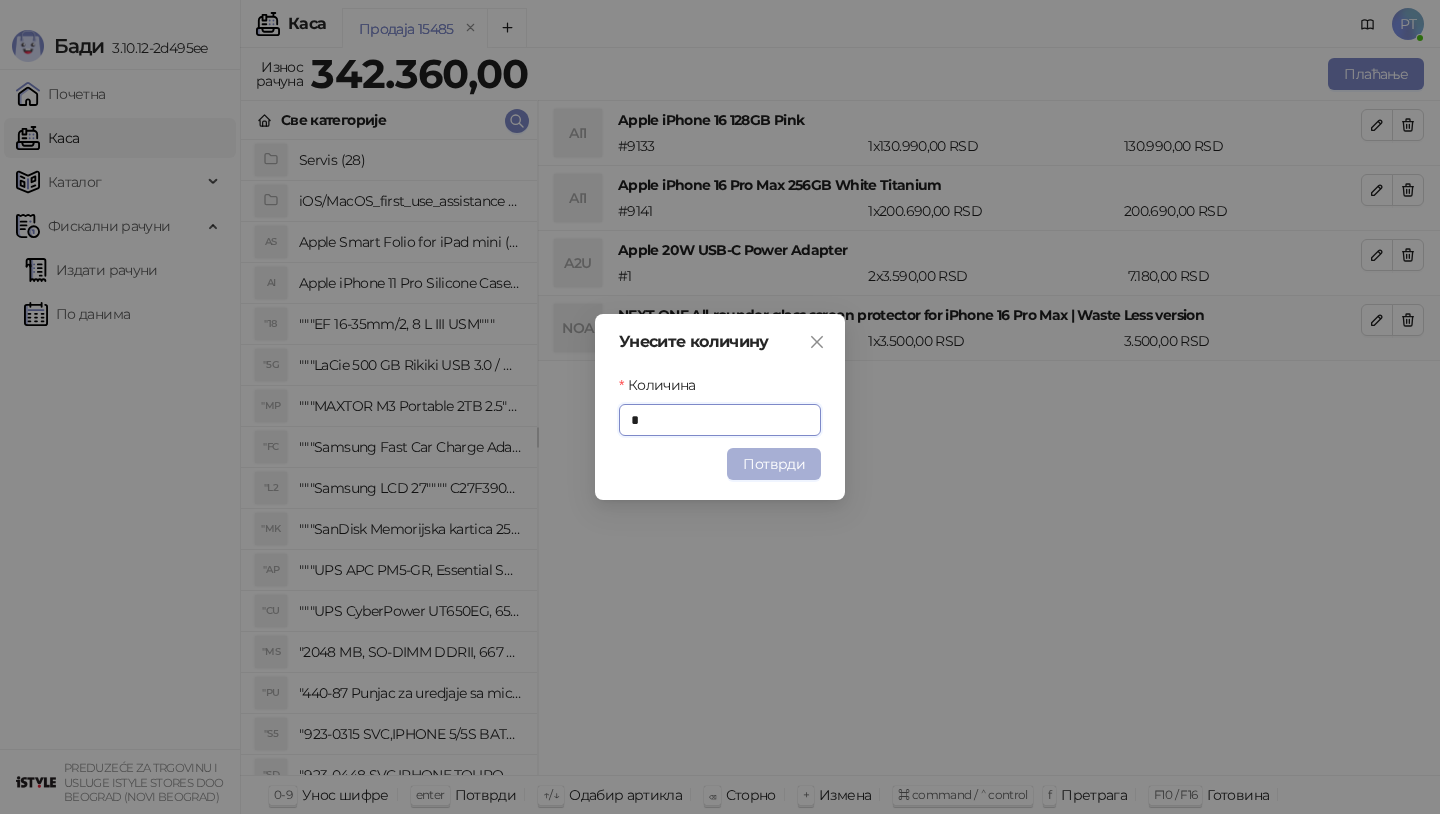 click on "Потврди" at bounding box center [774, 464] 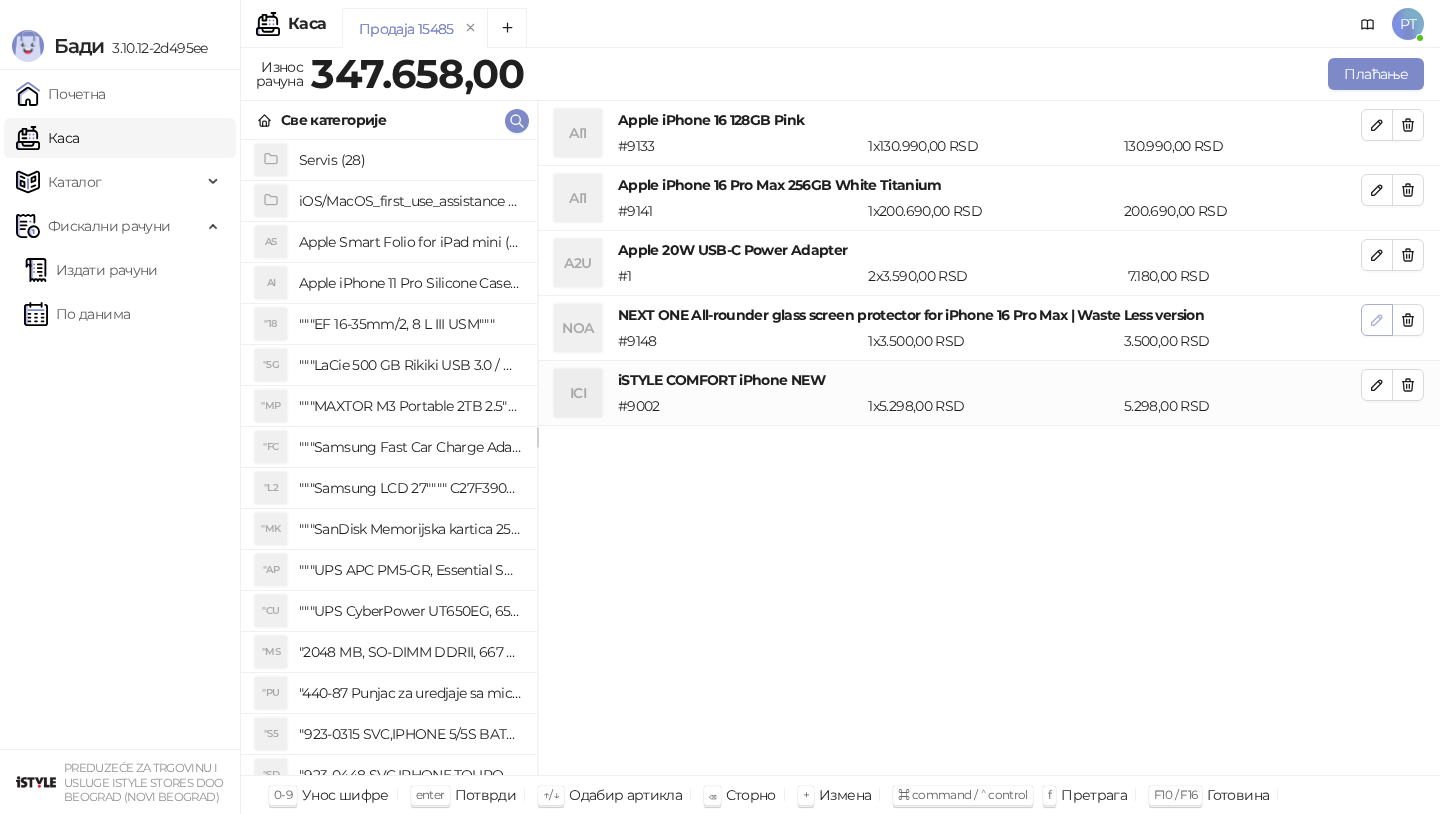 click 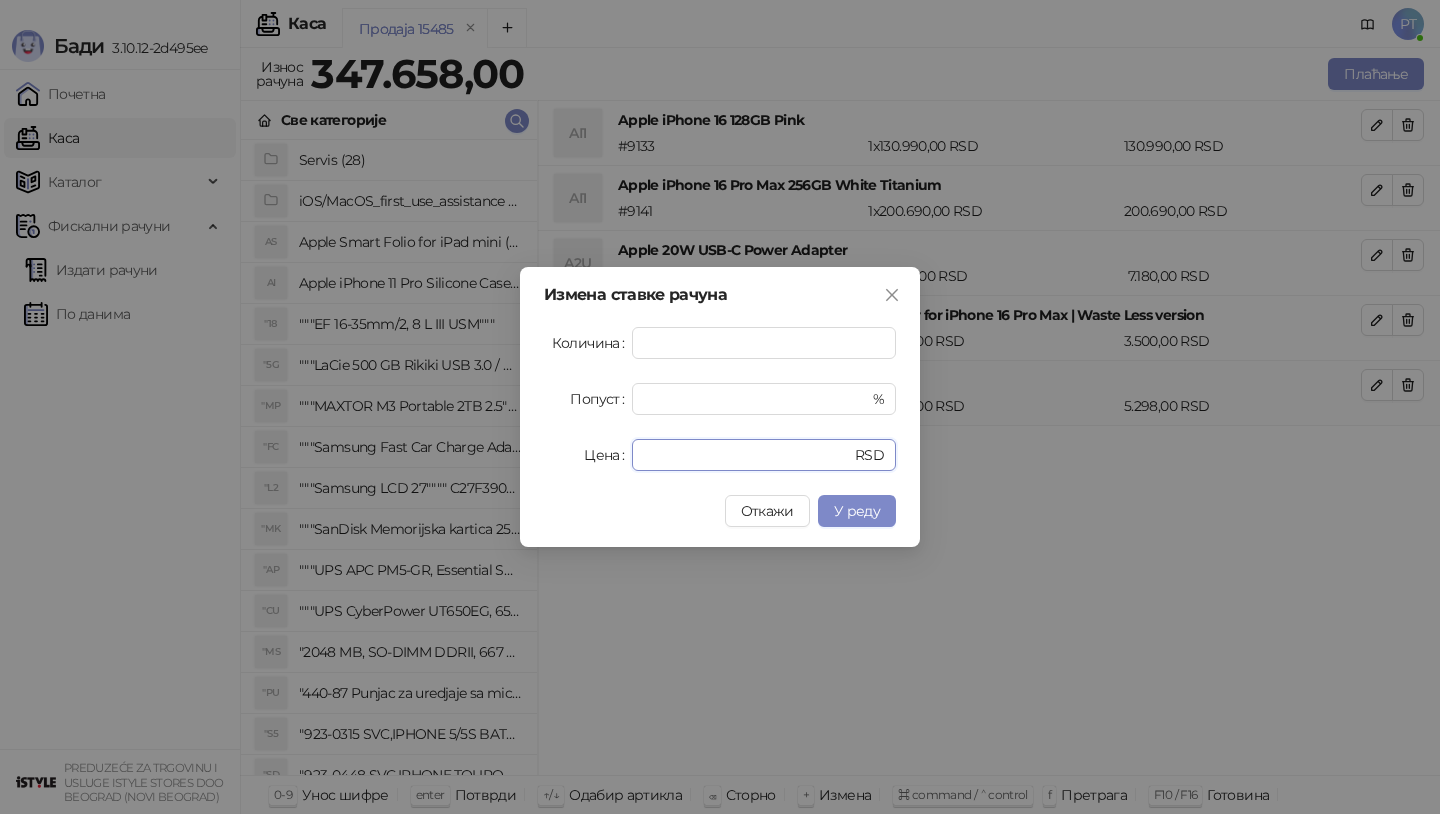 drag, startPoint x: 584, startPoint y: 453, endPoint x: 505, endPoint y: 453, distance: 79 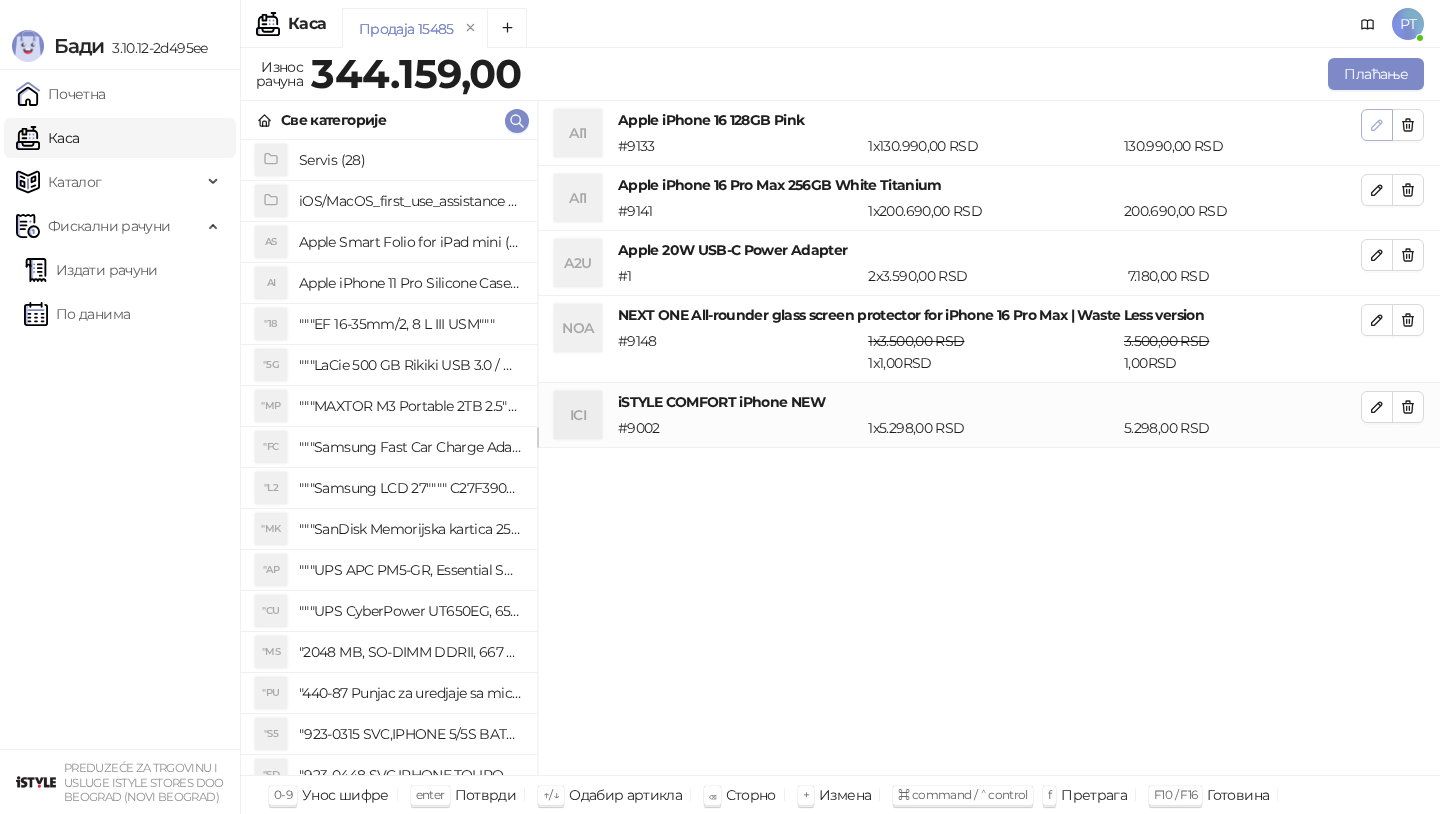 click at bounding box center (1377, 125) 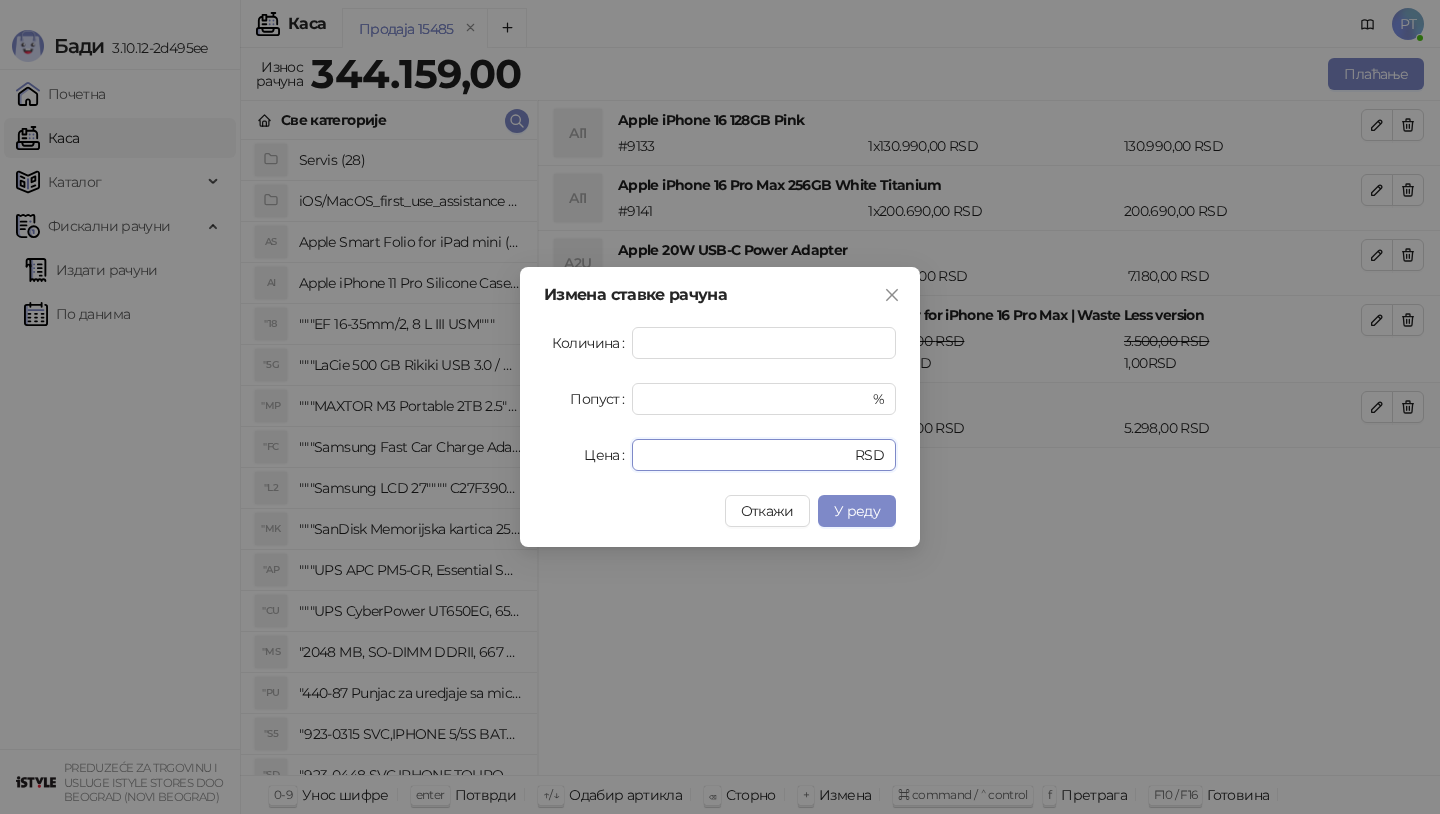 drag, startPoint x: 734, startPoint y: 445, endPoint x: 508, endPoint y: 461, distance: 226.56566 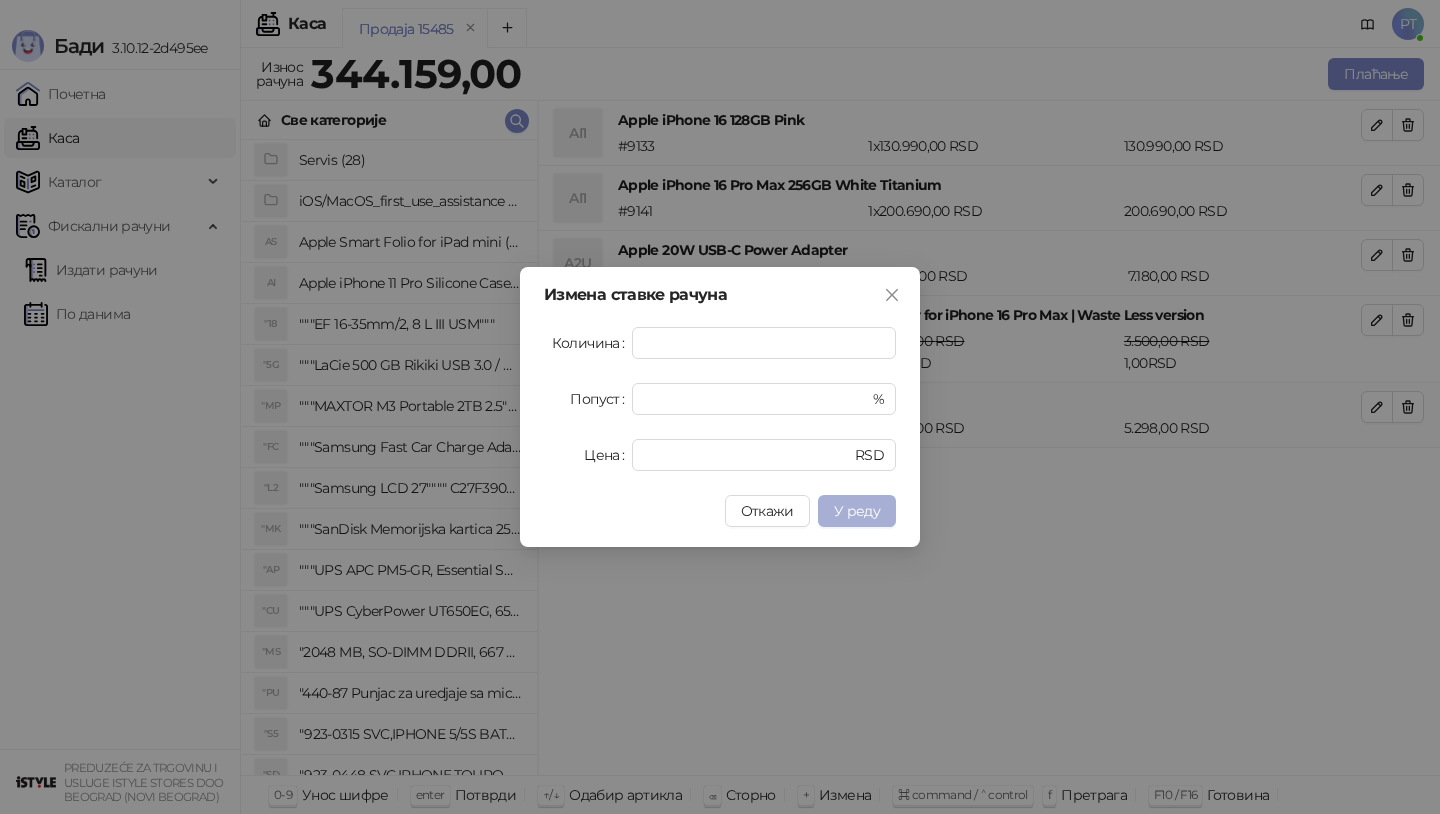 click on "У реду" at bounding box center (857, 511) 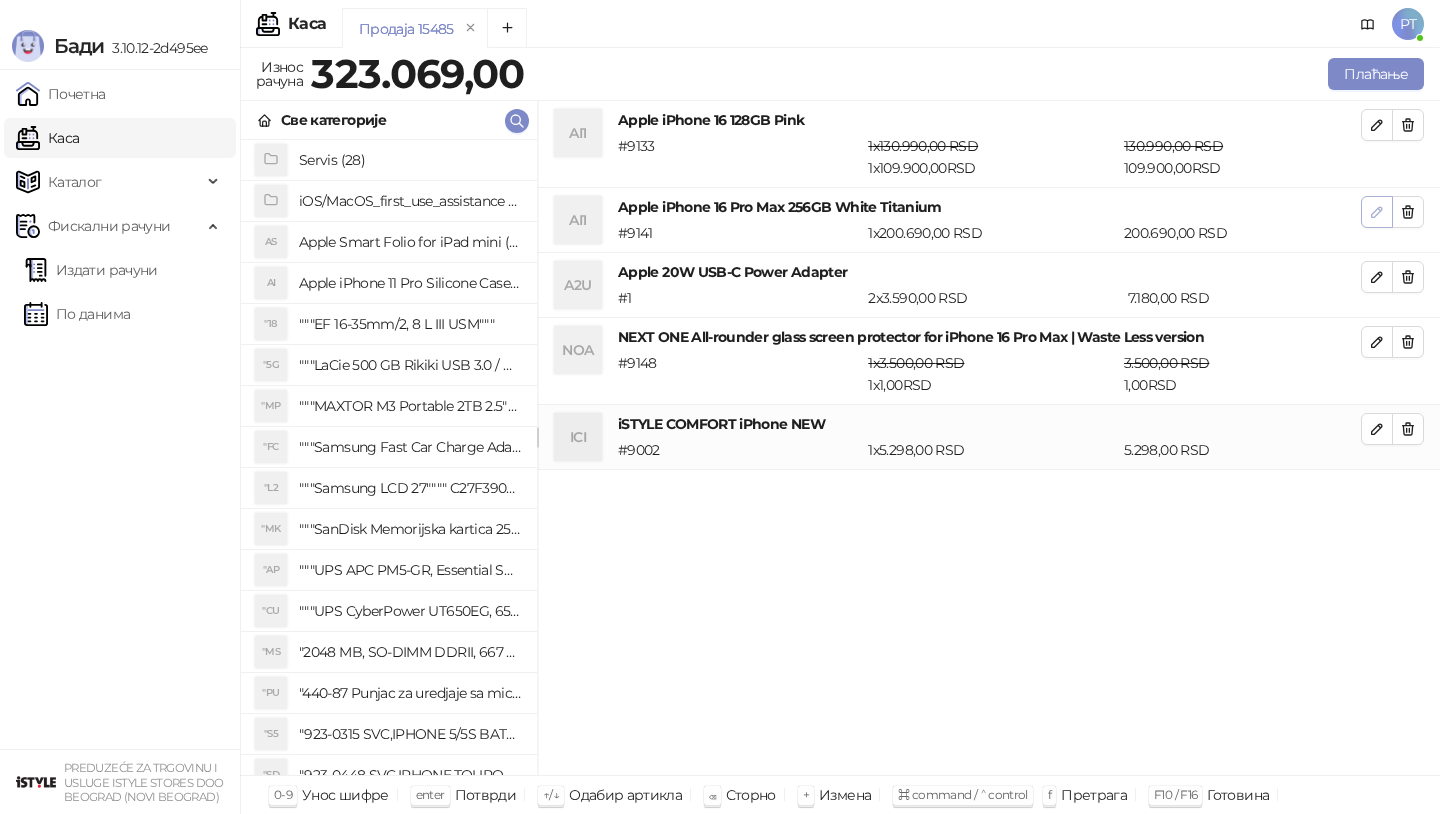 click 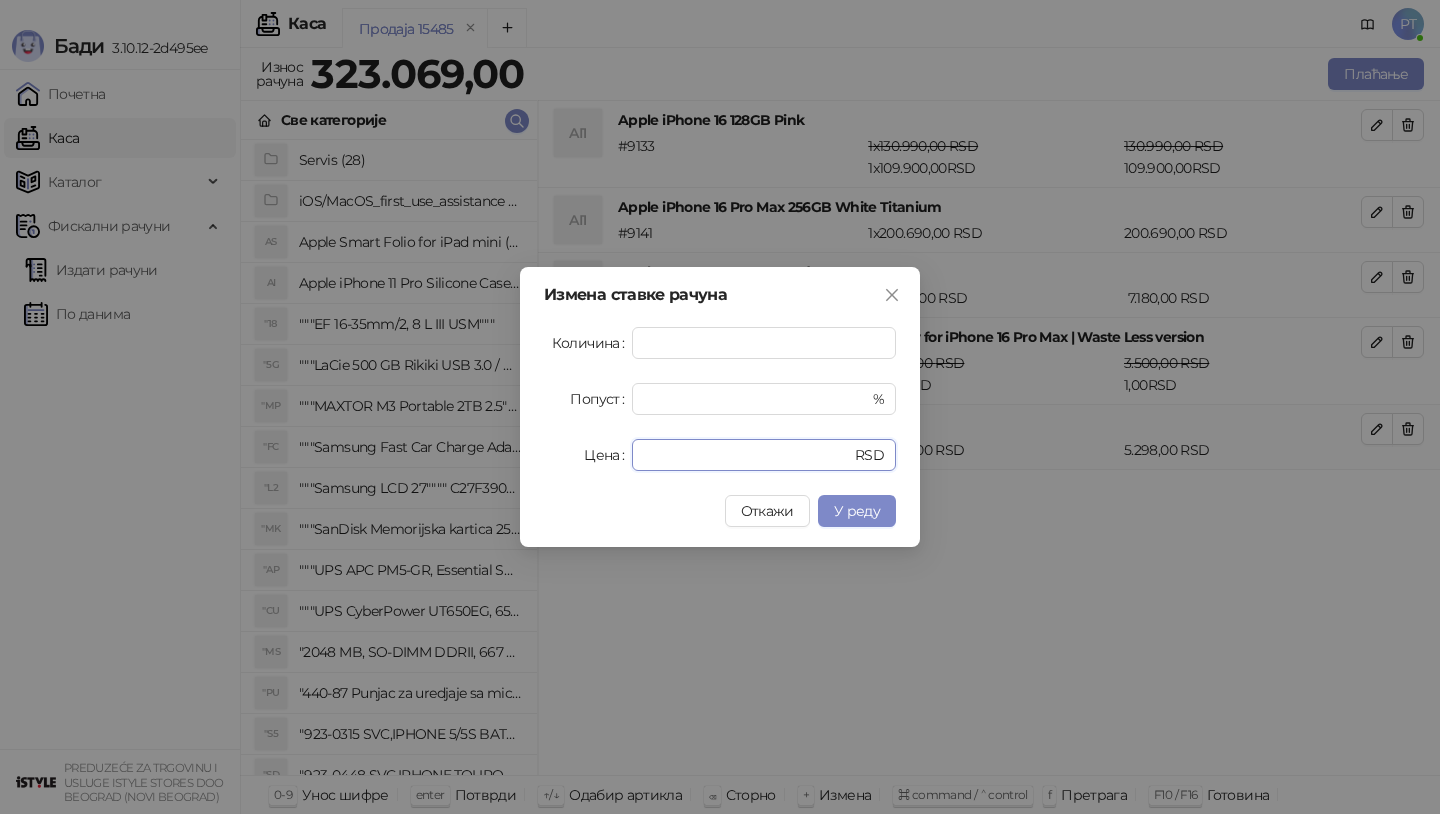 drag, startPoint x: 721, startPoint y: 452, endPoint x: 516, endPoint y: 452, distance: 205 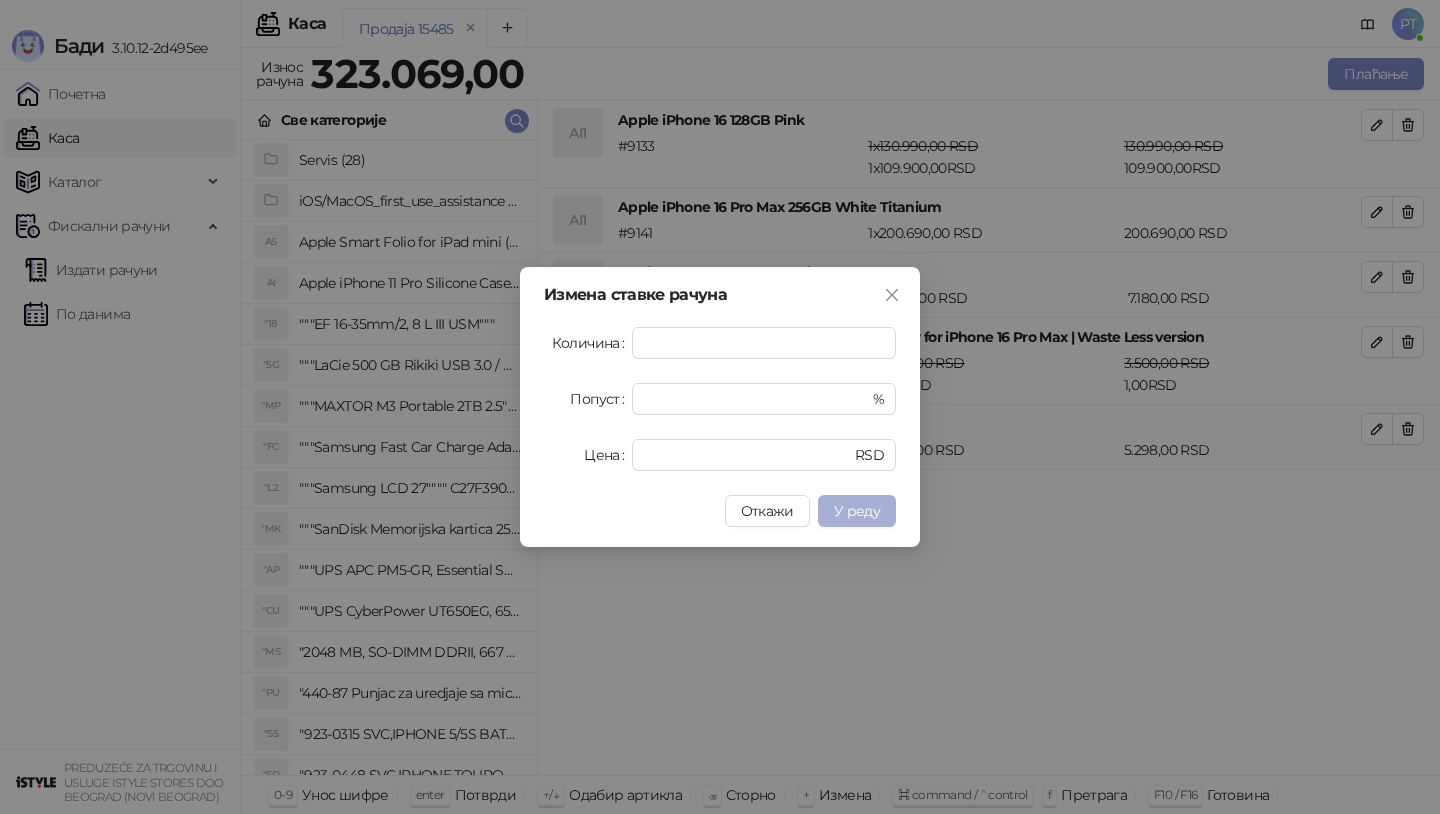 type on "******" 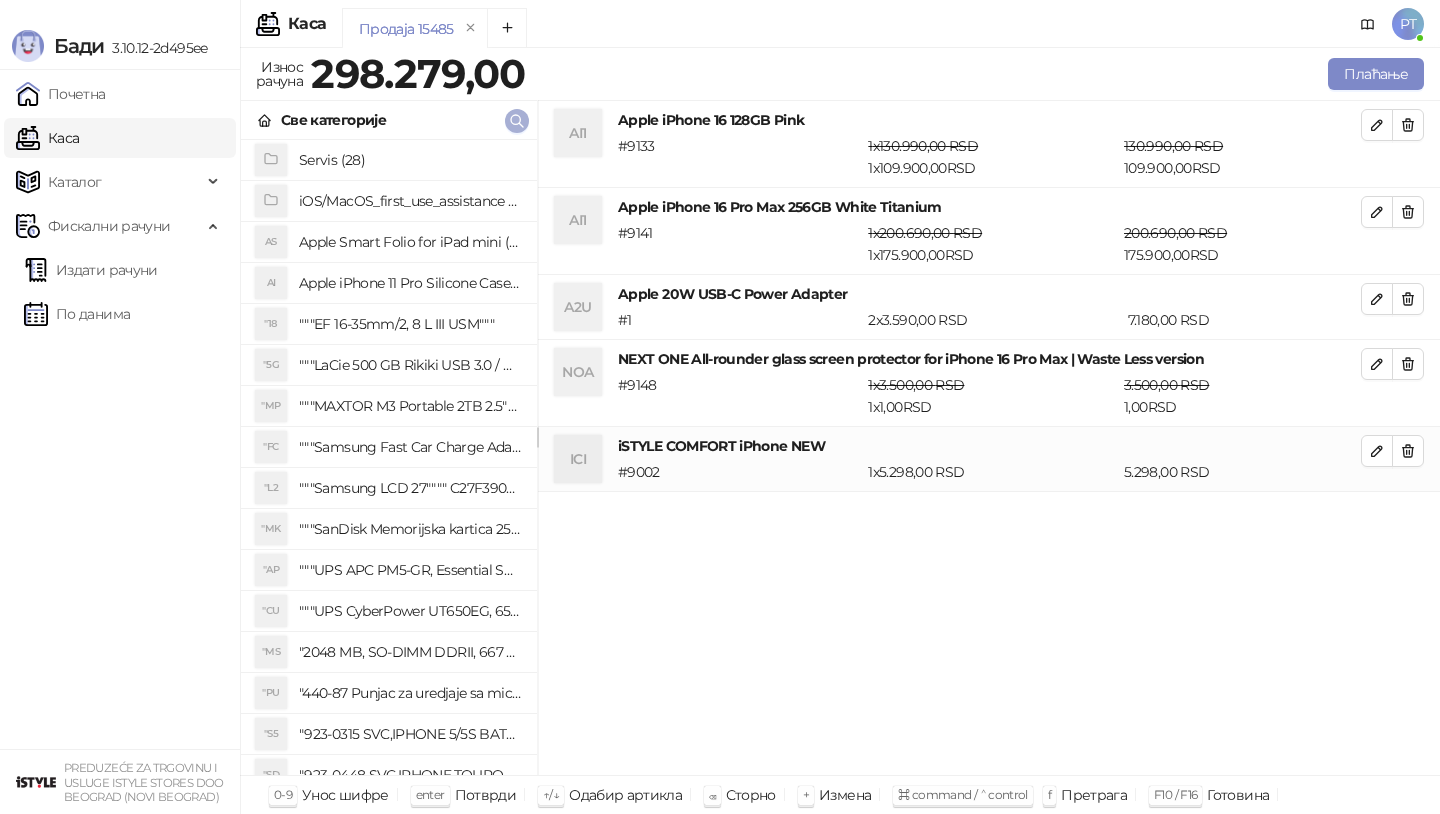 click 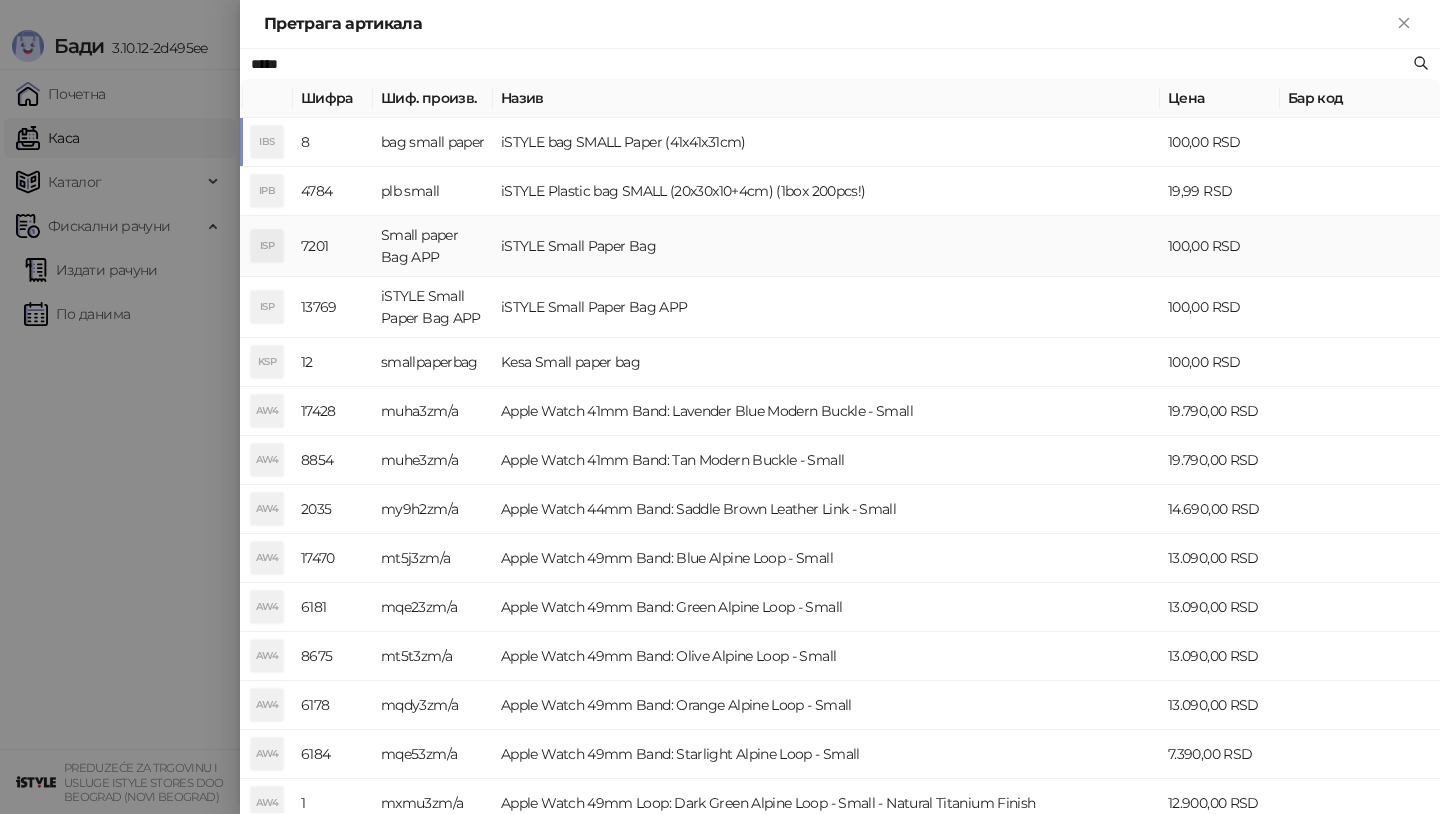 type on "*****" 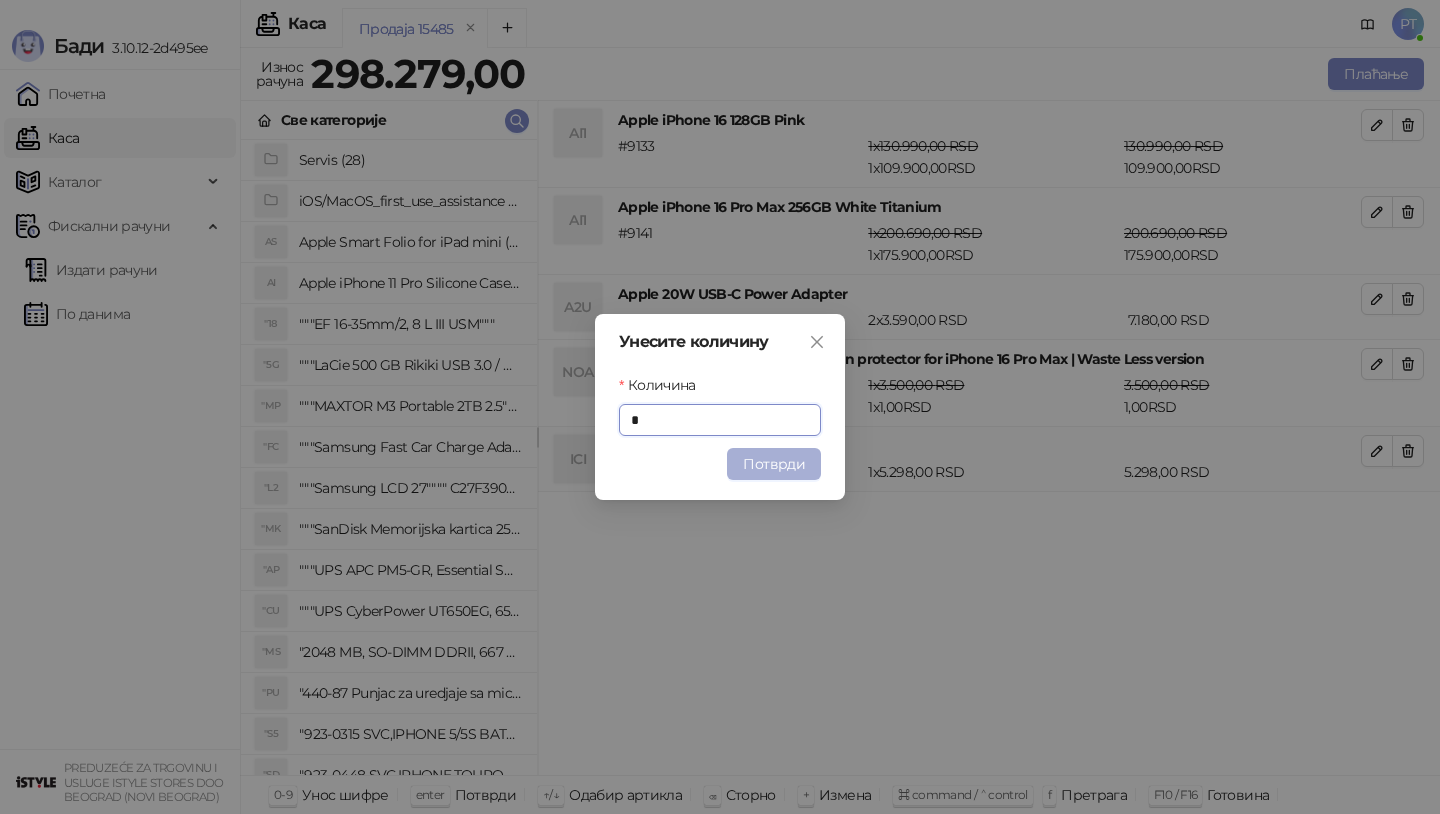 click on "Потврди" at bounding box center (774, 464) 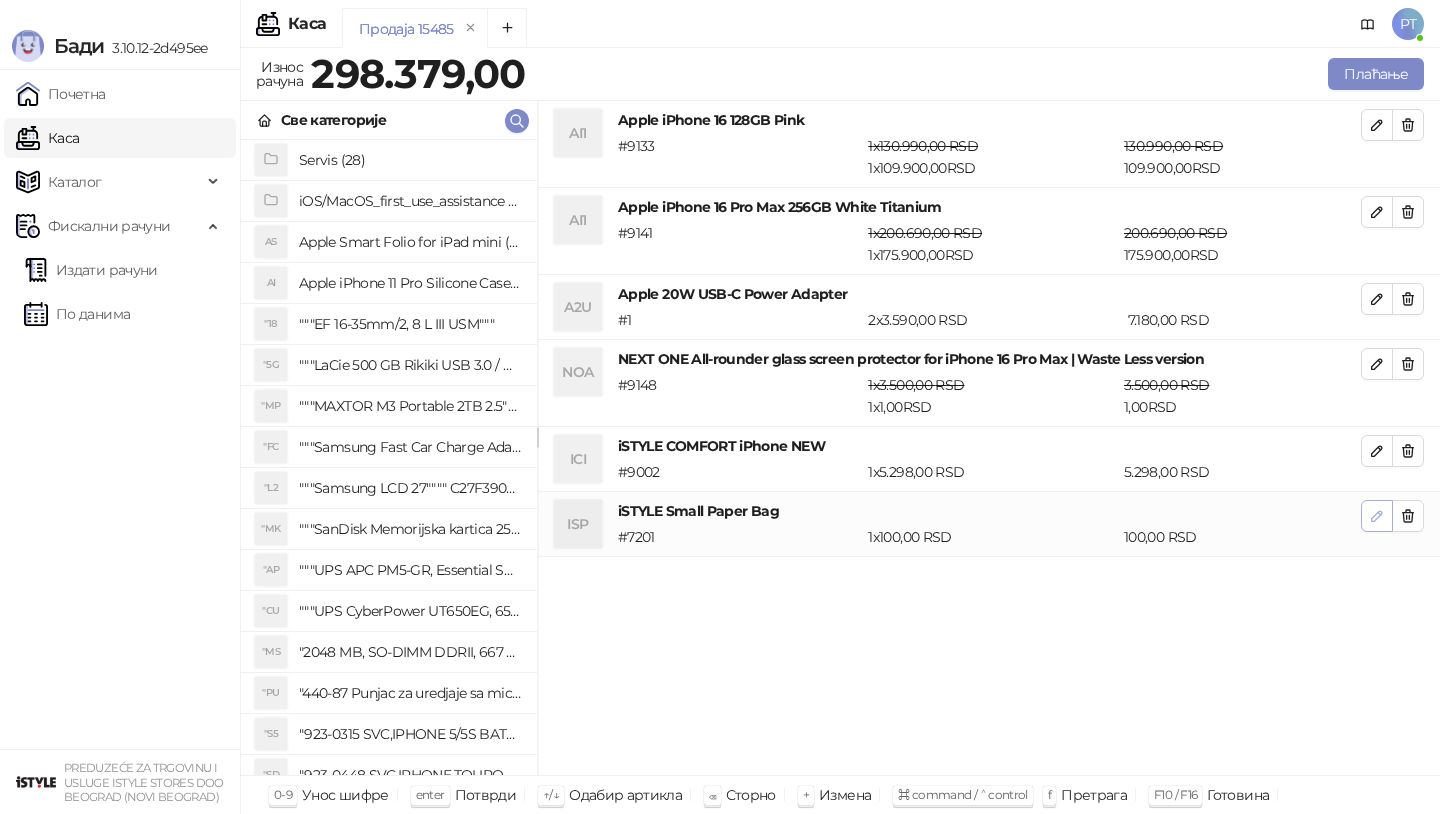 click 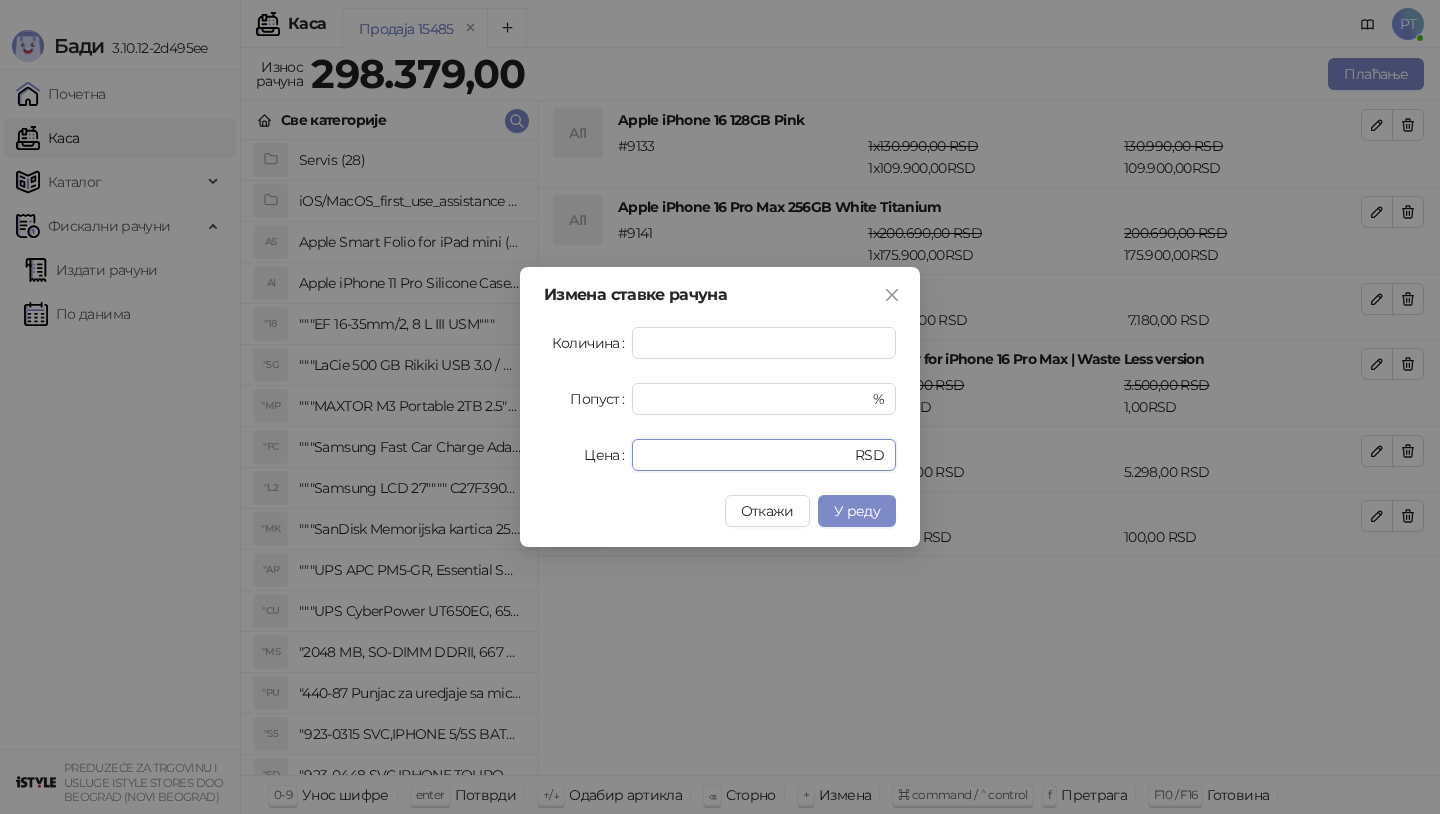 drag, startPoint x: 719, startPoint y: 456, endPoint x: 367, endPoint y: 483, distance: 353.034 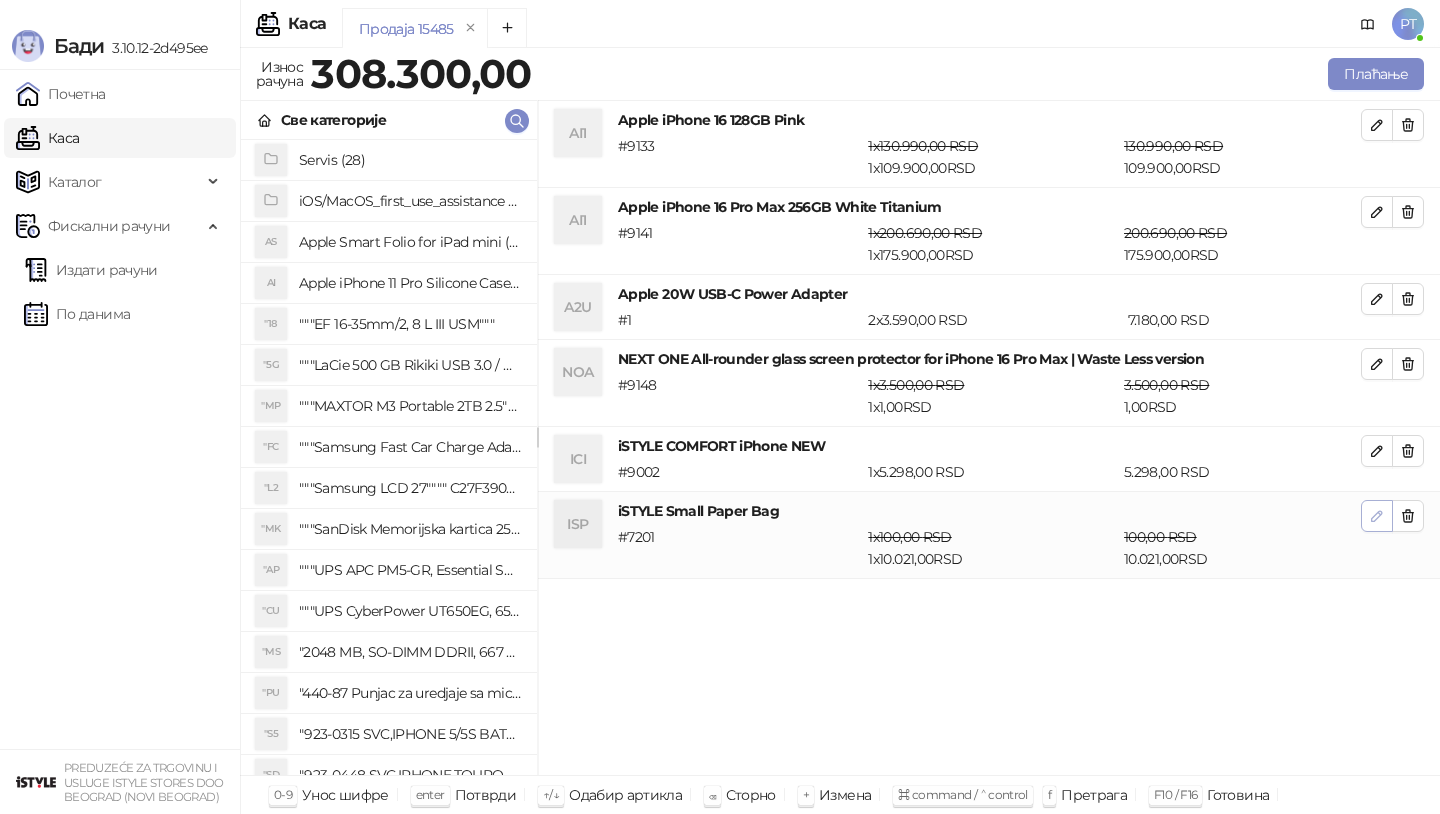 click at bounding box center (1377, 516) 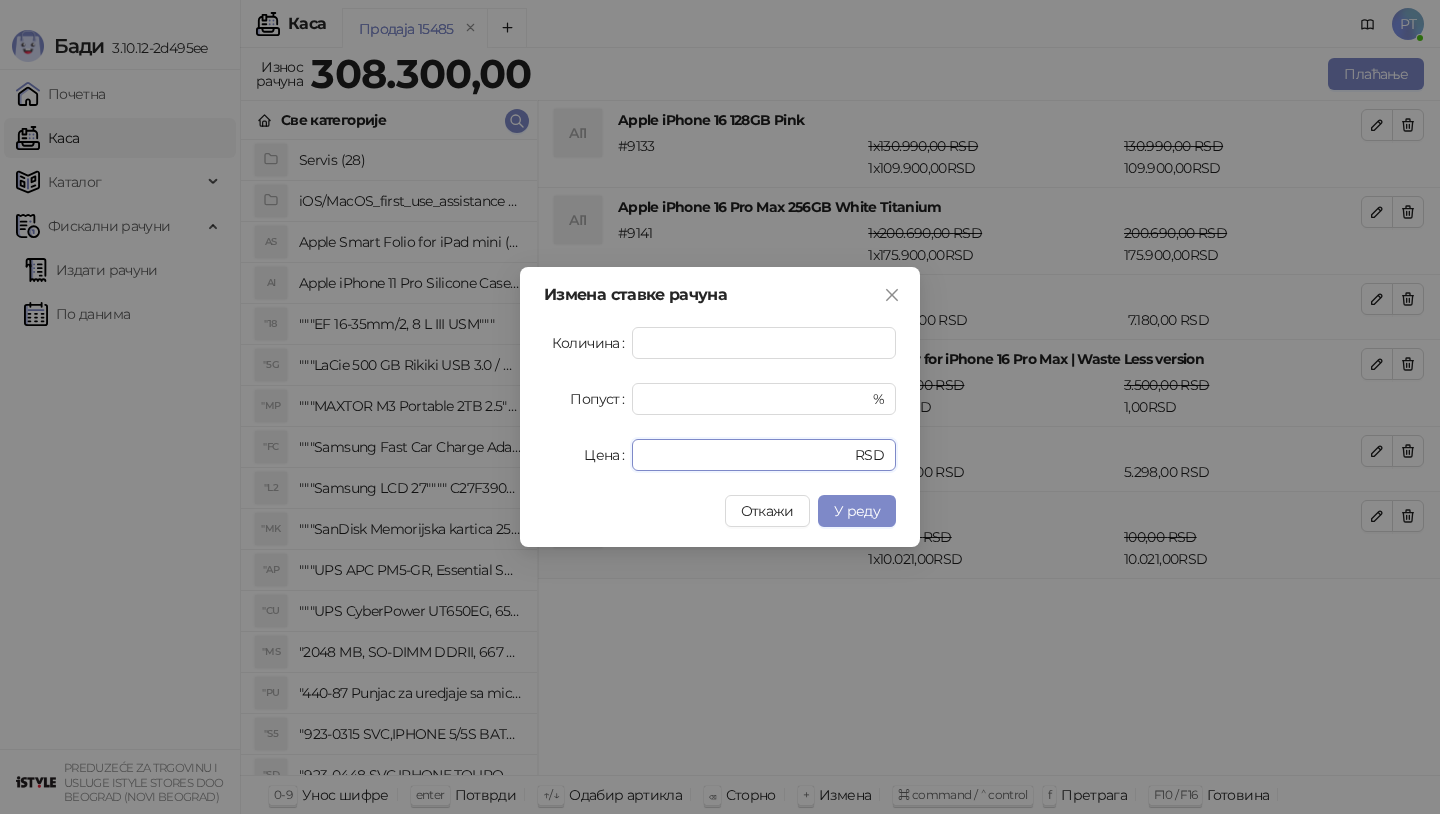 drag, startPoint x: 703, startPoint y: 458, endPoint x: 290, endPoint y: 509, distance: 416.137 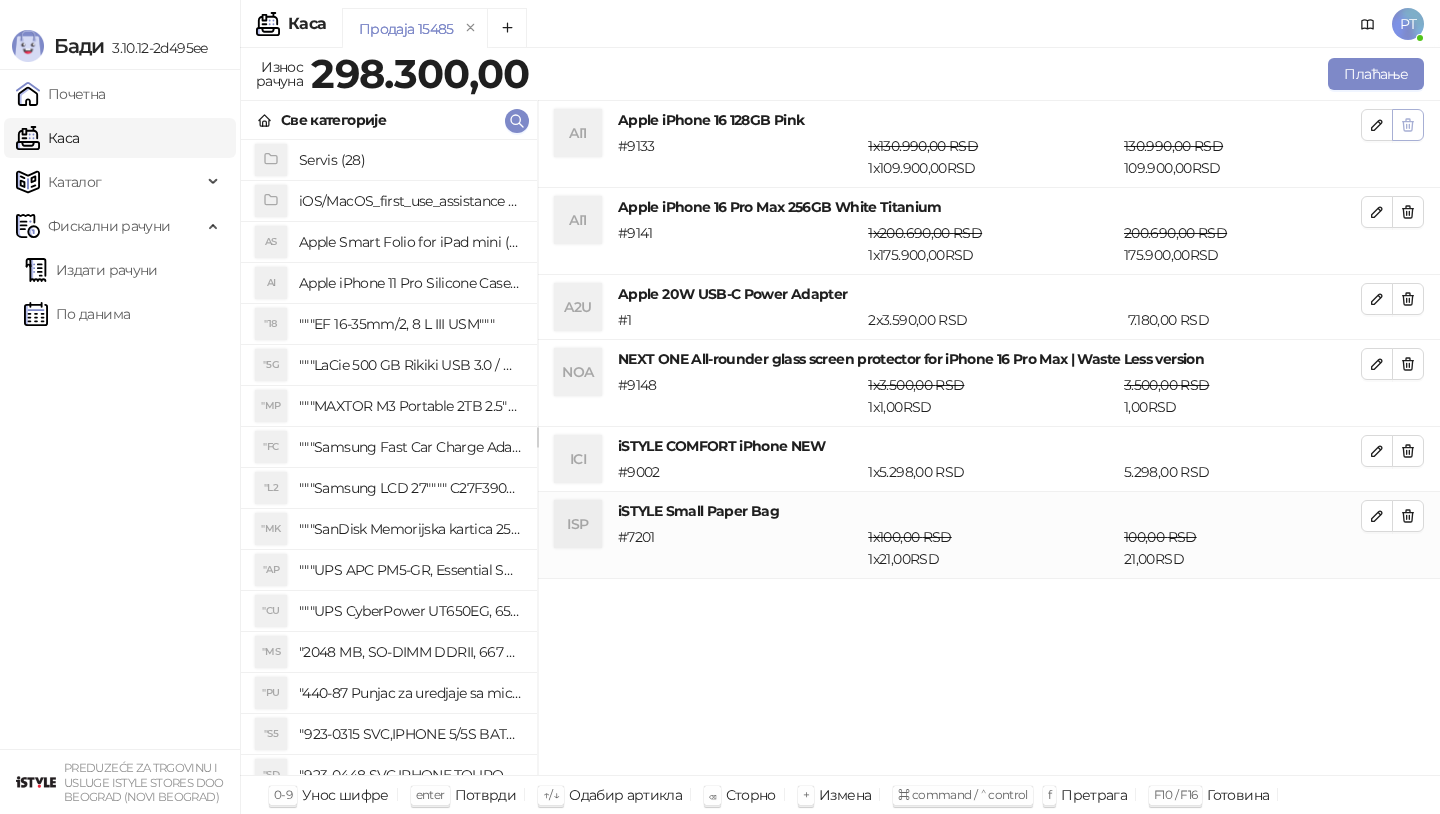 click at bounding box center [1408, 125] 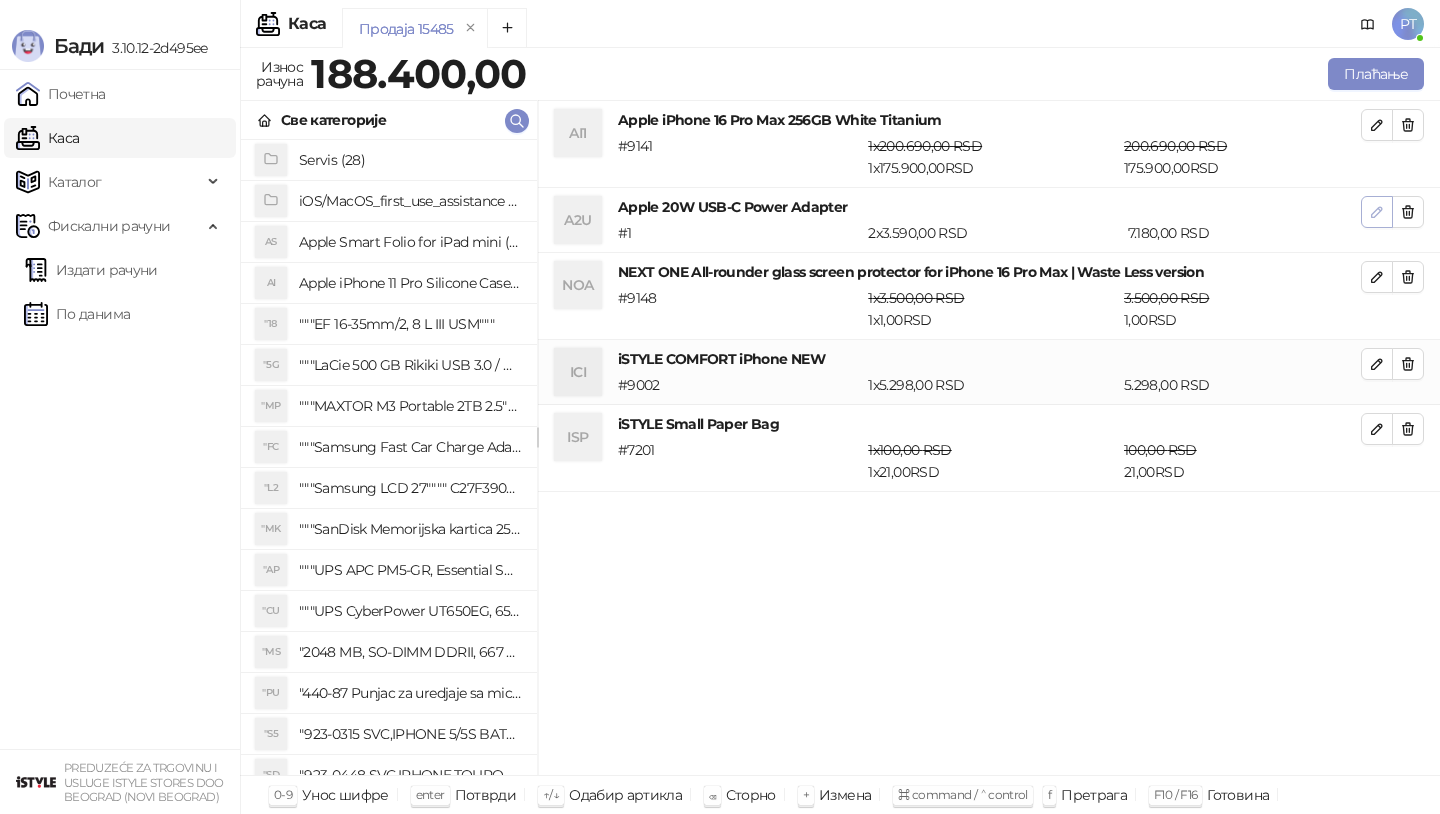 click at bounding box center [1377, 211] 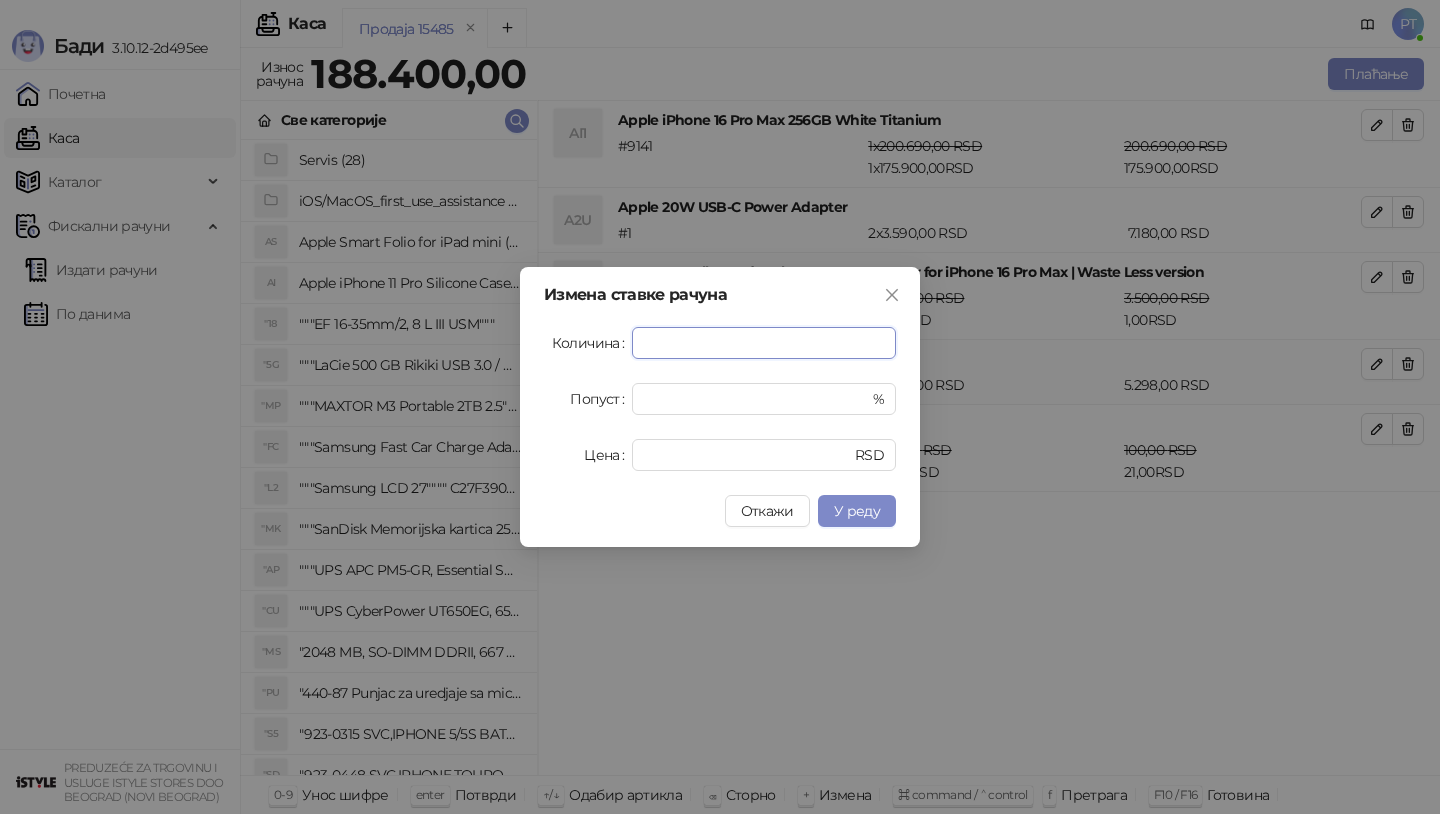 type on "*" 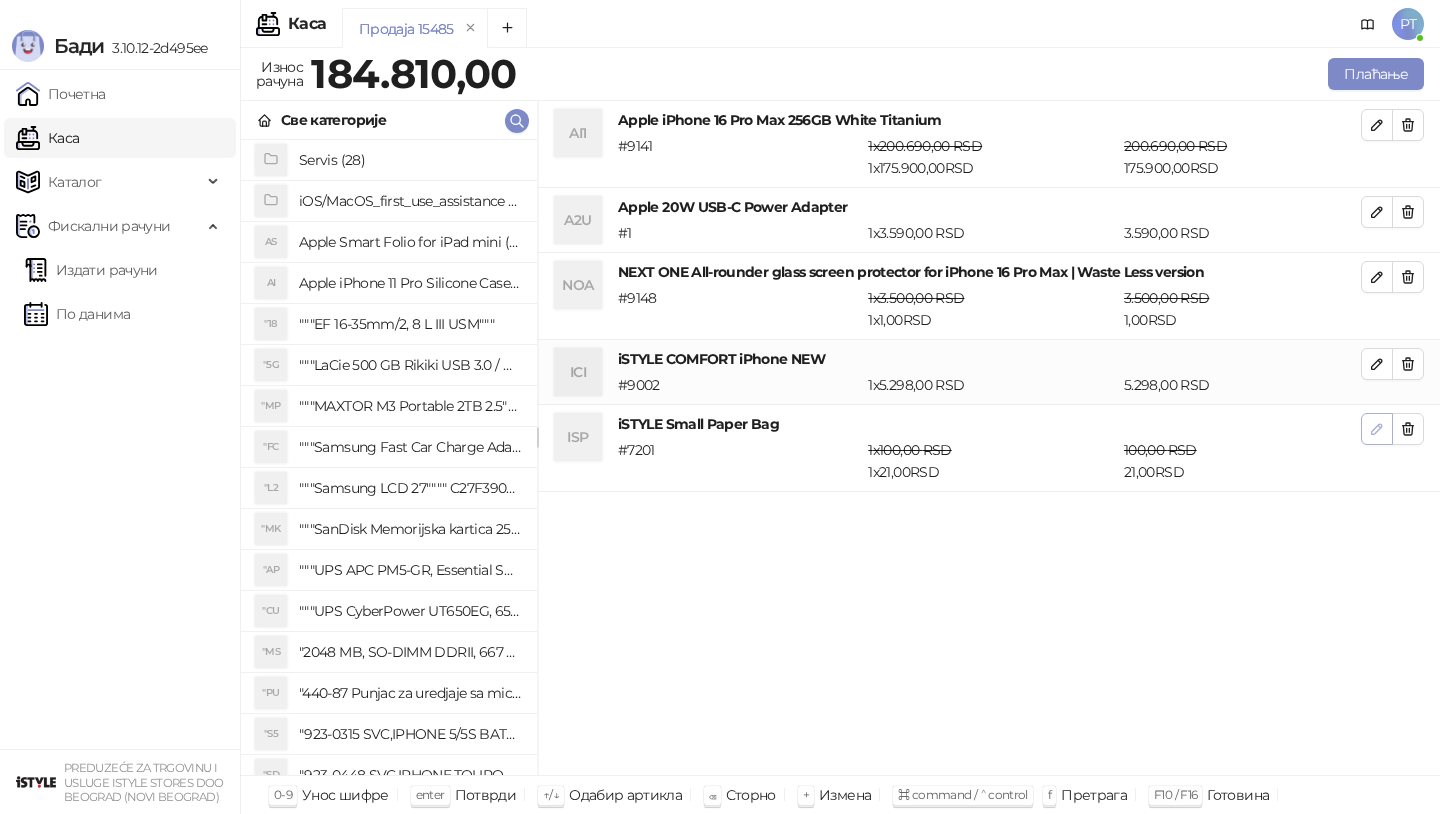 click 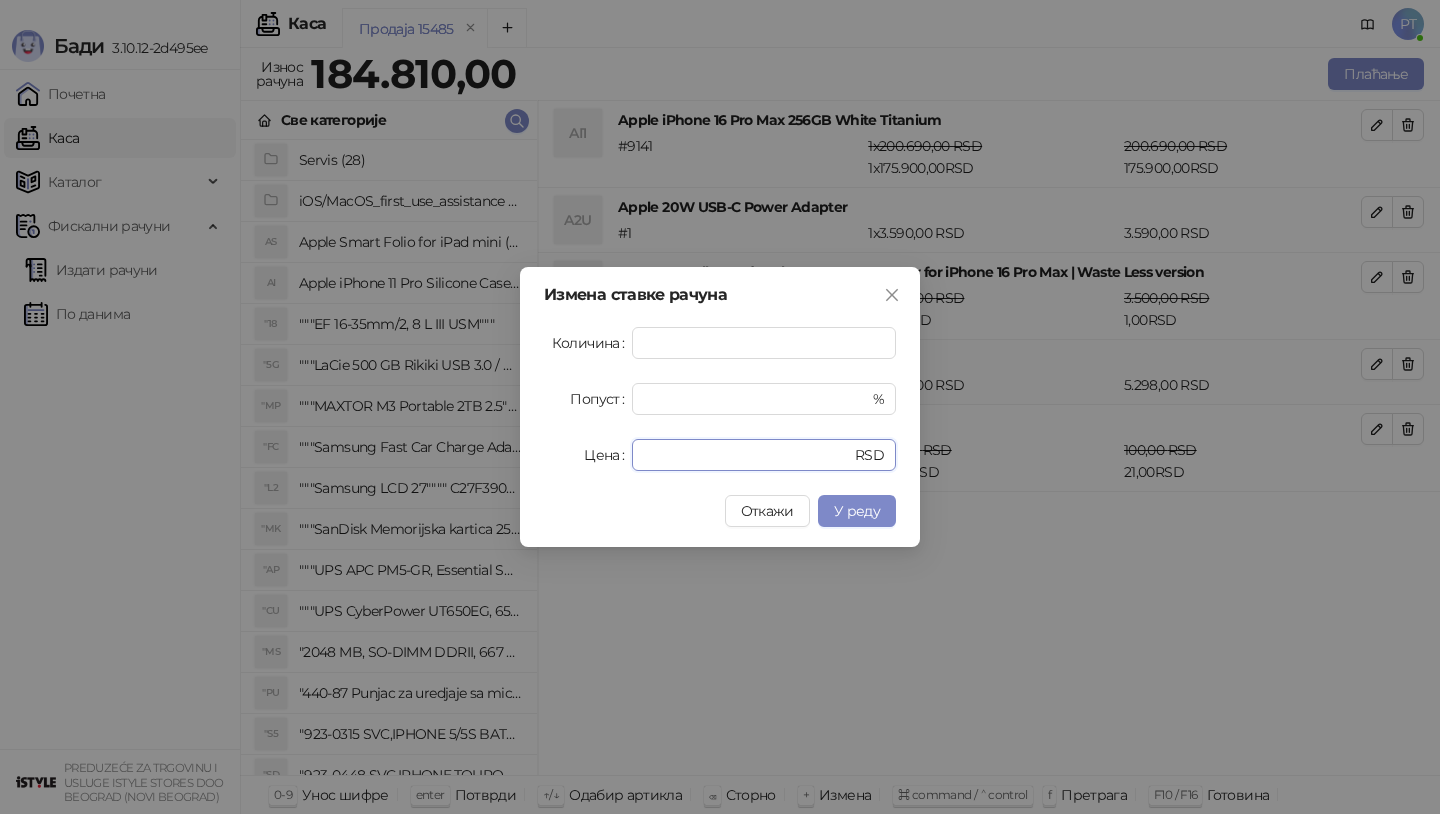 drag, startPoint x: 654, startPoint y: 458, endPoint x: 544, endPoint y: 460, distance: 110.01818 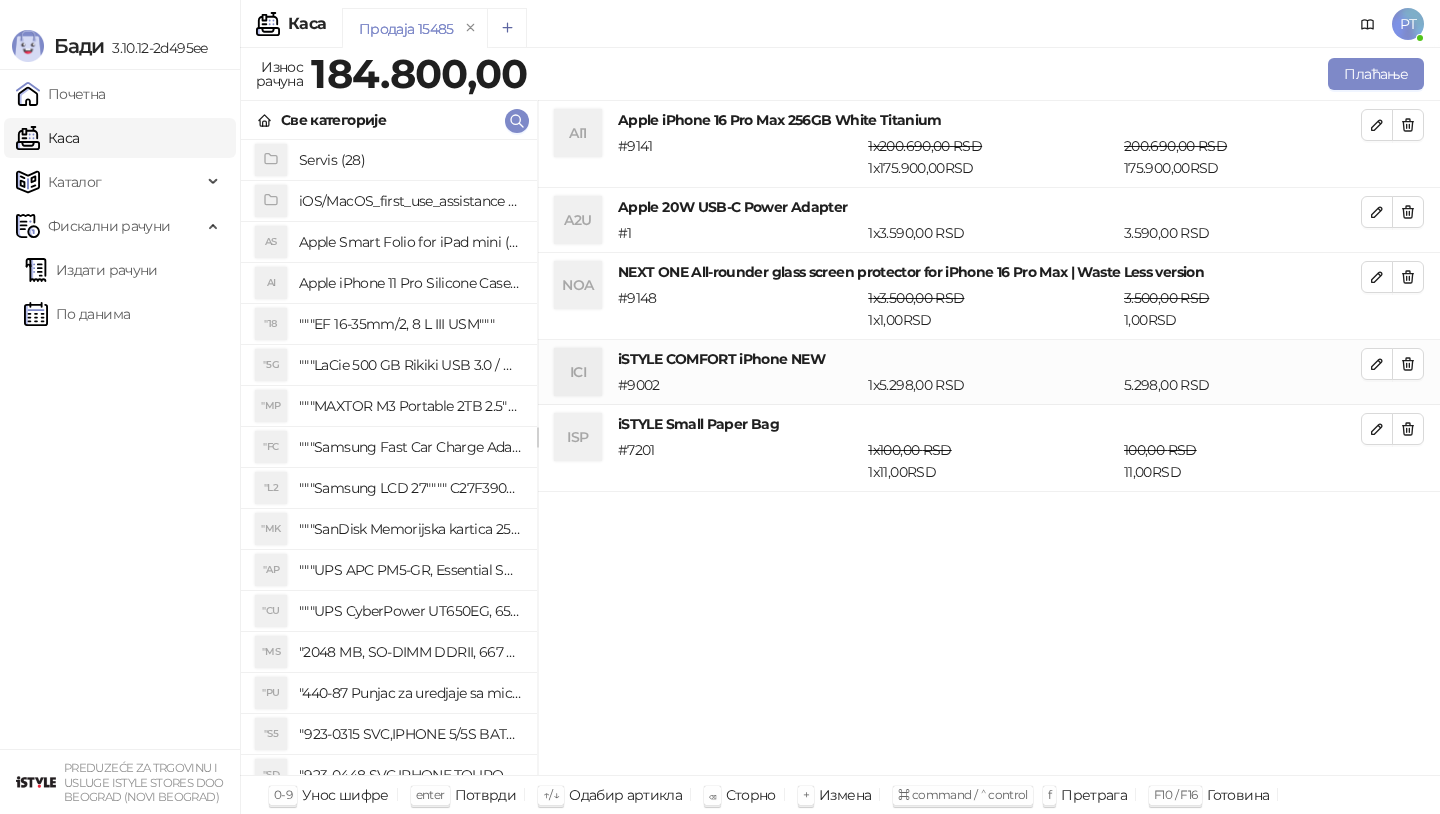 click at bounding box center (507, 28) 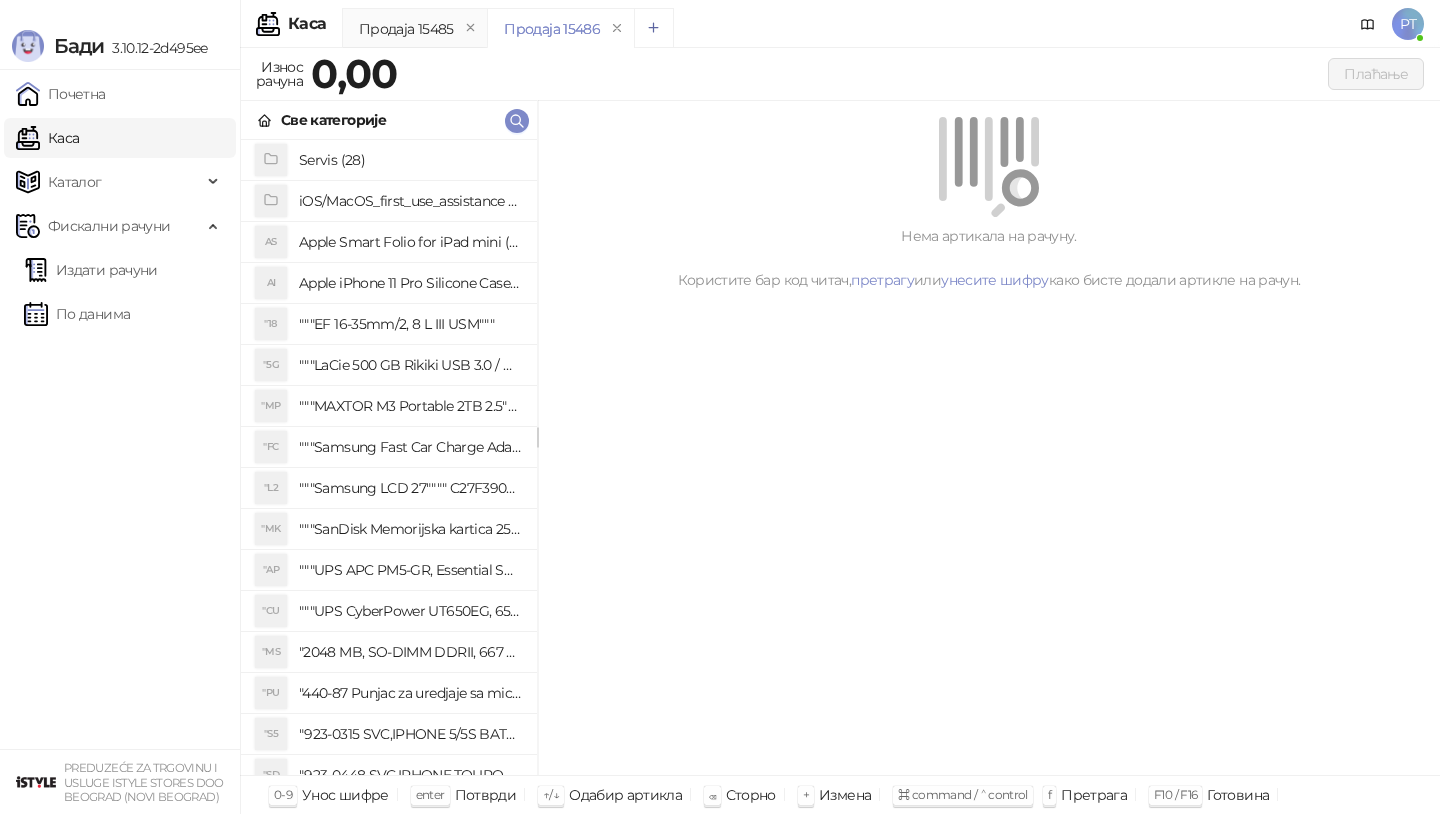 type 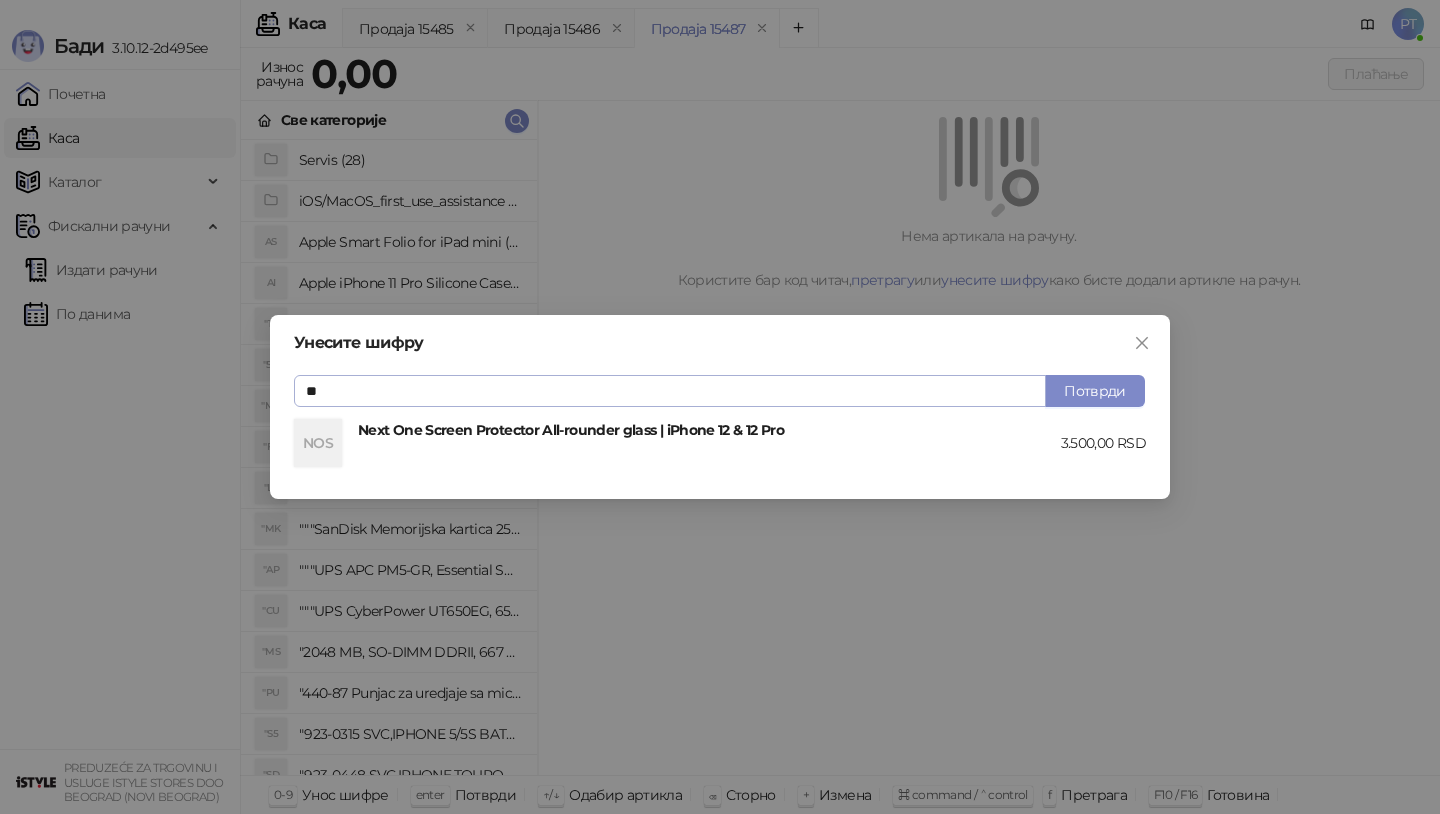 click on "**" at bounding box center [670, 391] 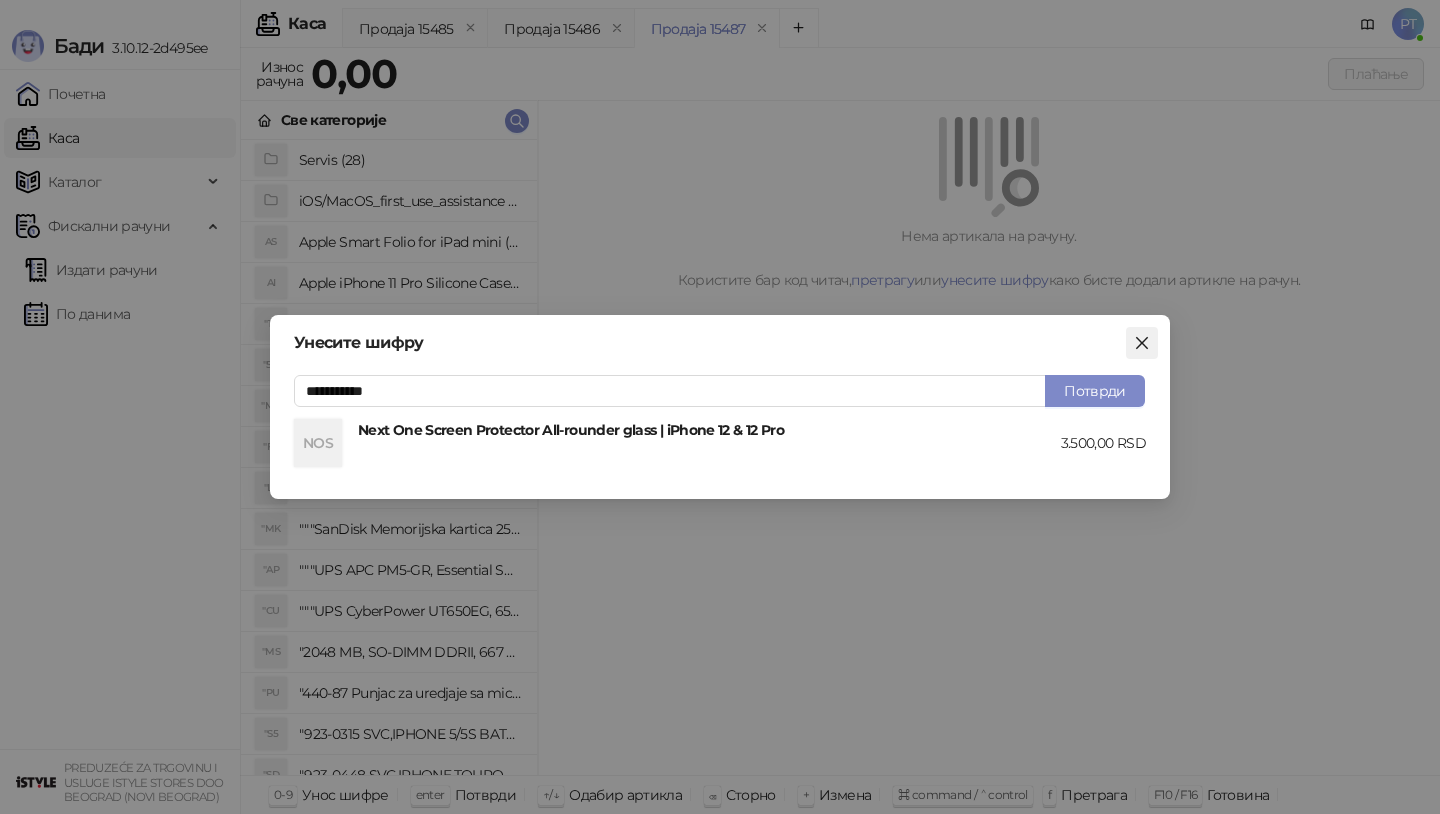 type on "**********" 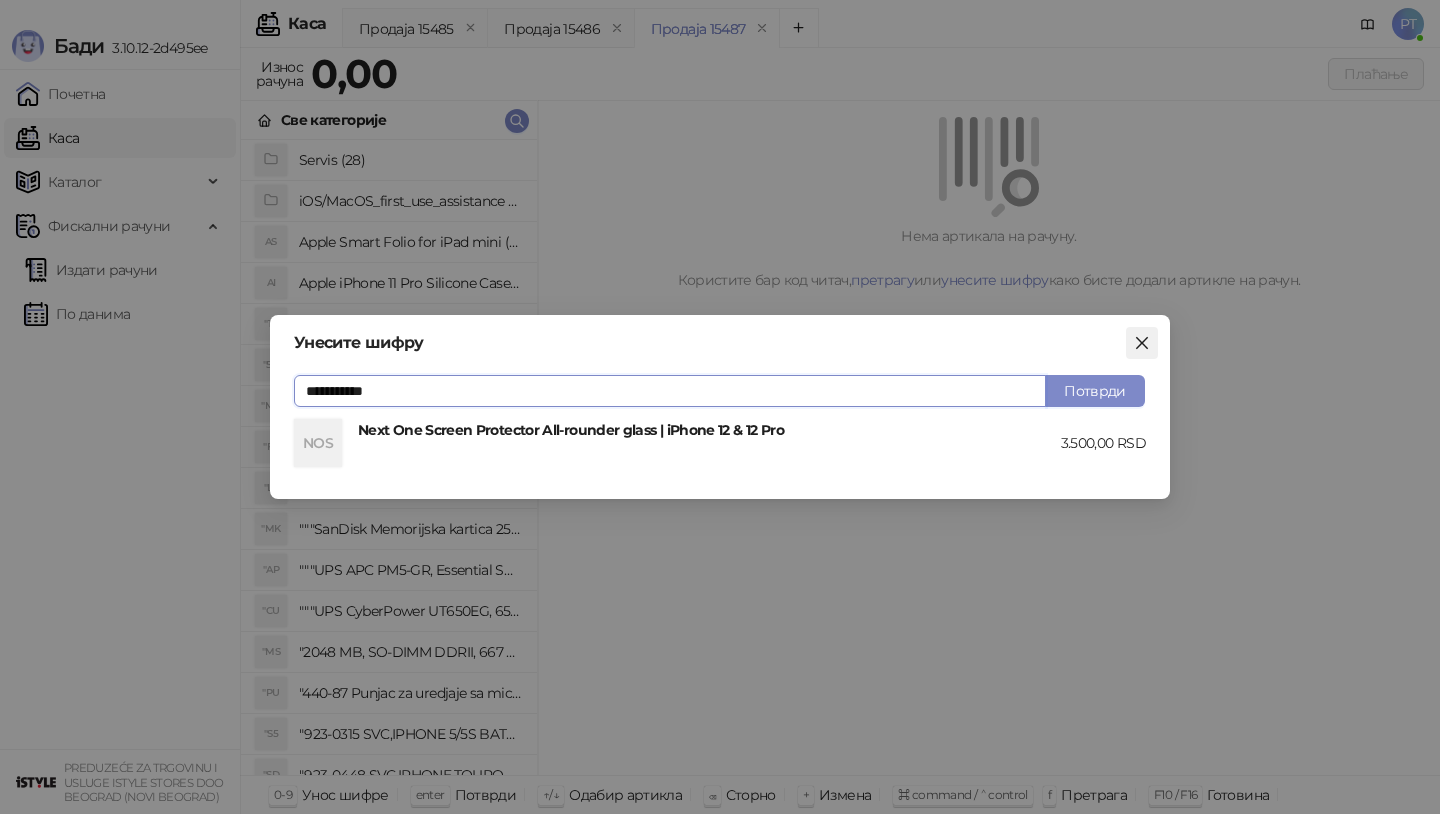 click at bounding box center (1142, 343) 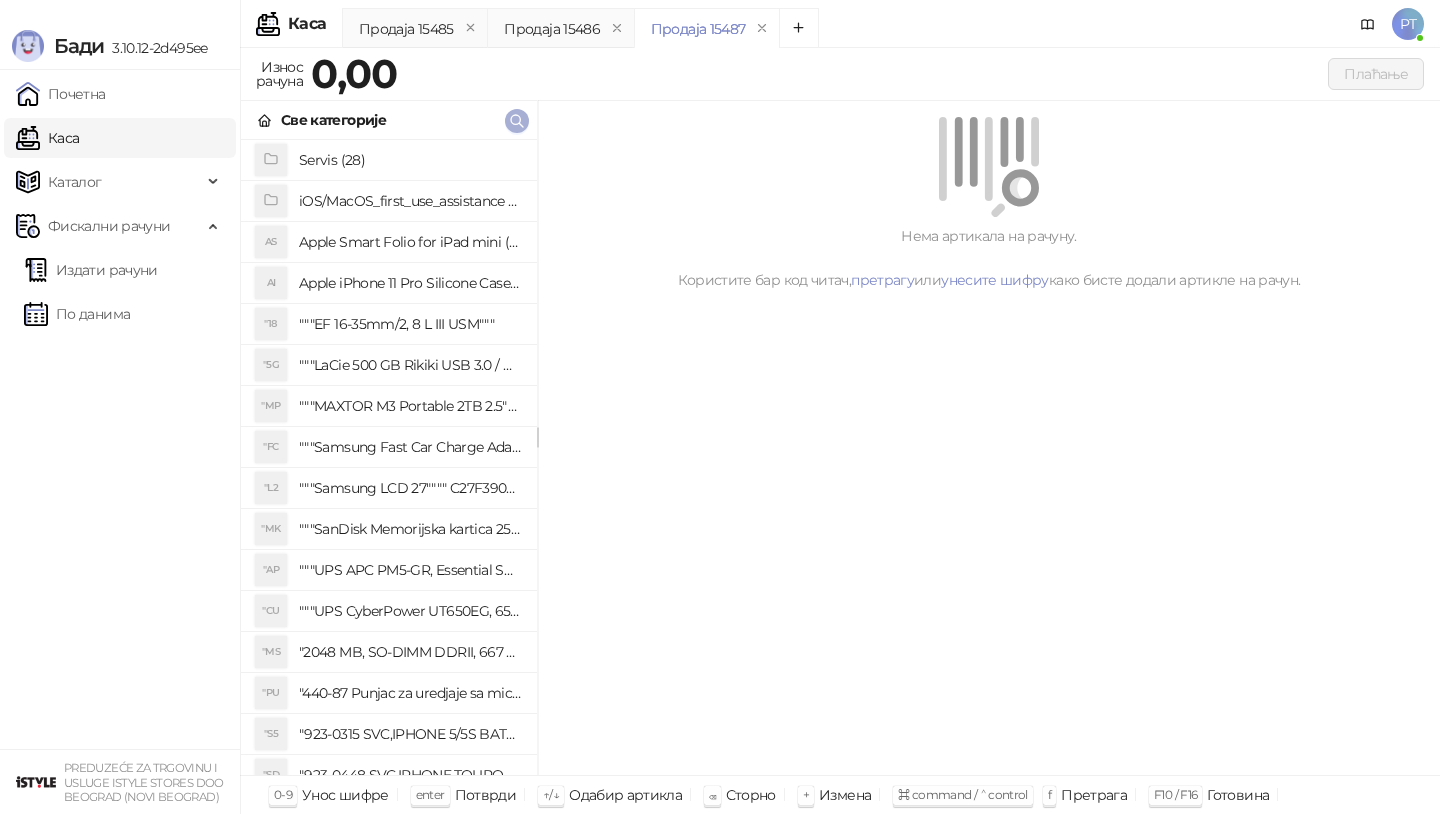 click 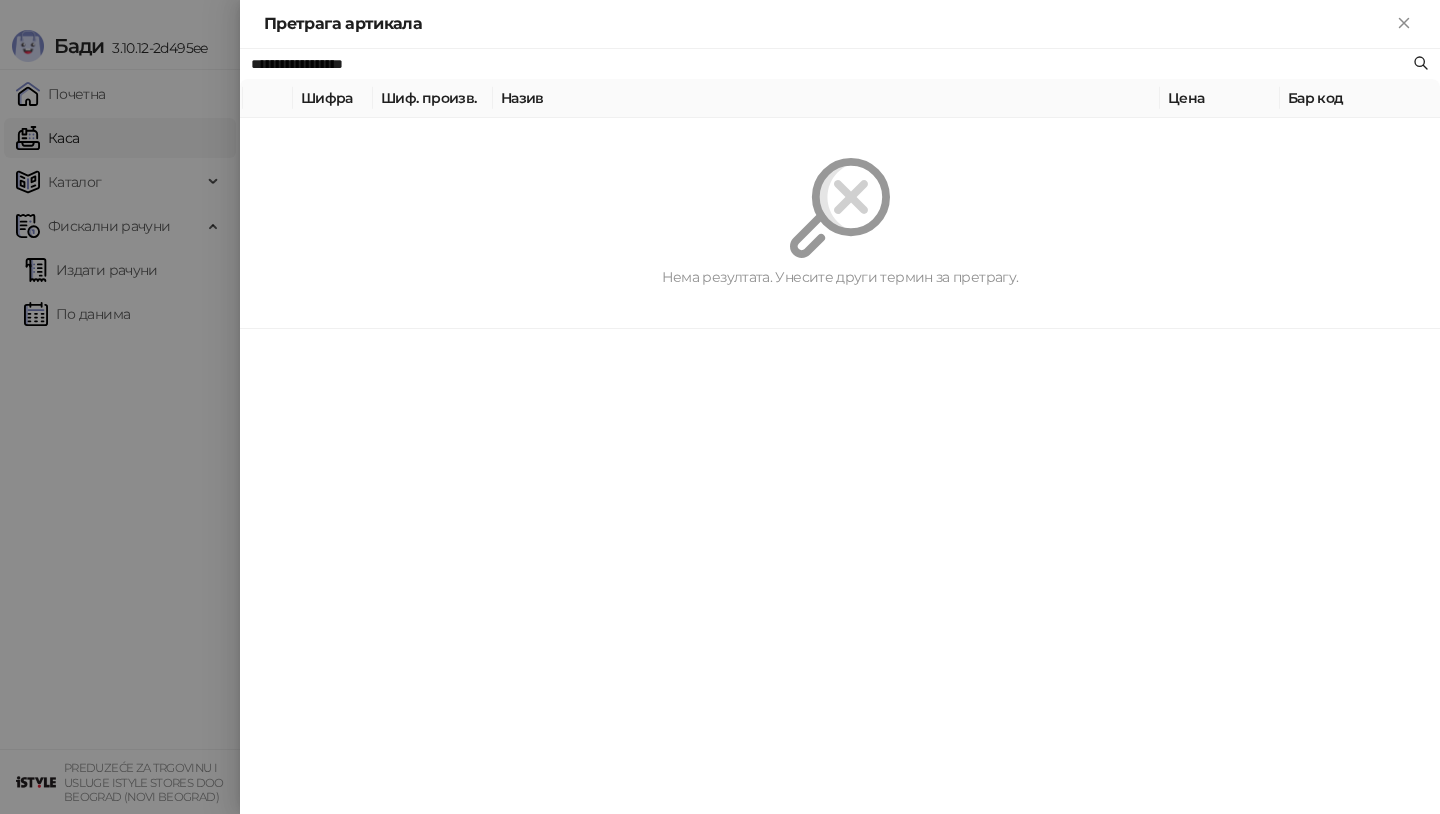 drag, startPoint x: 447, startPoint y: 71, endPoint x: 299, endPoint y: 68, distance: 148.0304 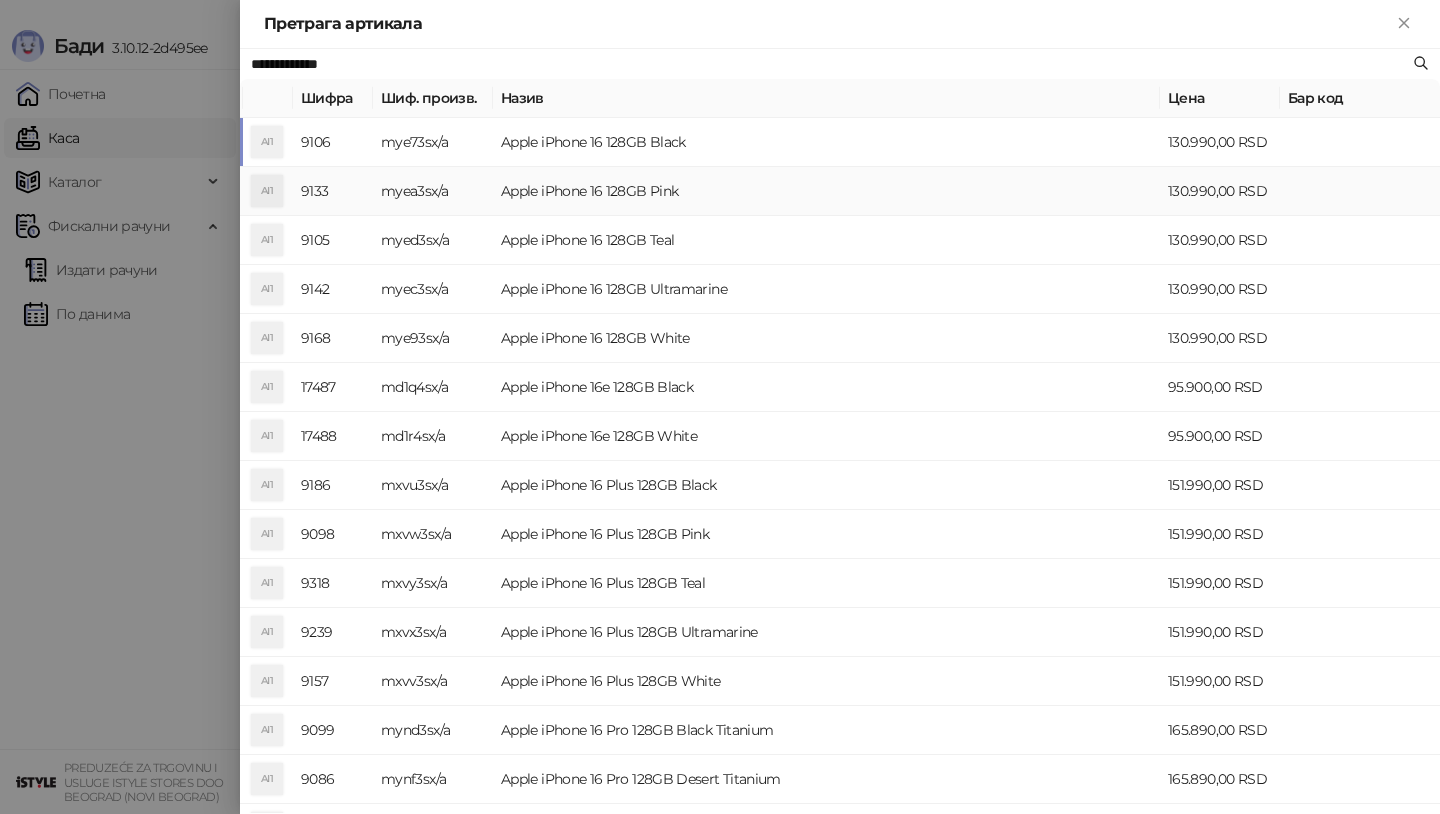click on "Apple iPhone 16 128GB Pink" at bounding box center [826, 191] 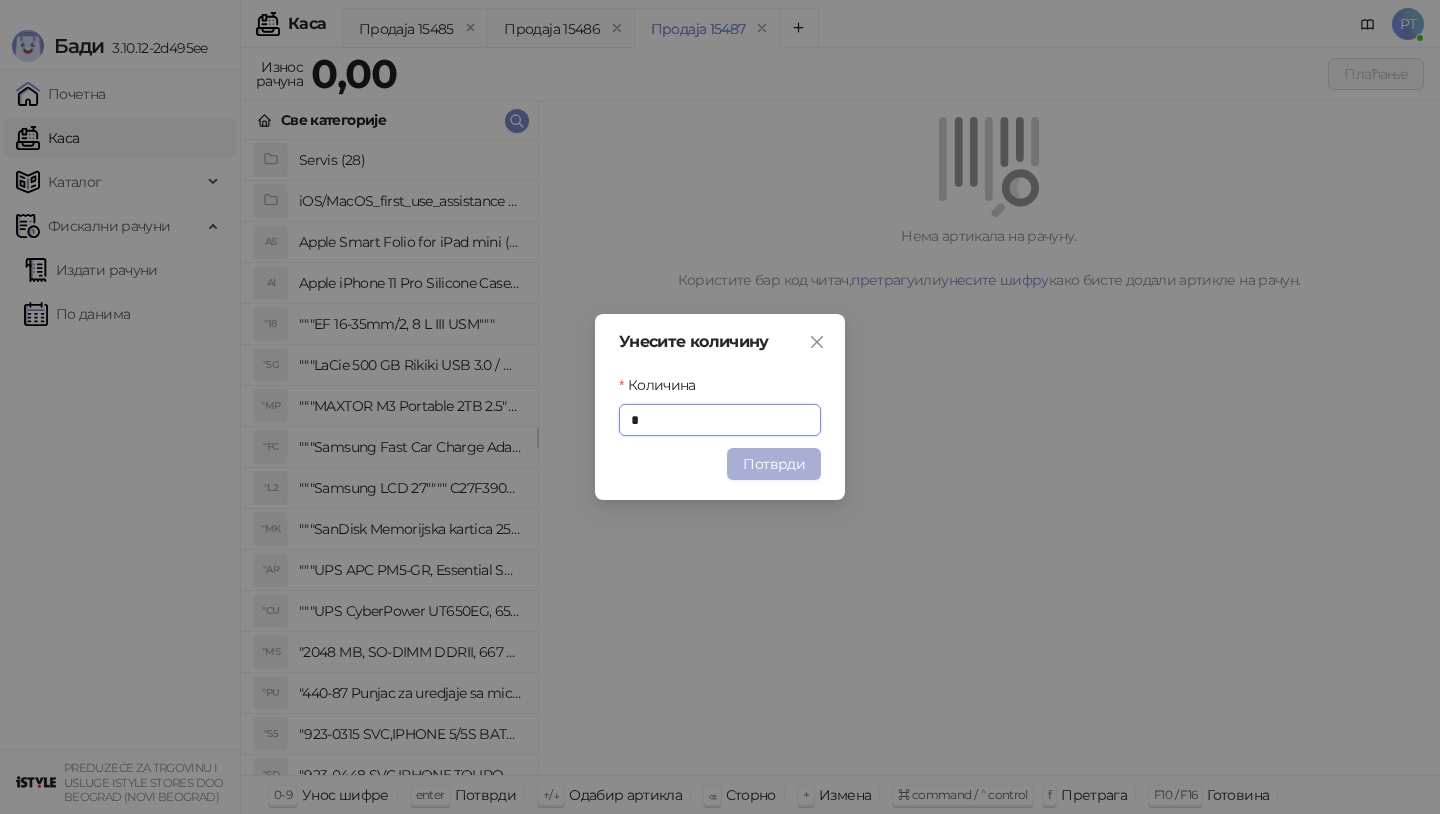 click on "Потврди" at bounding box center [774, 464] 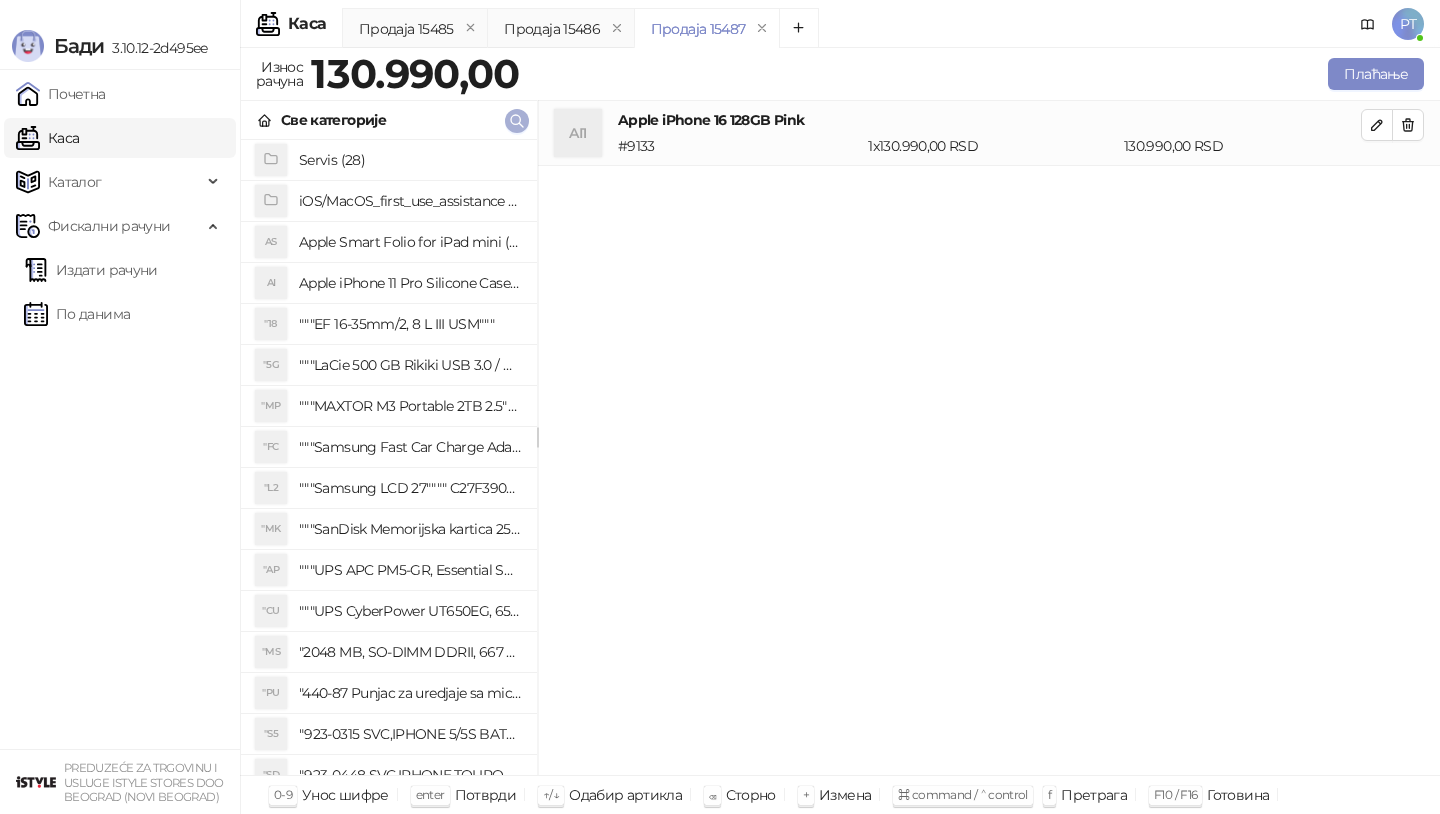 click 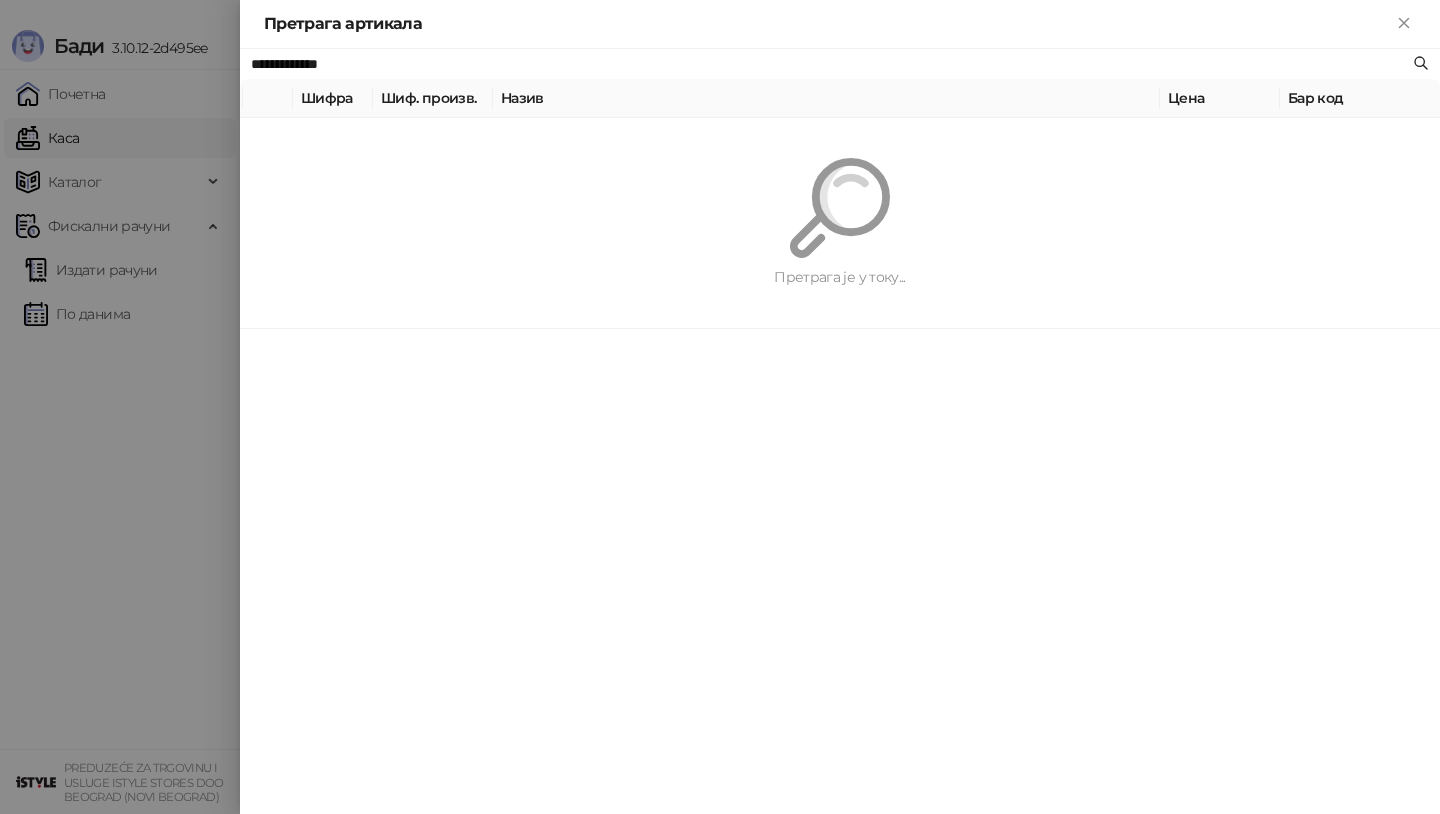 paste 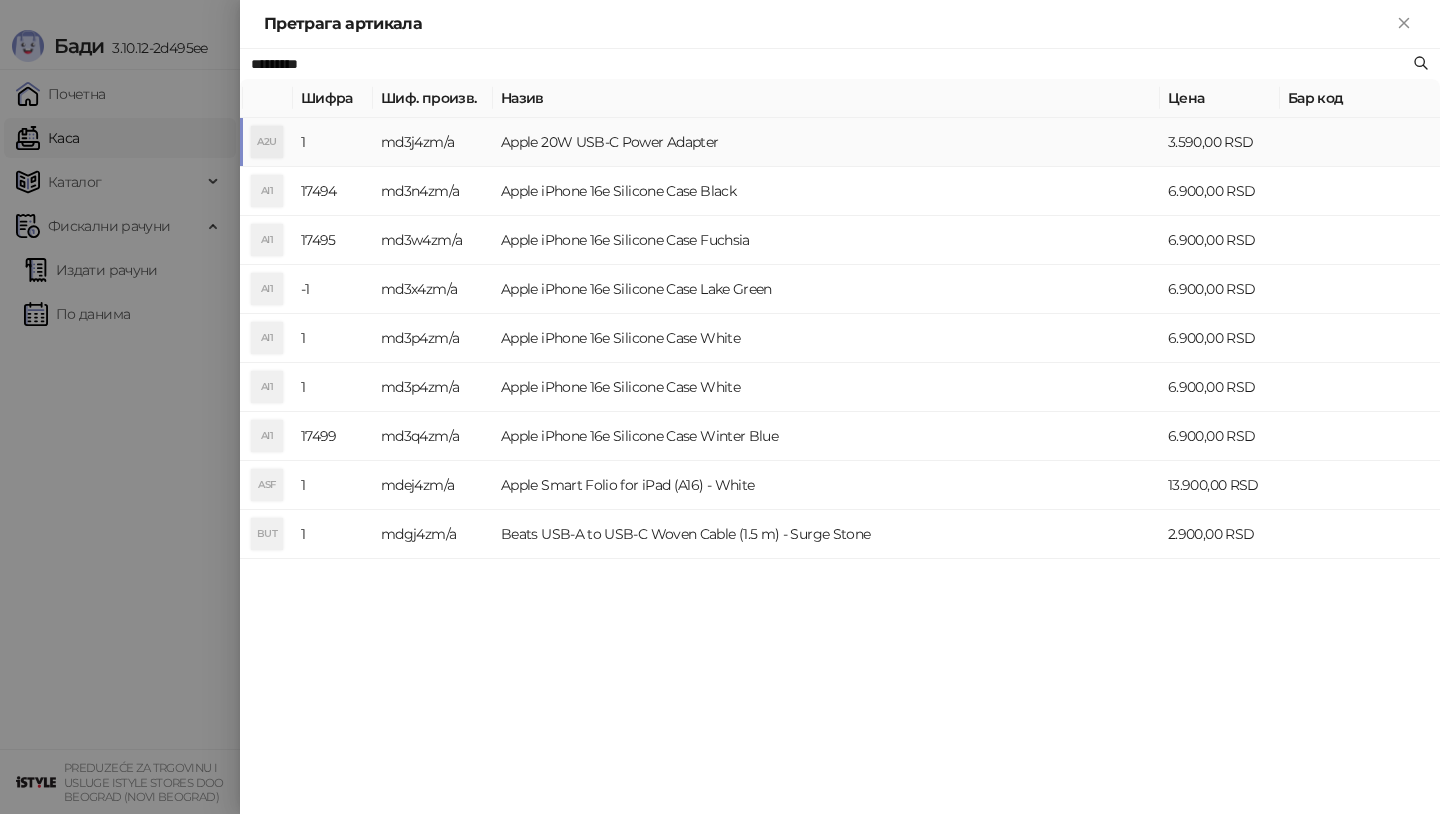 type on "*********" 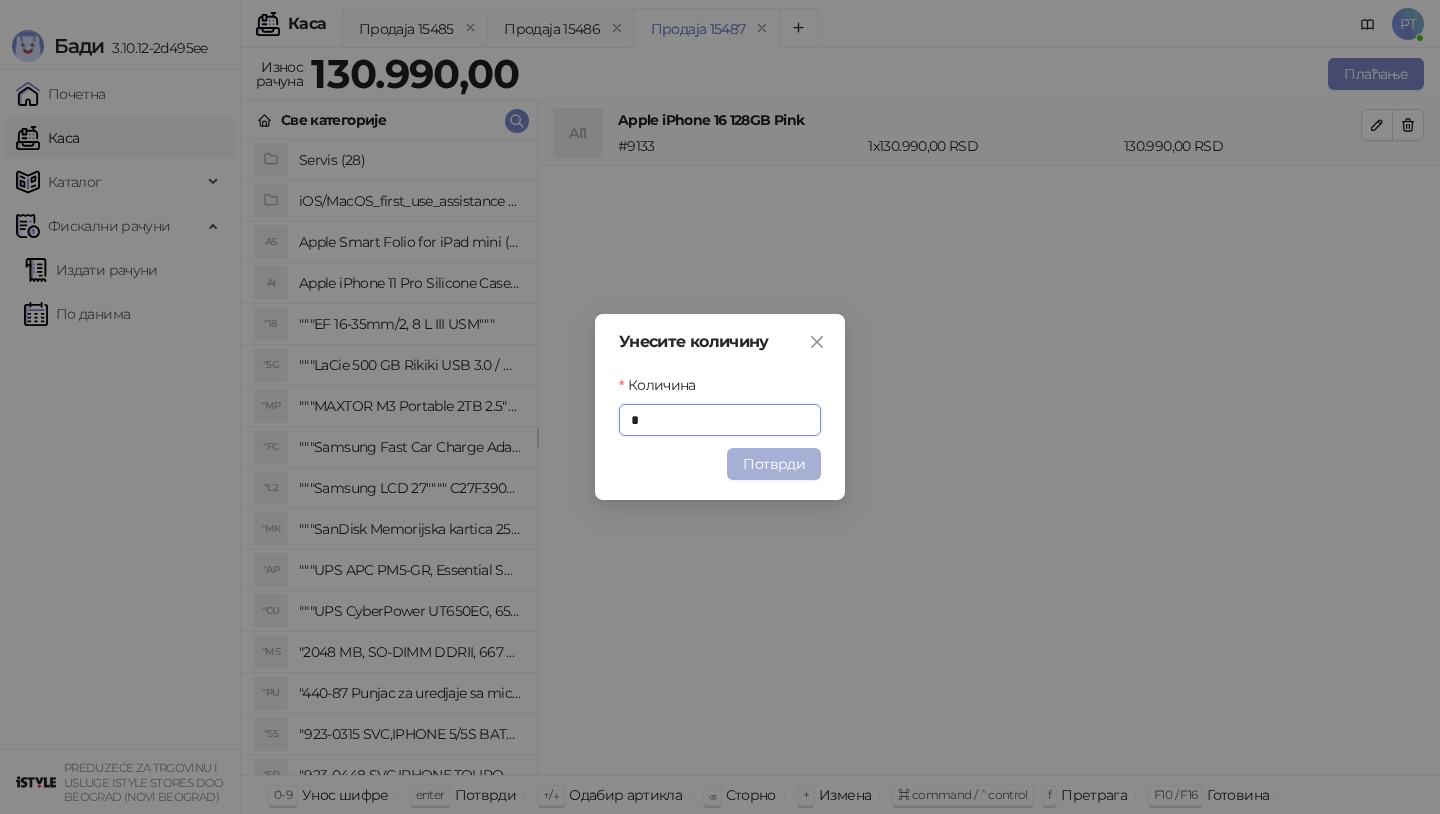 click on "Потврди" at bounding box center (774, 464) 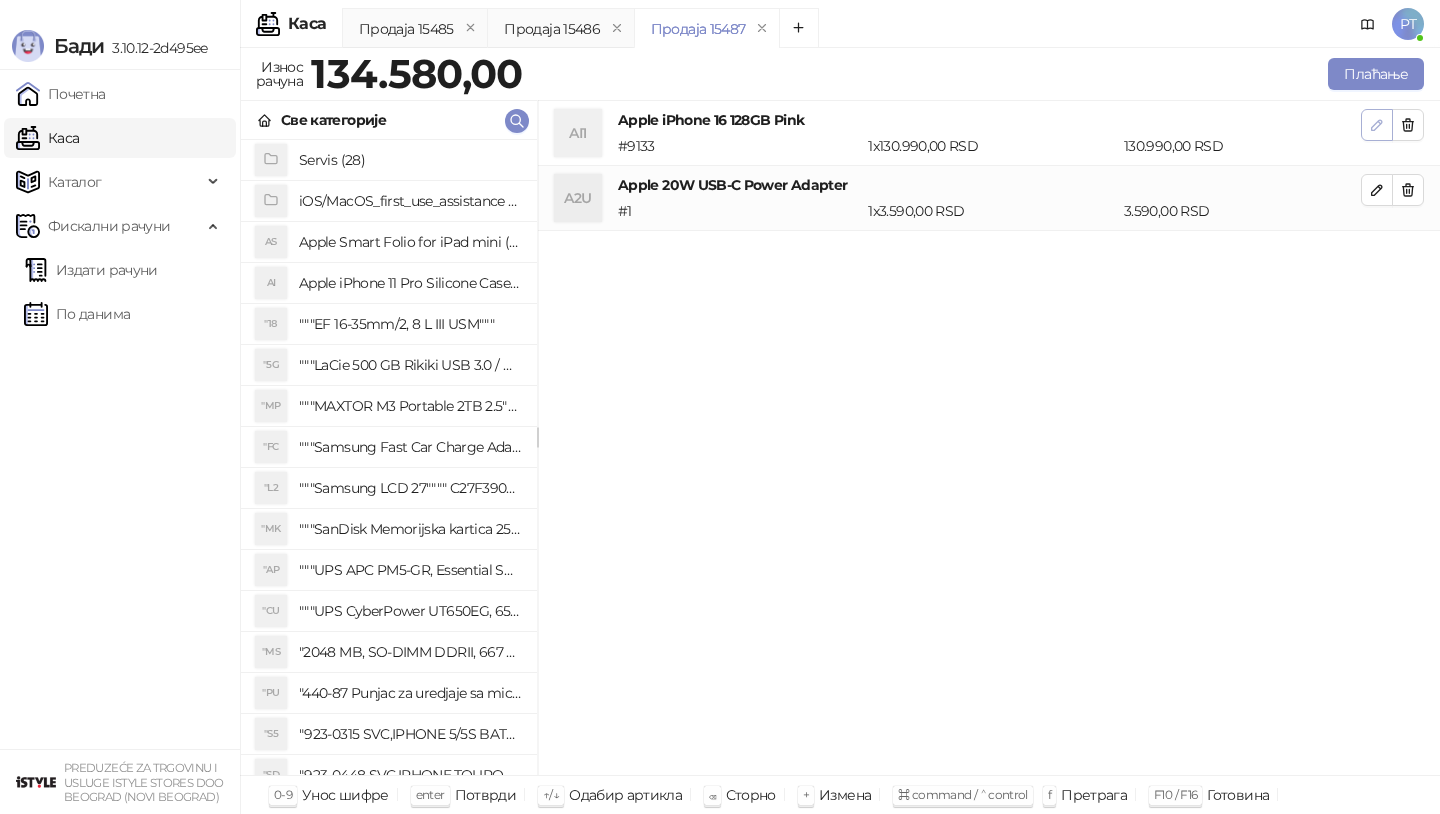 click 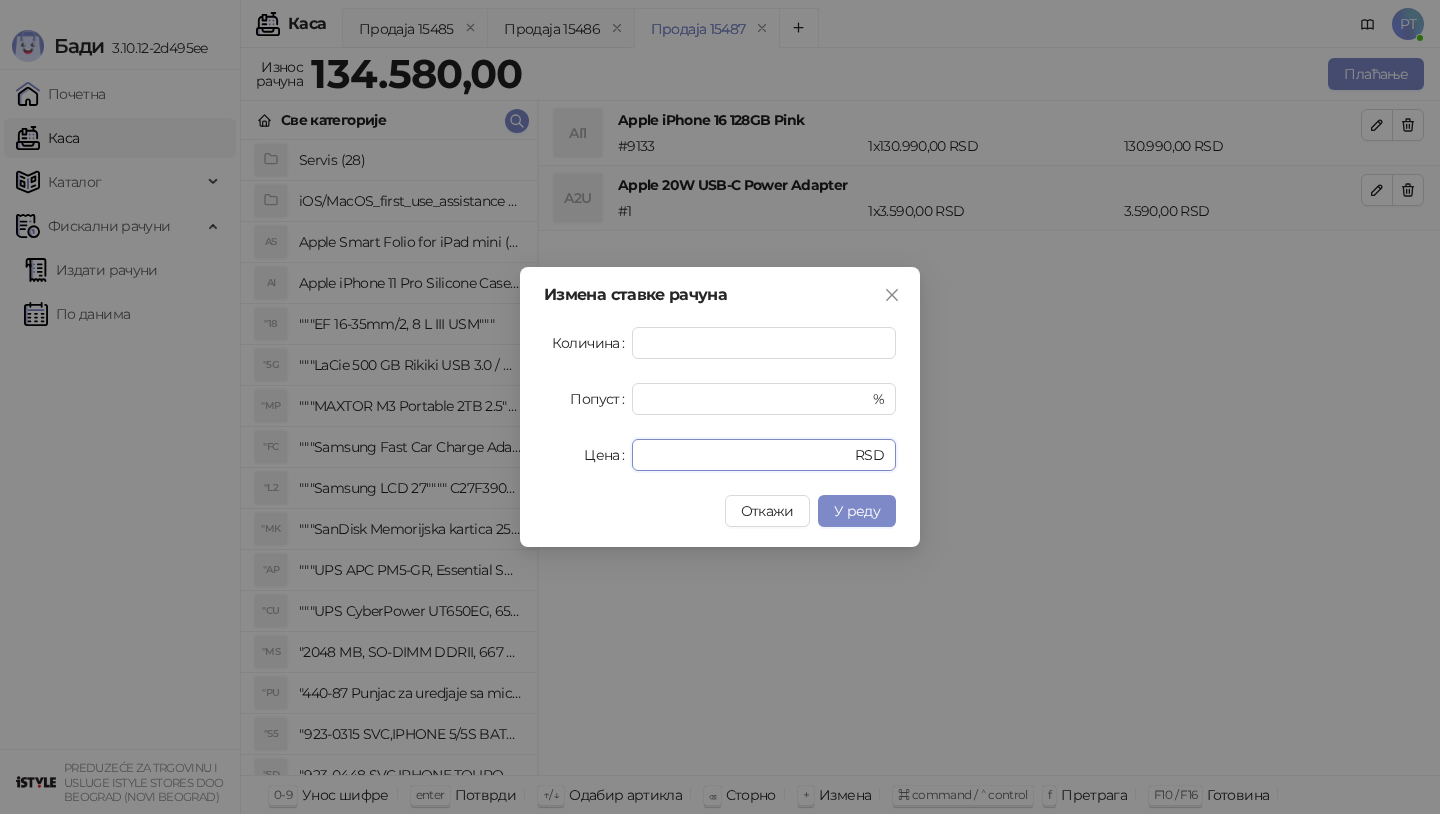 drag, startPoint x: 728, startPoint y: 453, endPoint x: 426, endPoint y: 449, distance: 302.0265 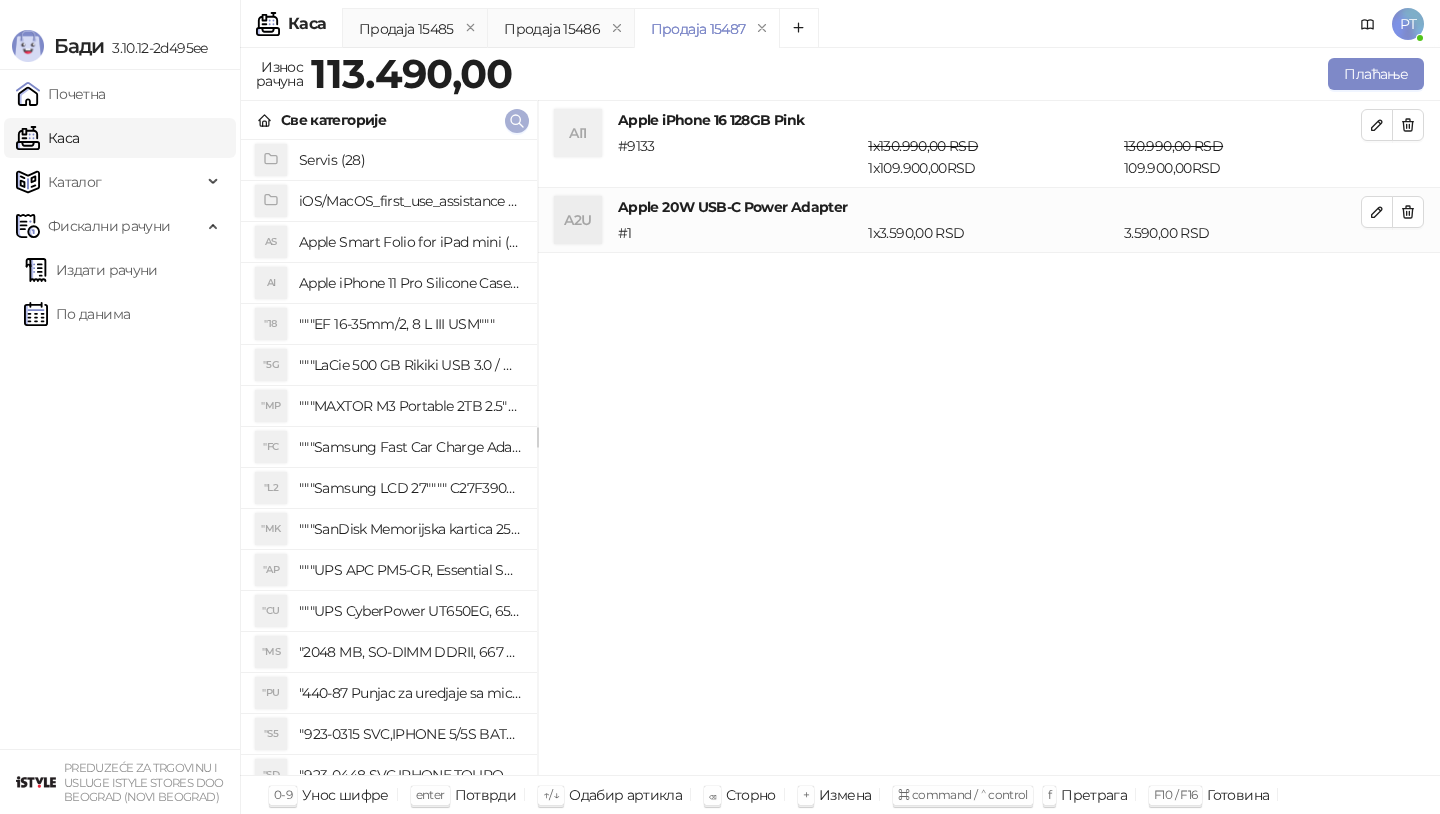 click 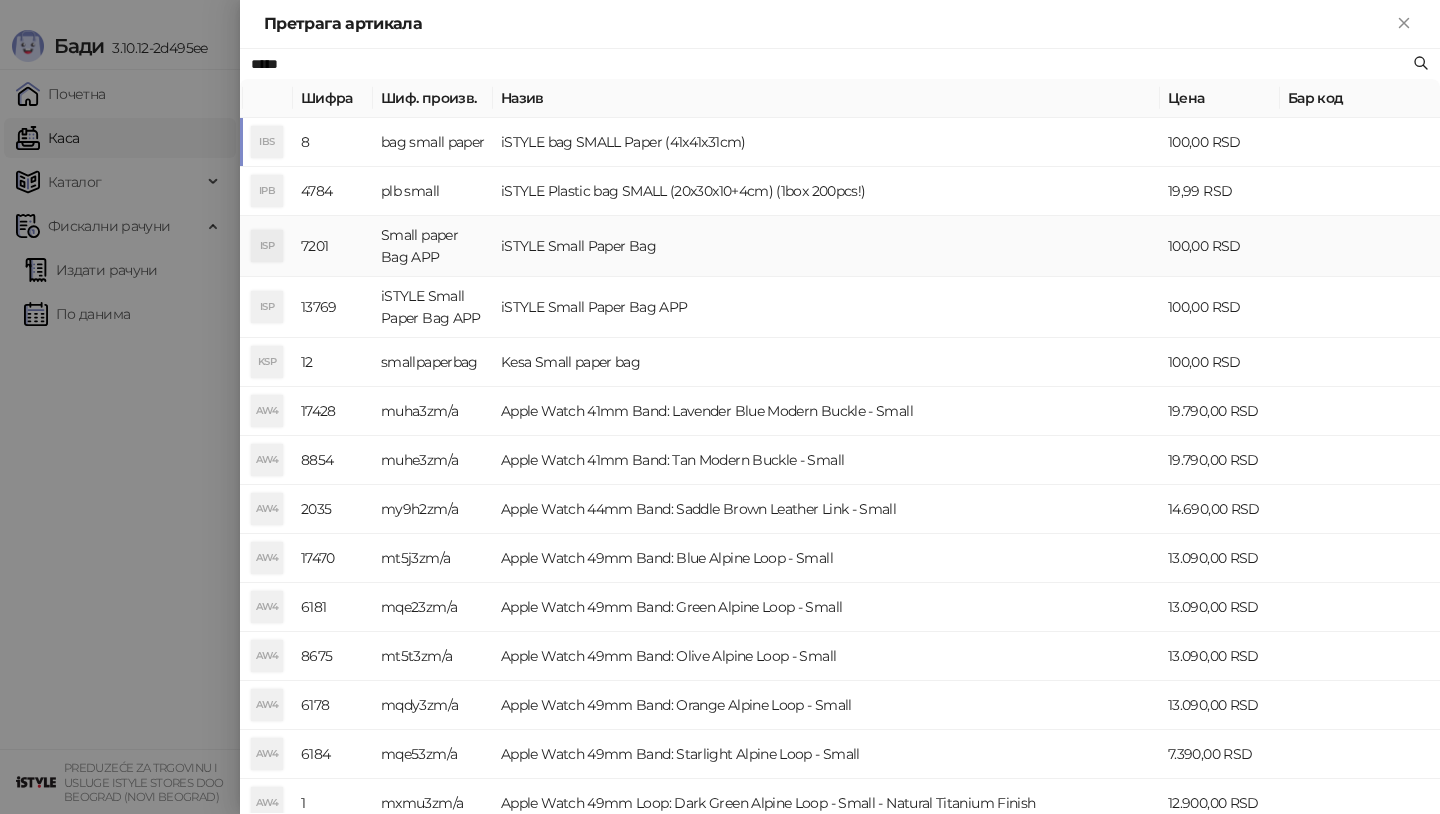 type on "*****" 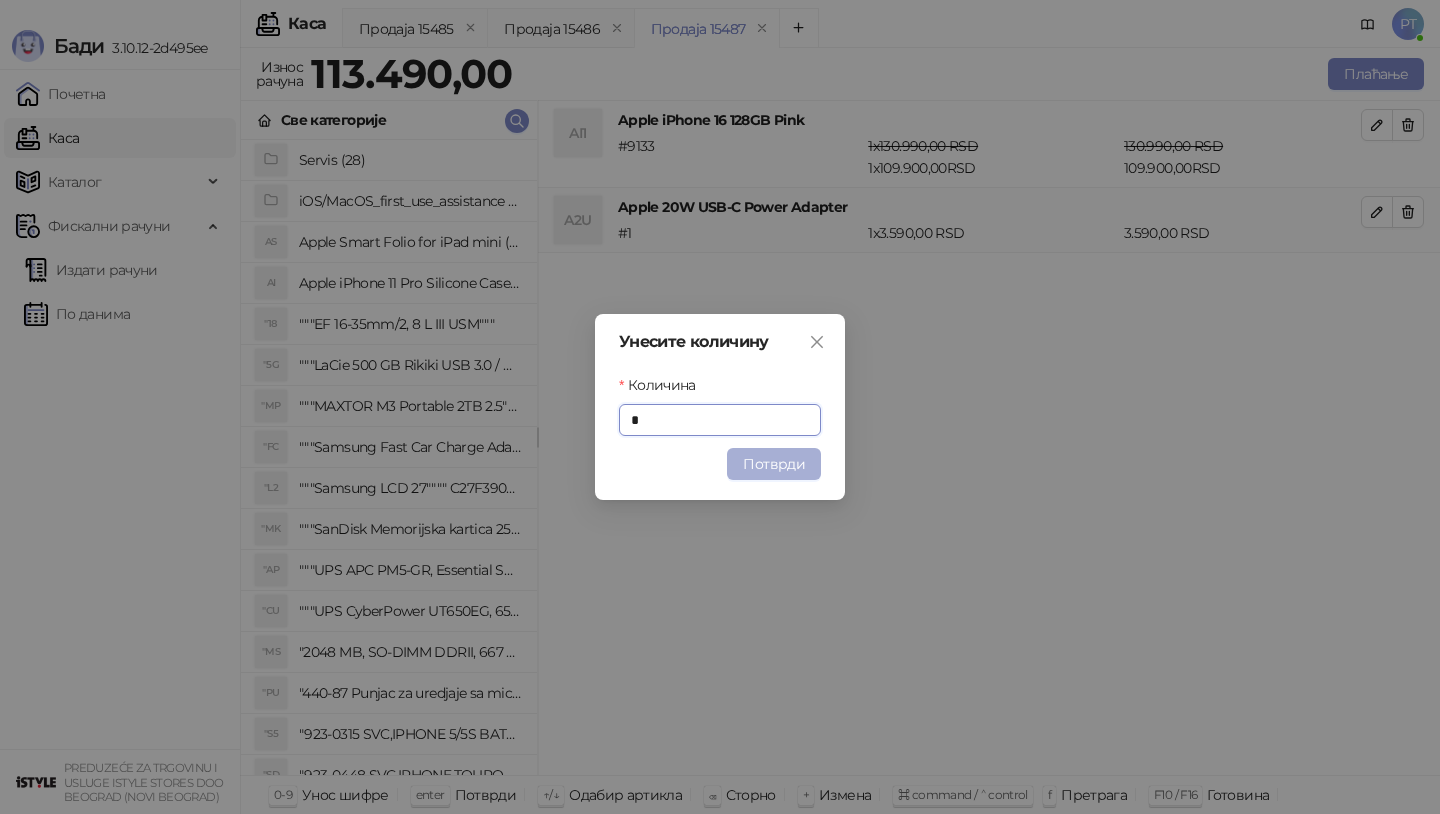 click on "Потврди" at bounding box center [774, 464] 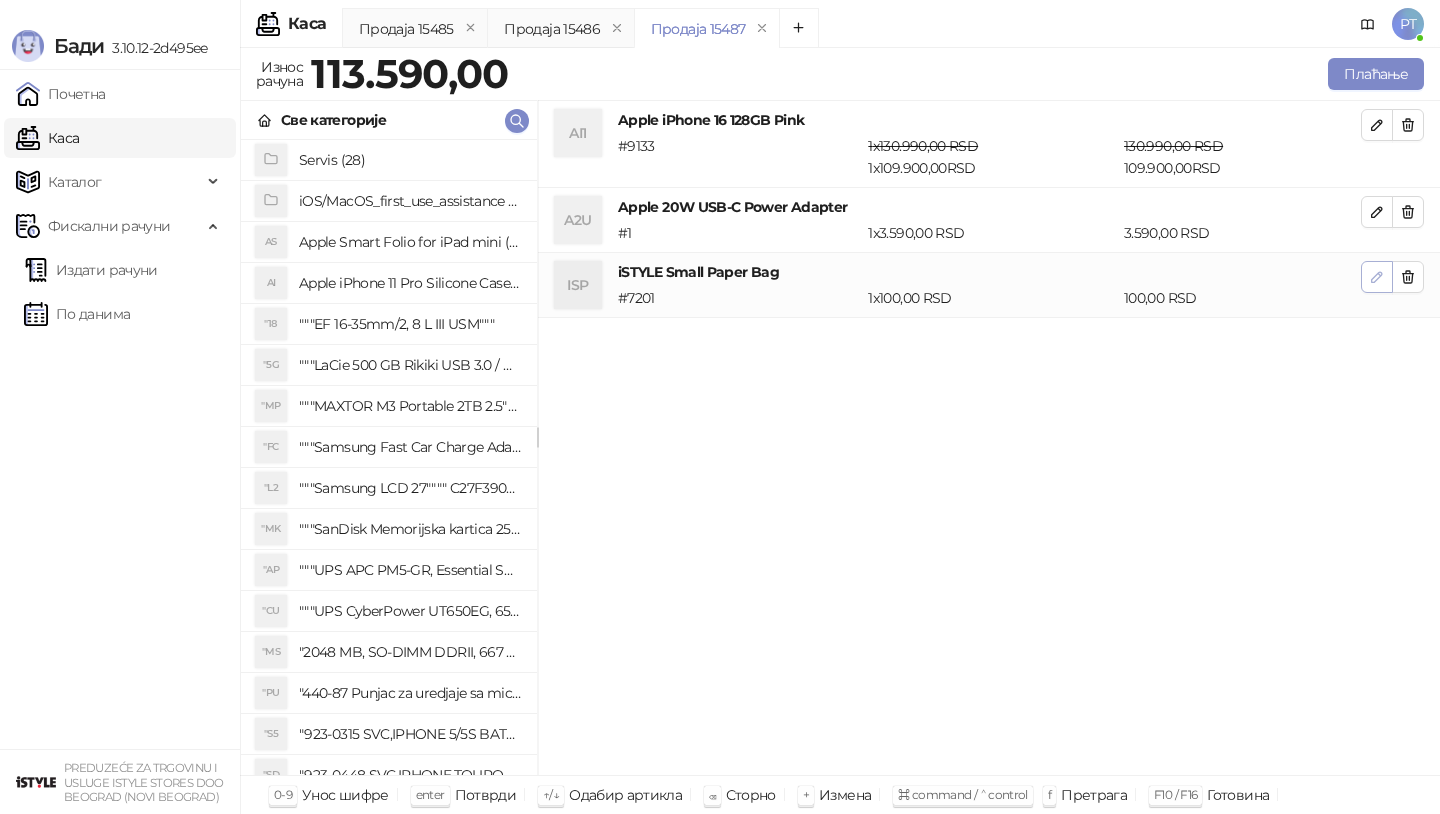 click at bounding box center [1377, 277] 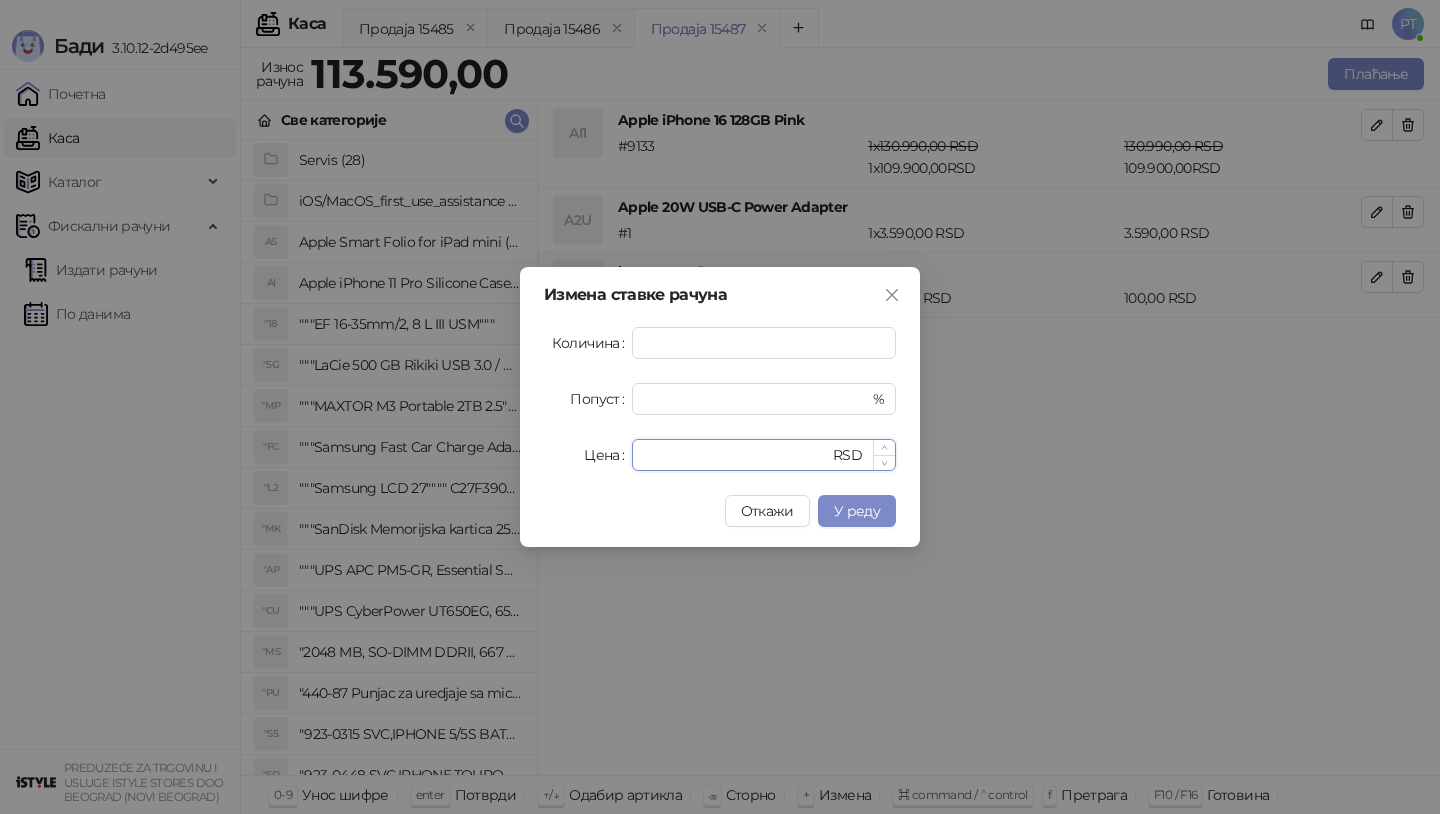 click on "***" at bounding box center [736, 455] 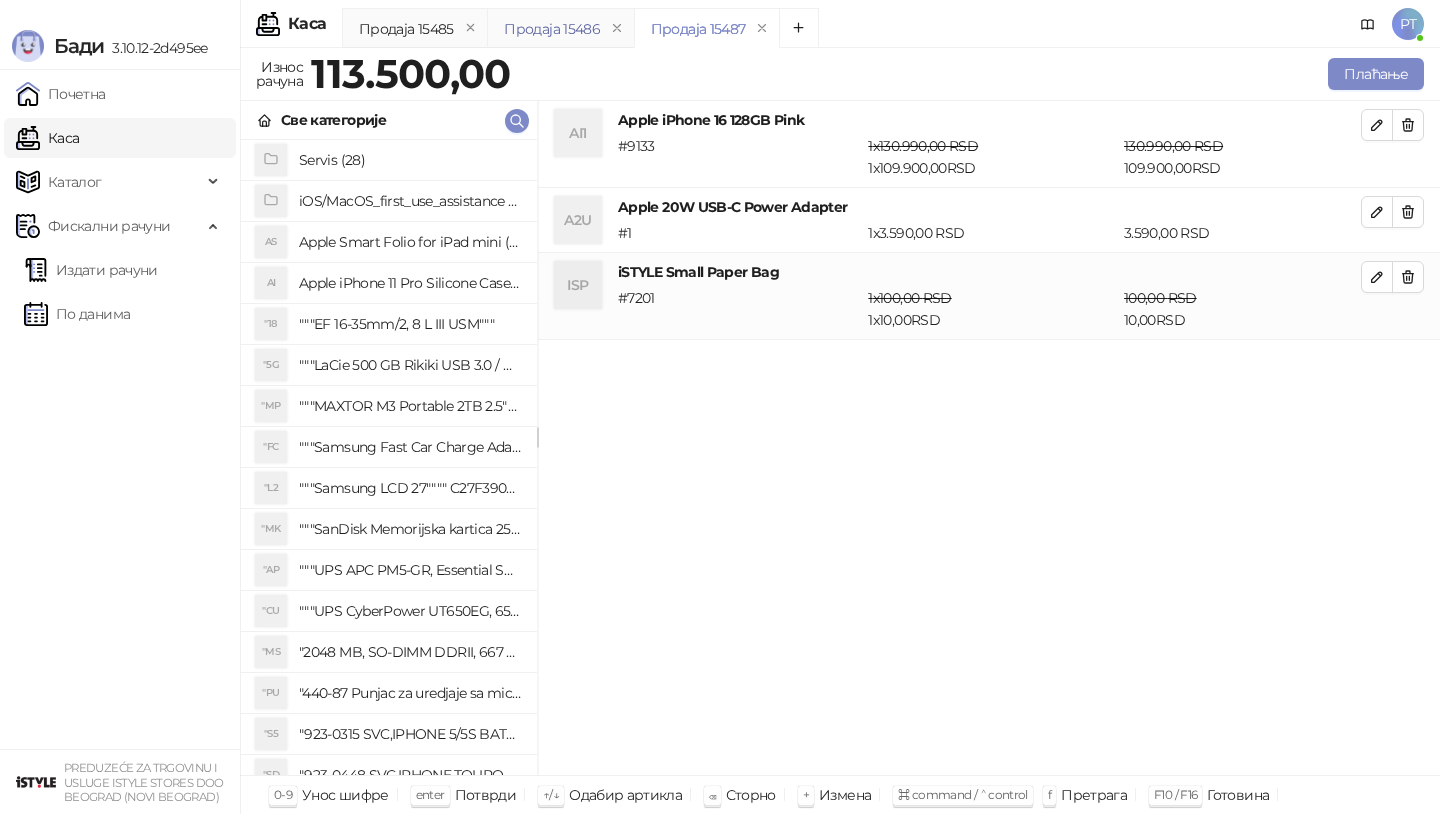 click on "Продаја 15486" at bounding box center (552, 29) 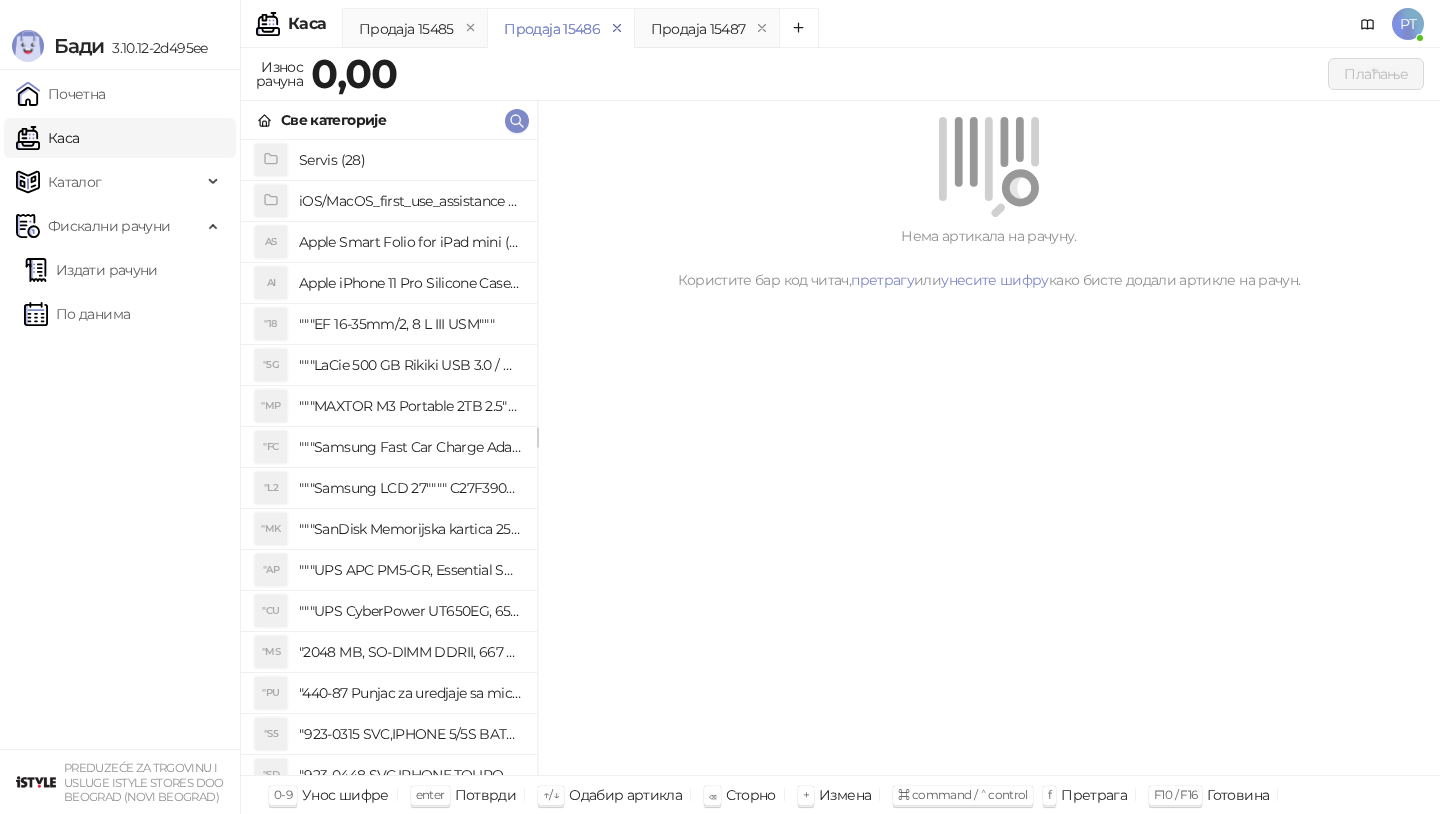 click 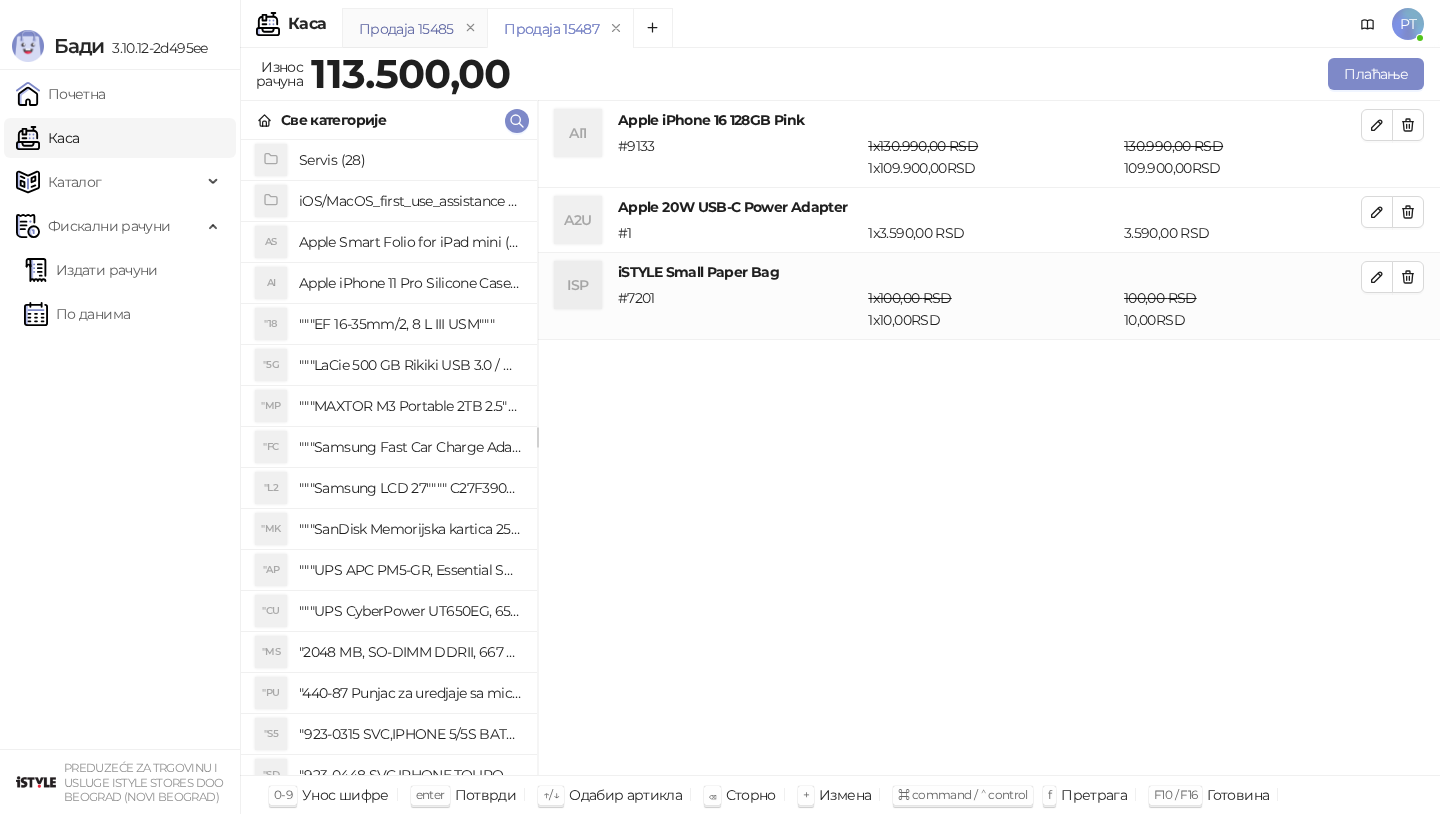 click on "Продаја 15485" at bounding box center (406, 29) 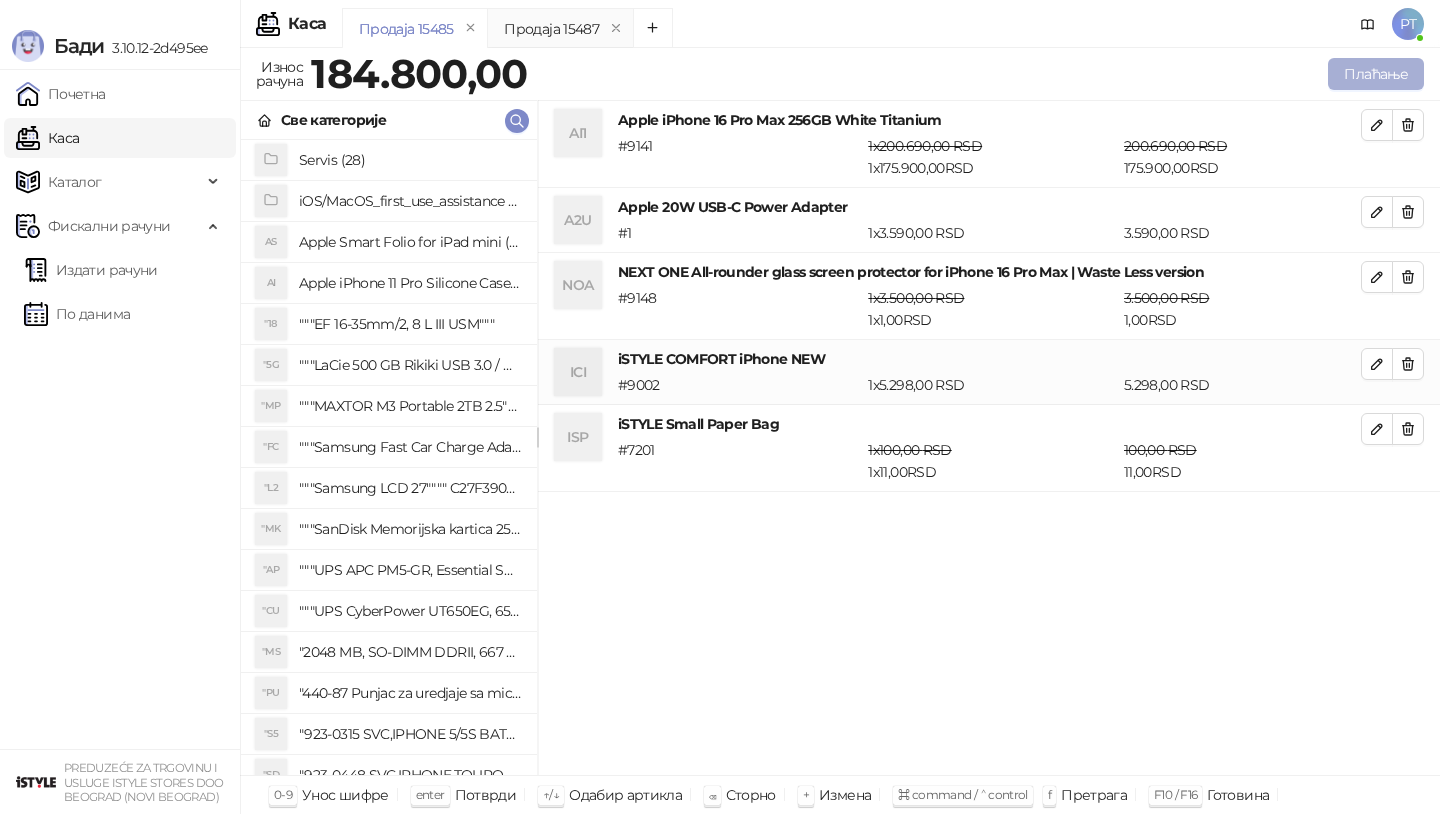 click on "Плаћање" at bounding box center (1376, 74) 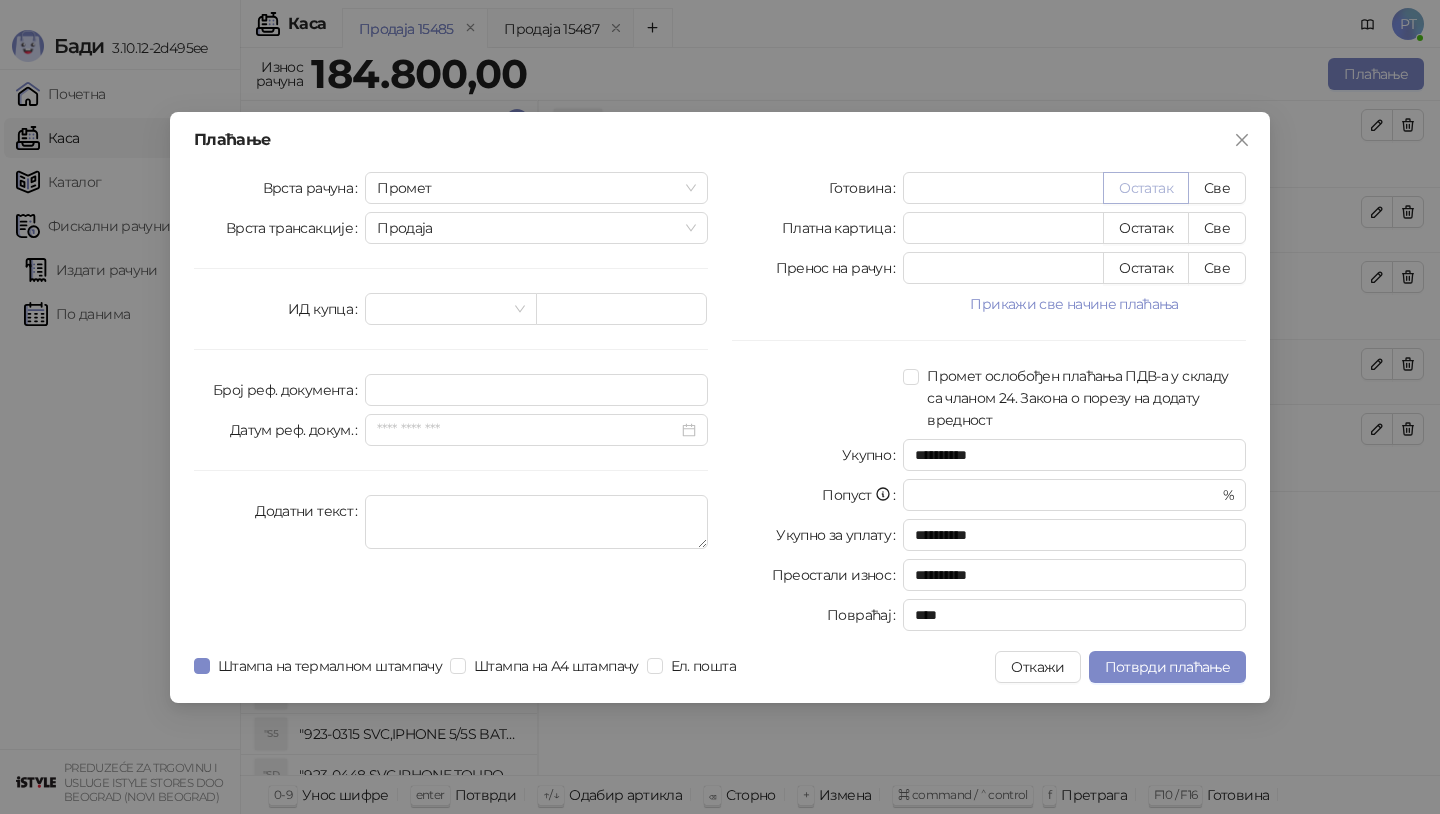 click on "Остатак" at bounding box center [1146, 188] 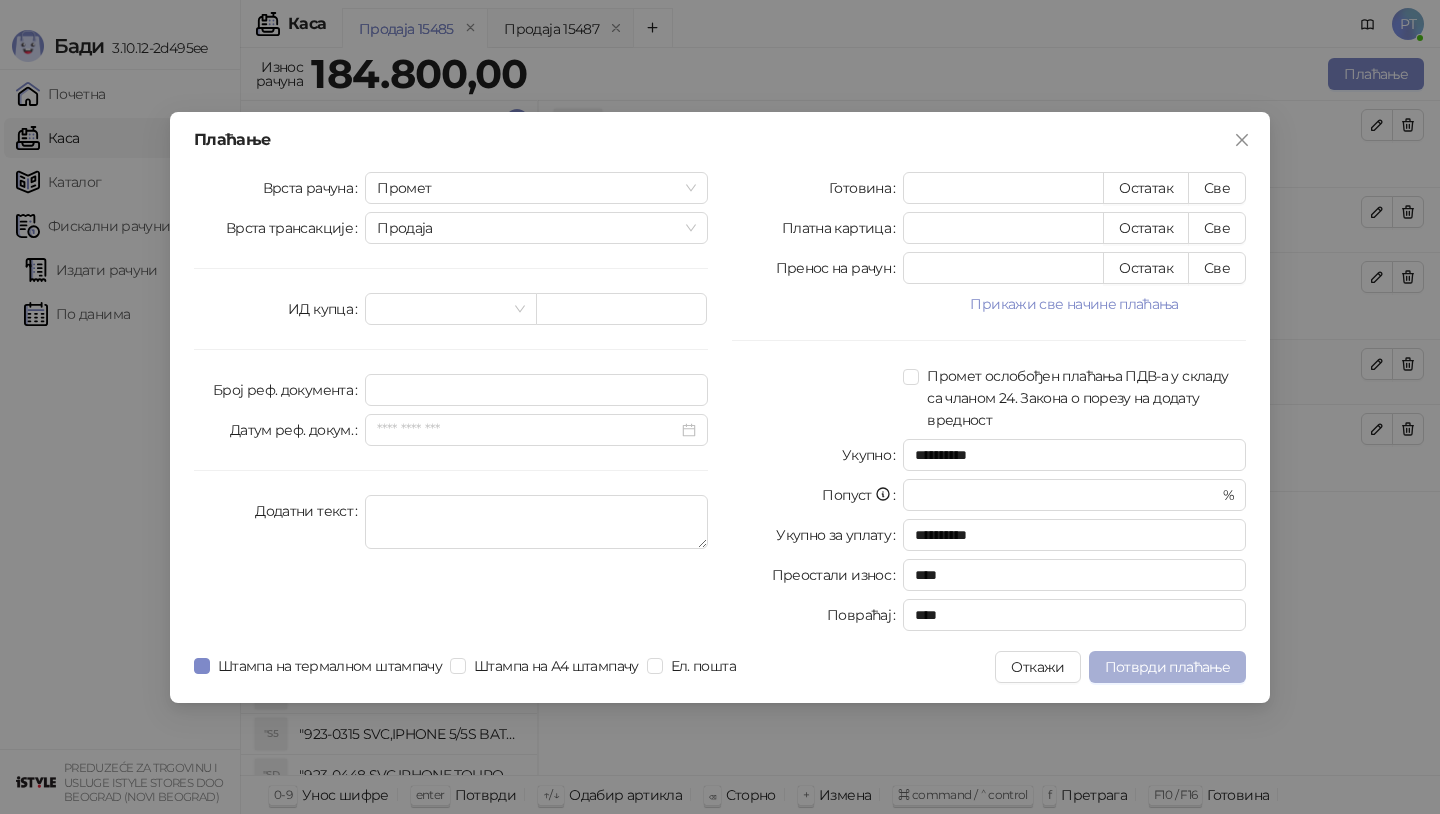 click on "Потврди плаћање" at bounding box center (1167, 667) 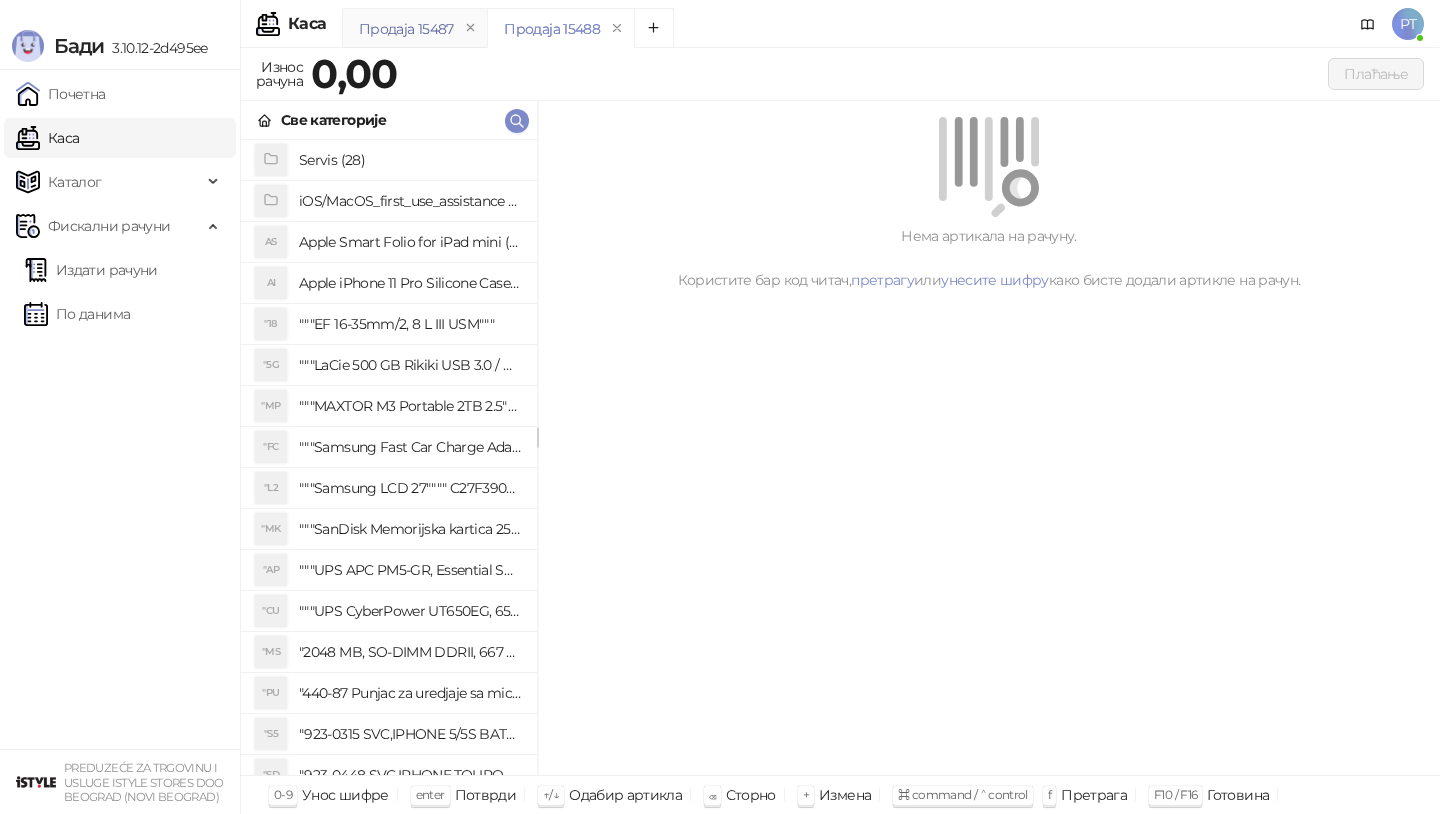 click on "Продаја 15487" at bounding box center (406, 29) 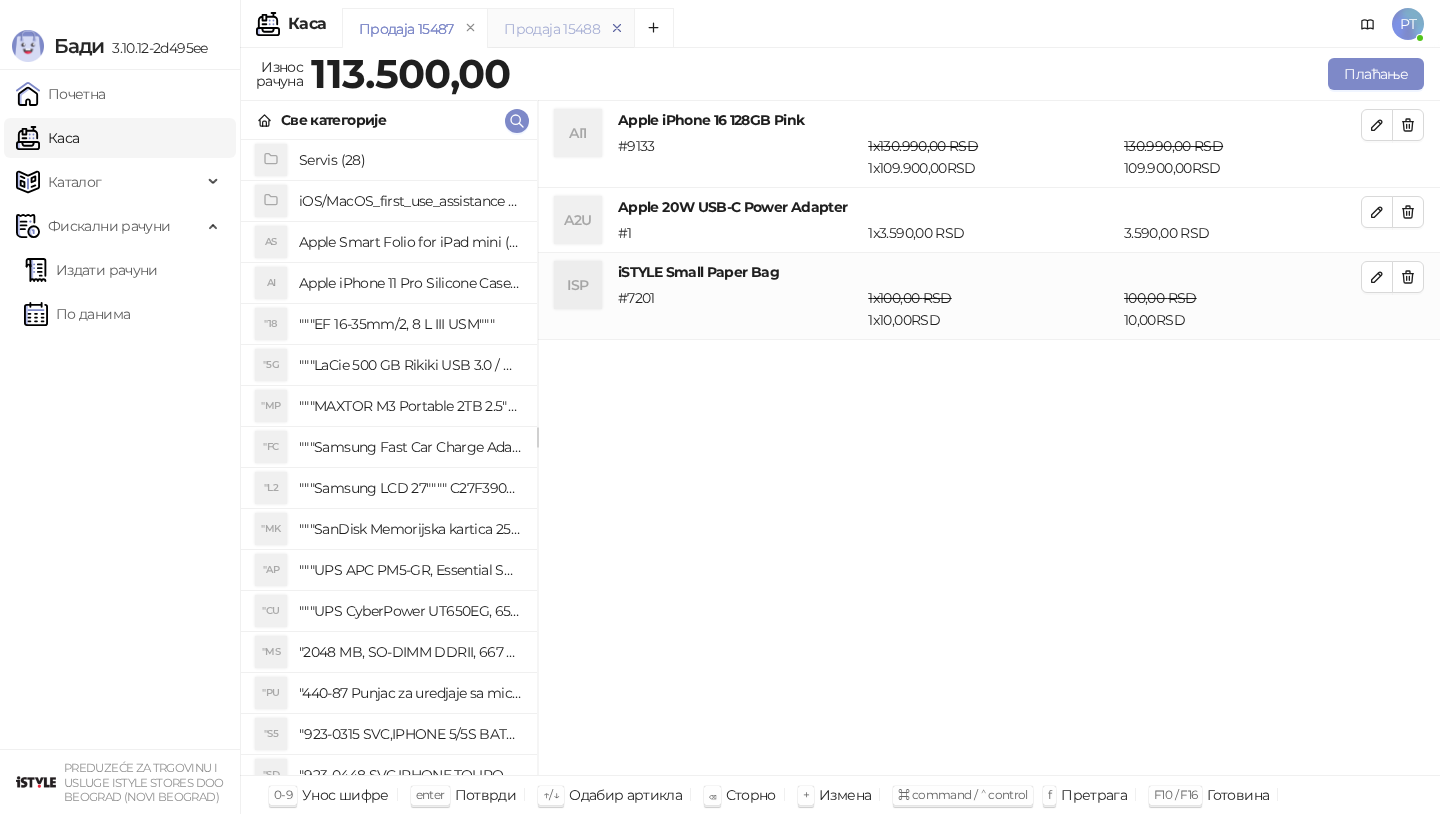 click at bounding box center [617, 28] 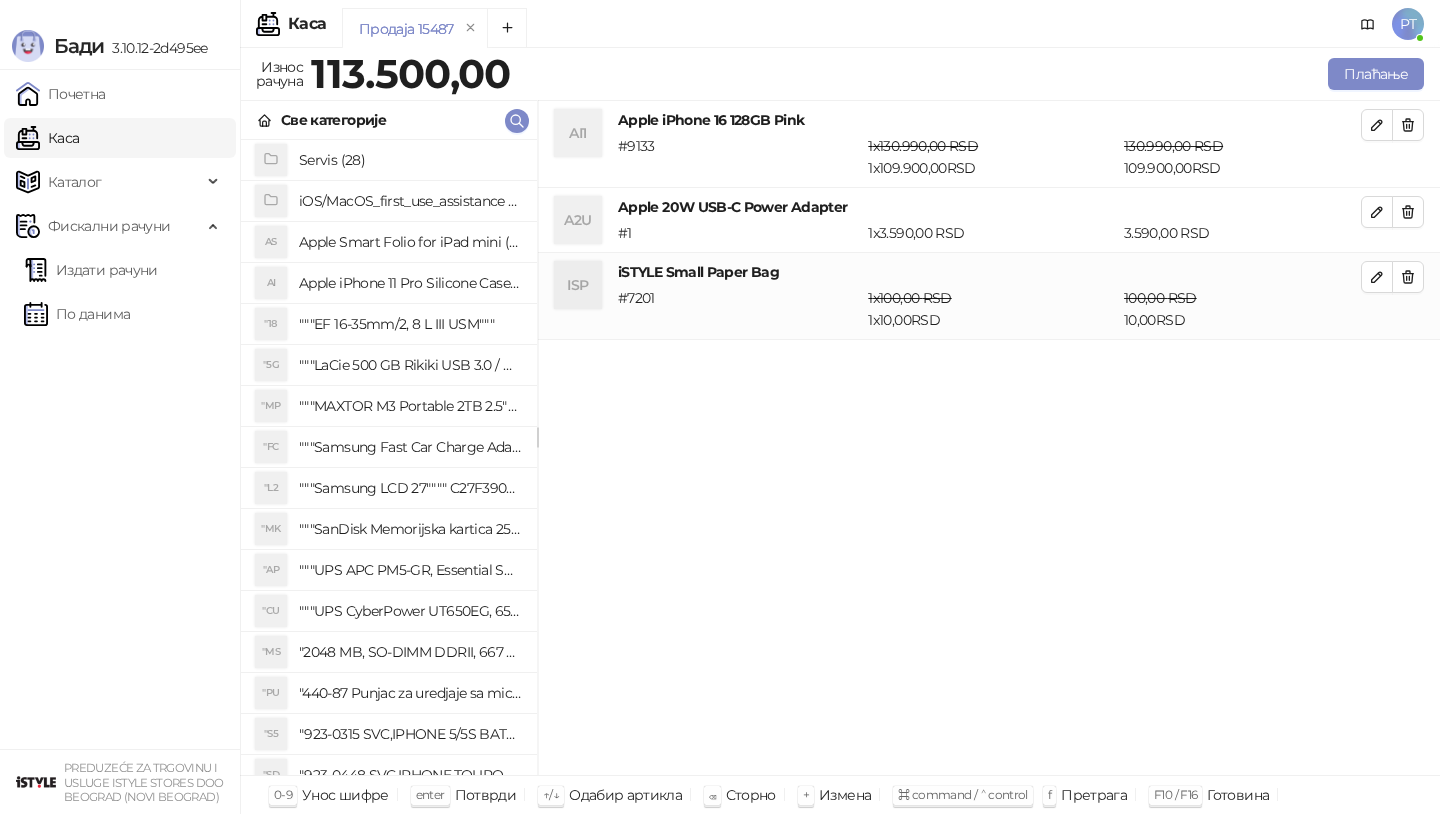 click on "Плаћање" at bounding box center (971, 74) 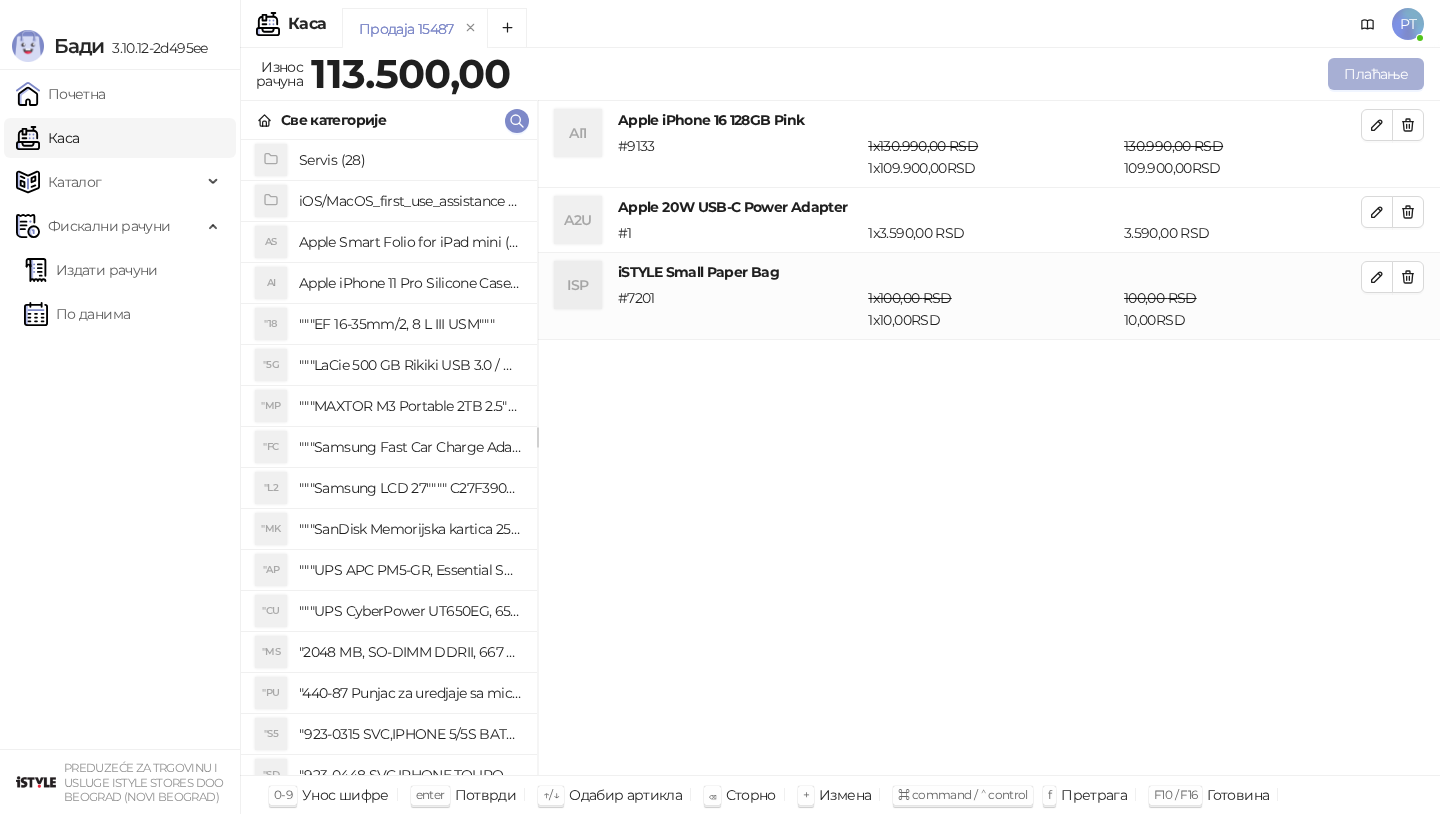 click on "Плаћање" at bounding box center [1376, 74] 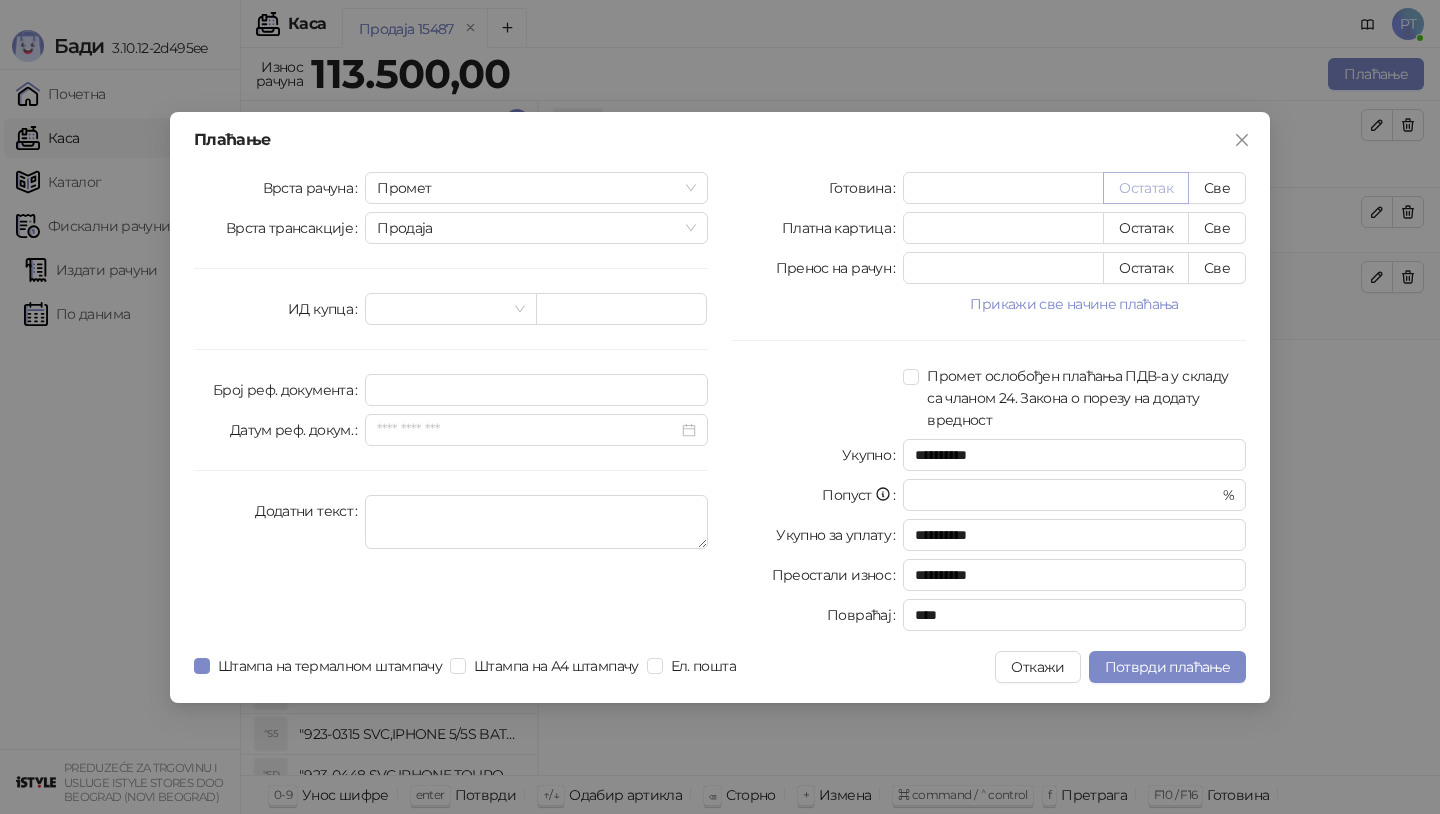 click on "Остатак" at bounding box center [1146, 188] 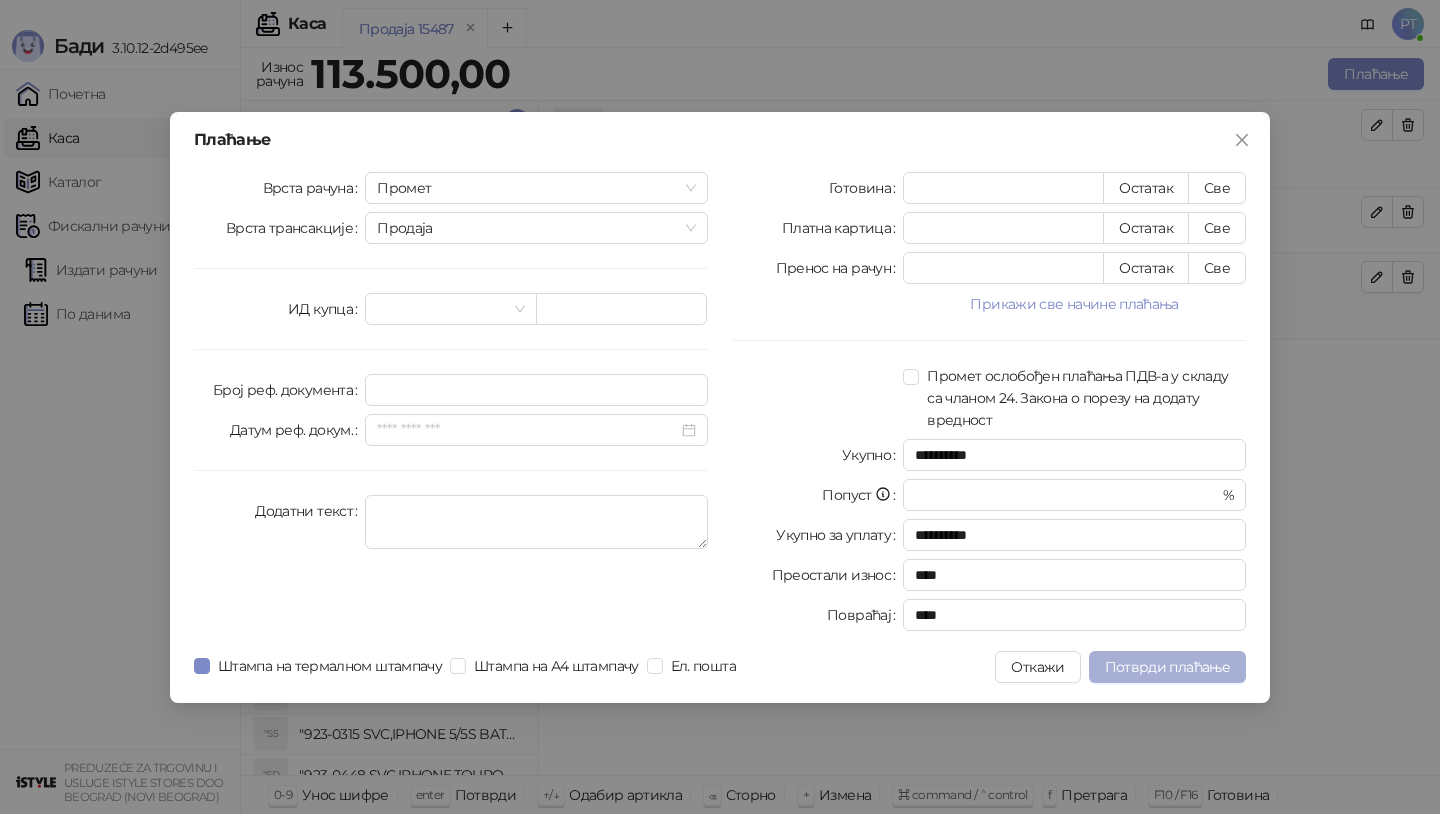 click on "Потврди плаћање" at bounding box center (1167, 667) 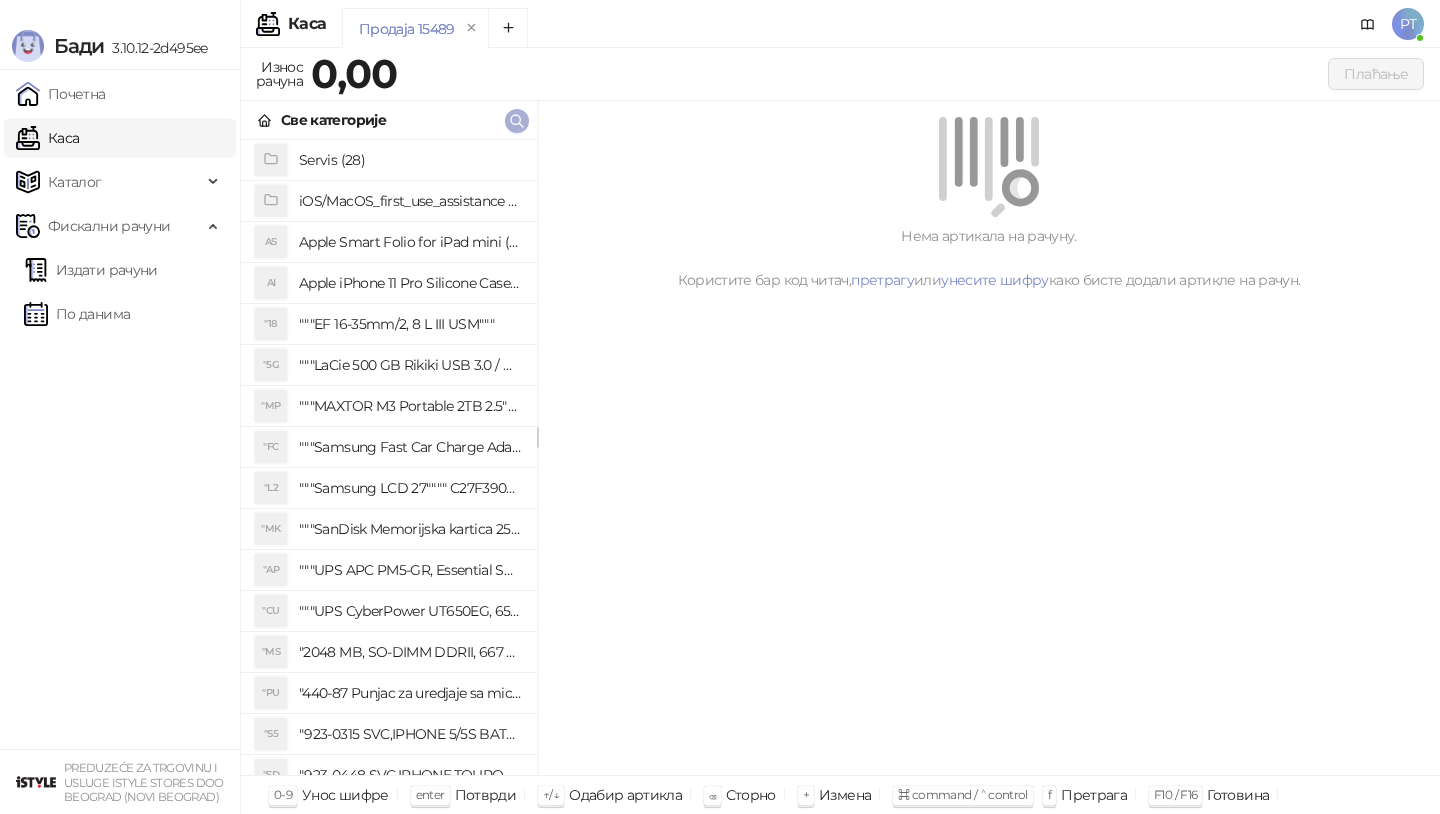 click 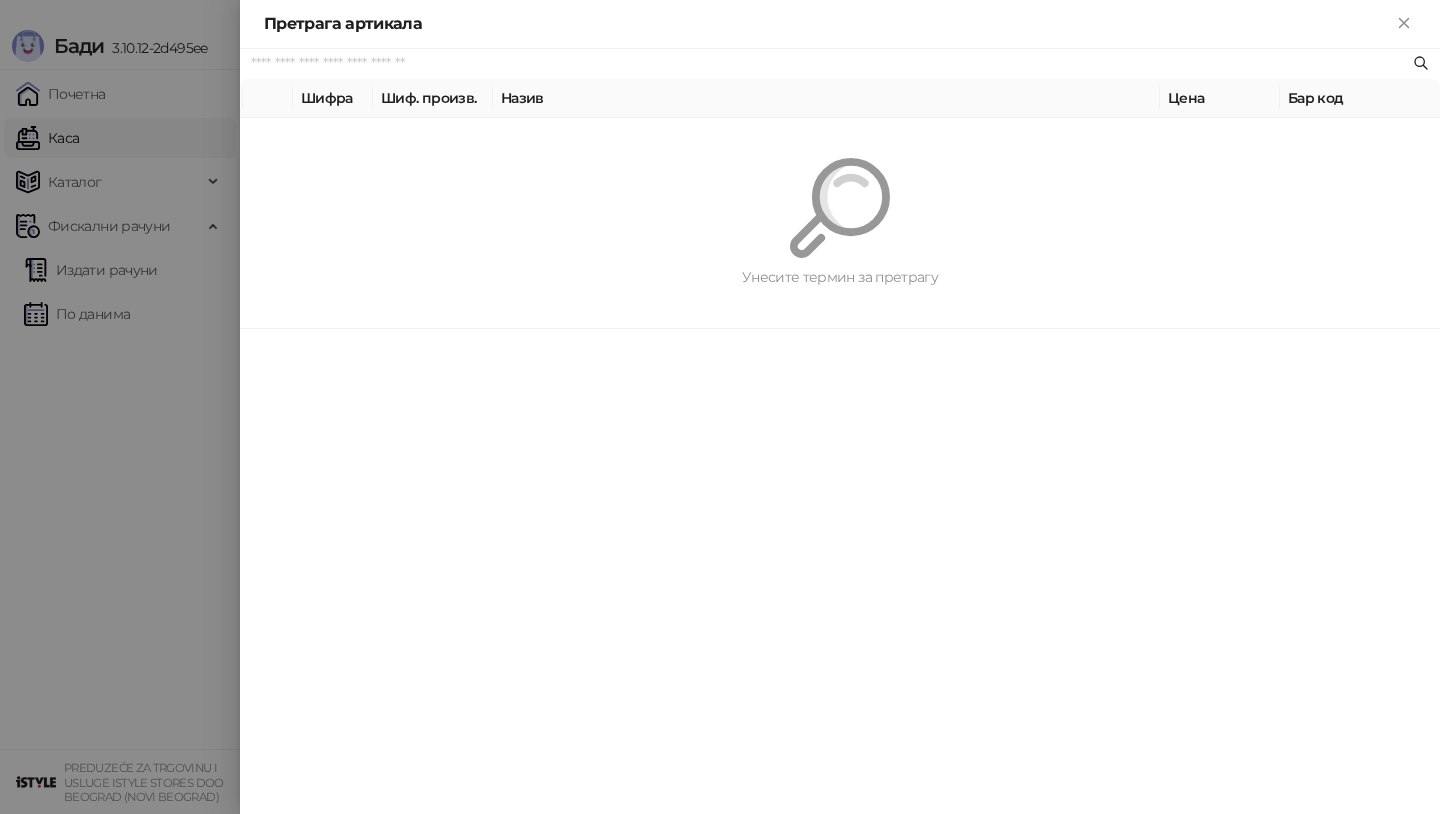 paste on "**********" 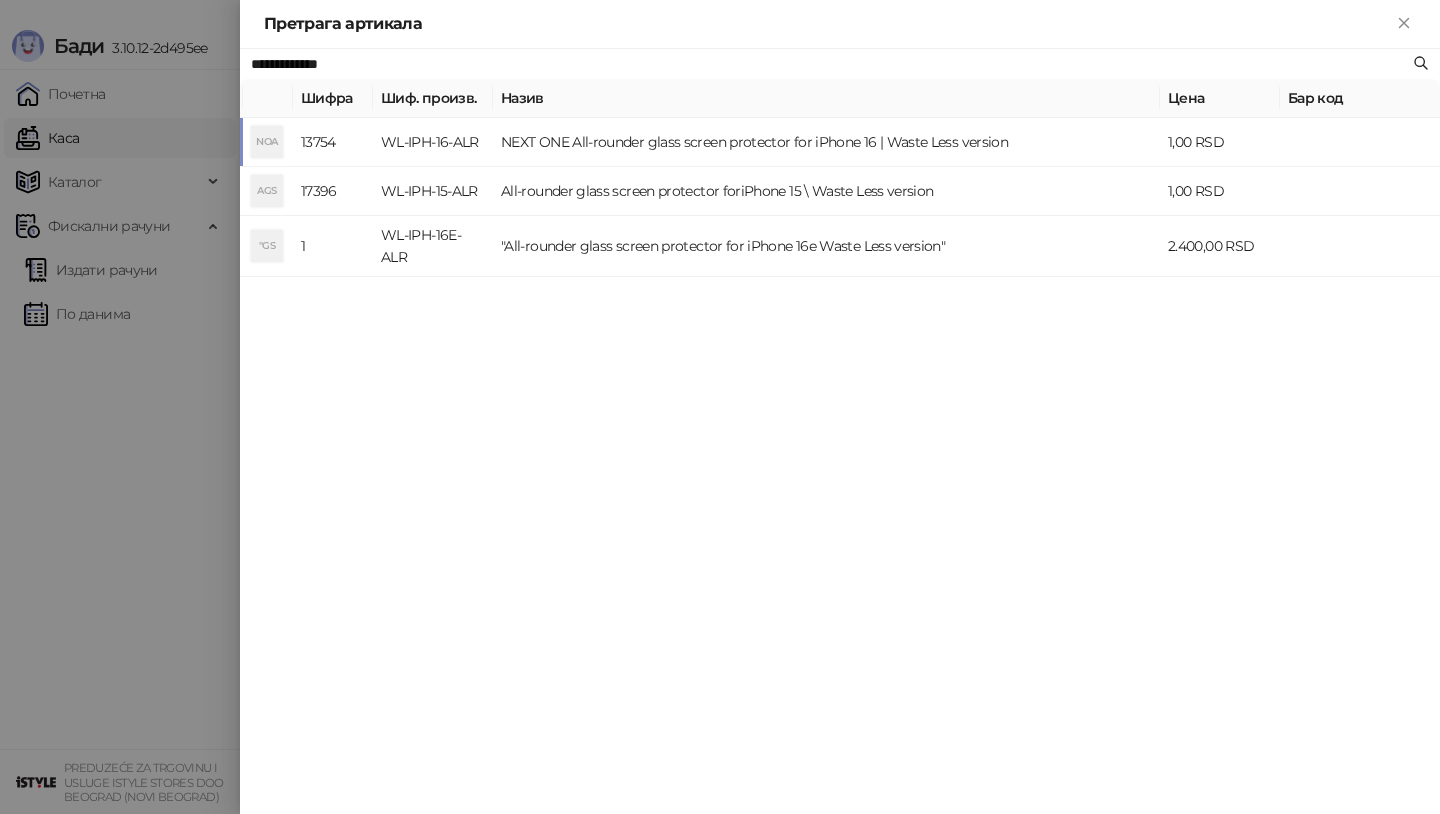 click on "NEXT ONE All-rounder glass screen protector for iPhone 16 | Waste Less version" at bounding box center [826, 142] 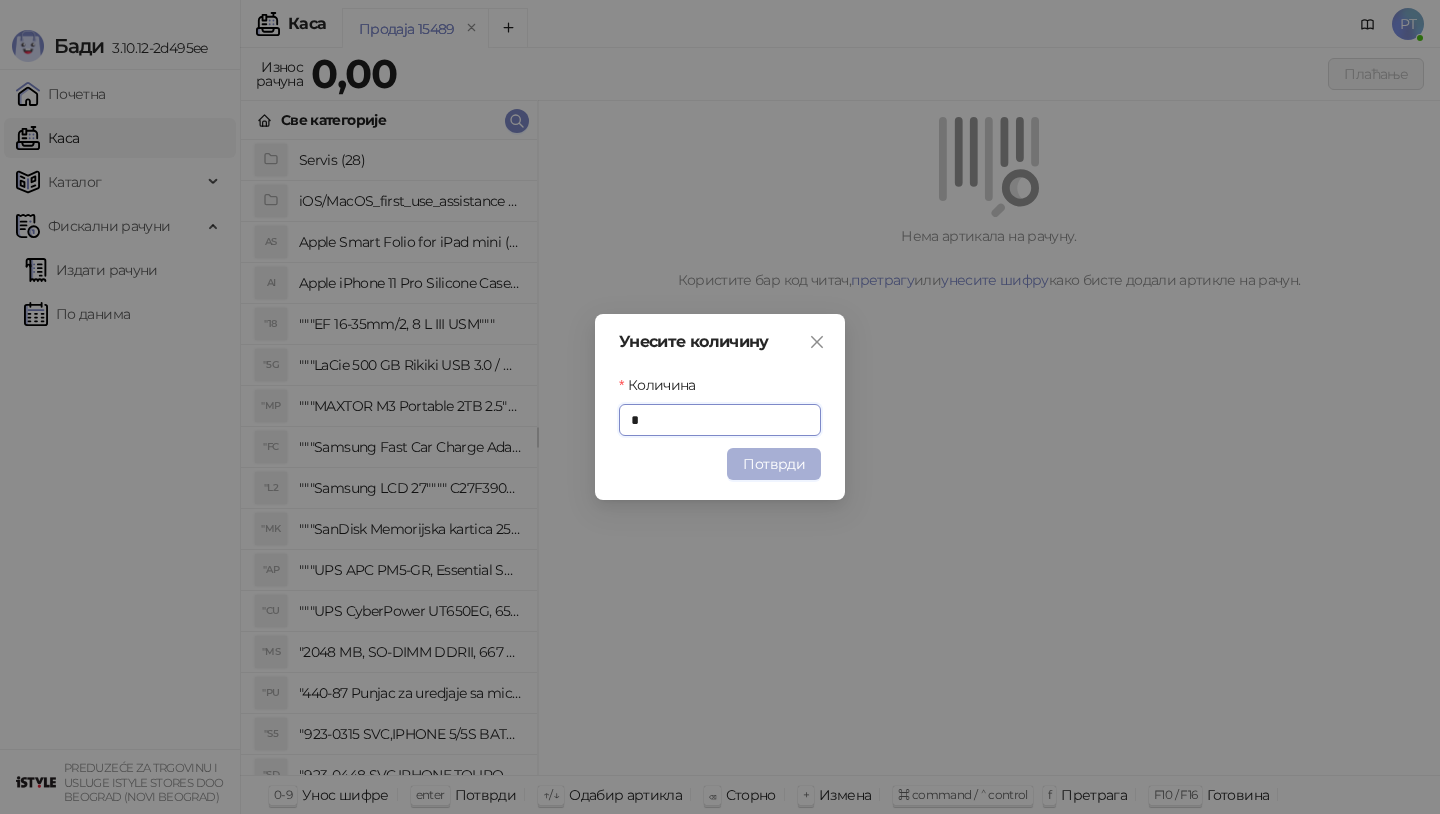 click on "Потврди" at bounding box center [774, 464] 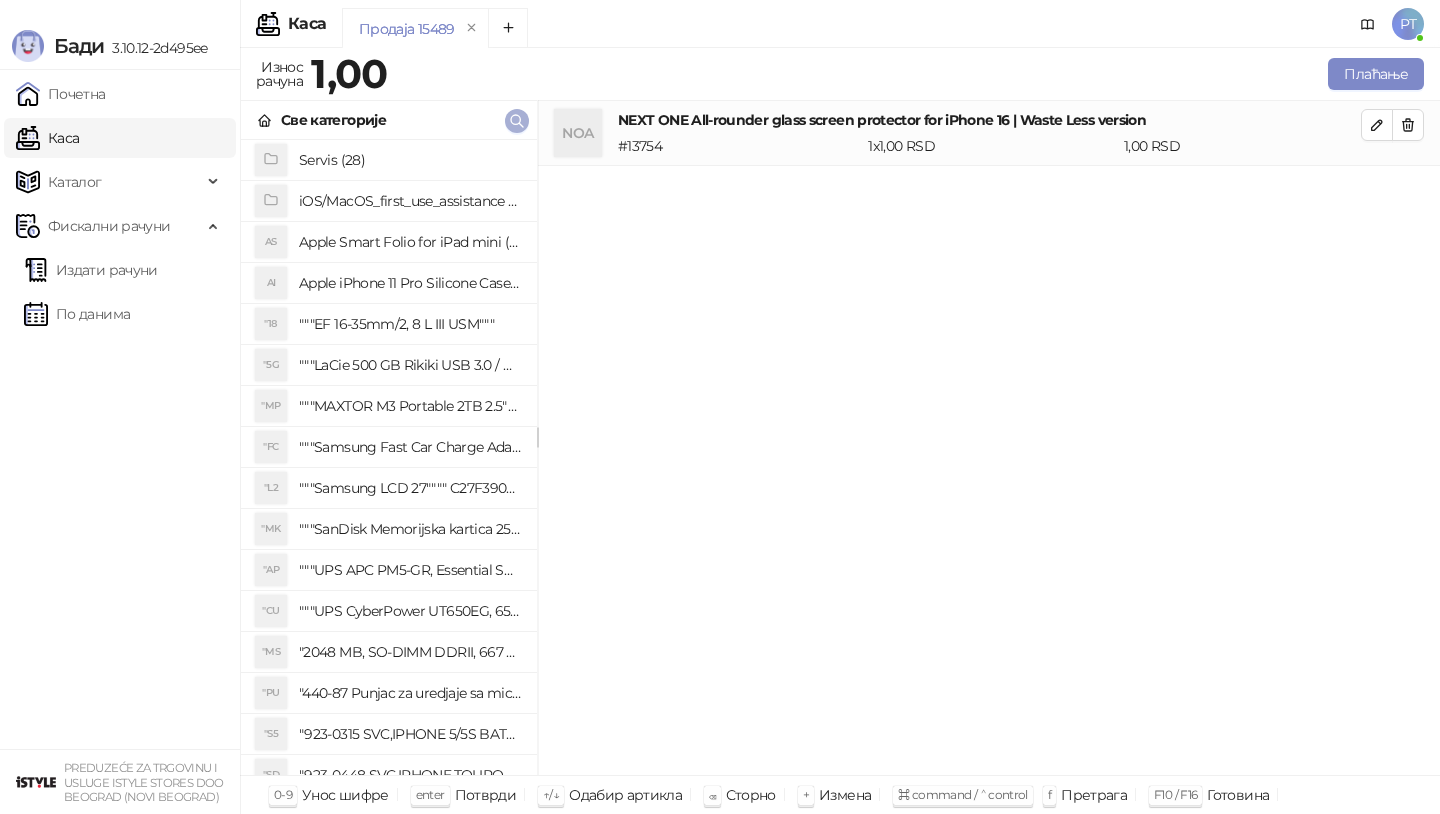click 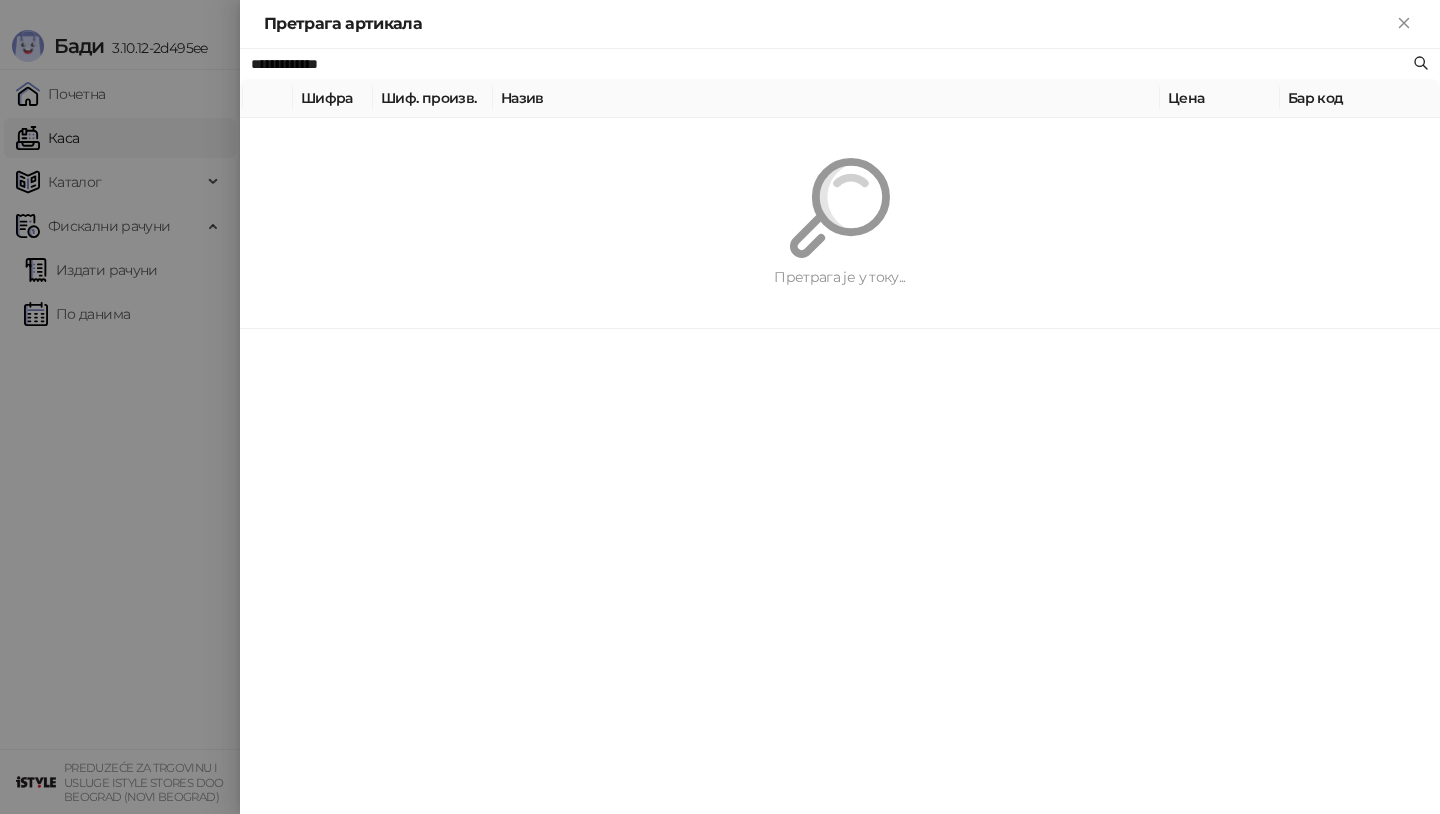 paste on "**********" 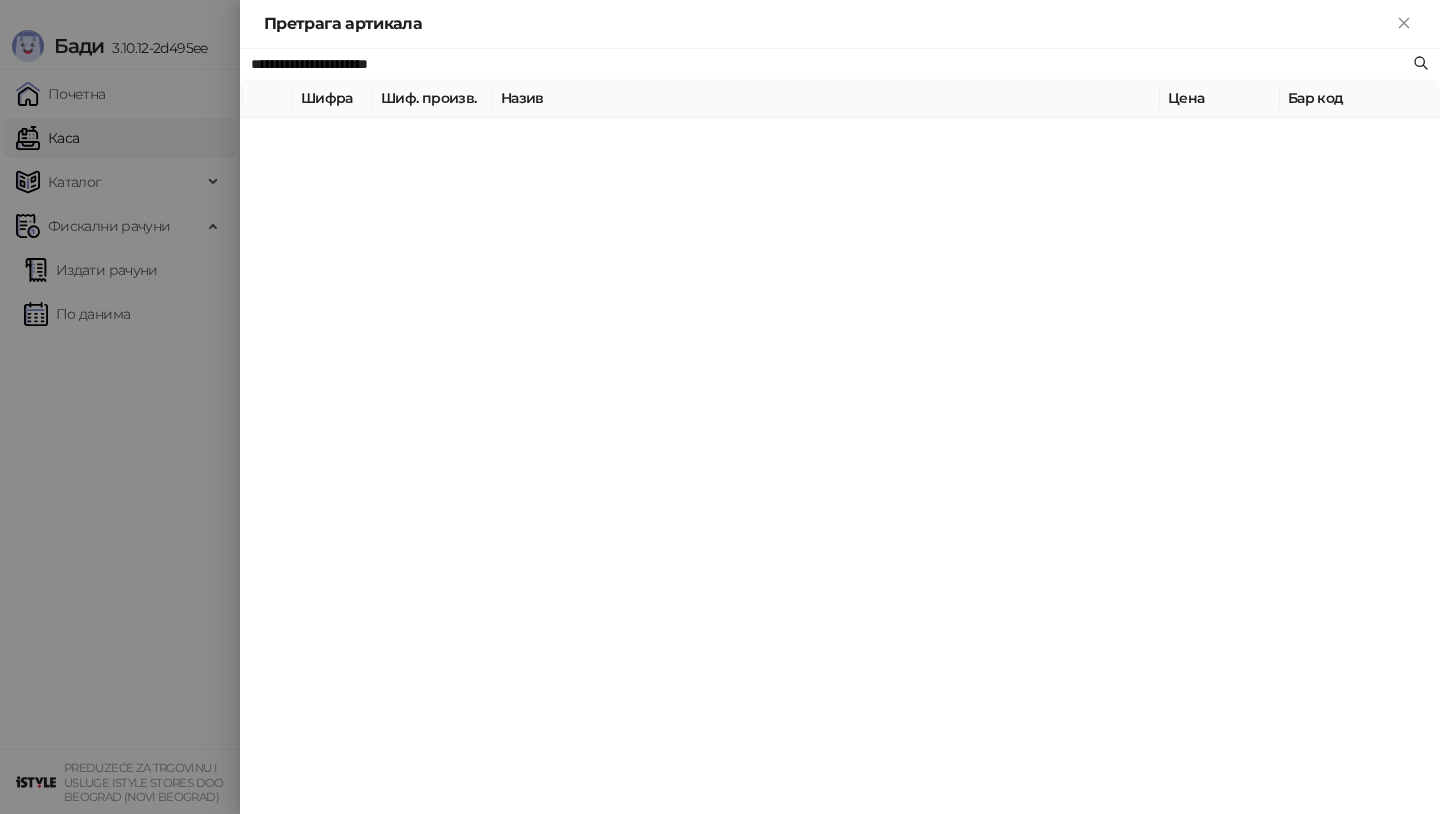 type on "**********" 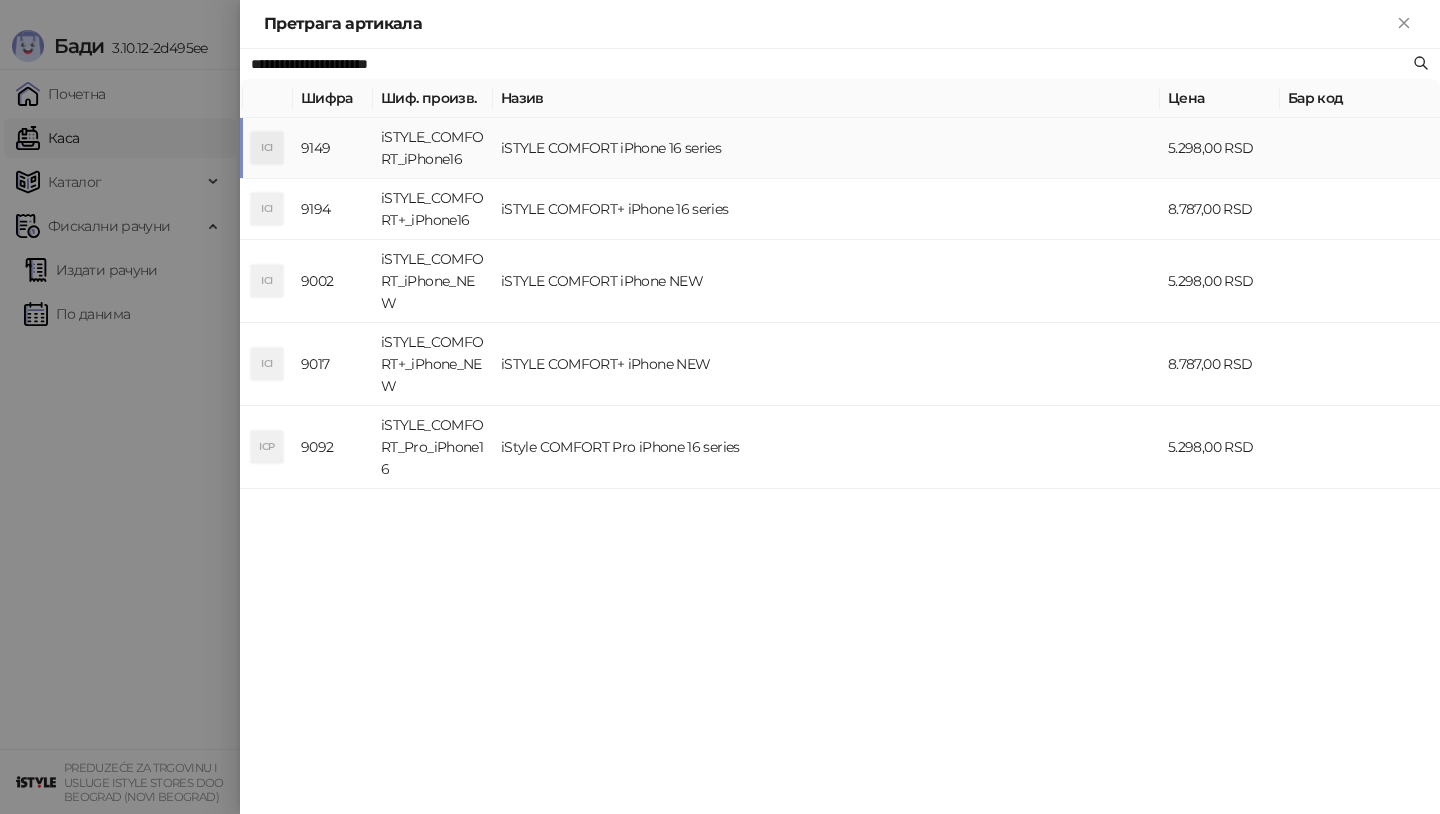 click on "iSTYLE COMFORT iPhone 16 series" at bounding box center (826, 148) 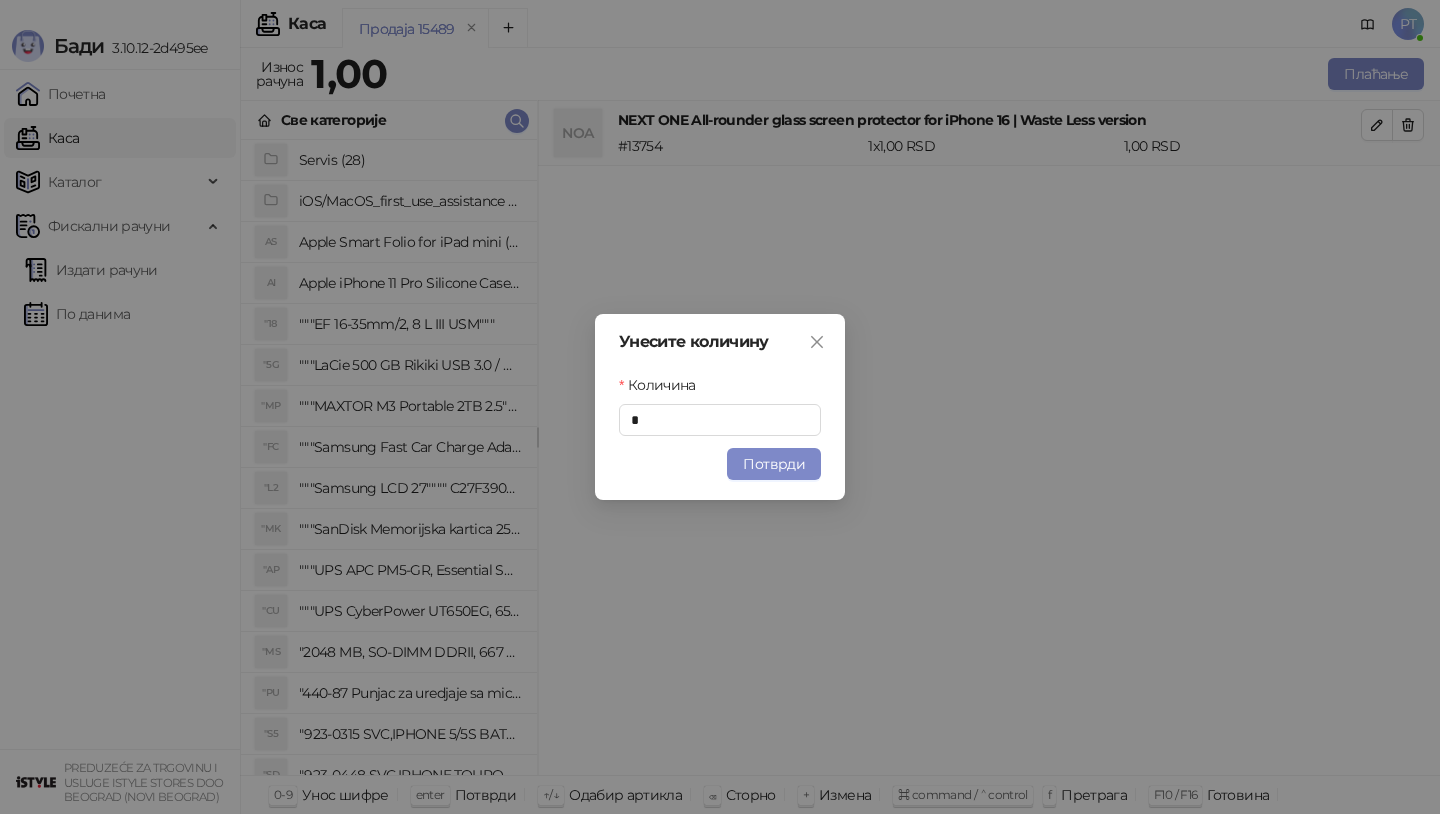 click on "Потврди" at bounding box center [774, 464] 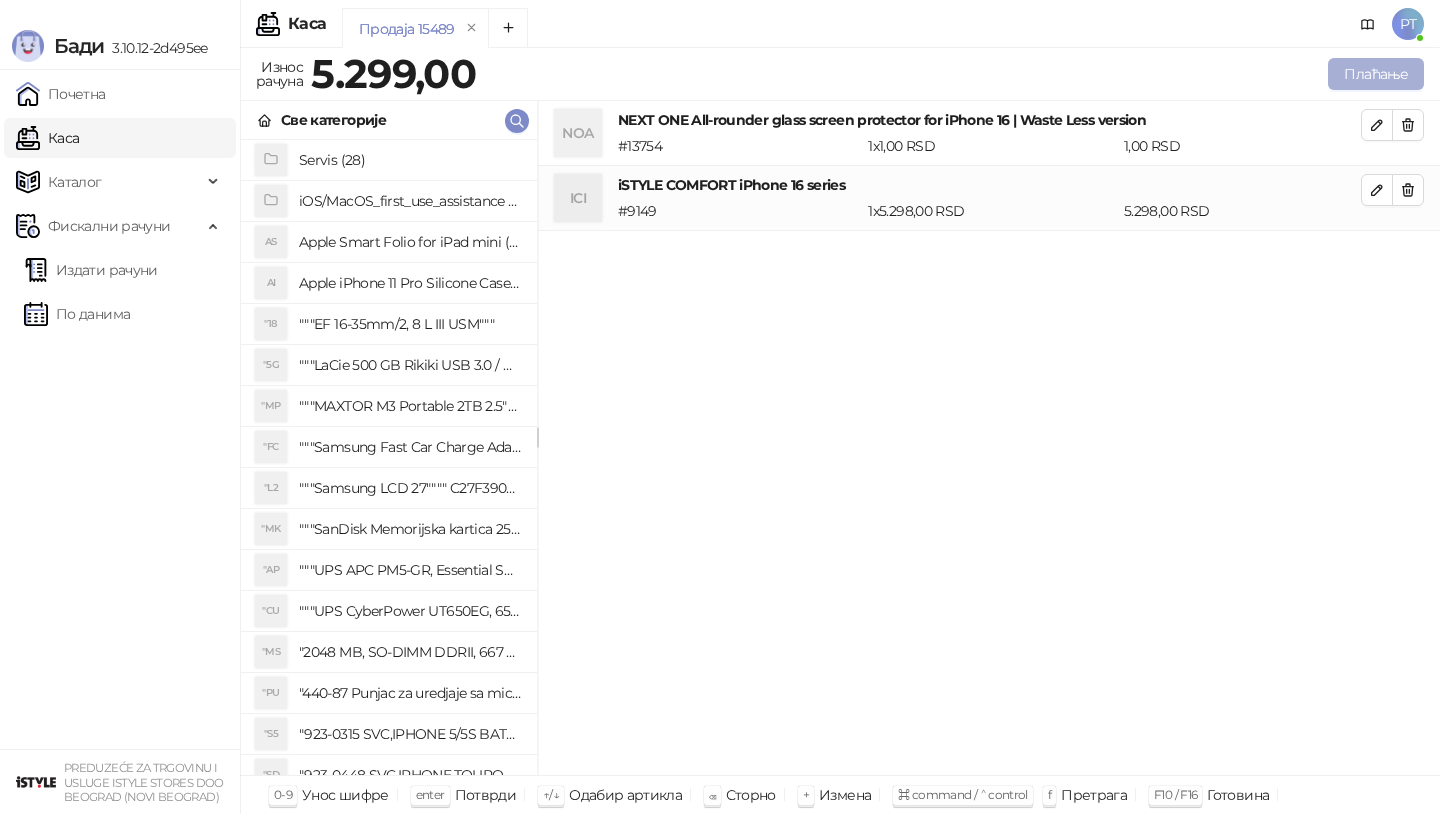 click on "Плаћање" at bounding box center (1376, 74) 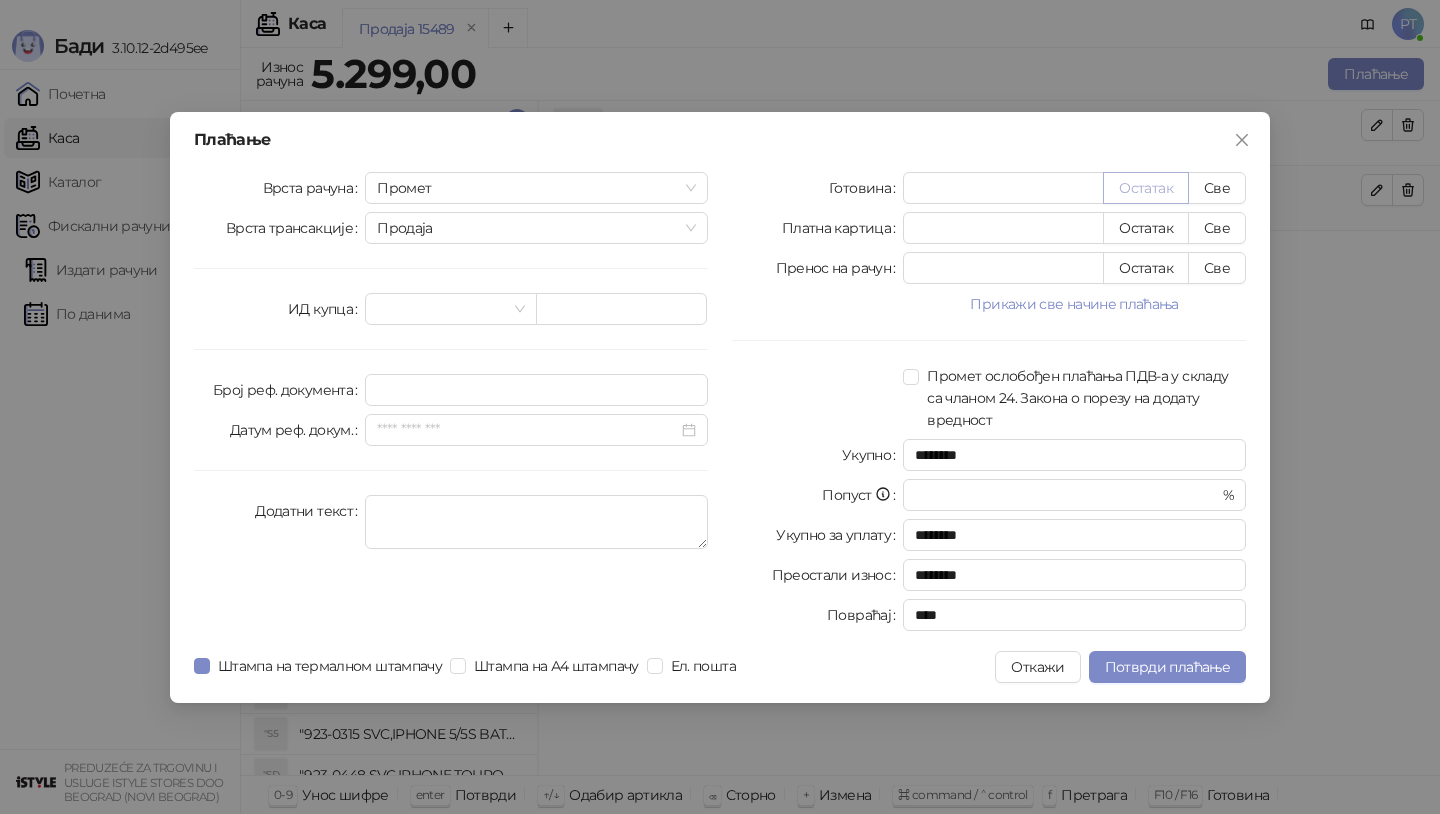 click on "Остатак" at bounding box center [1146, 188] 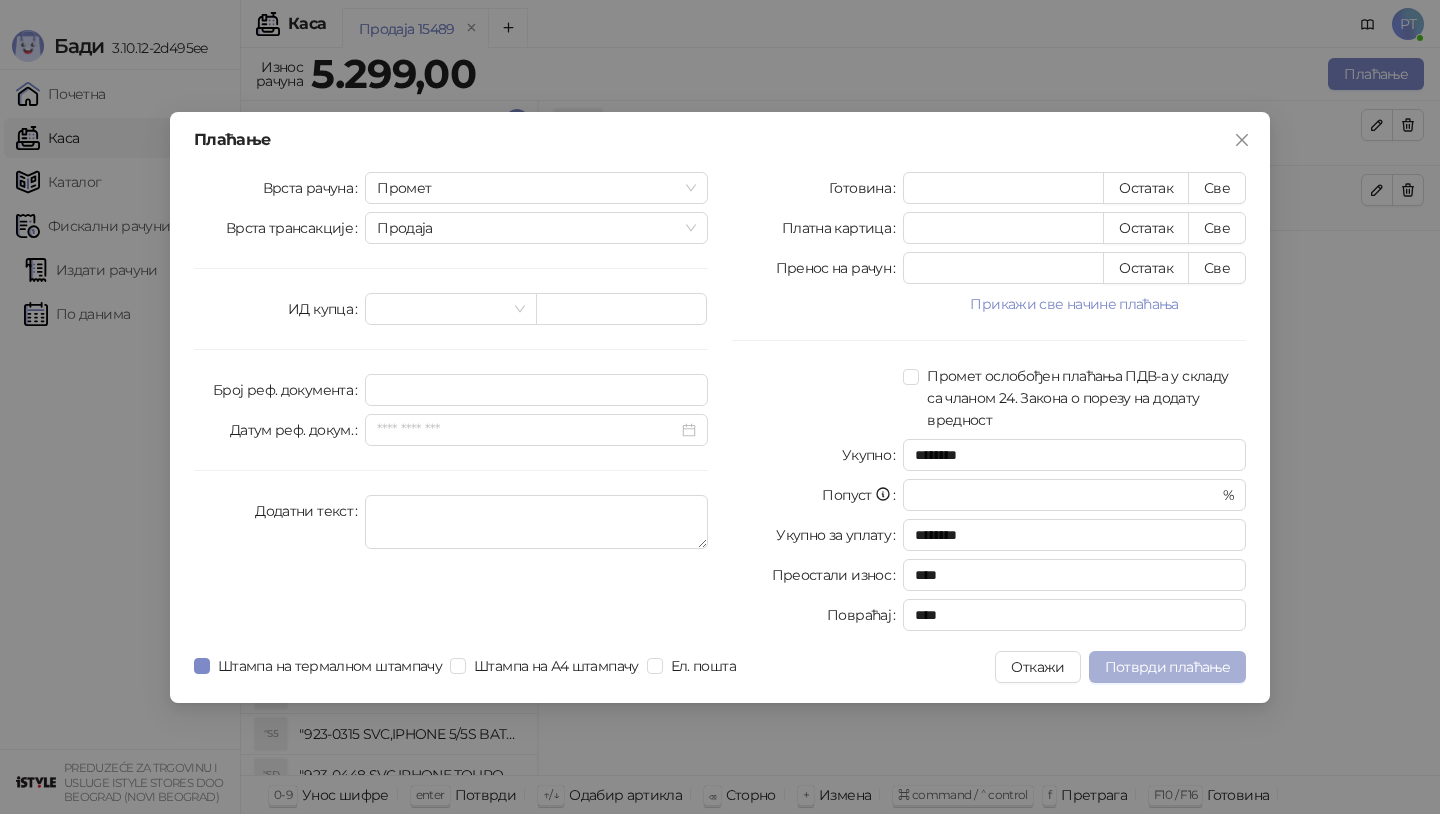 click on "Потврди плаћање" at bounding box center [1167, 667] 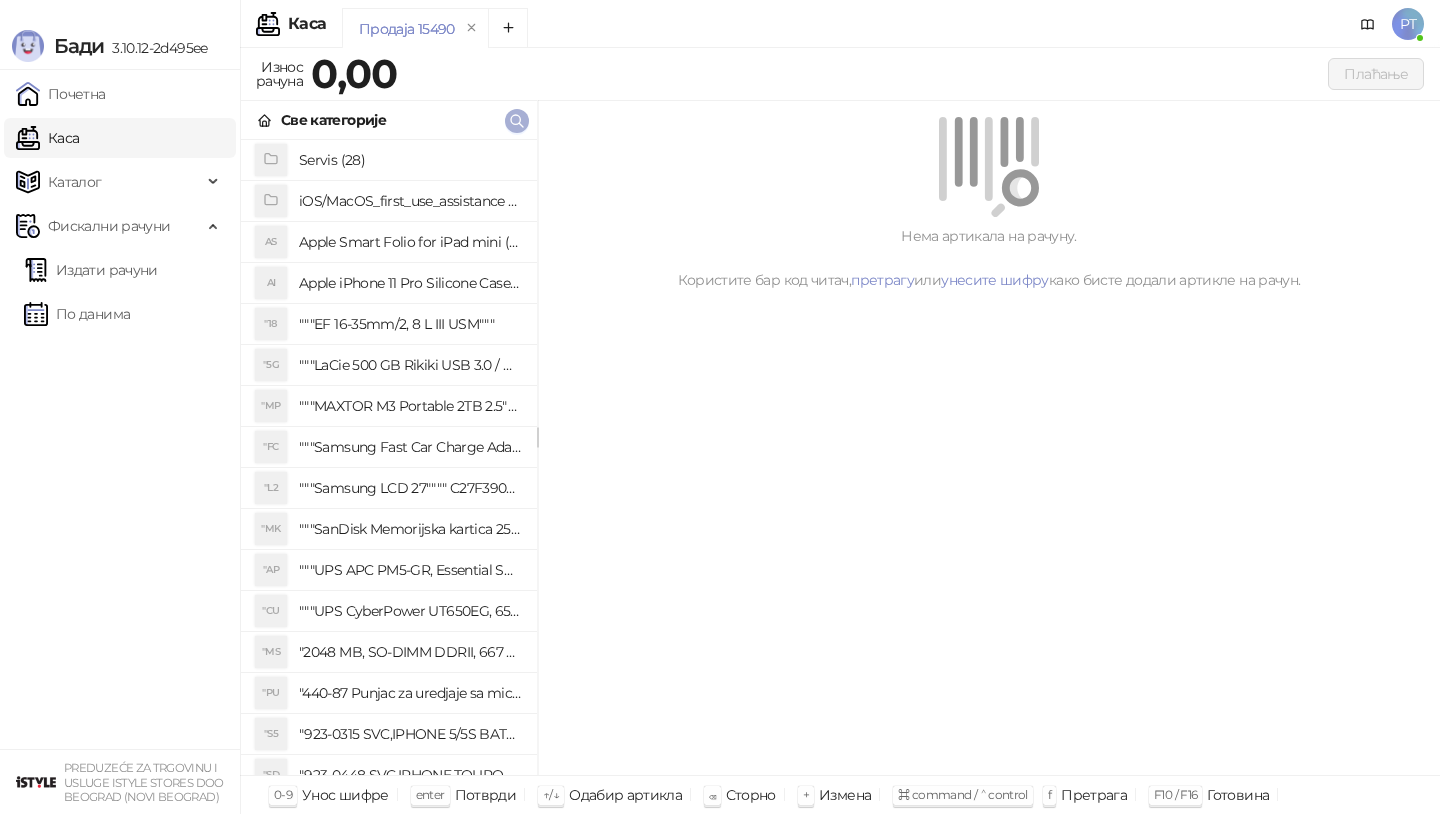 click 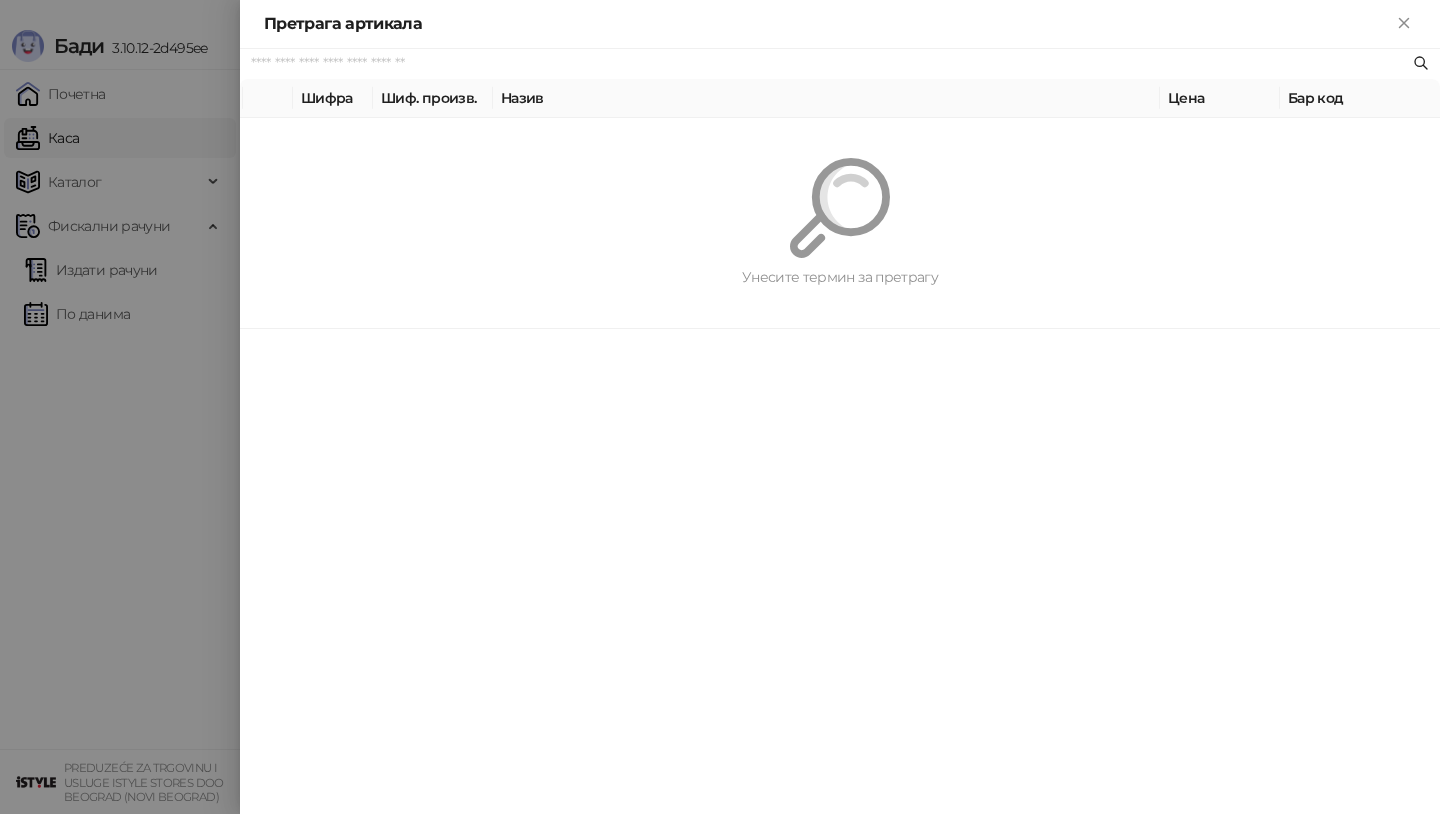 paste on "*********" 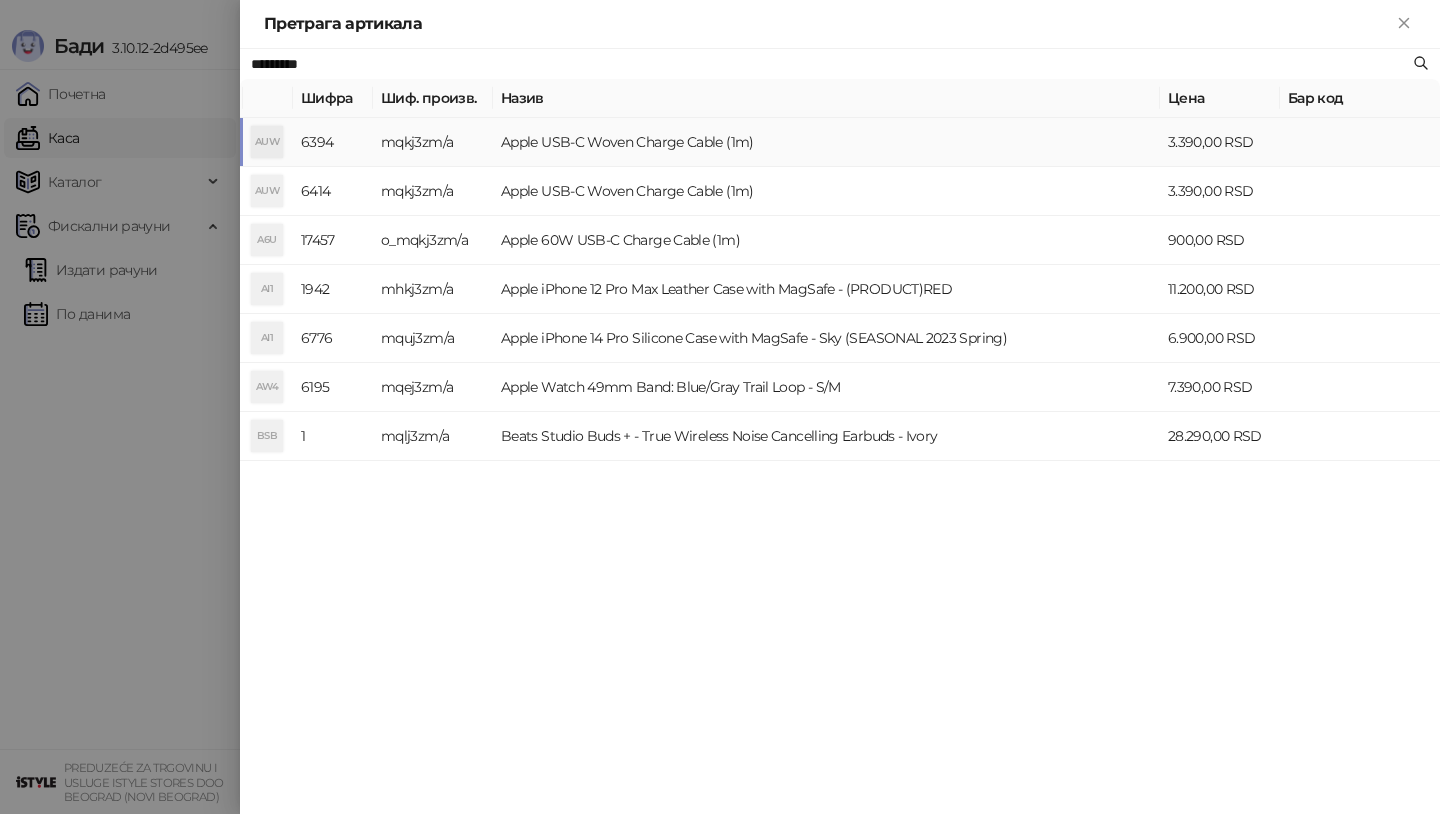 click on "Apple USB-C Woven Charge Cable (1m)" at bounding box center (826, 142) 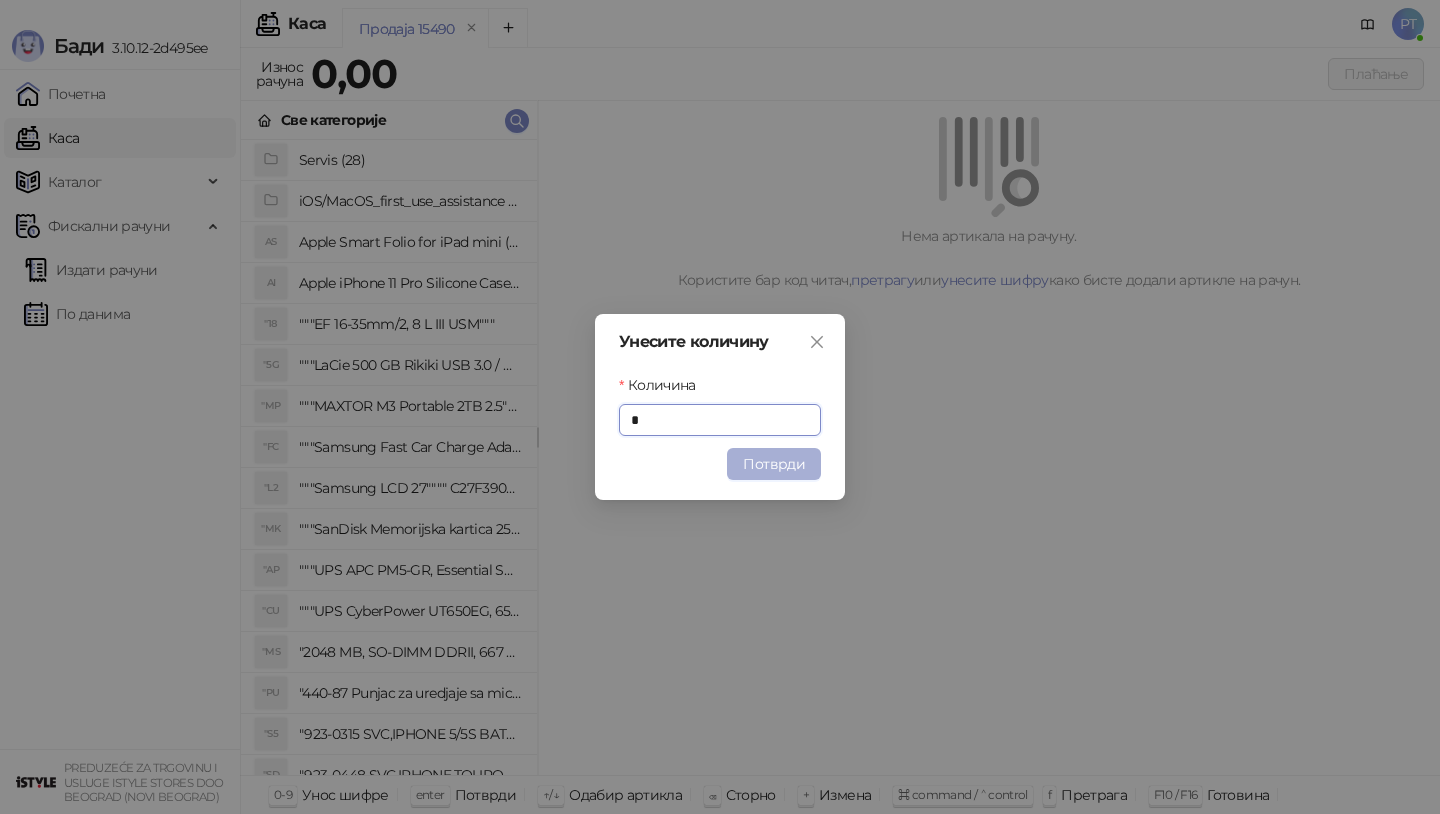 click on "Потврди" at bounding box center (774, 464) 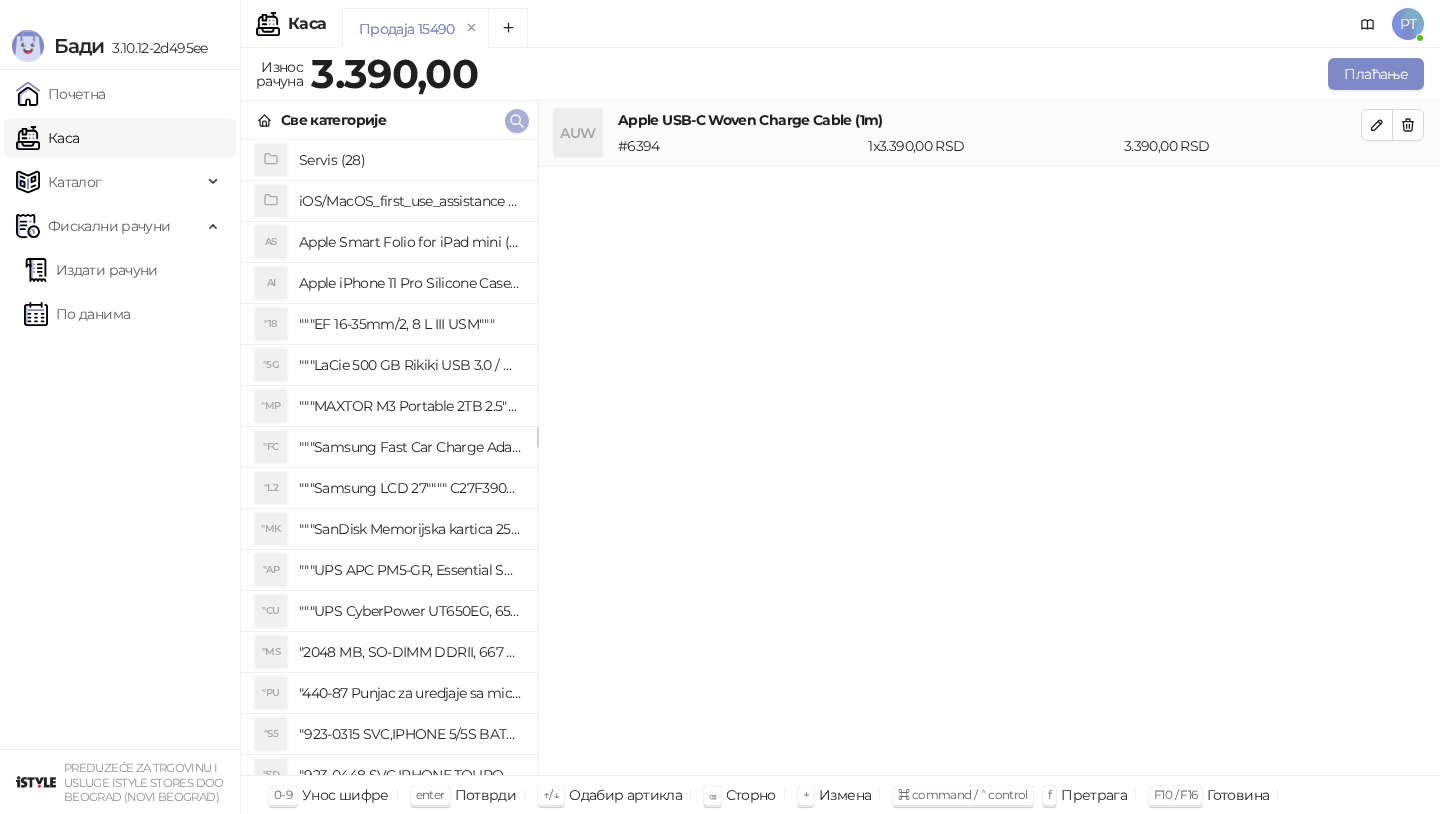 click 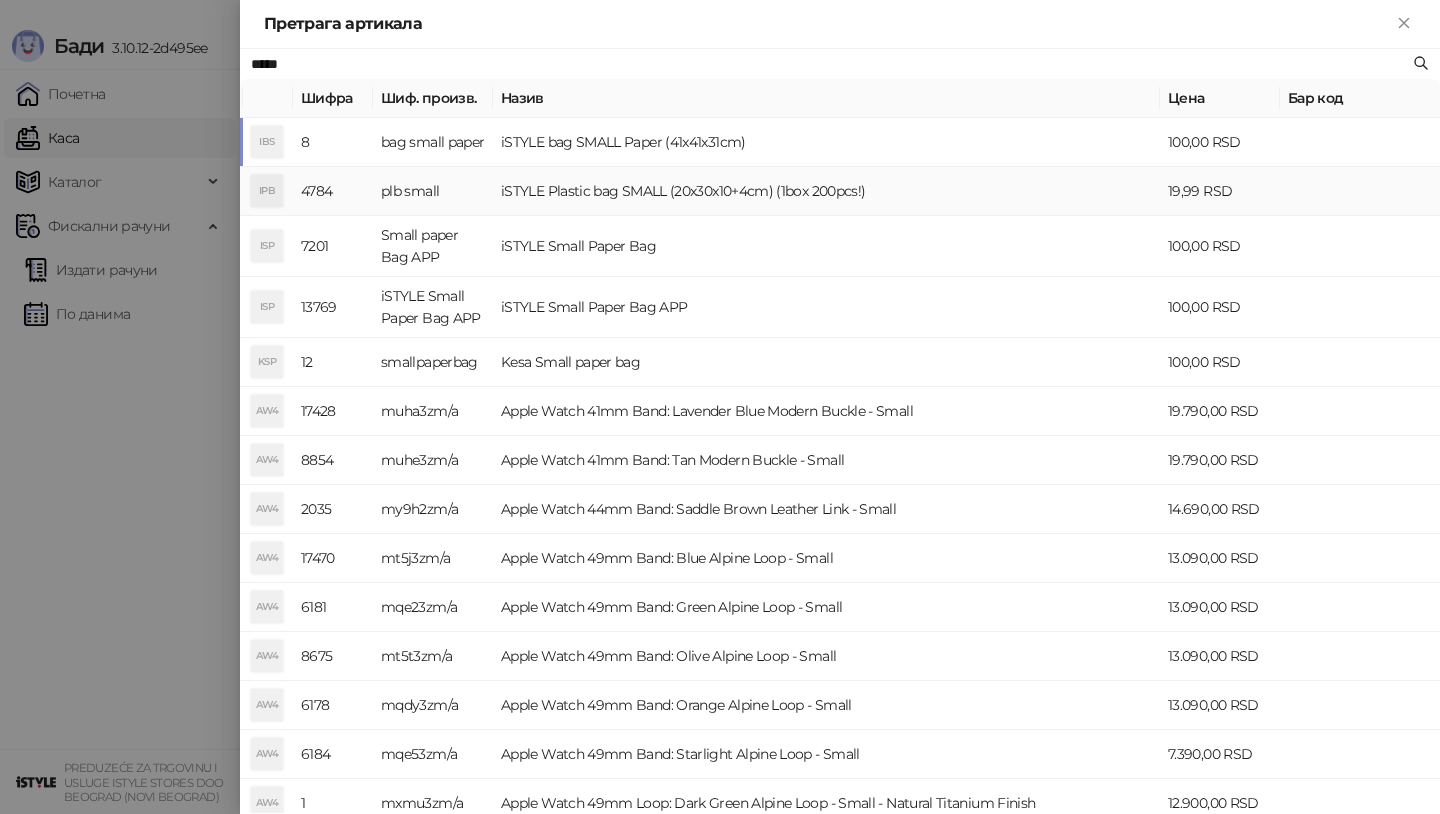 type on "*****" 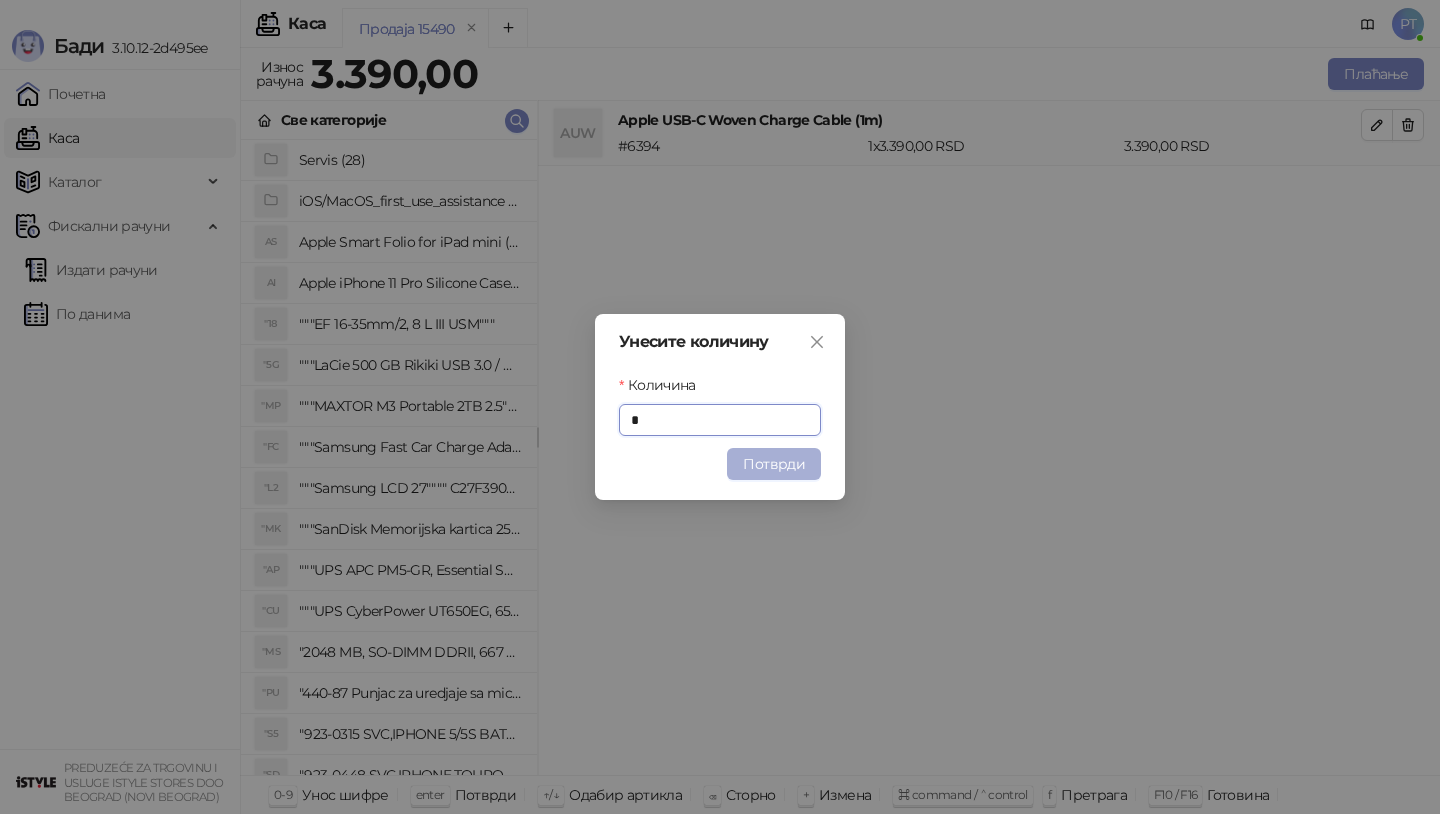 click on "Потврди" at bounding box center [774, 464] 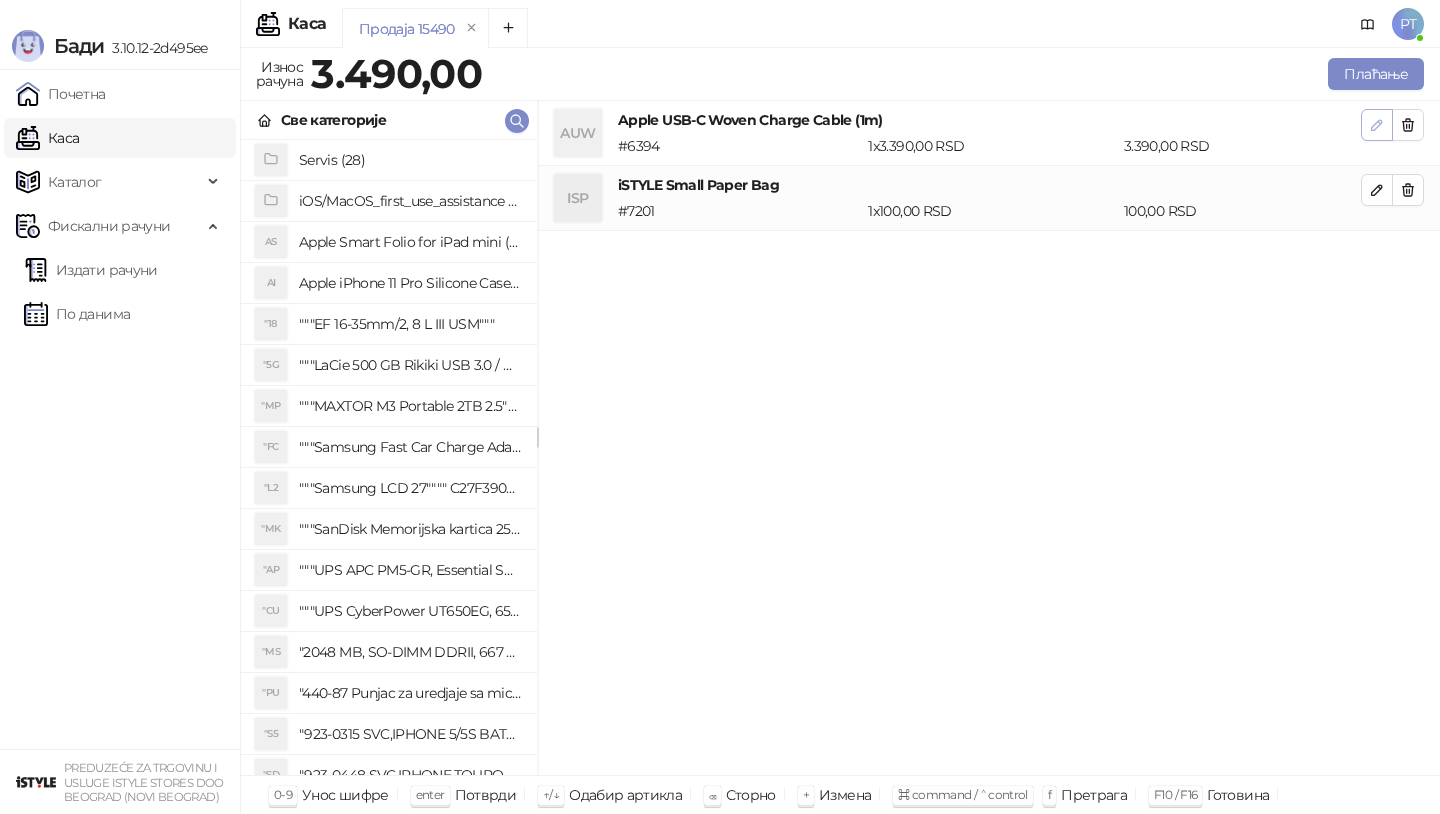 click 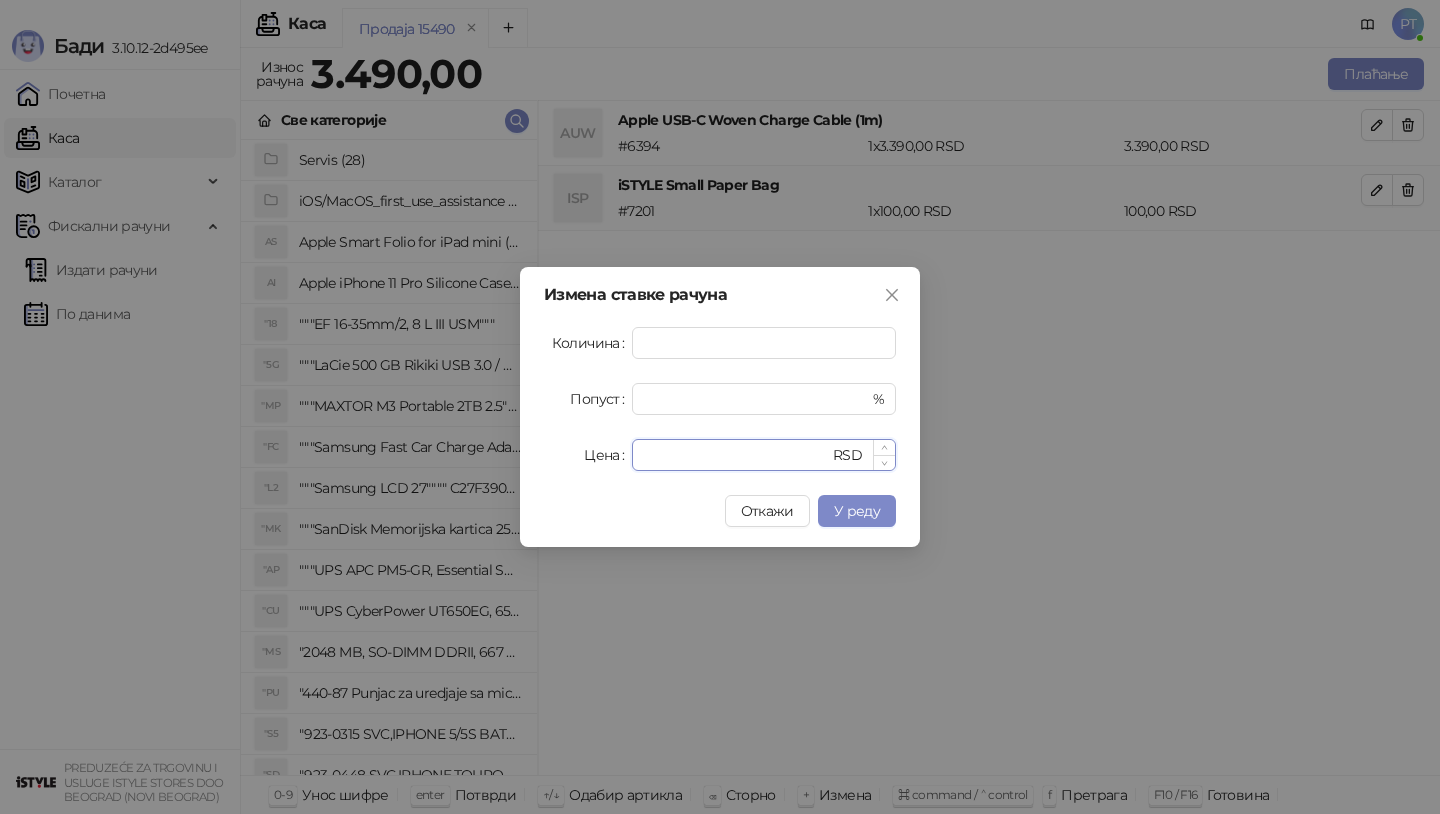 click on "****" at bounding box center [736, 455] 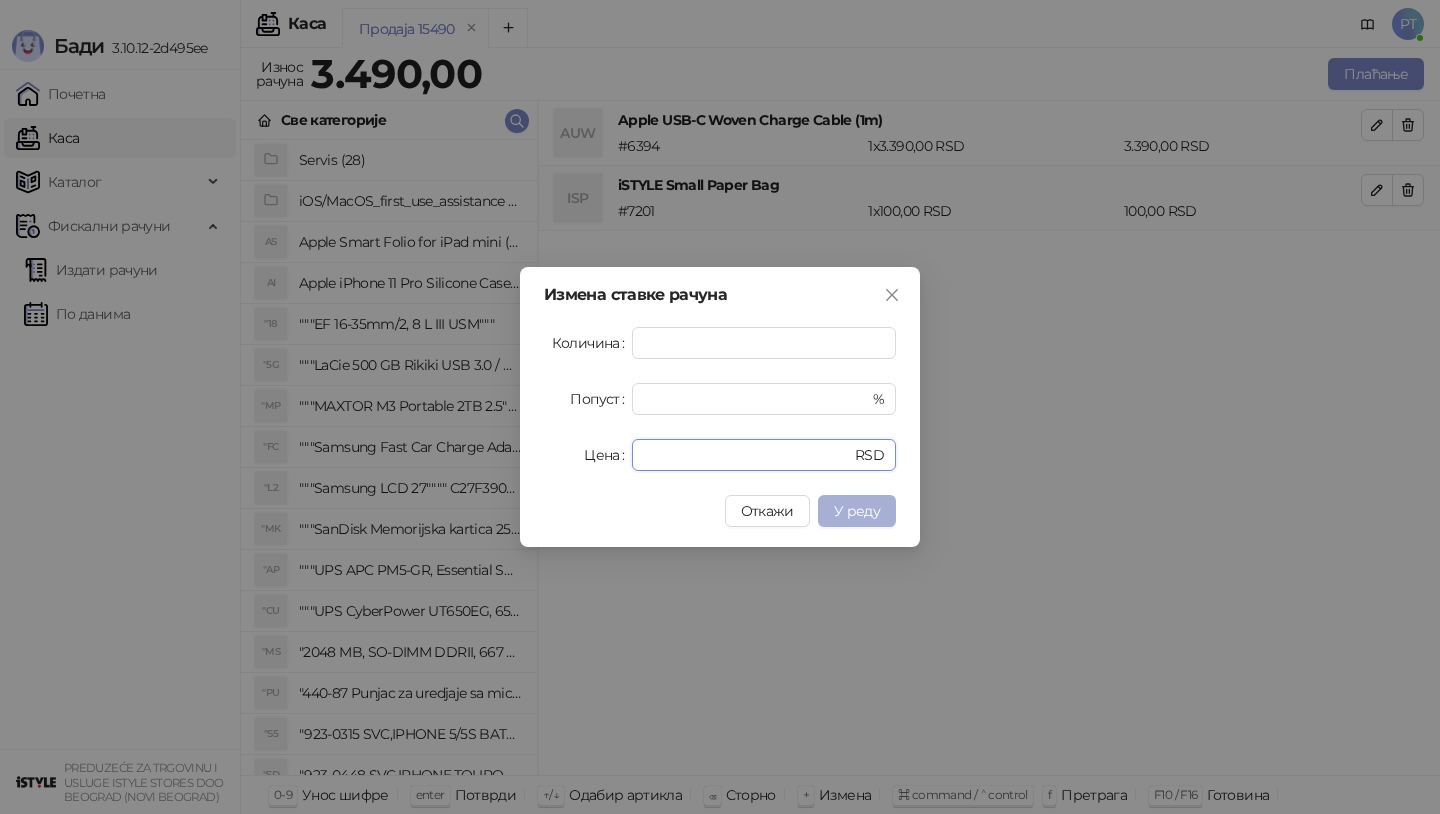 type on "****" 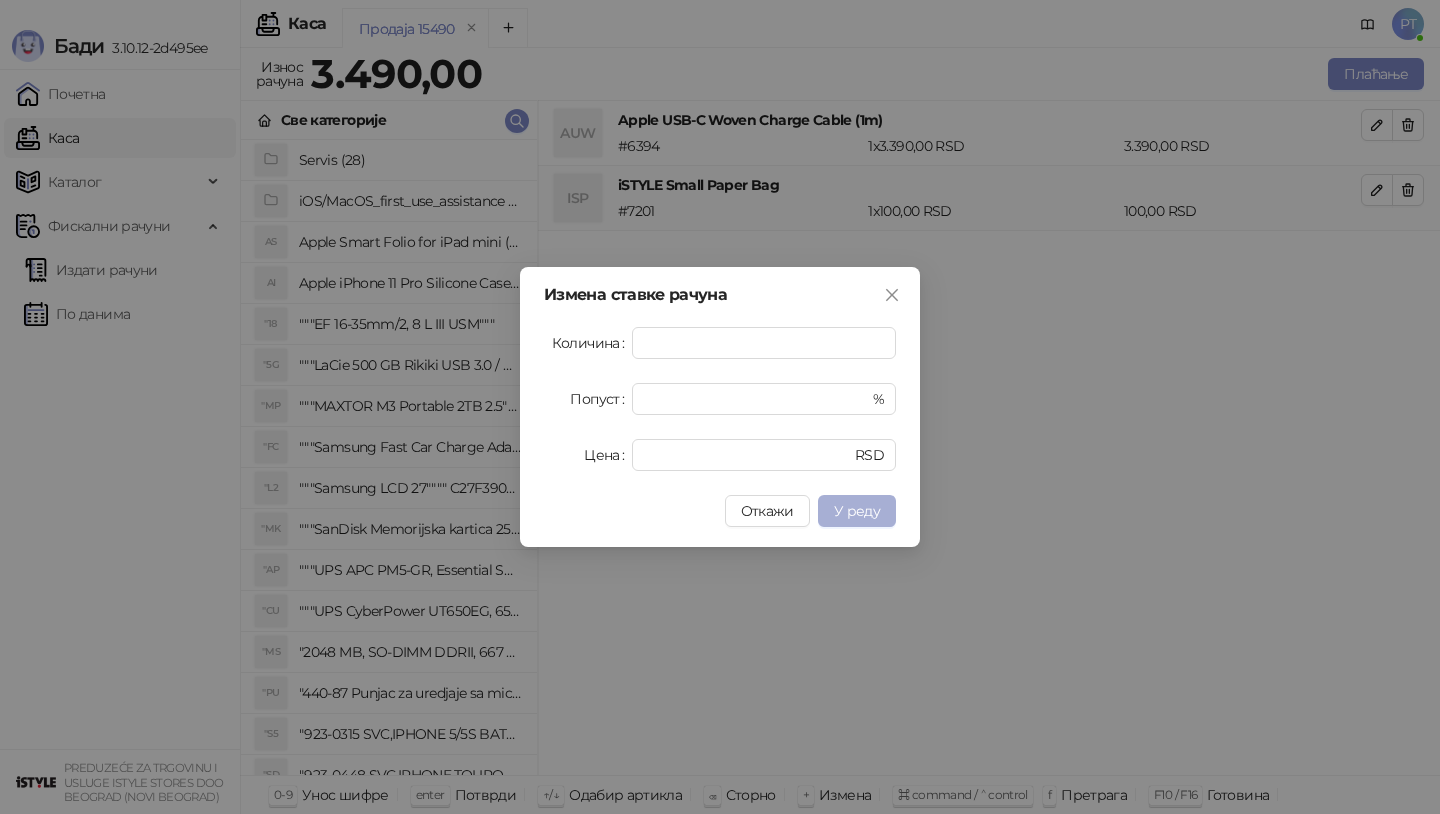 click on "У реду" at bounding box center (857, 511) 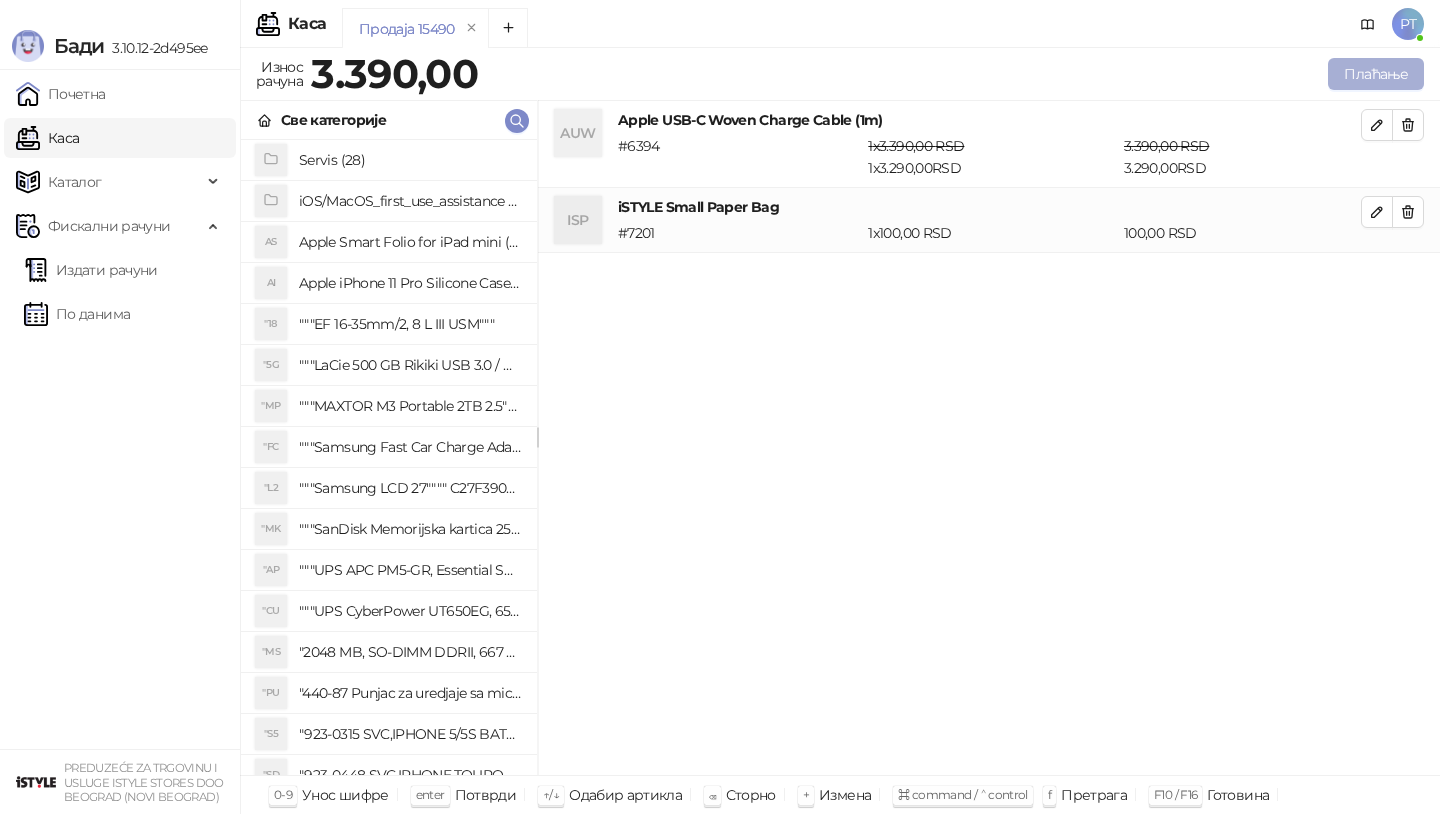 click on "Плаћање" at bounding box center [1376, 74] 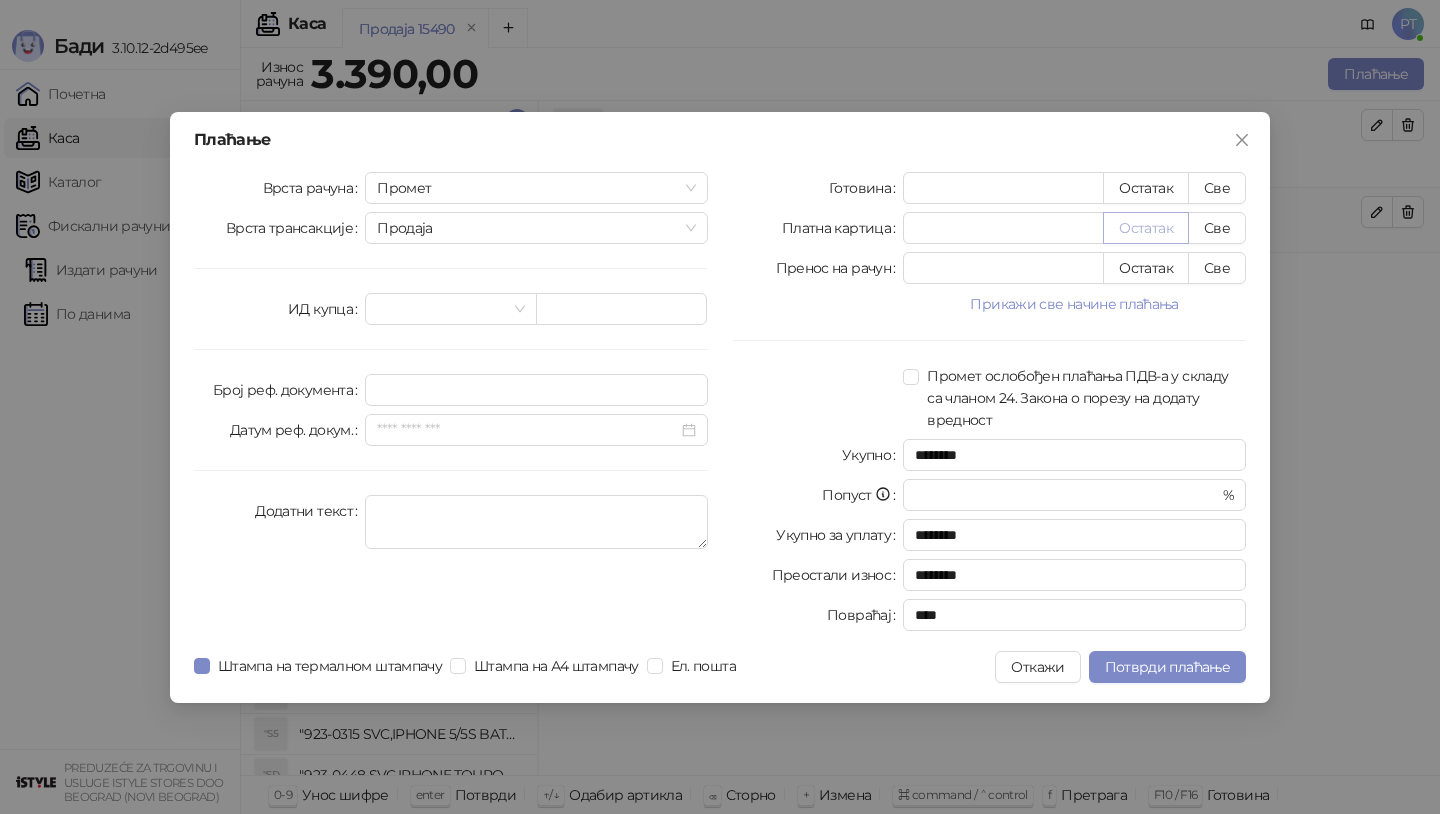 click on "Остатак" at bounding box center [1146, 228] 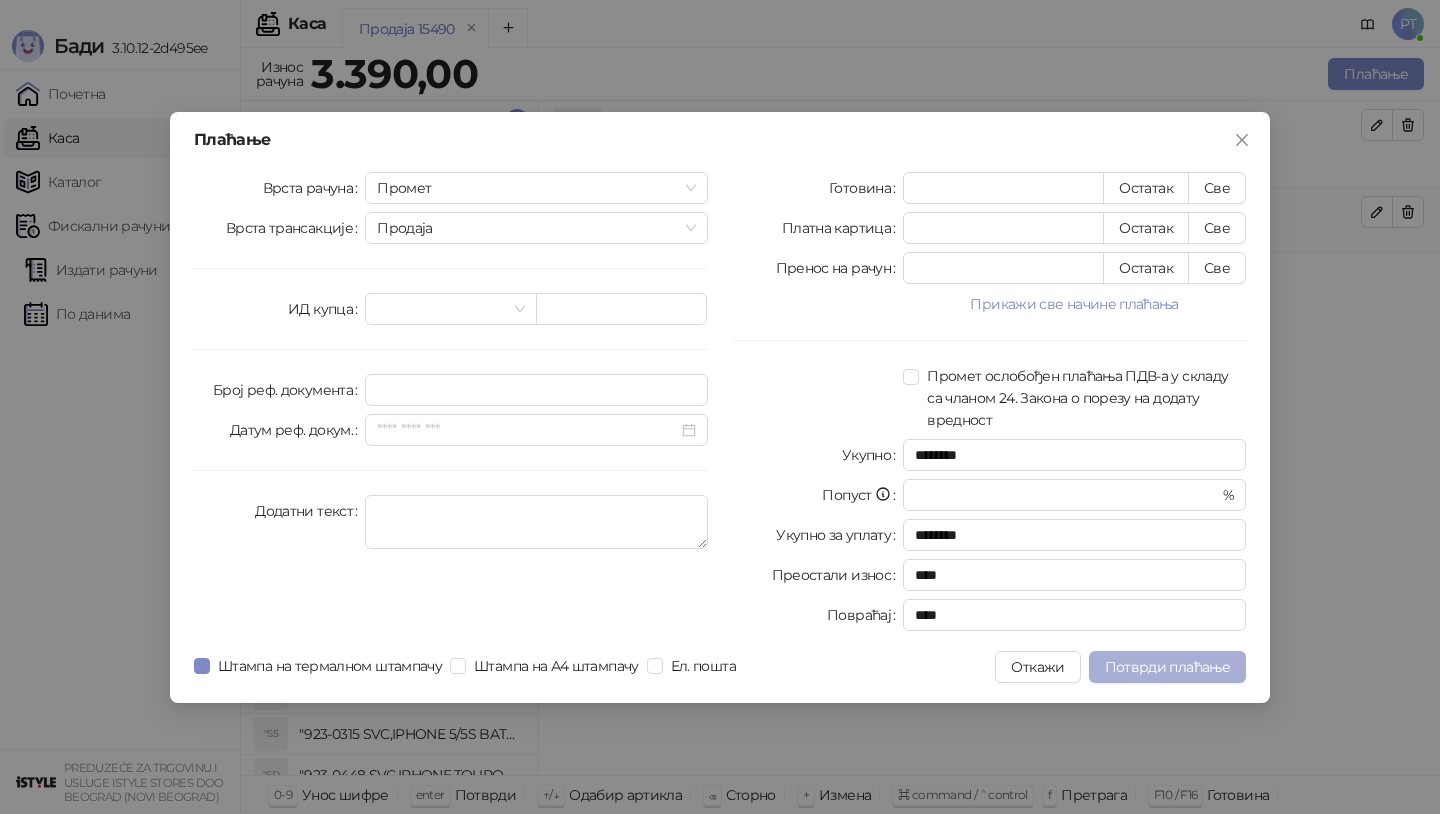 click on "Потврди плаћање" at bounding box center [1167, 667] 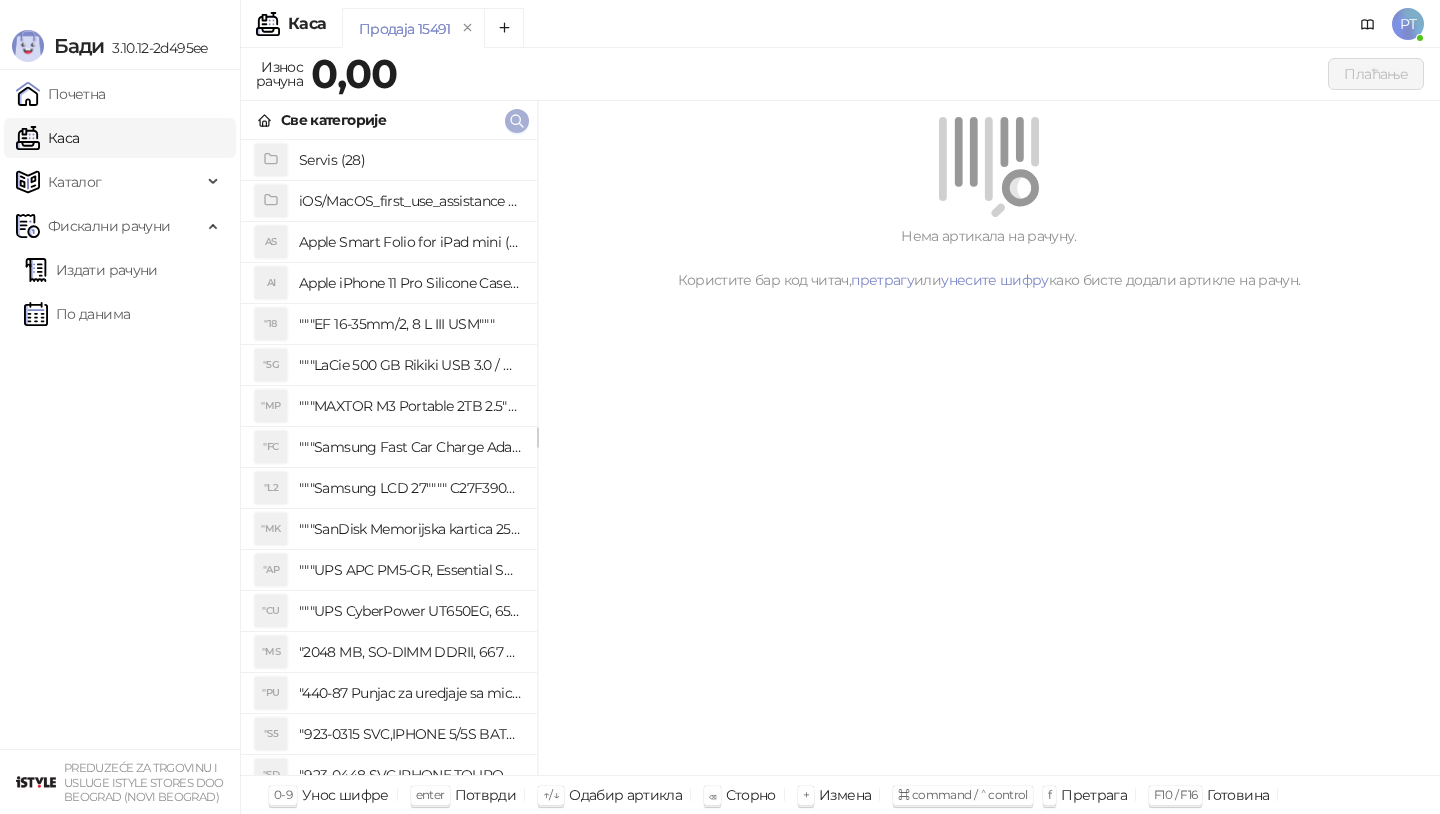 click at bounding box center [517, 121] 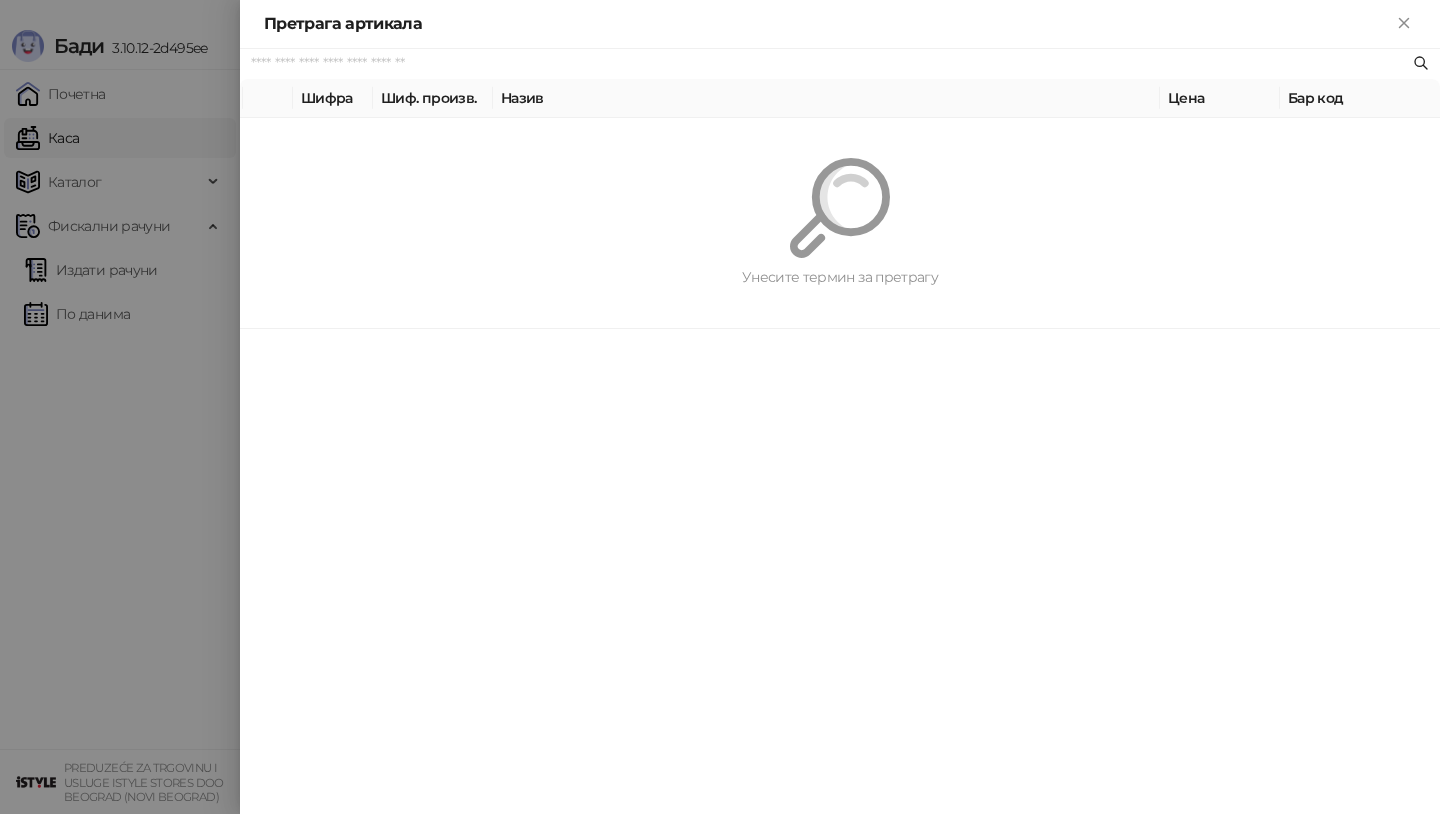 paste on "*********" 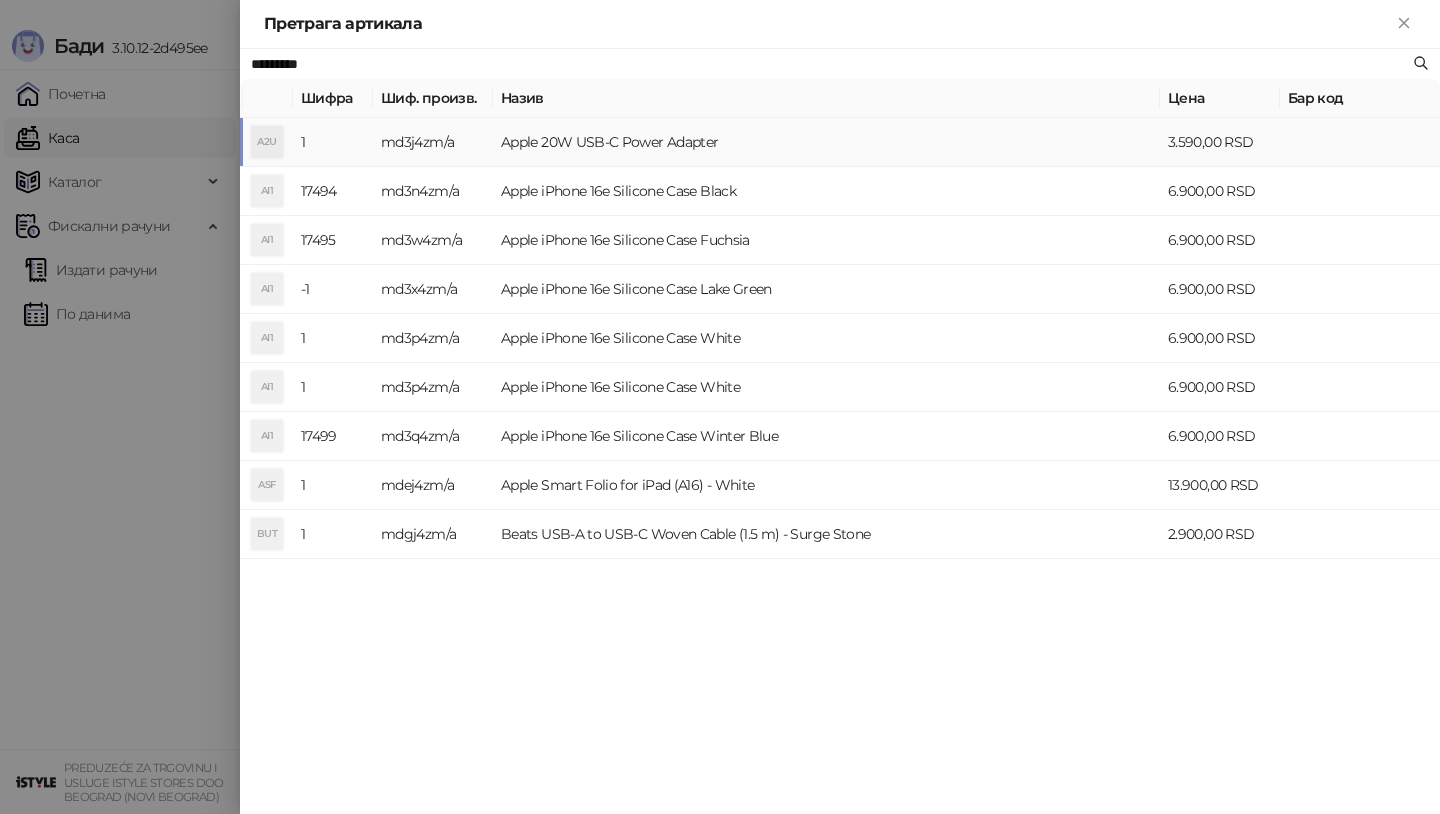 type on "*********" 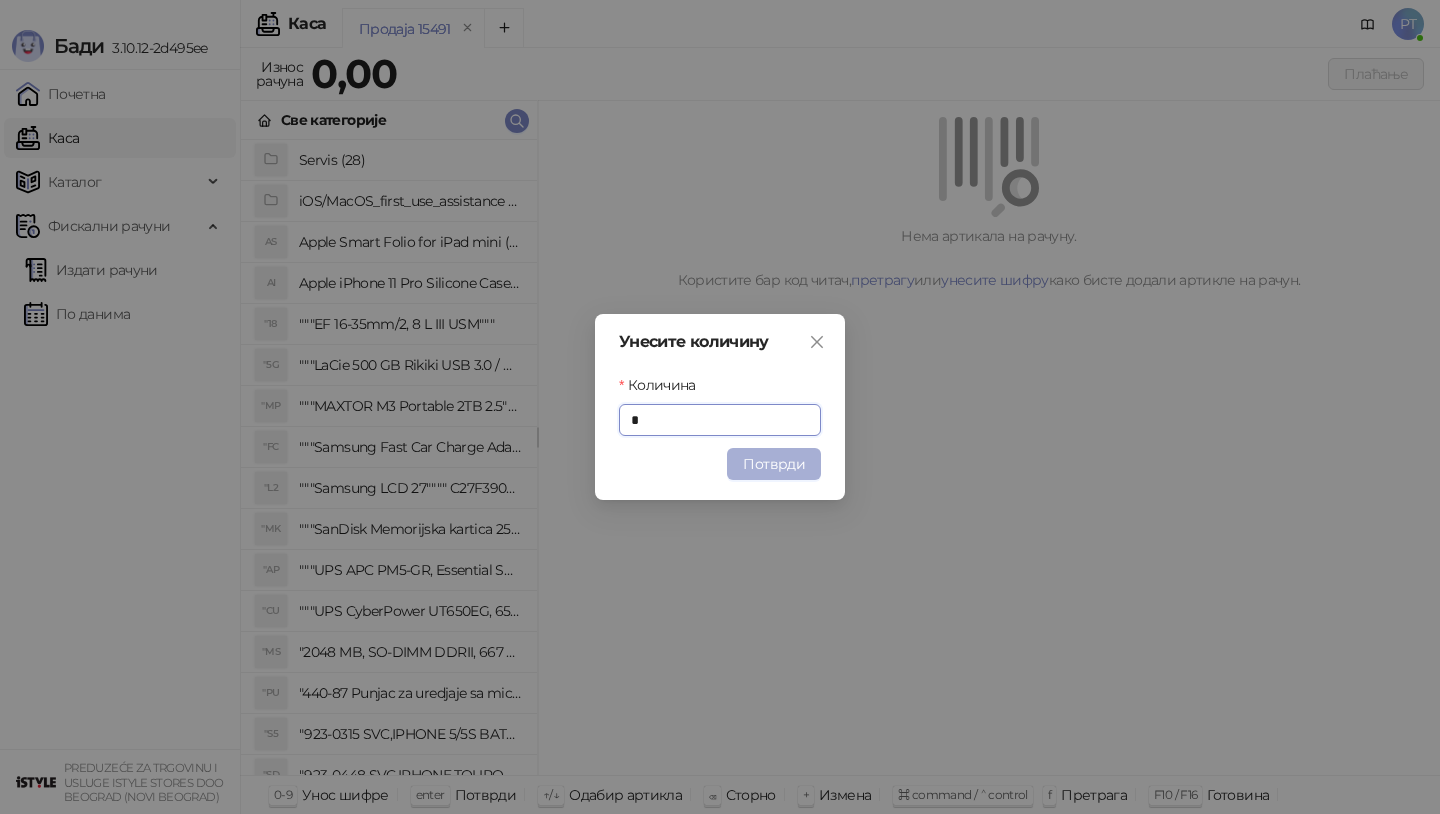 click on "Потврди" at bounding box center [774, 464] 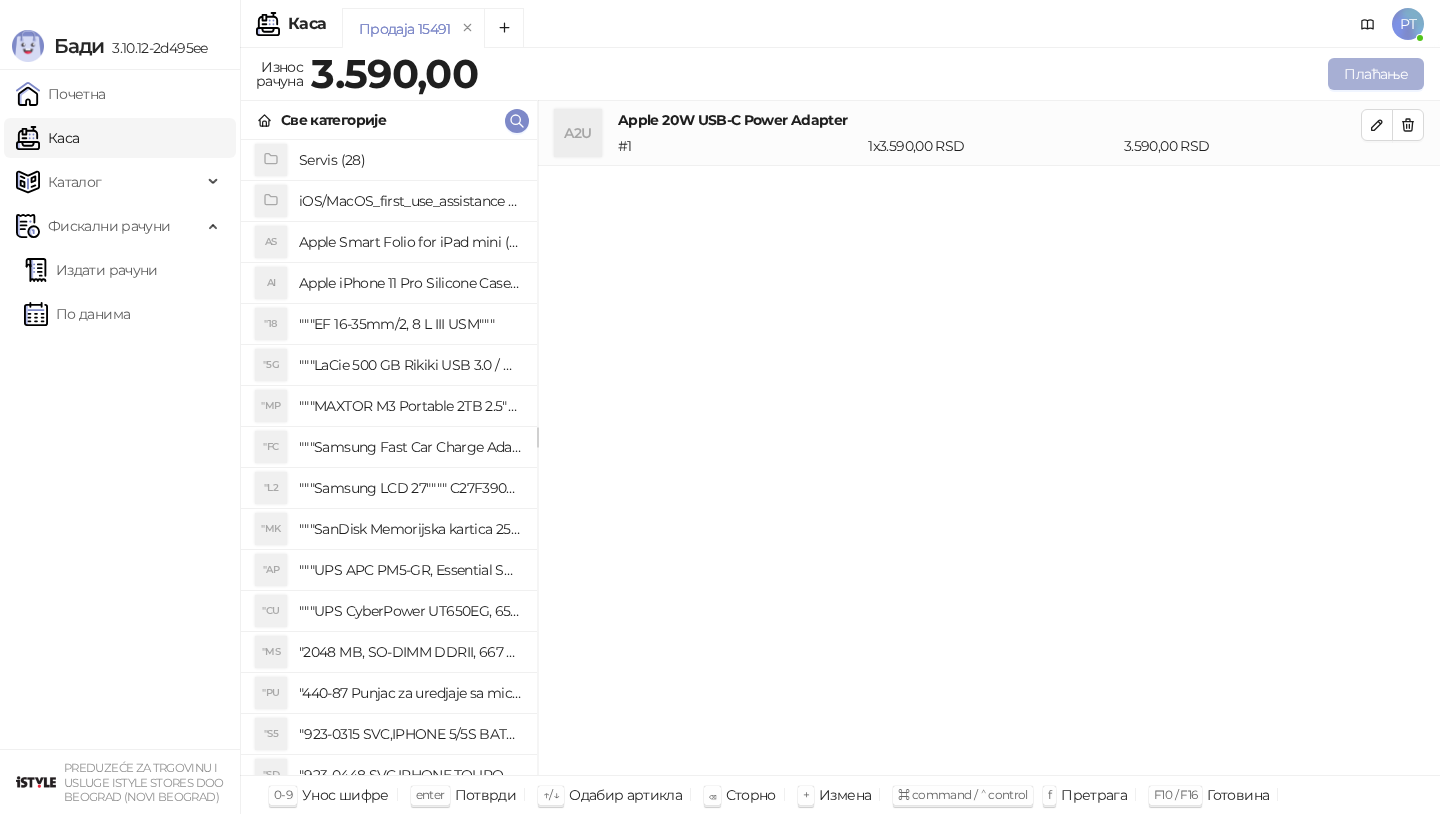click on "Плаћање" at bounding box center [1376, 74] 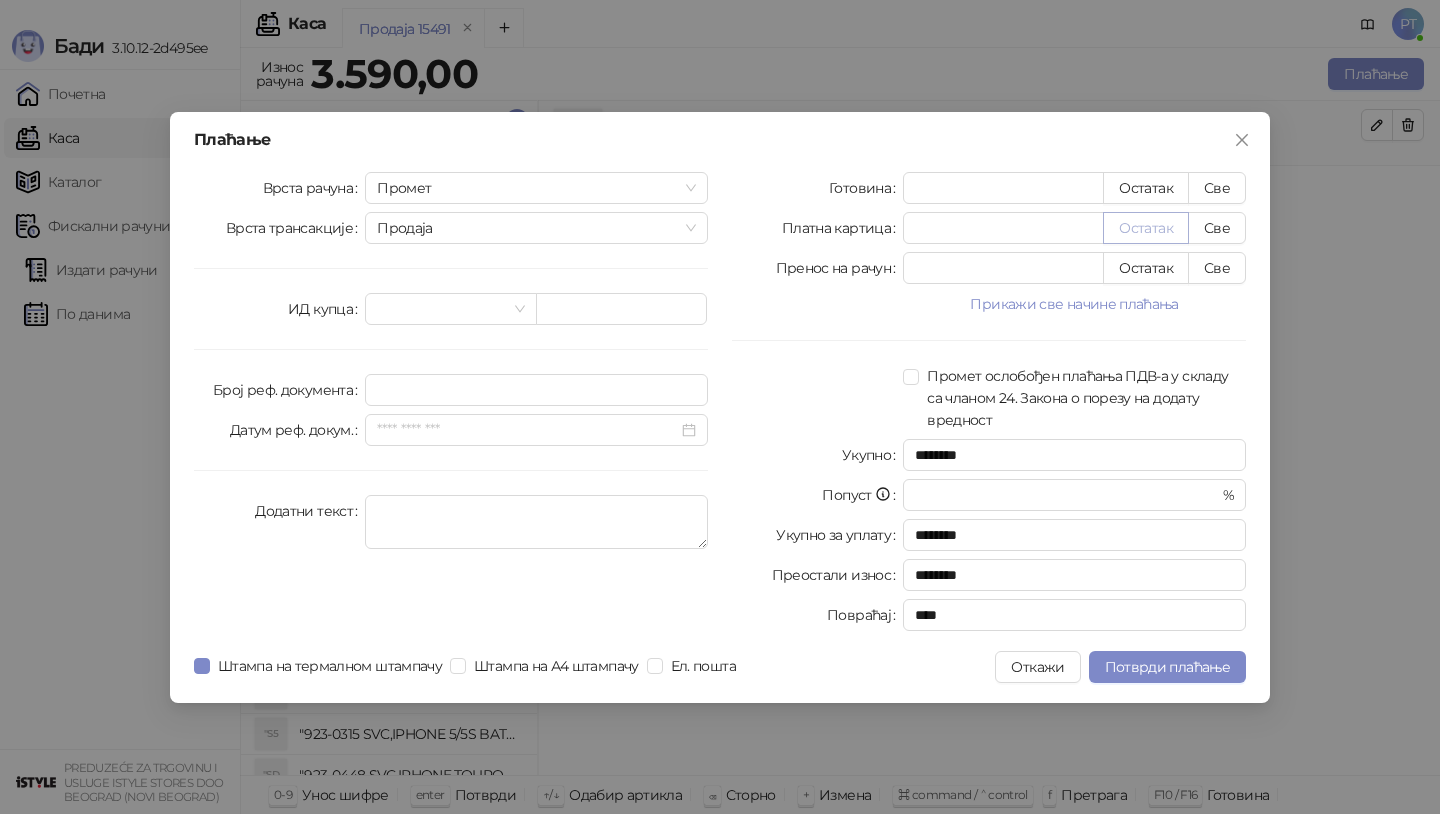 click on "Остатак" at bounding box center [1146, 228] 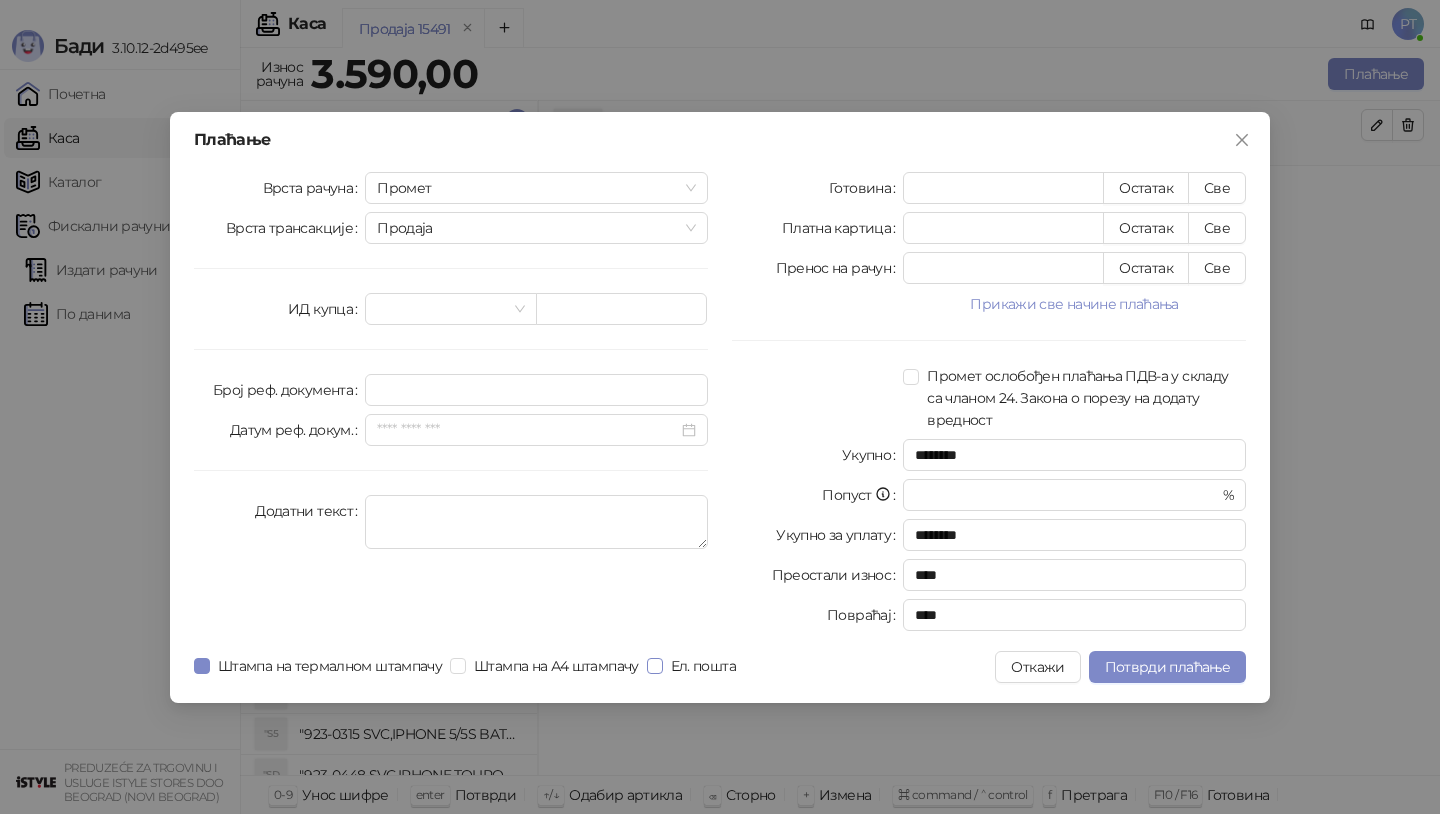 click on "Ел. пошта" at bounding box center (703, 666) 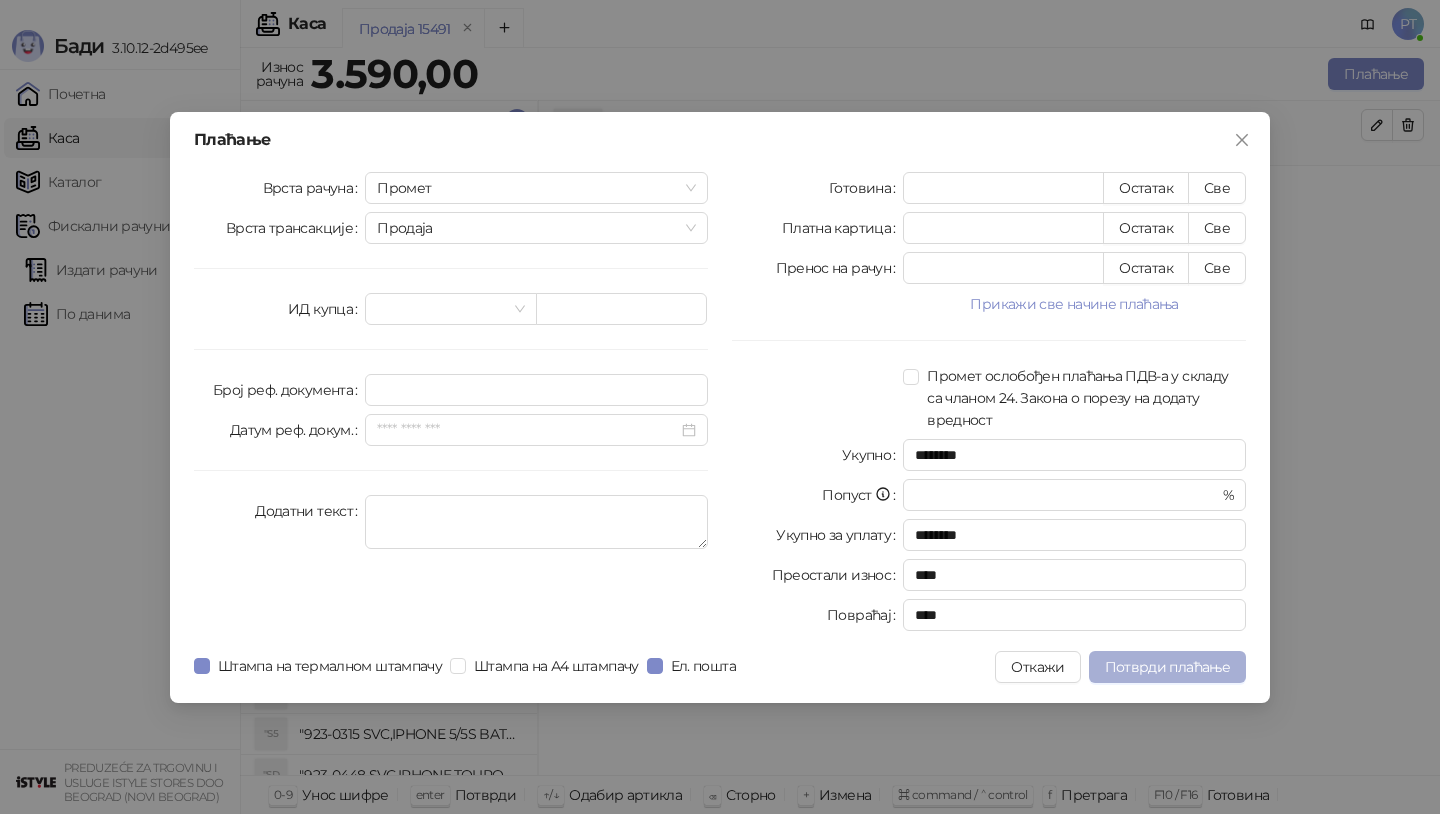 click on "Потврди плаћање" at bounding box center (1167, 667) 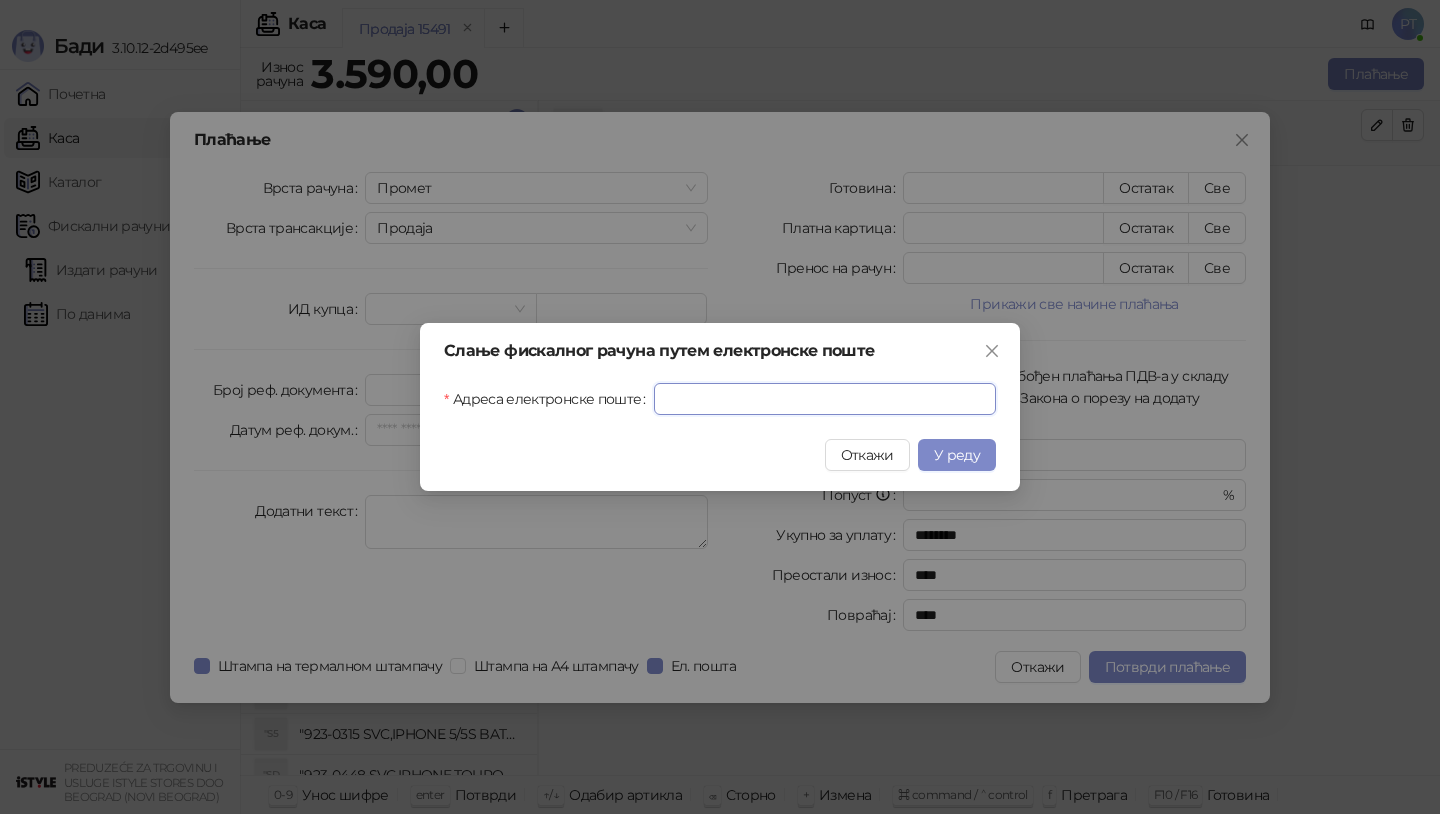click on "Адреса електронске поште" at bounding box center [825, 399] 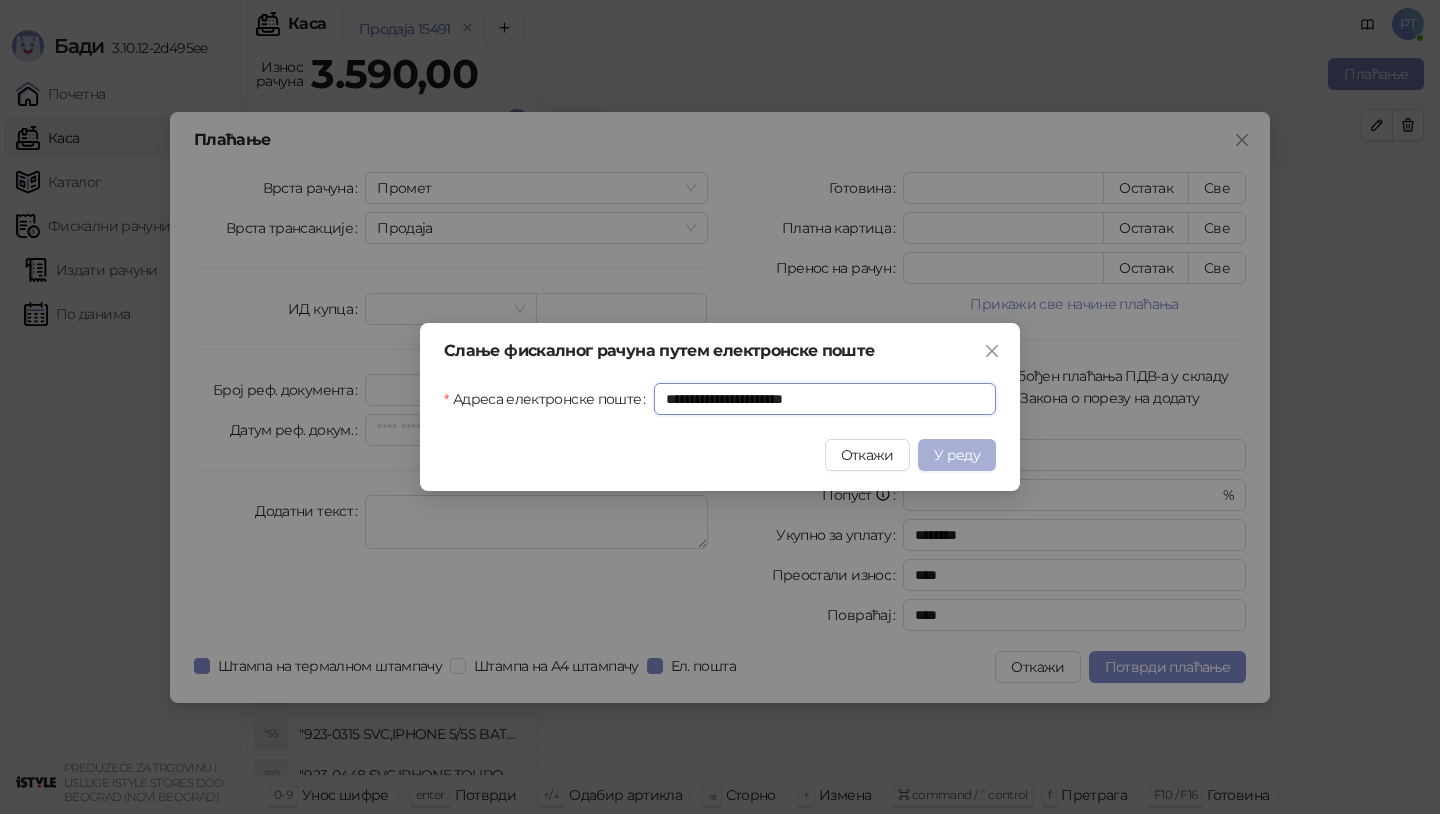 type on "**********" 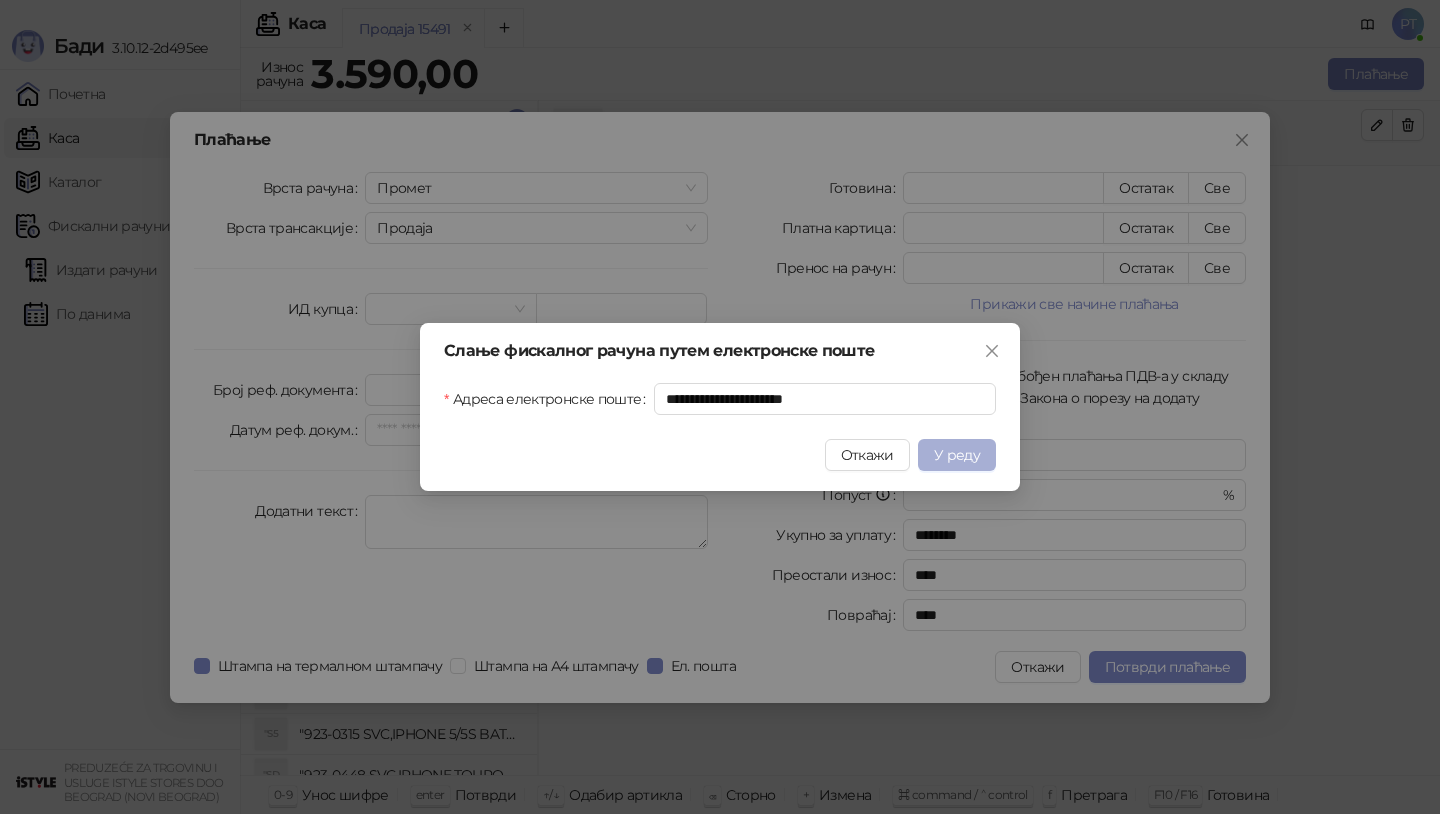 click on "У реду" at bounding box center (957, 455) 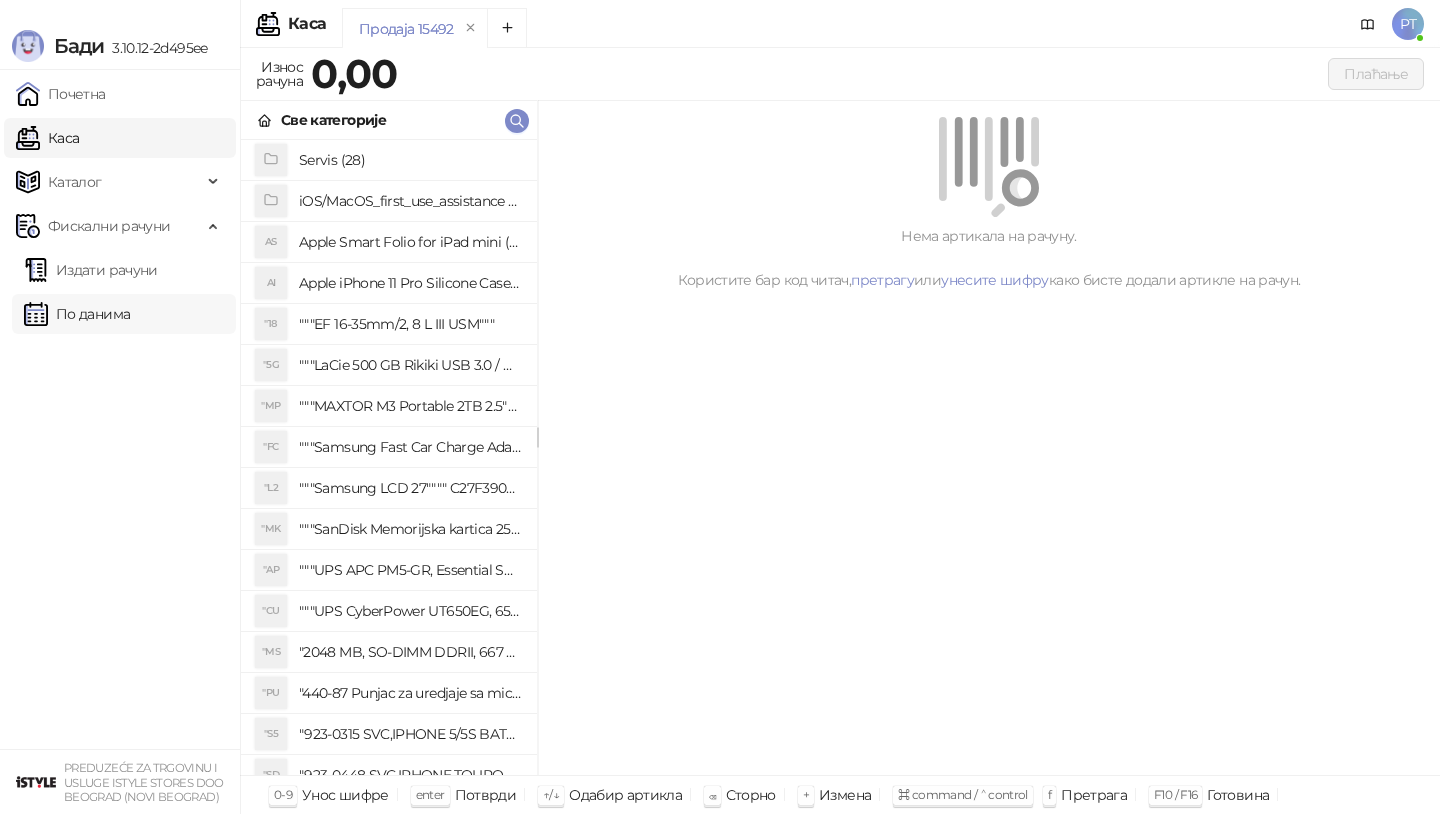 click on "По данима" at bounding box center [77, 314] 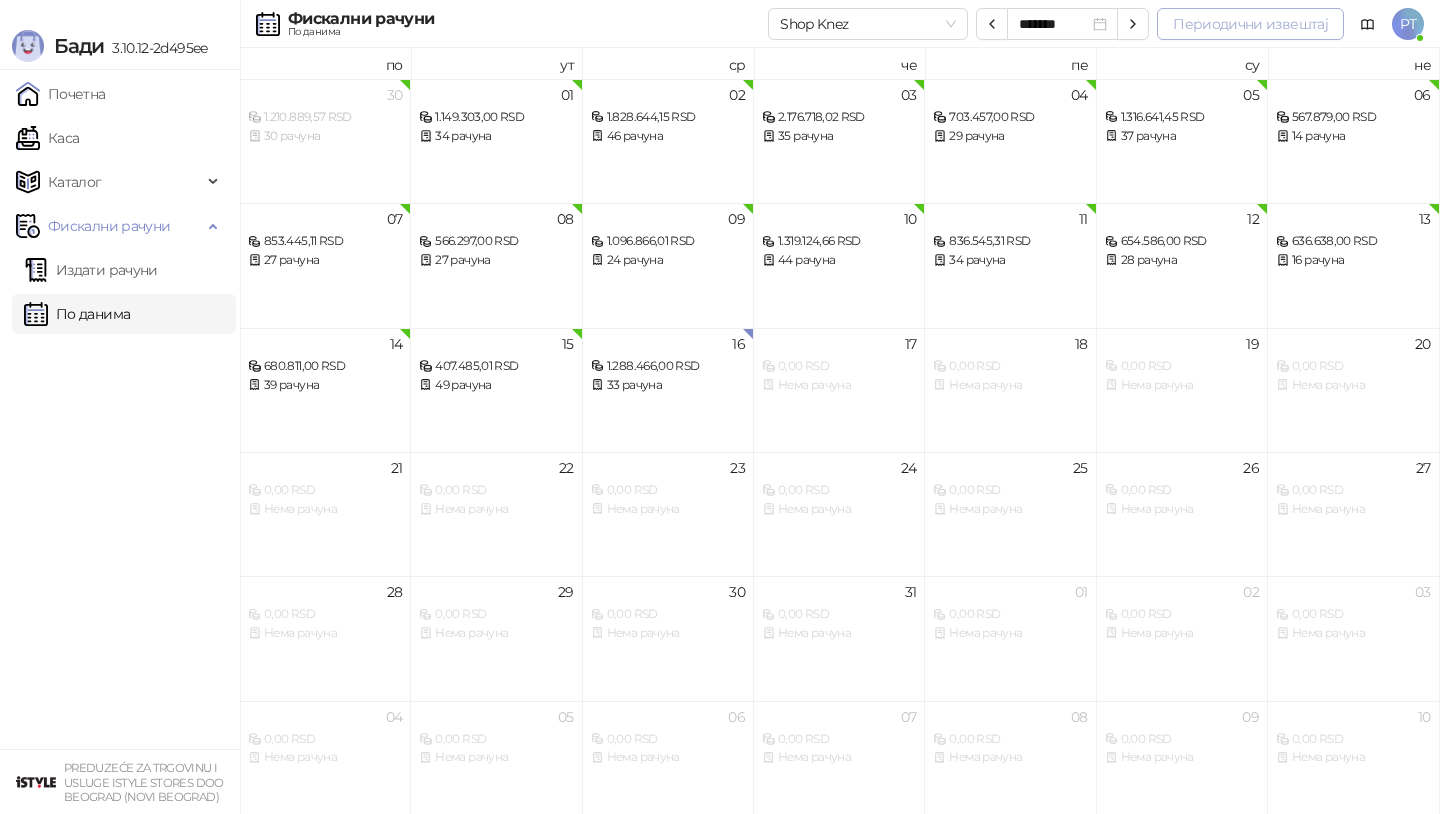 click on "Периодични извештај" at bounding box center (1250, 24) 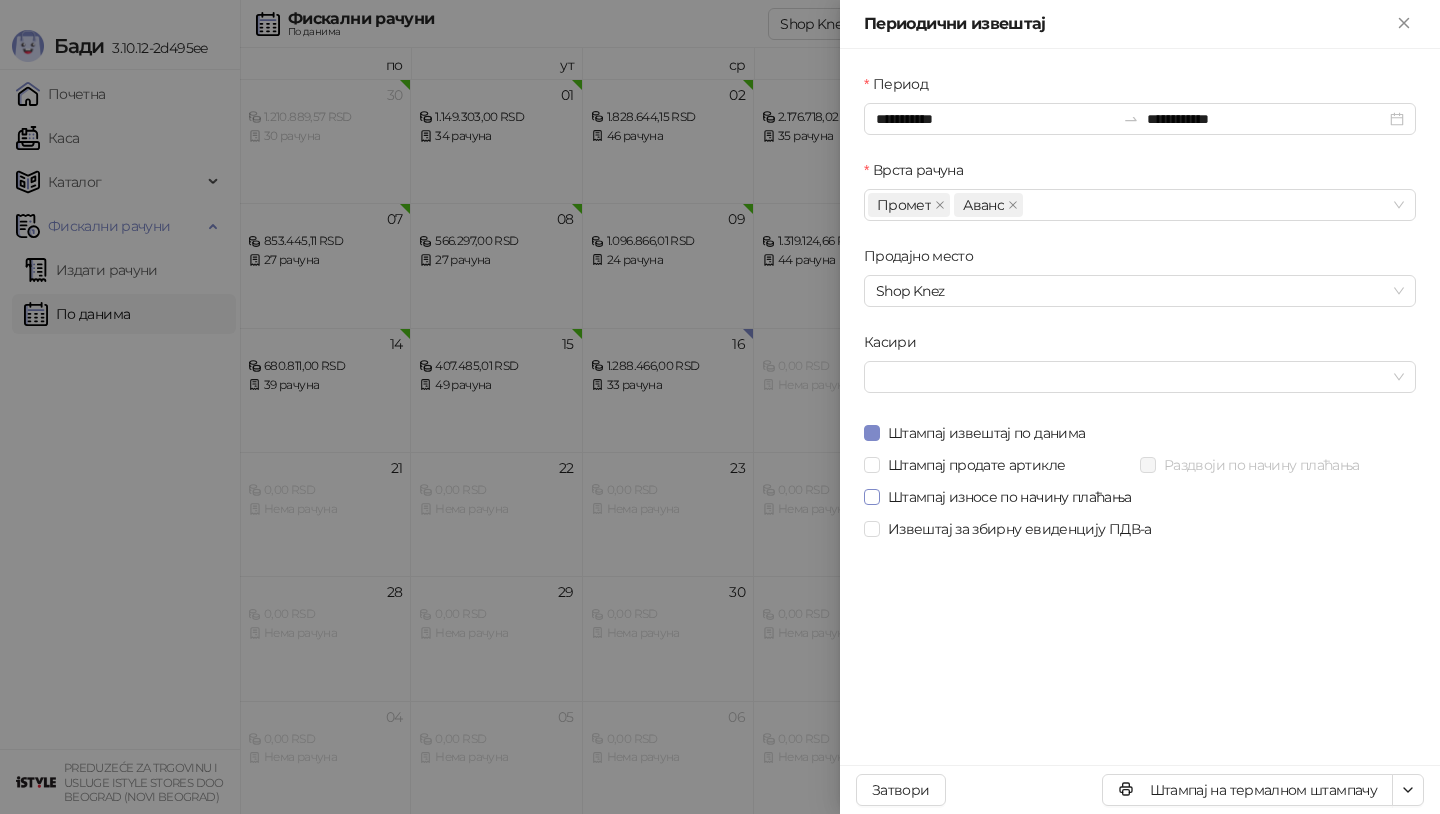 click on "Штампај износе по начину плаћања" at bounding box center (1010, 497) 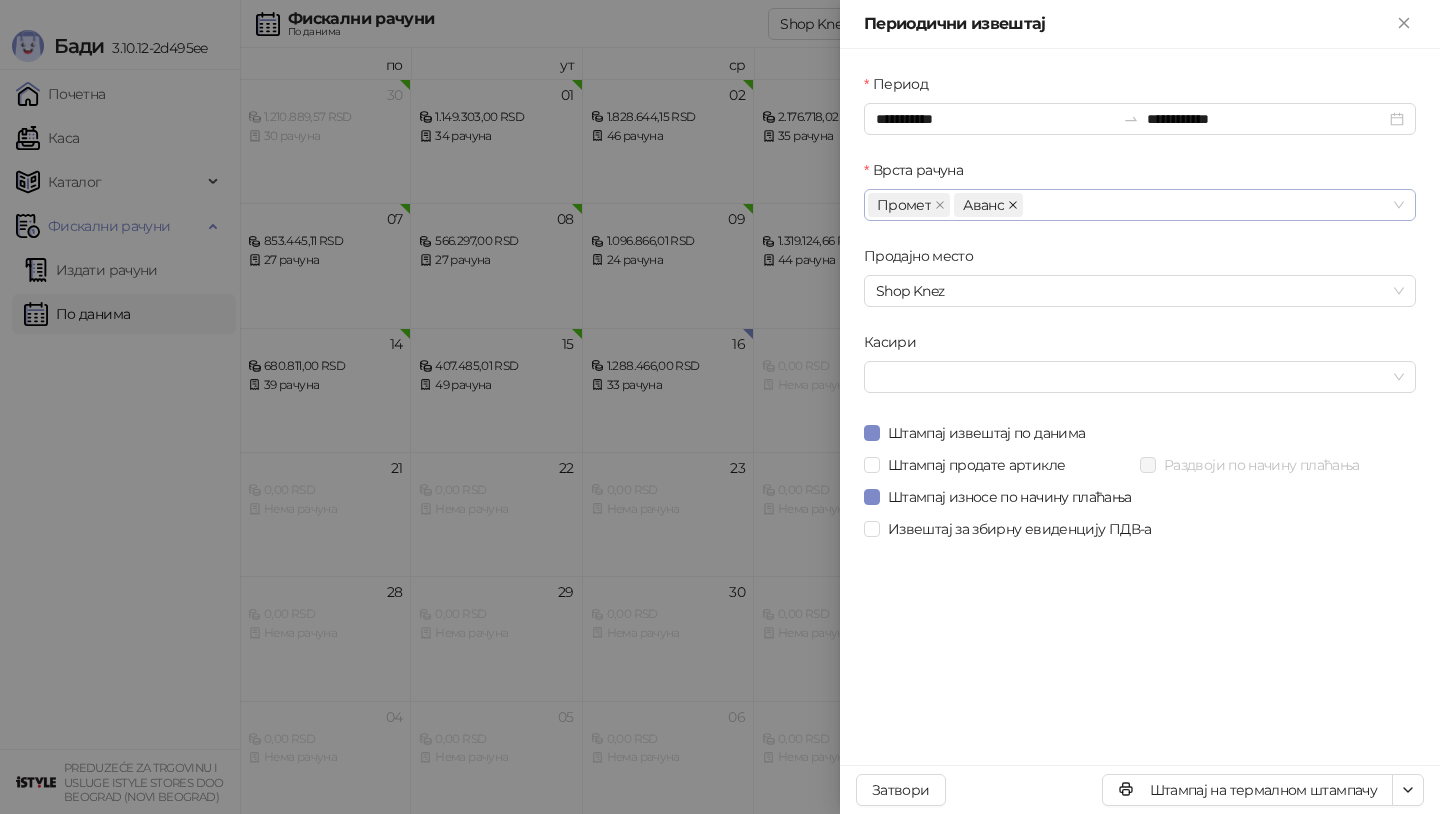 click 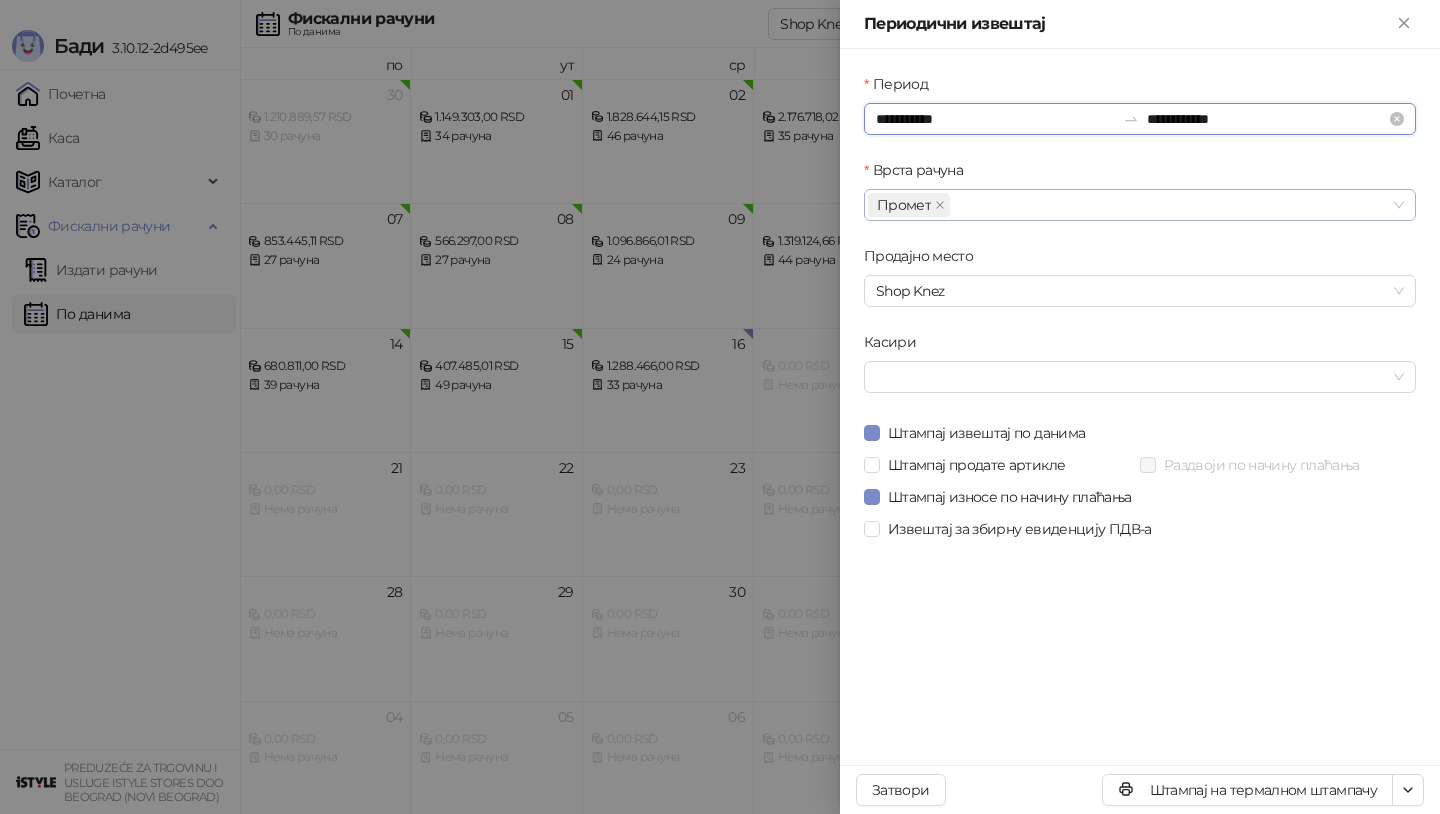 click on "**********" at bounding box center (995, 119) 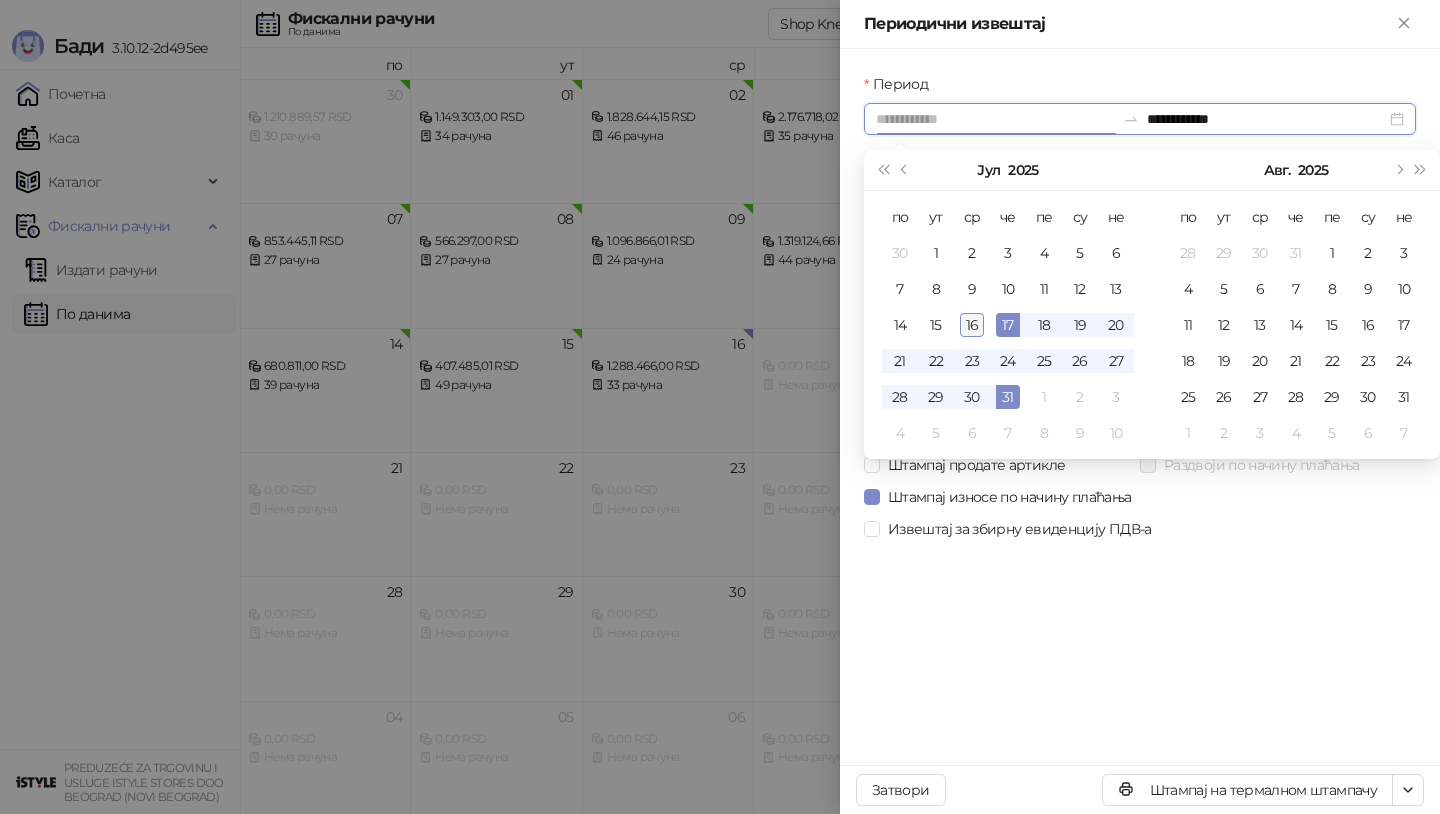 type on "**********" 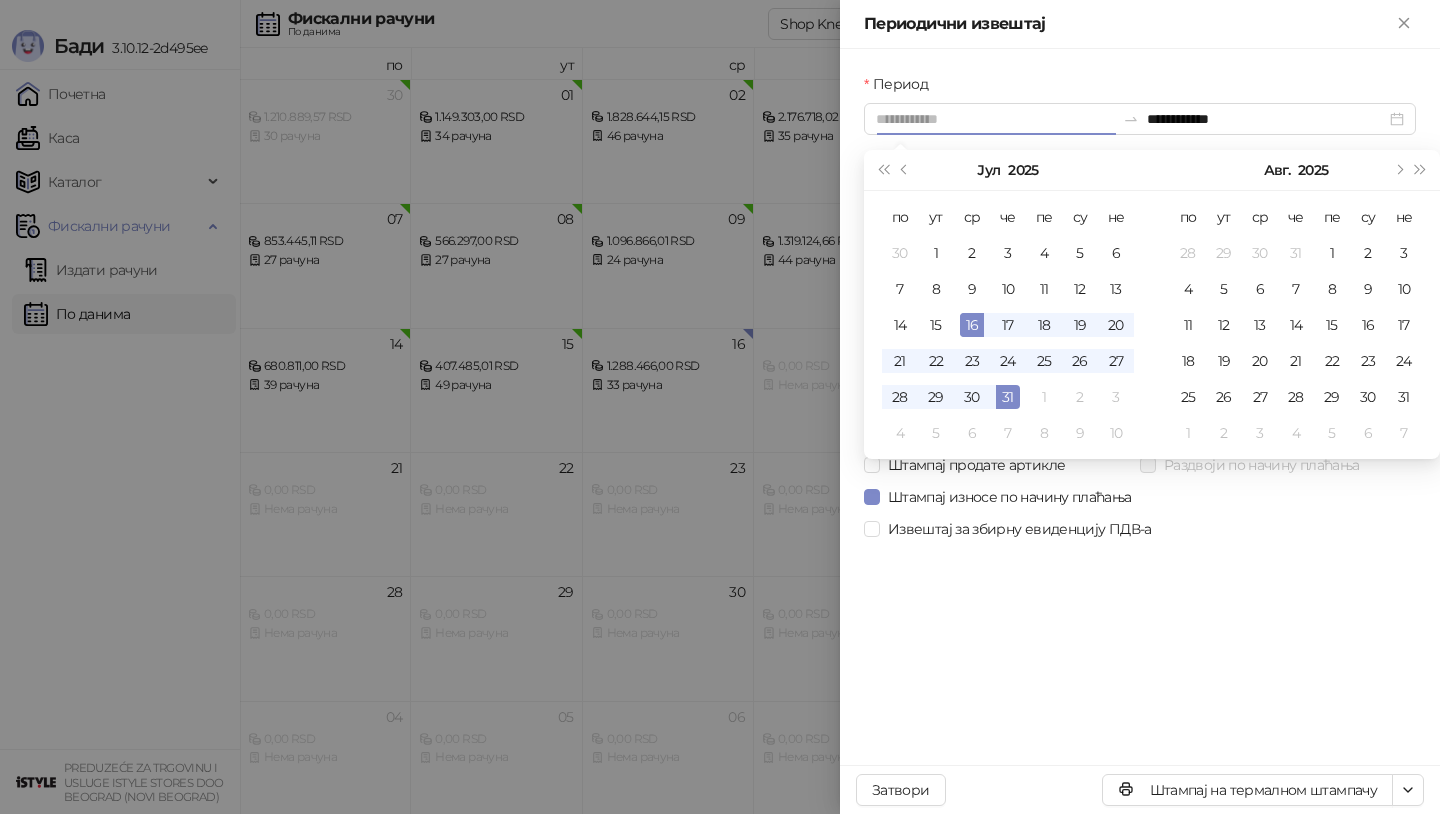 click on "16" at bounding box center [972, 325] 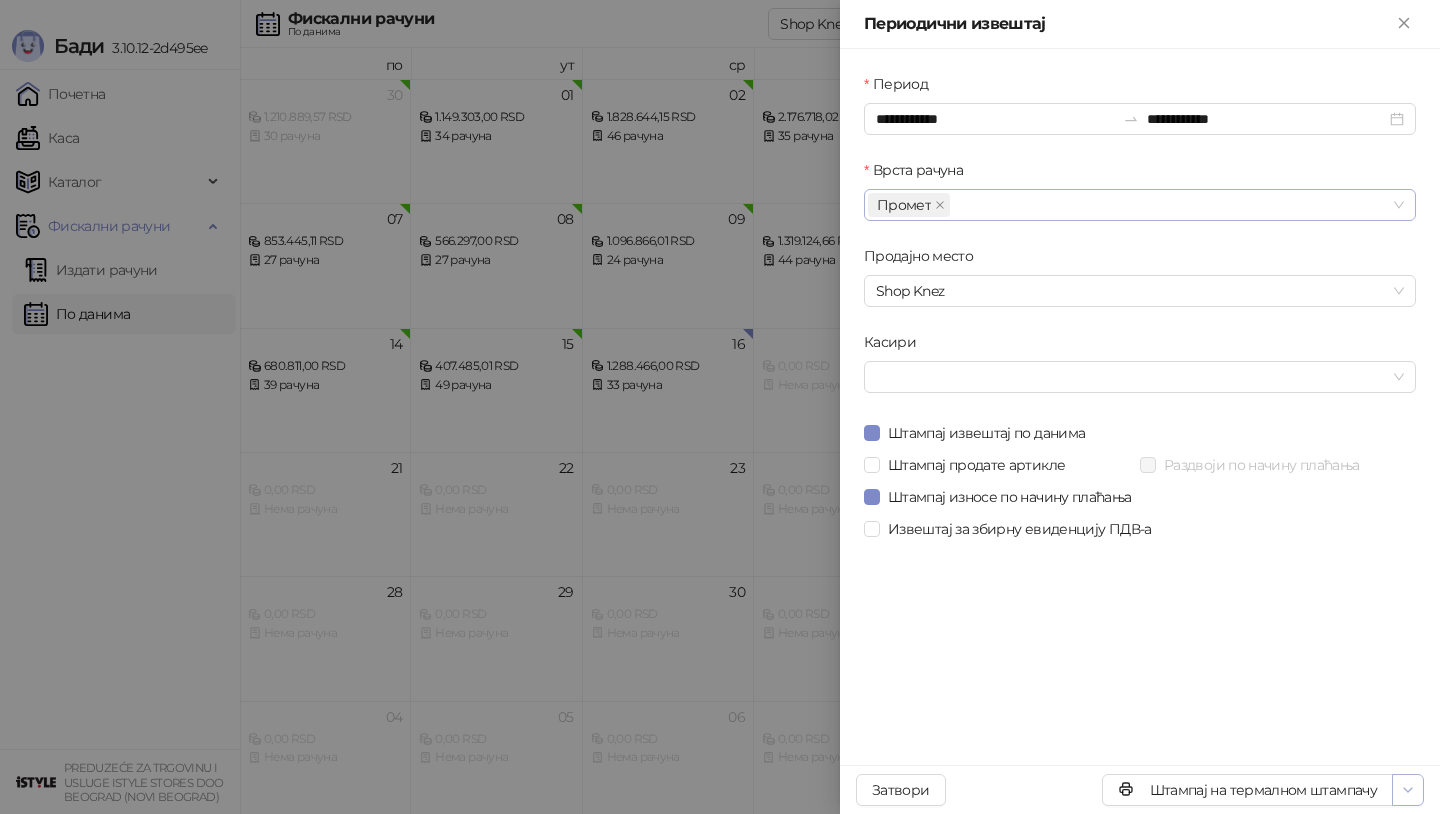 click at bounding box center (1408, 790) 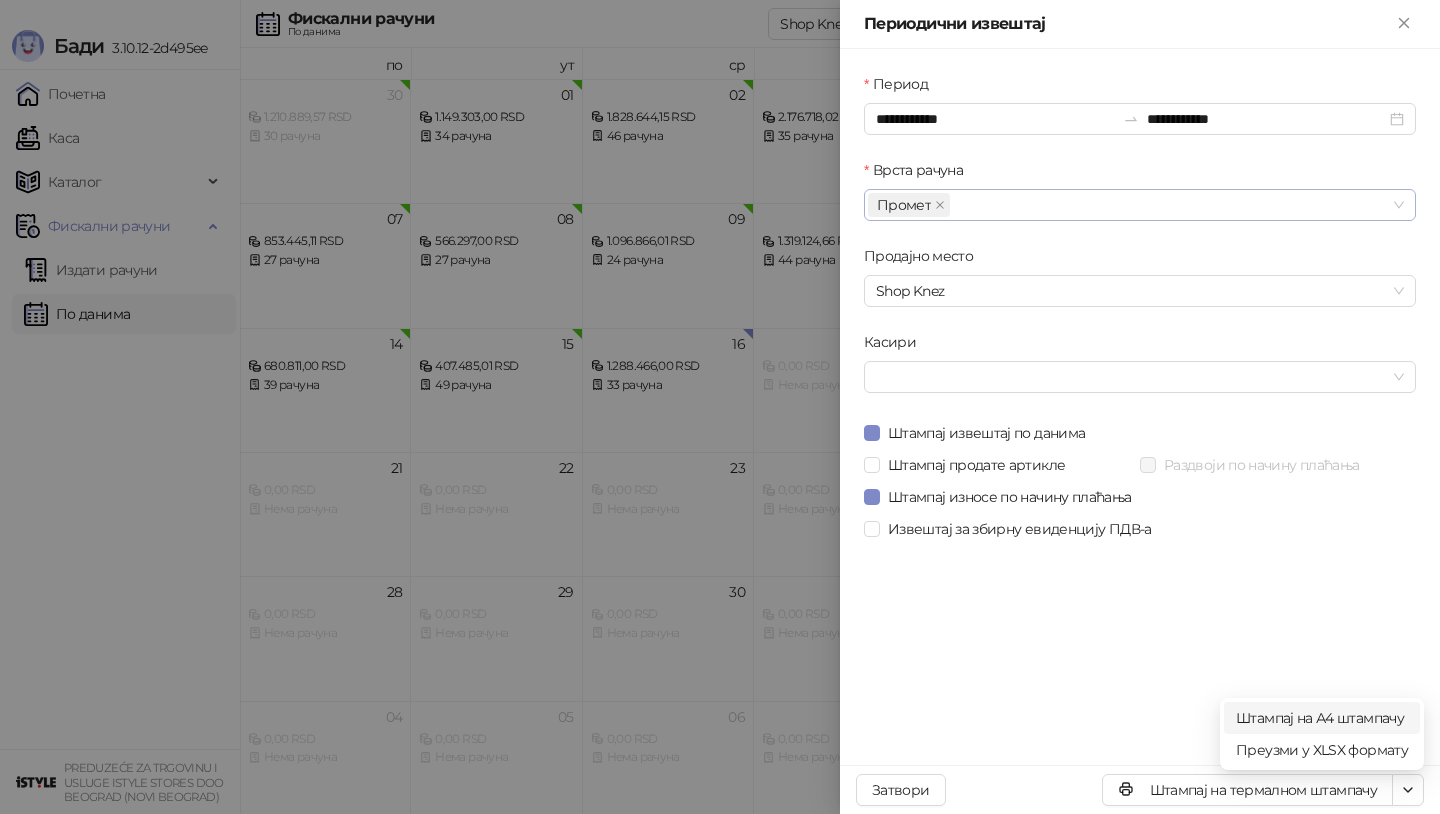 click on "Штампај на А4 штампачу" at bounding box center [1322, 718] 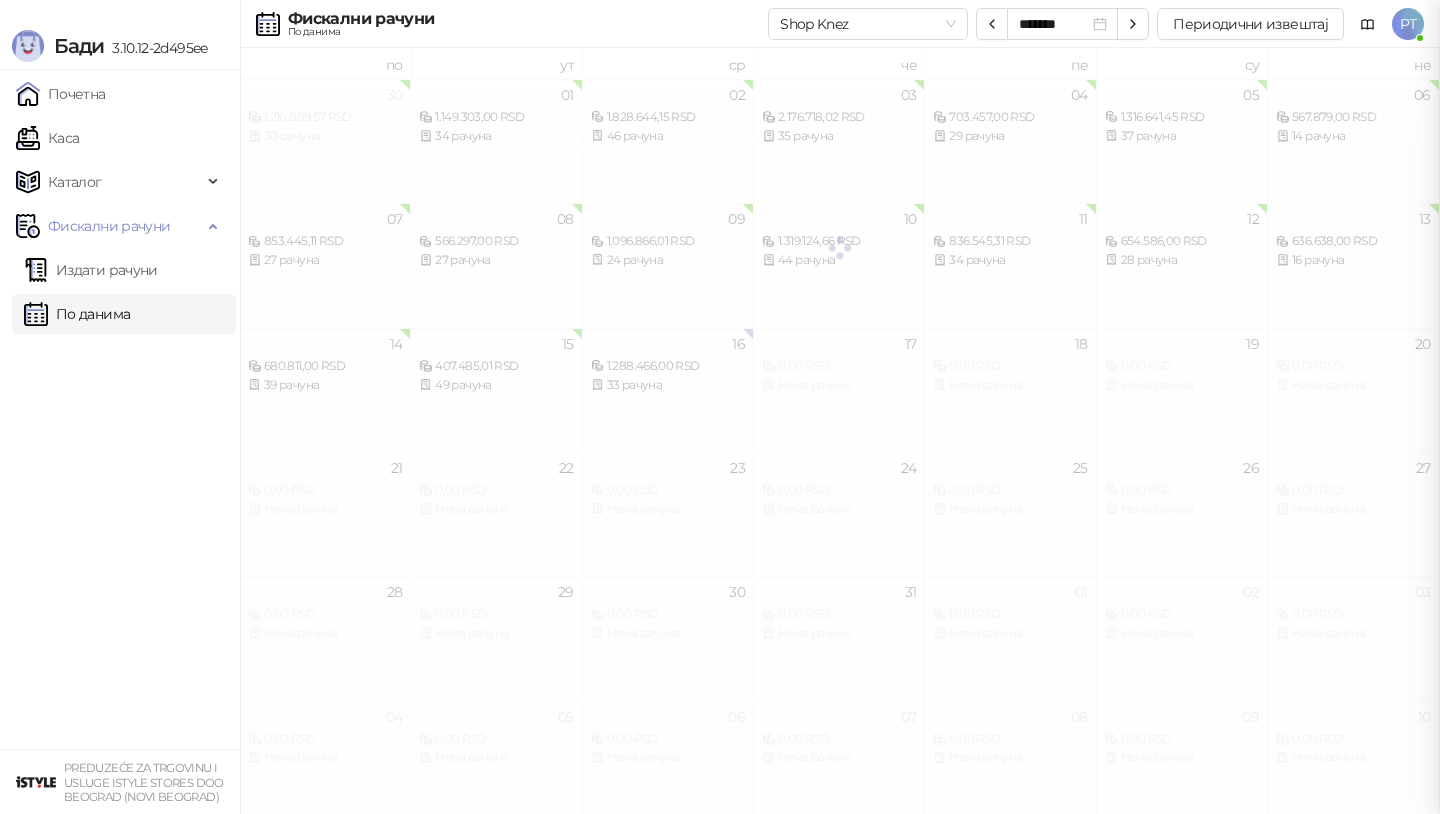 click at bounding box center [720, 407] 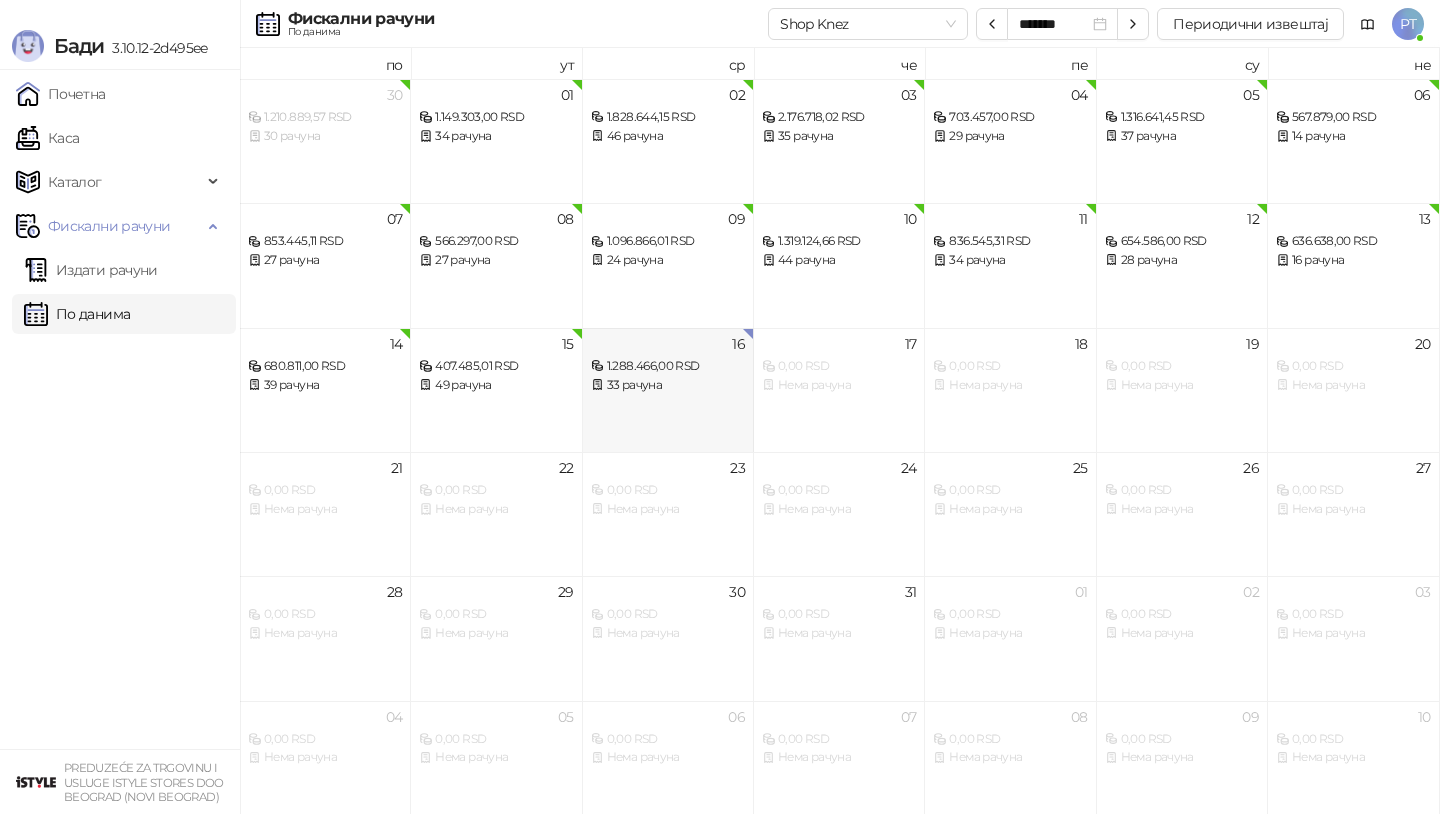 click on "[DATE] [NUMBER] RSD 33 рачуна" at bounding box center (668, 390) 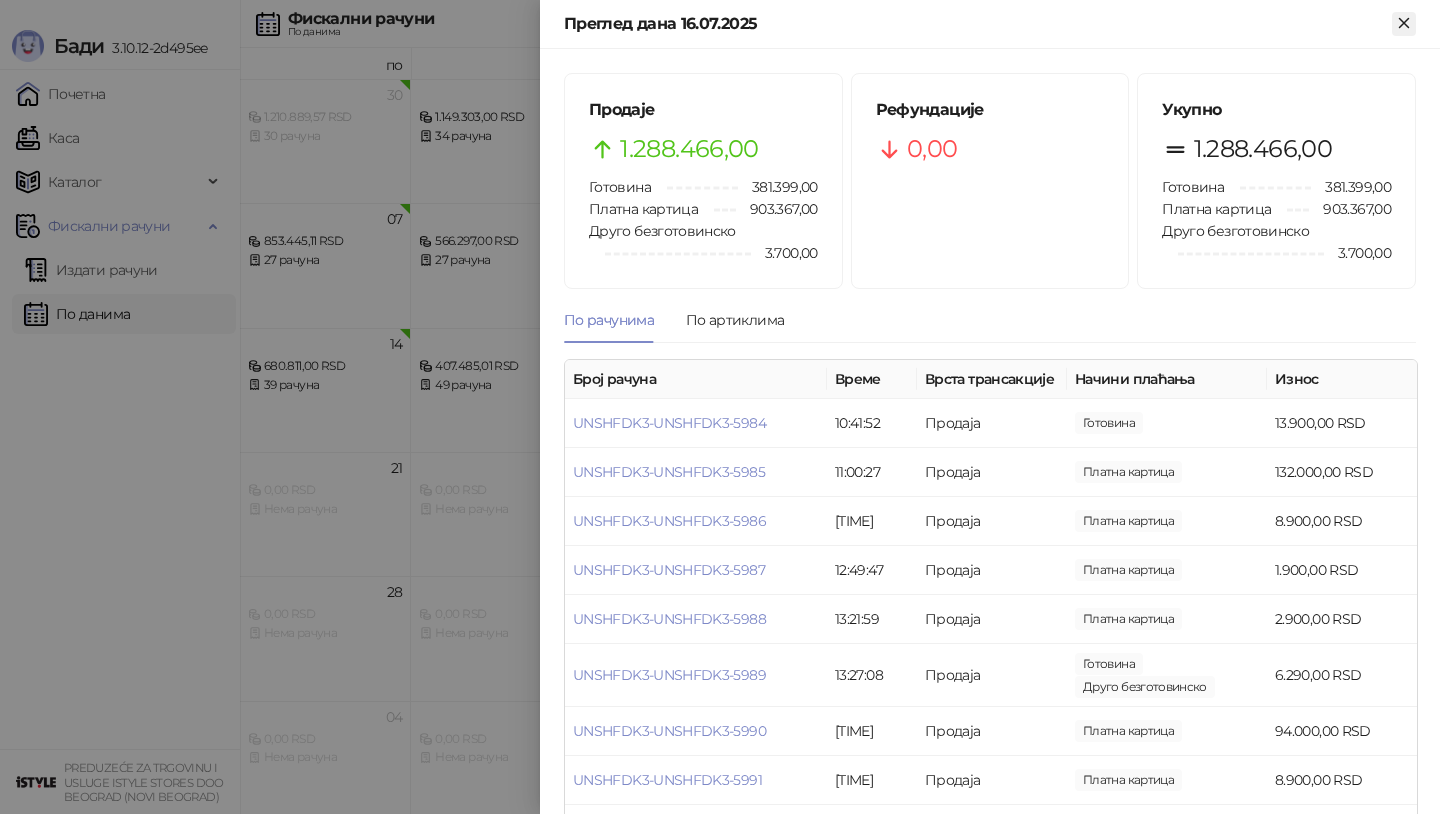 click 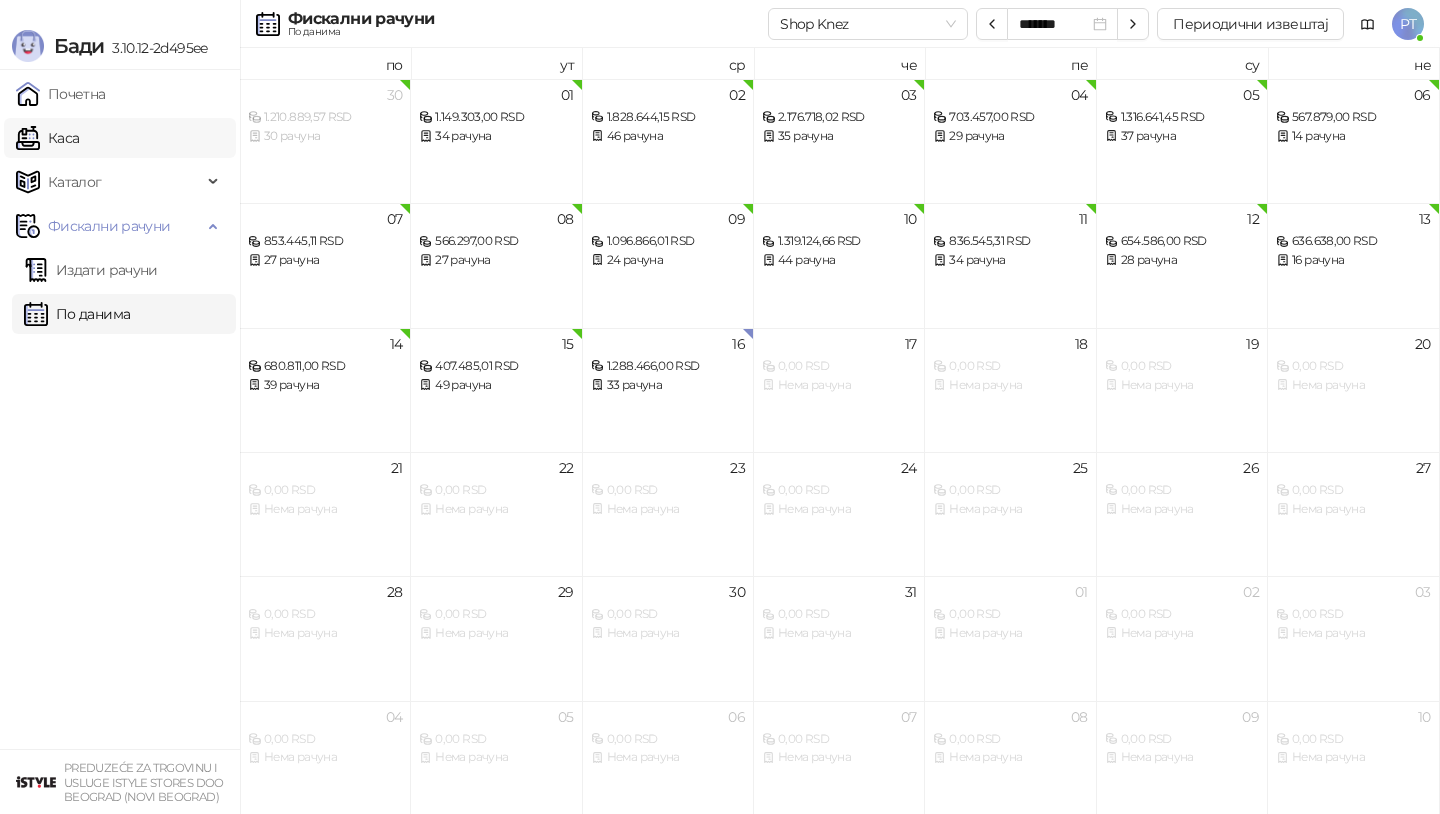 click on "Каса" at bounding box center (47, 138) 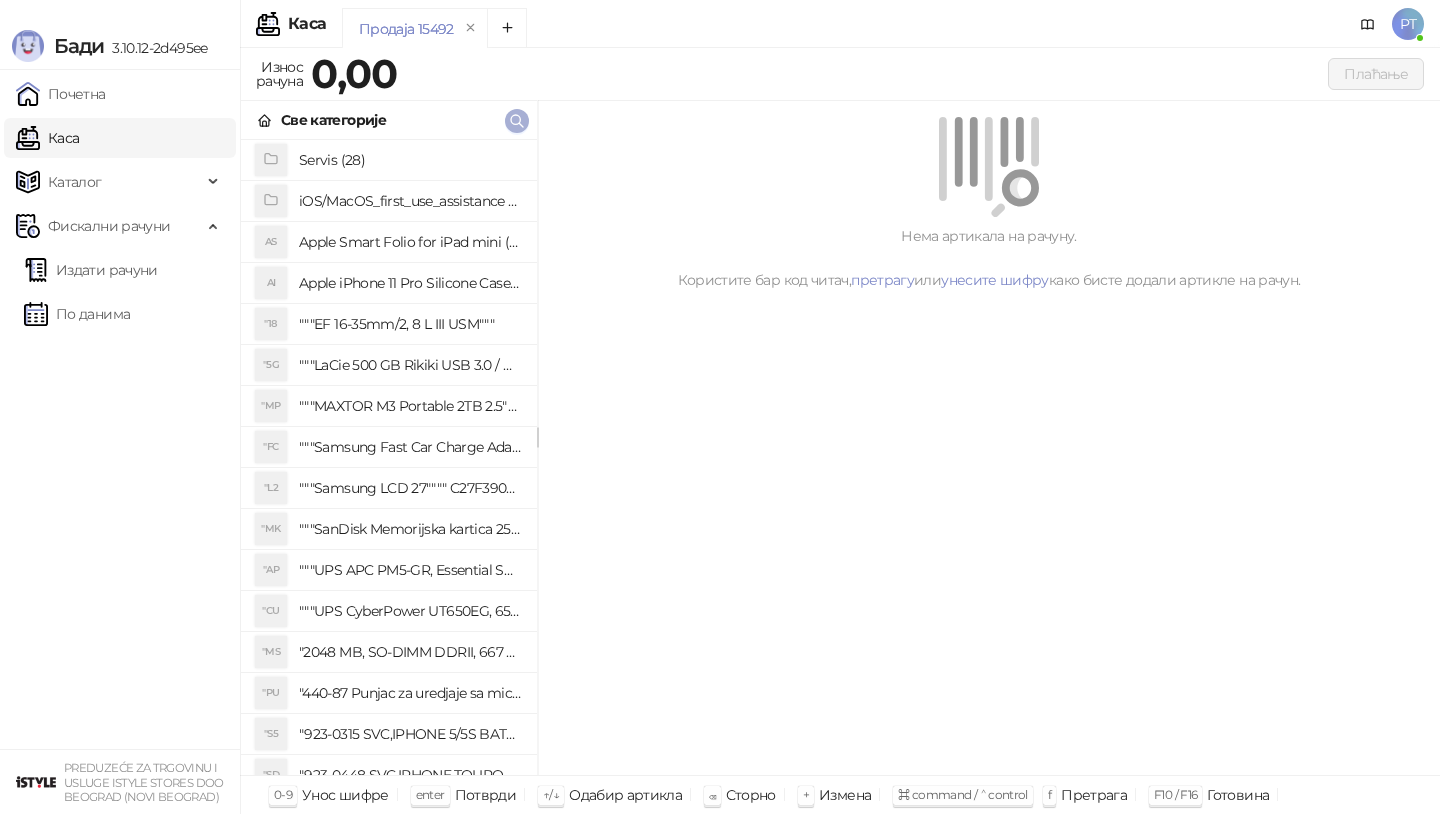 click at bounding box center [517, 121] 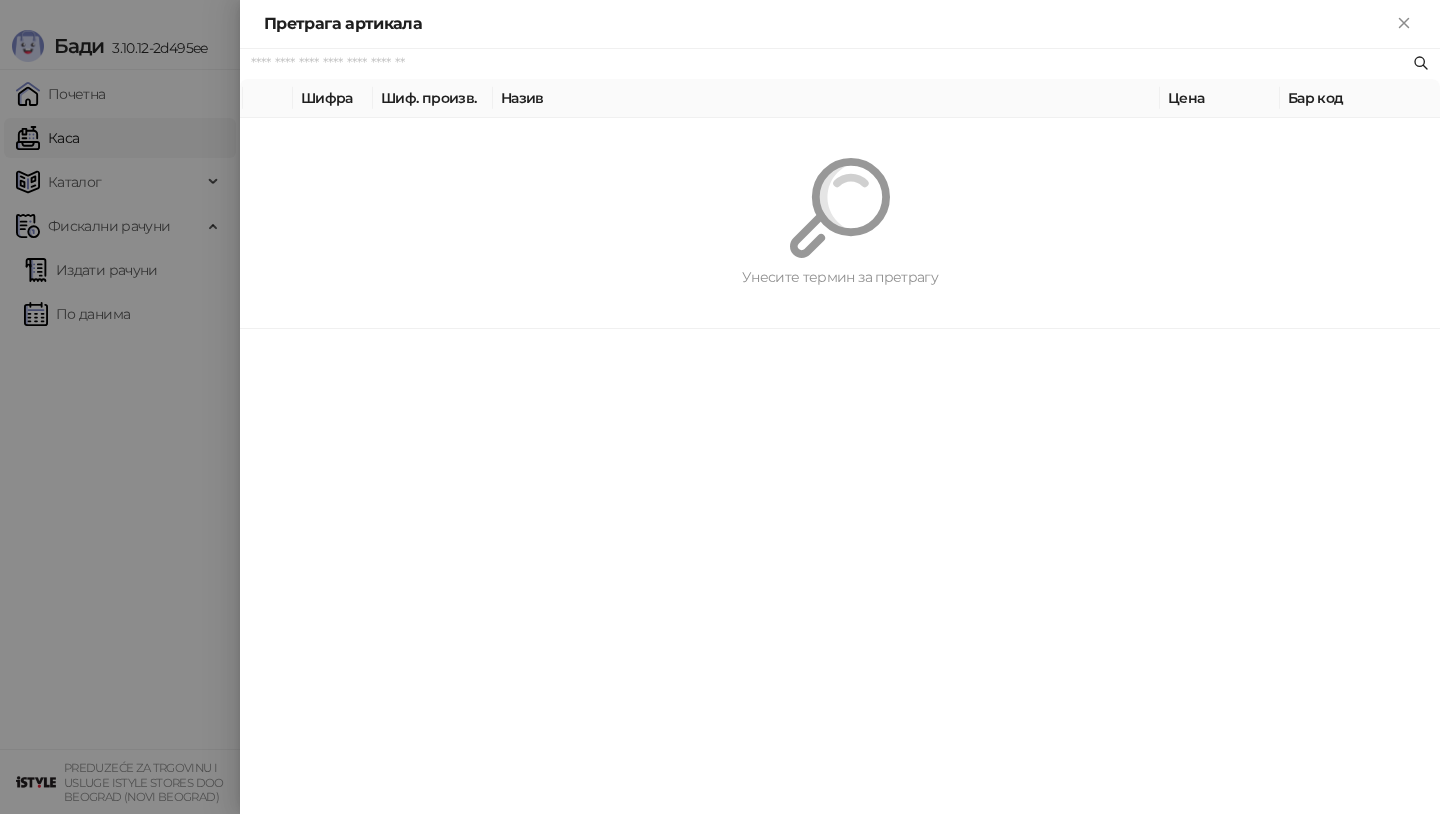 paste on "**********" 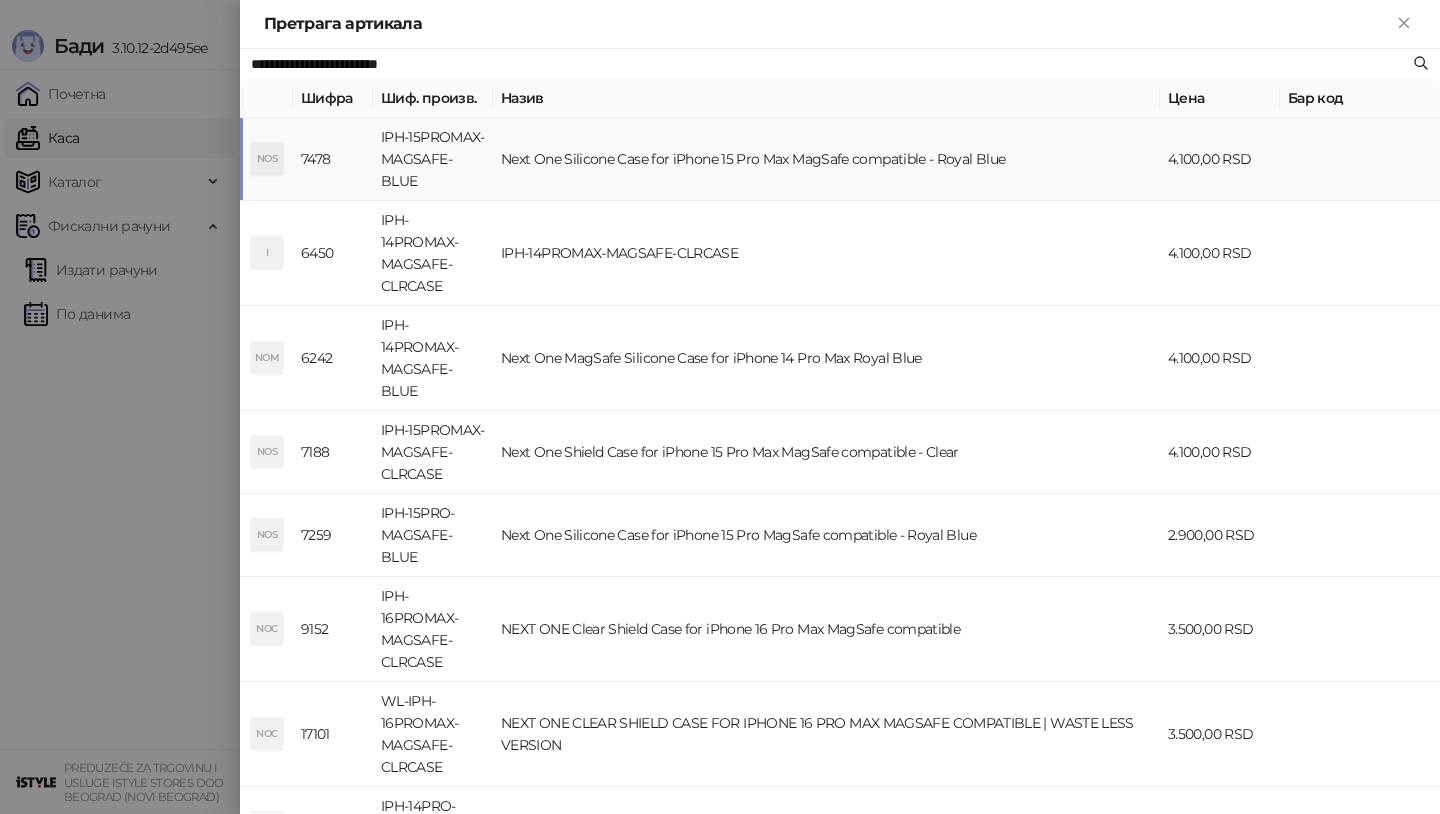type on "**********" 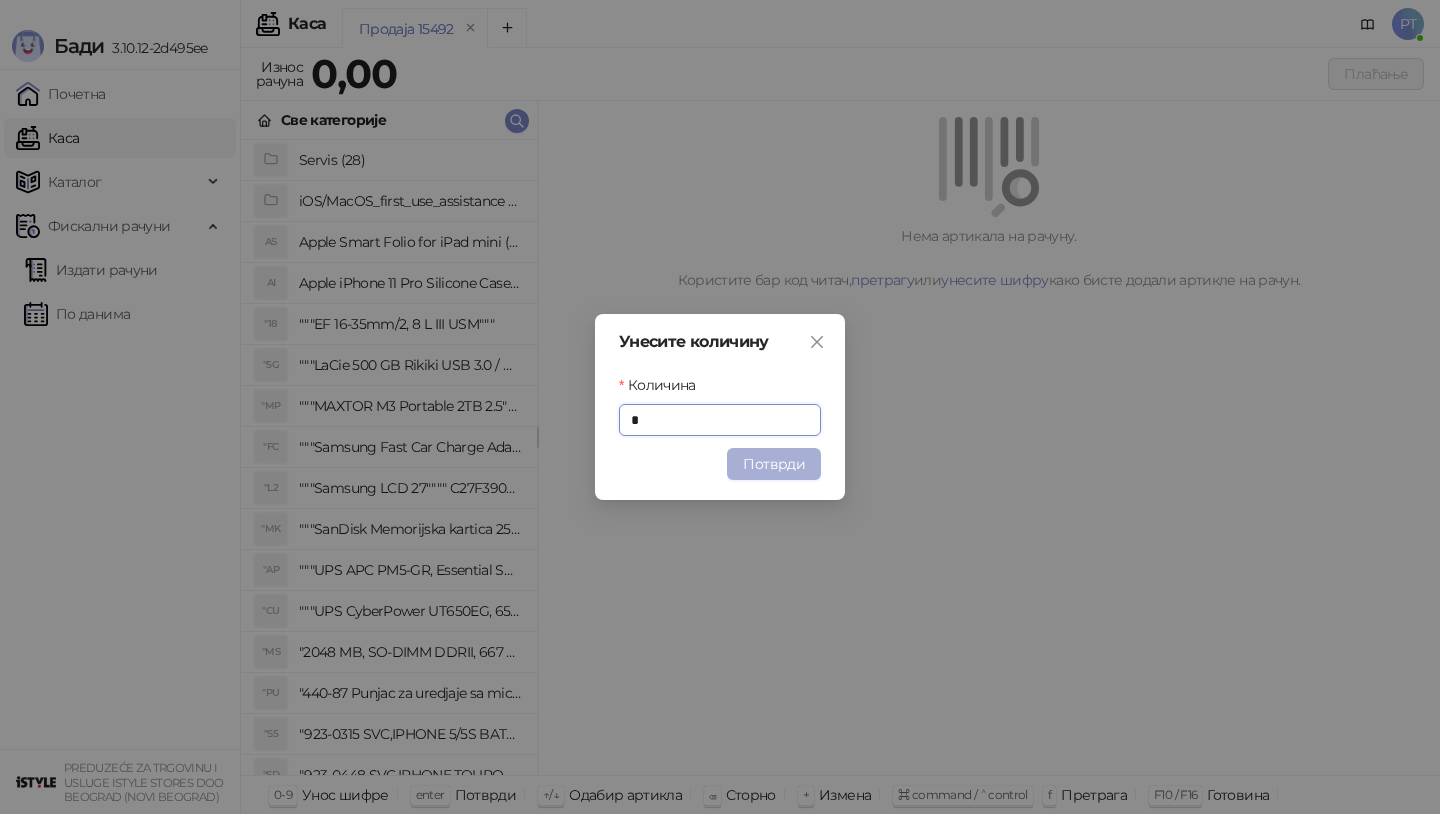 click on "Потврди" at bounding box center (774, 464) 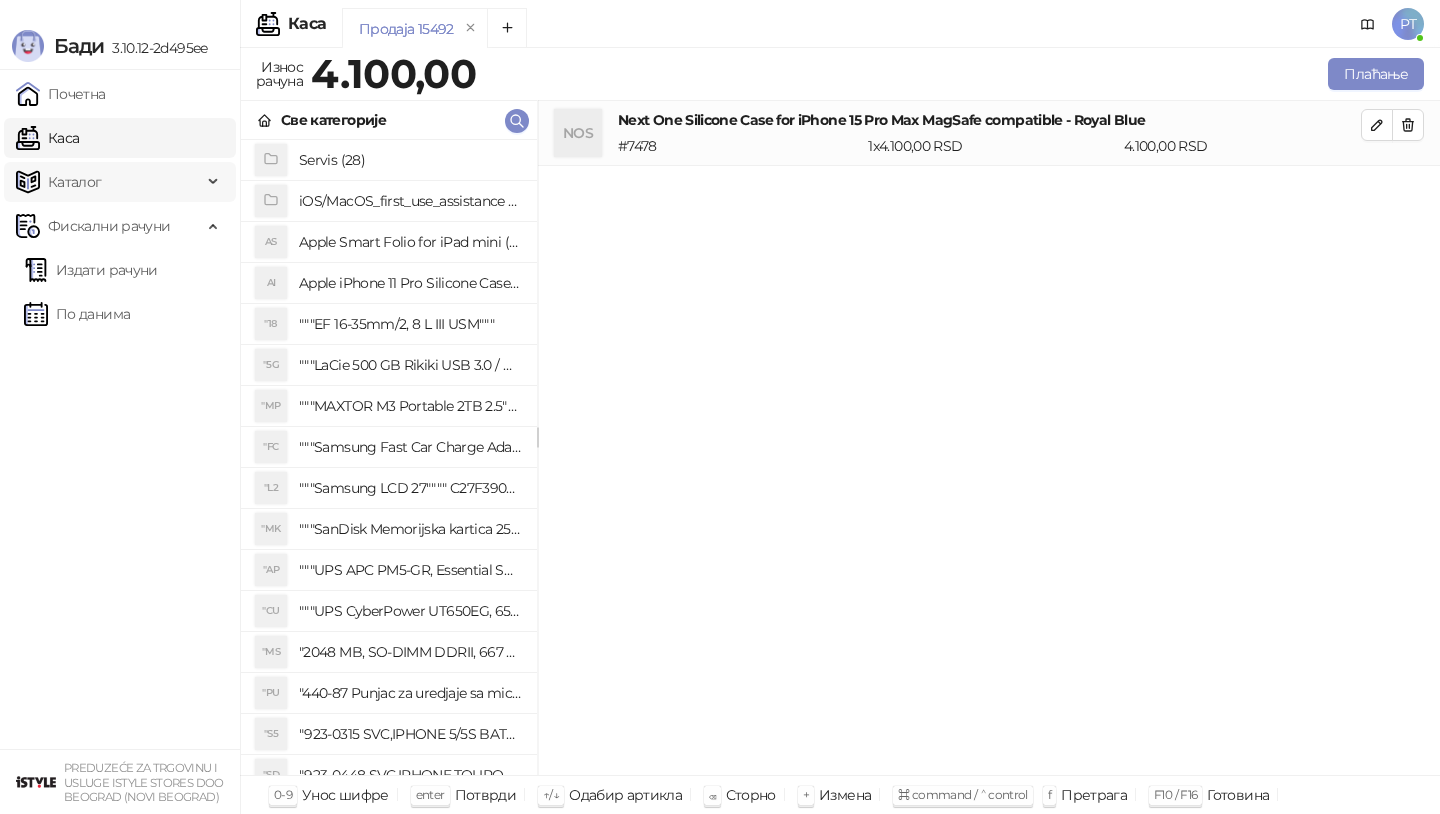 click on "Каталог" at bounding box center [75, 182] 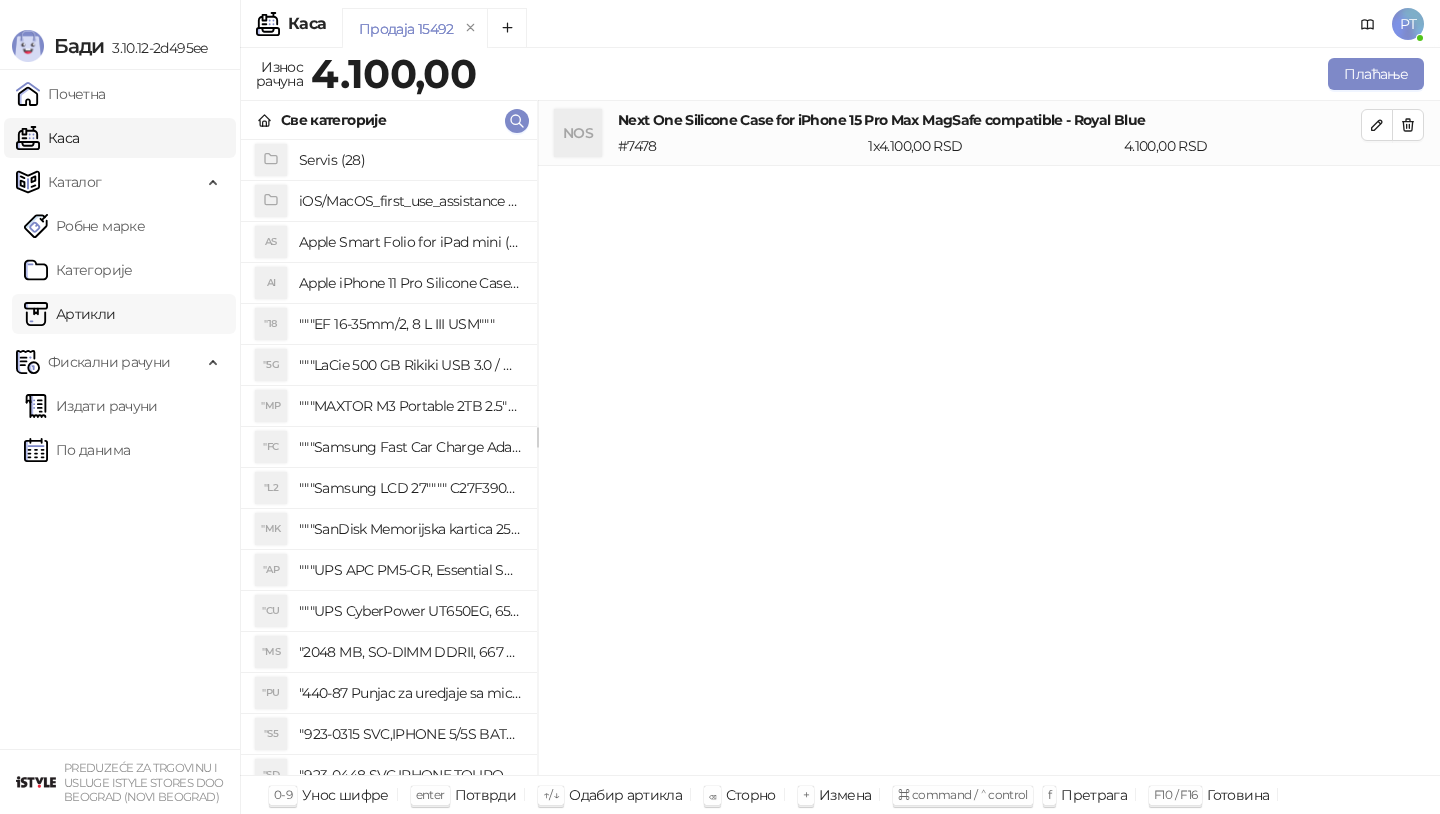 click on "Артикли" at bounding box center (70, 314) 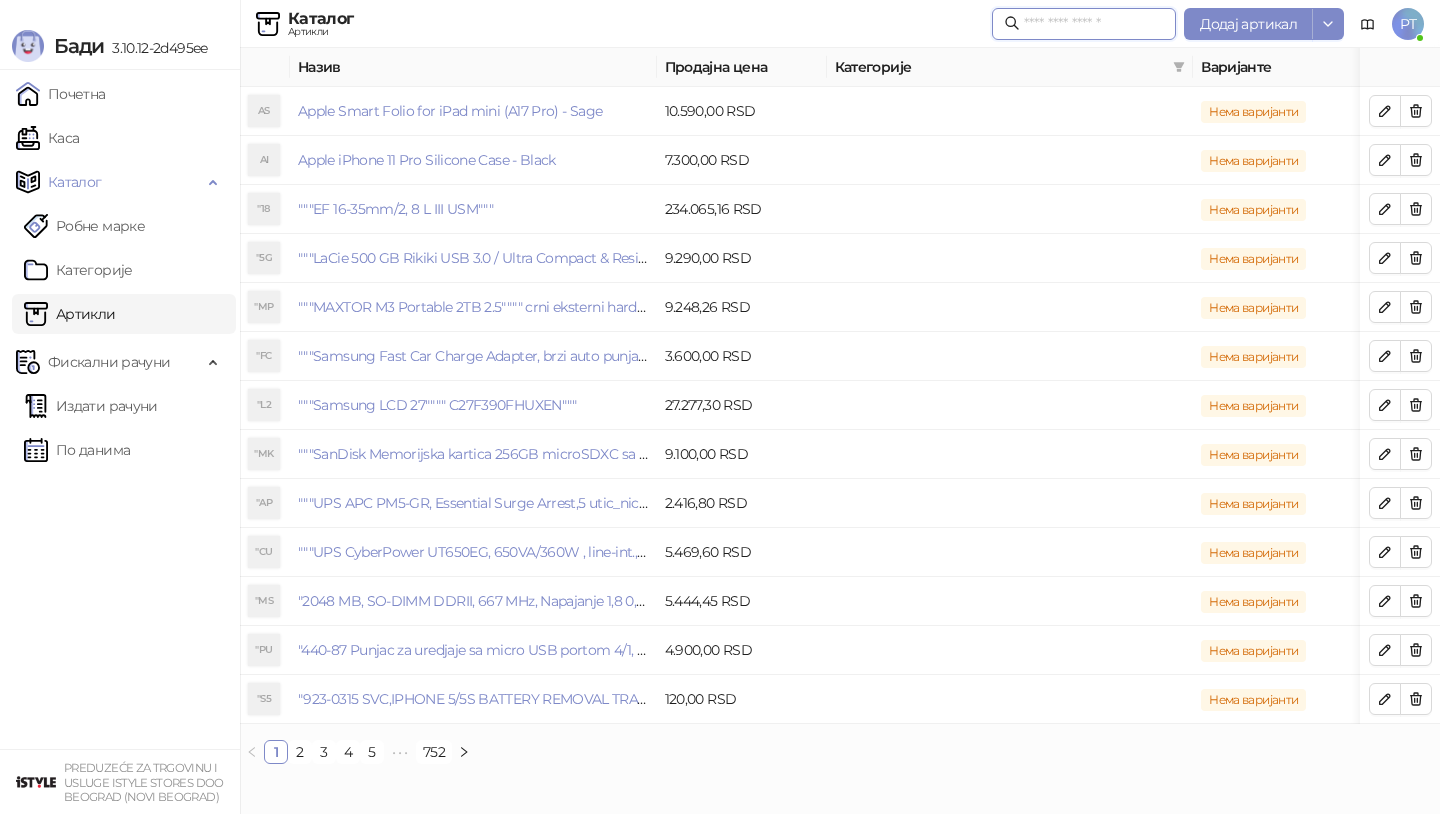 click at bounding box center (1094, 24) 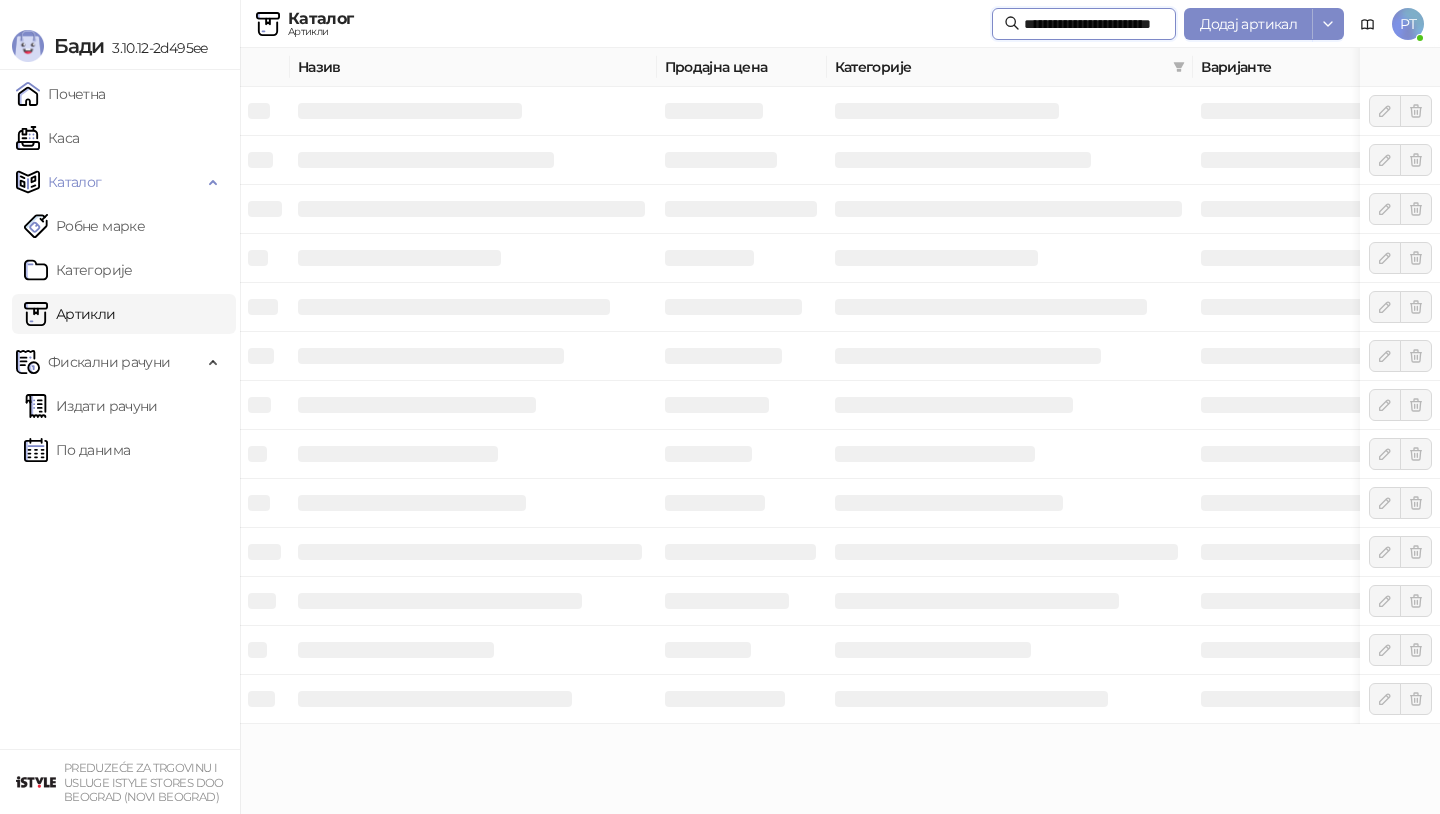 scroll, scrollTop: 0, scrollLeft: 56, axis: horizontal 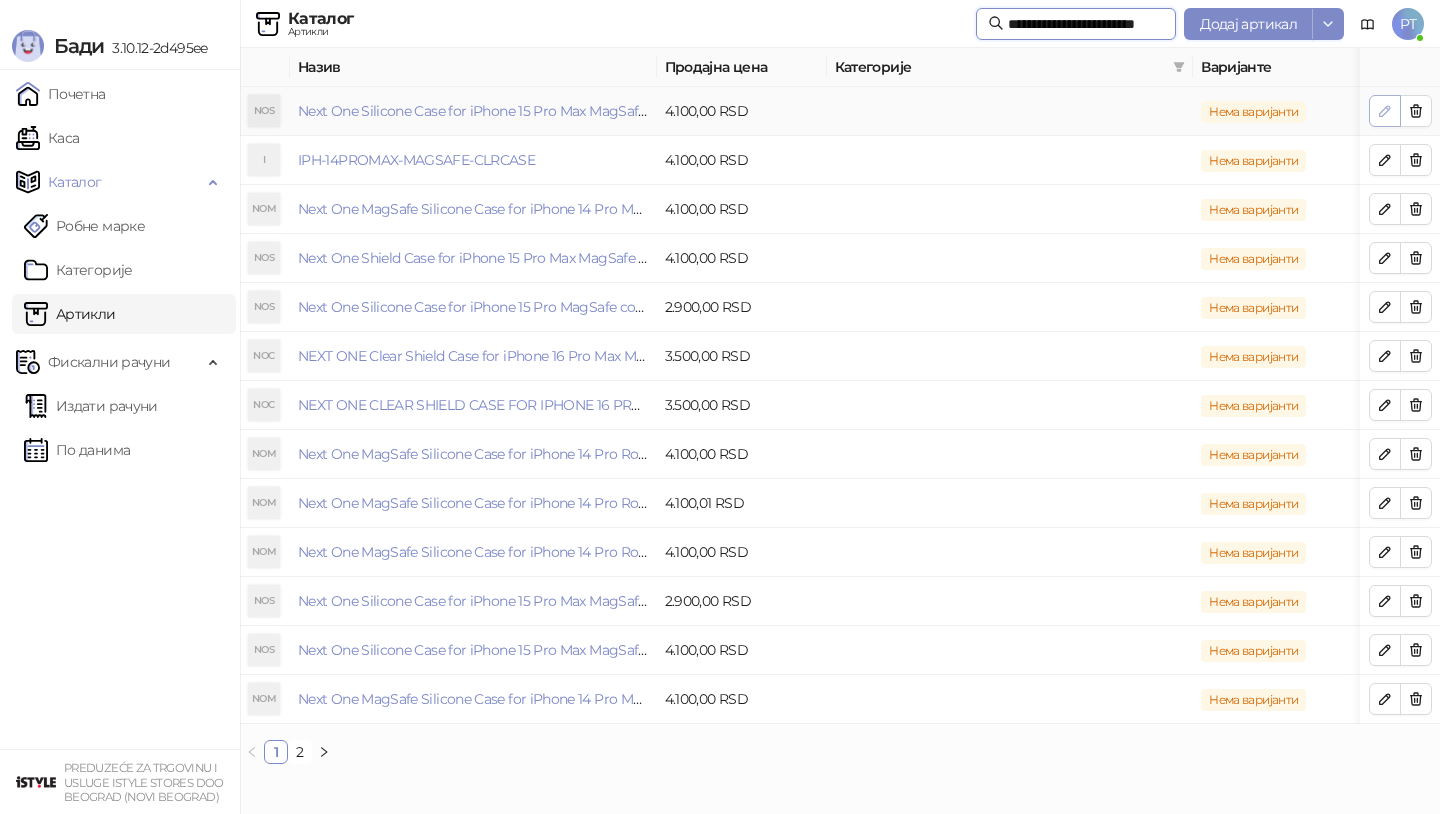 type on "**********" 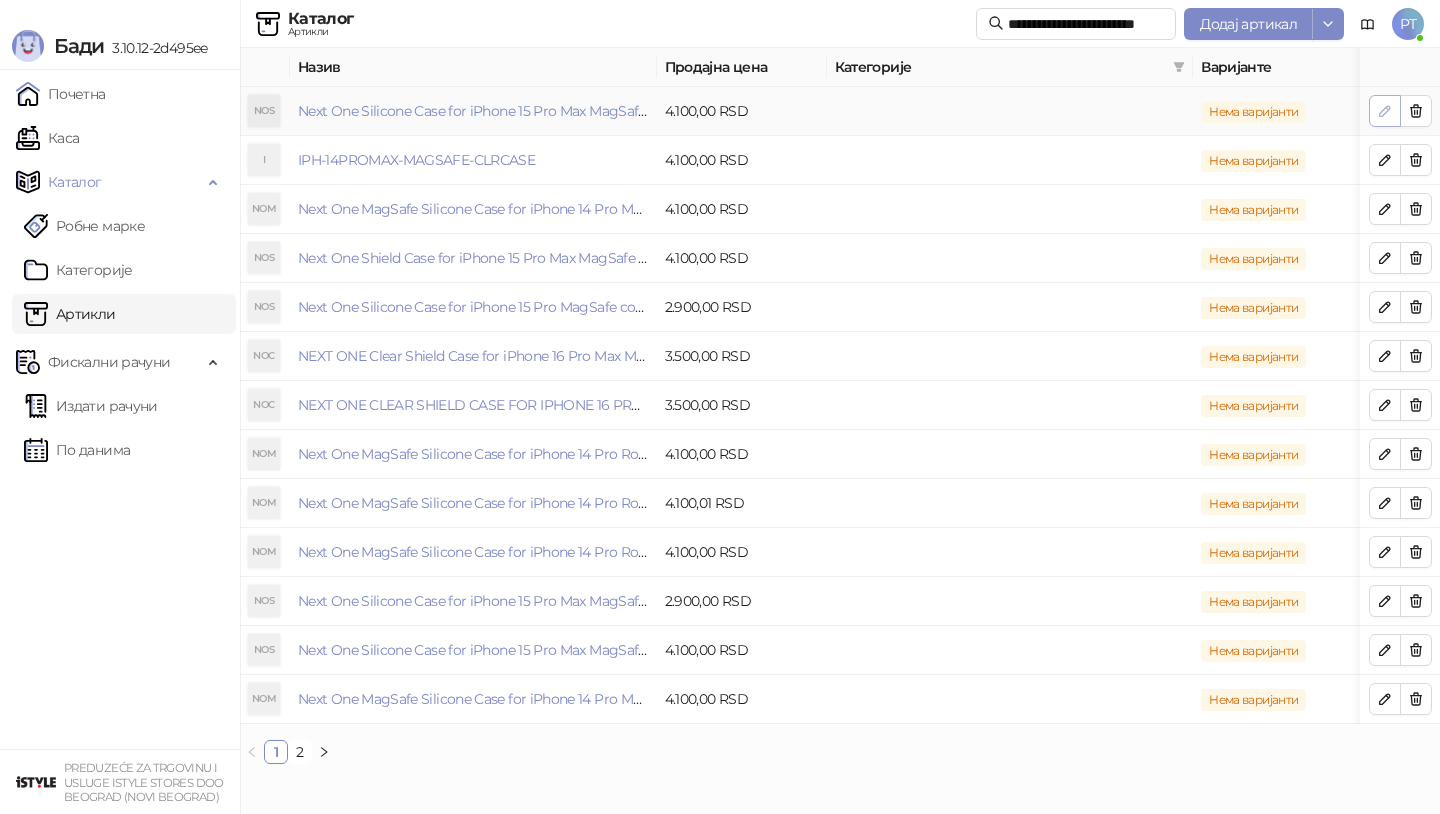 click 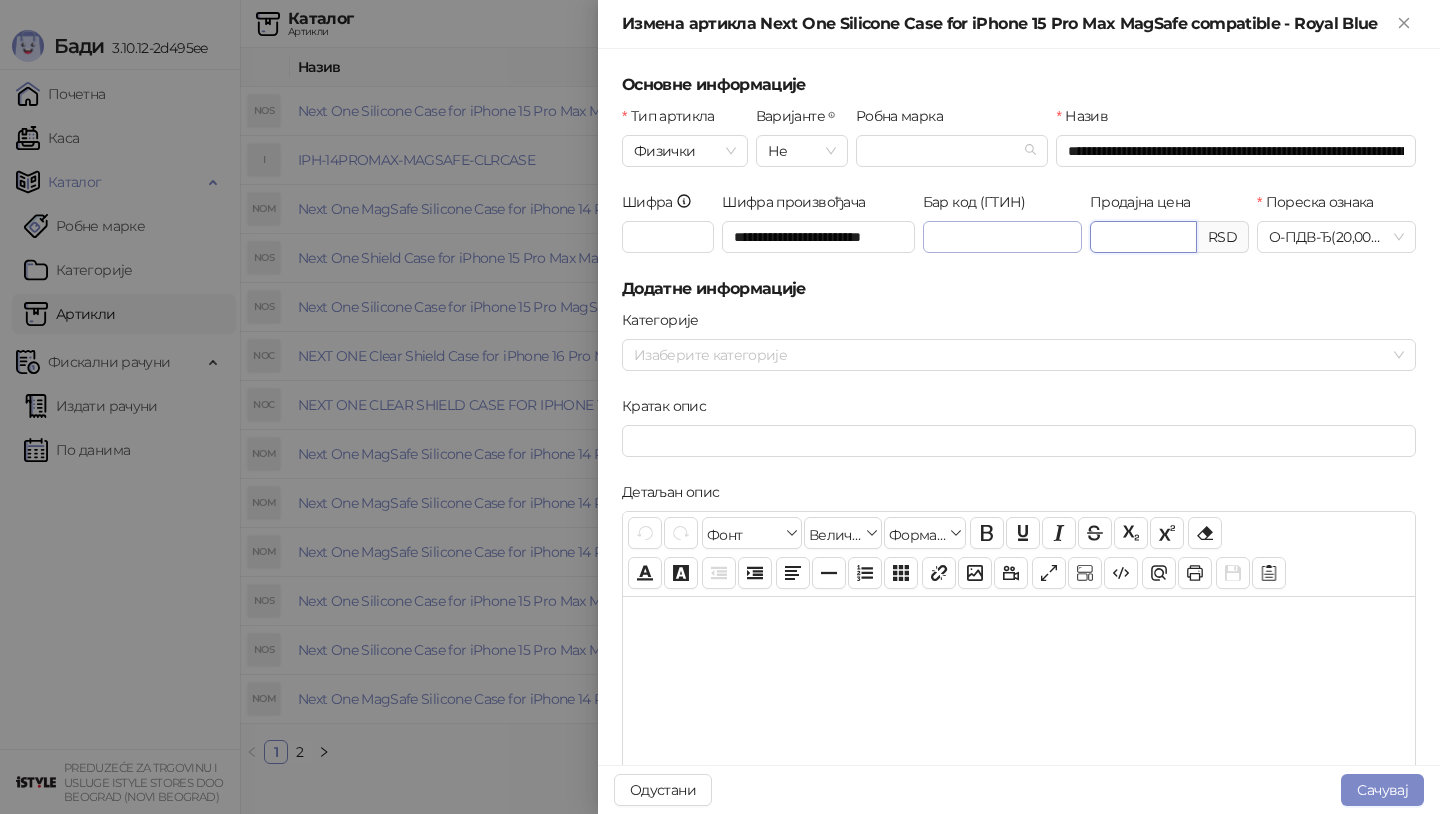 drag, startPoint x: 1163, startPoint y: 240, endPoint x: 925, endPoint y: 251, distance: 238.25406 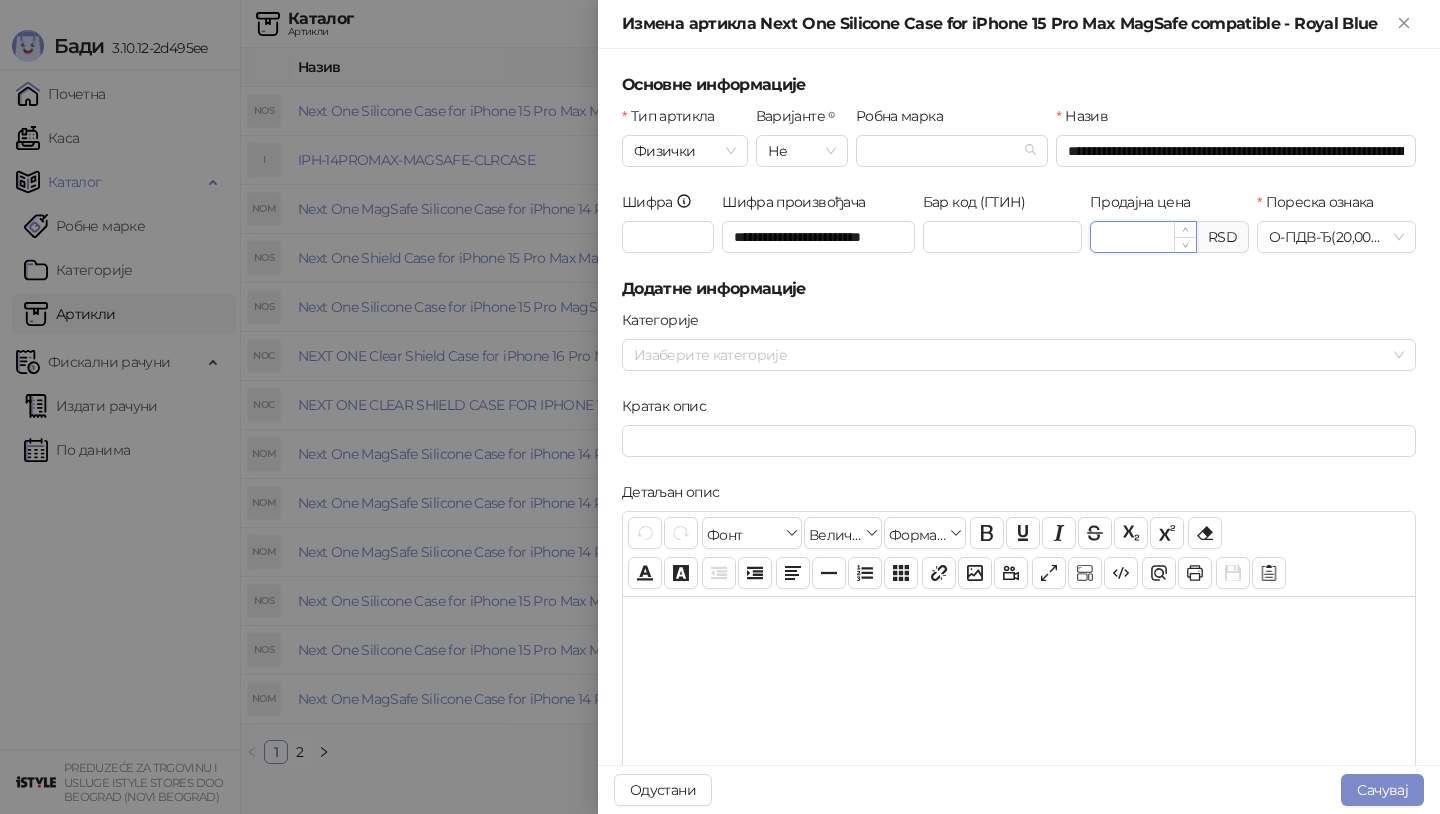 click on "**********" at bounding box center [1143, 237] 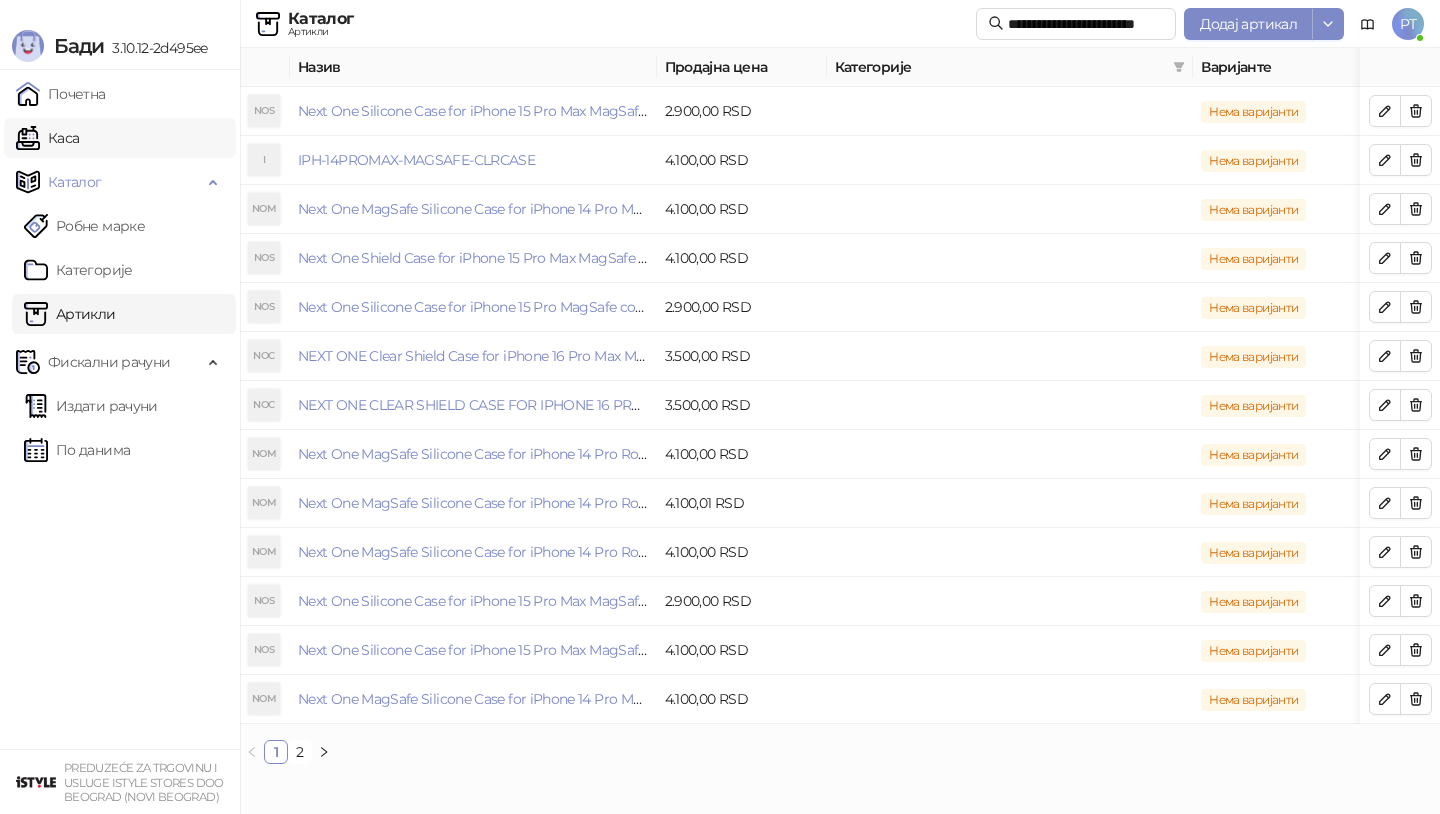 click on "Каса" at bounding box center [47, 138] 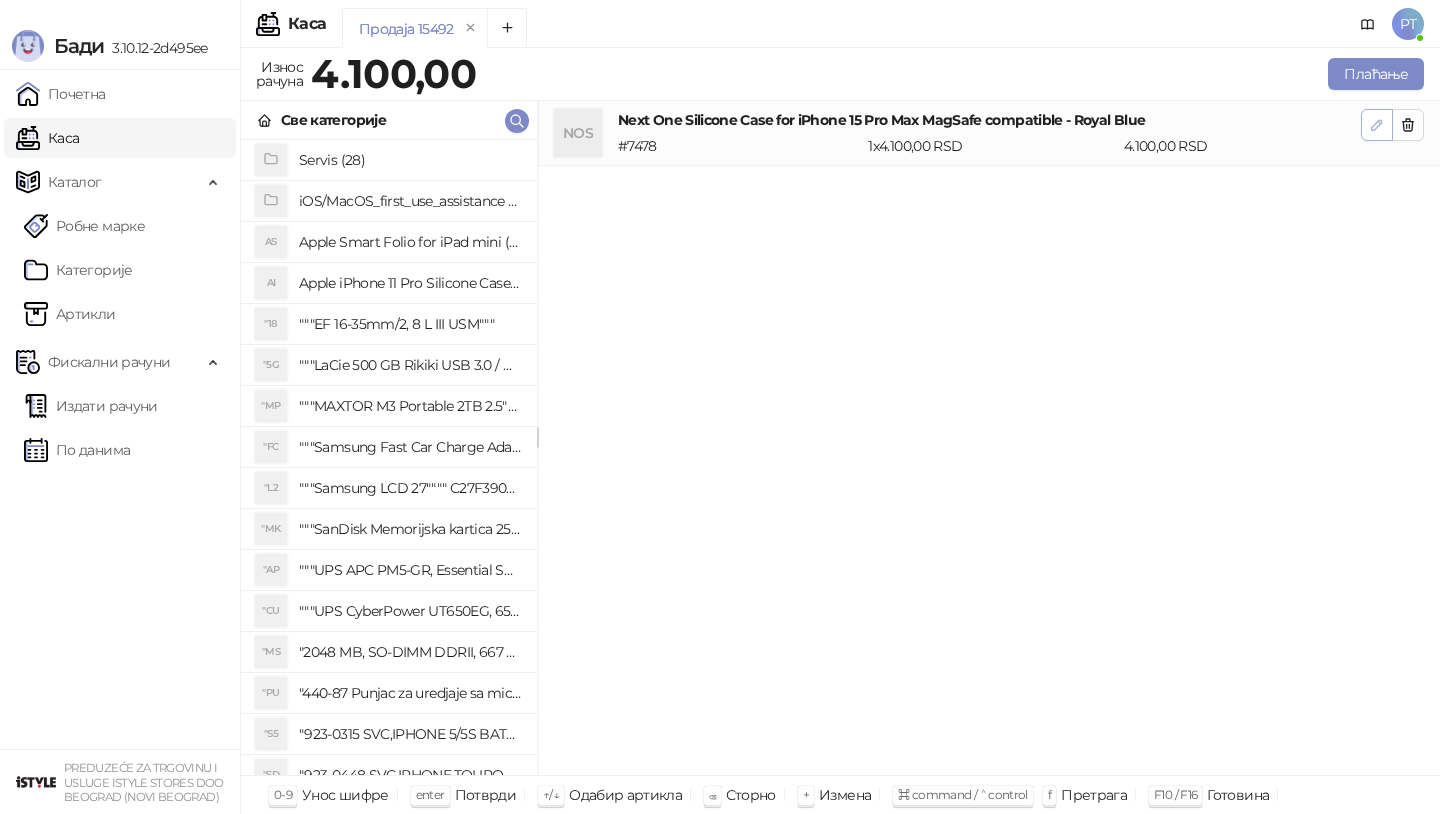 click at bounding box center [1377, 125] 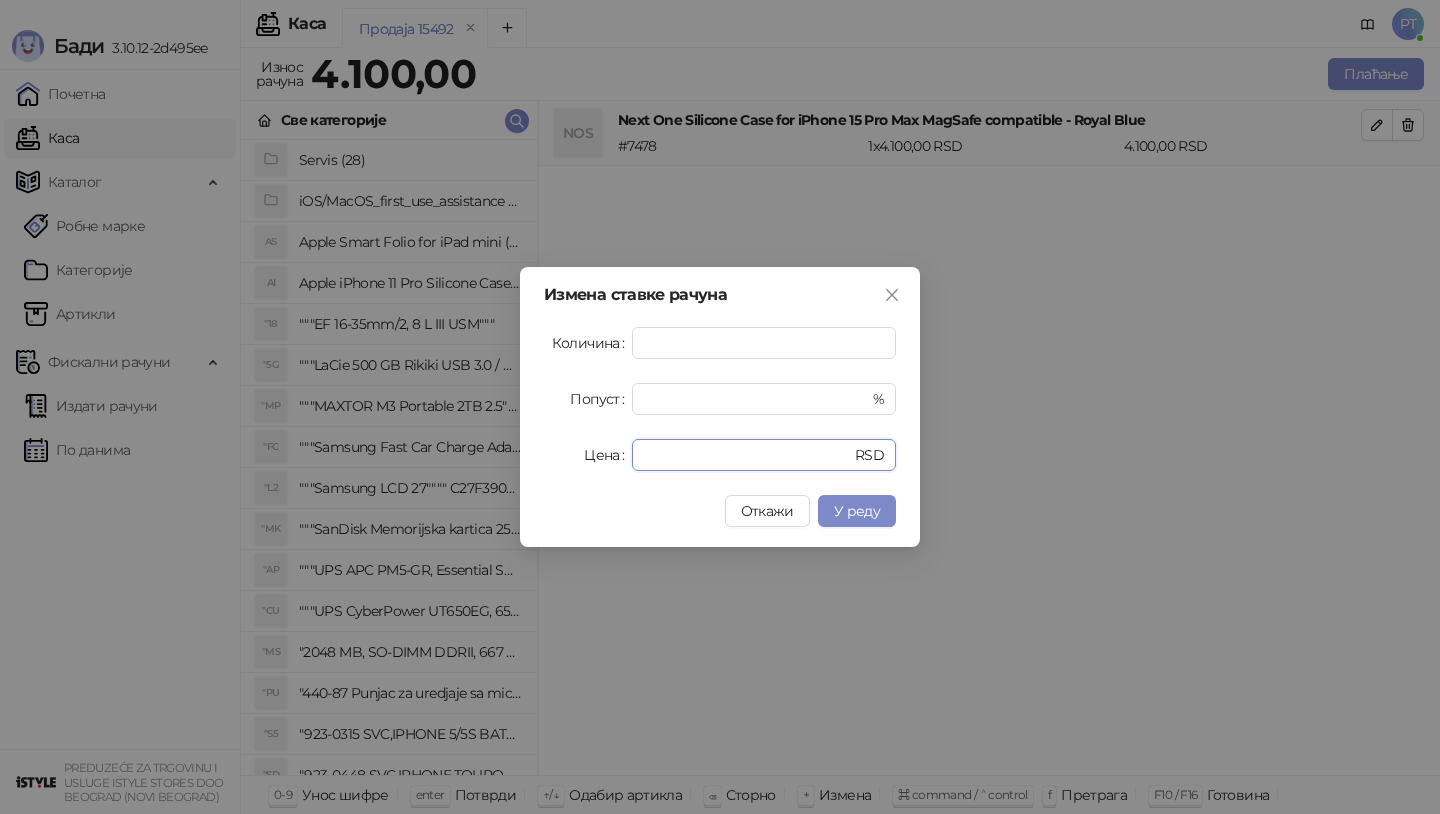 drag, startPoint x: 688, startPoint y: 453, endPoint x: 400, endPoint y: 447, distance: 288.0625 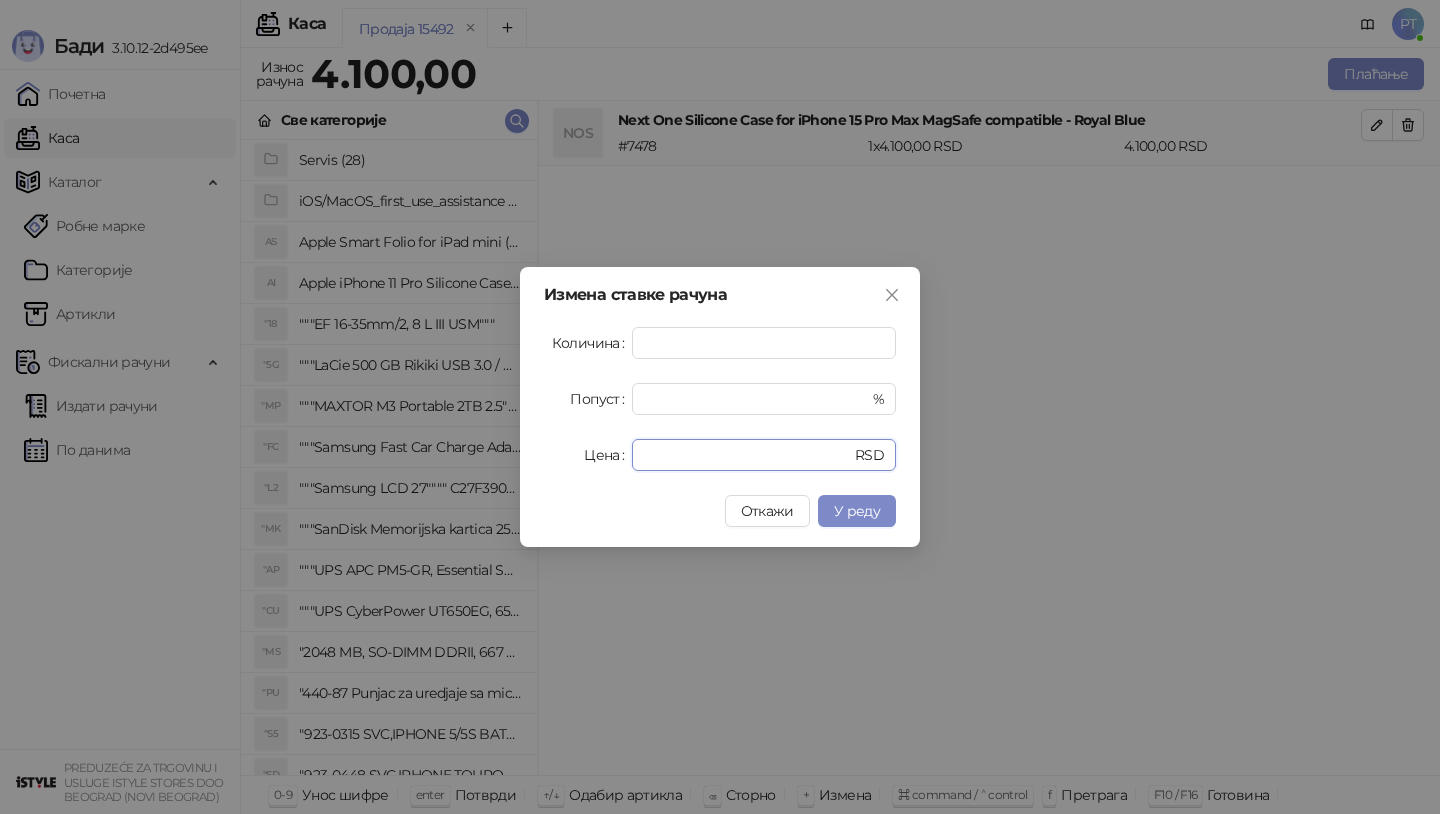 type on "****" 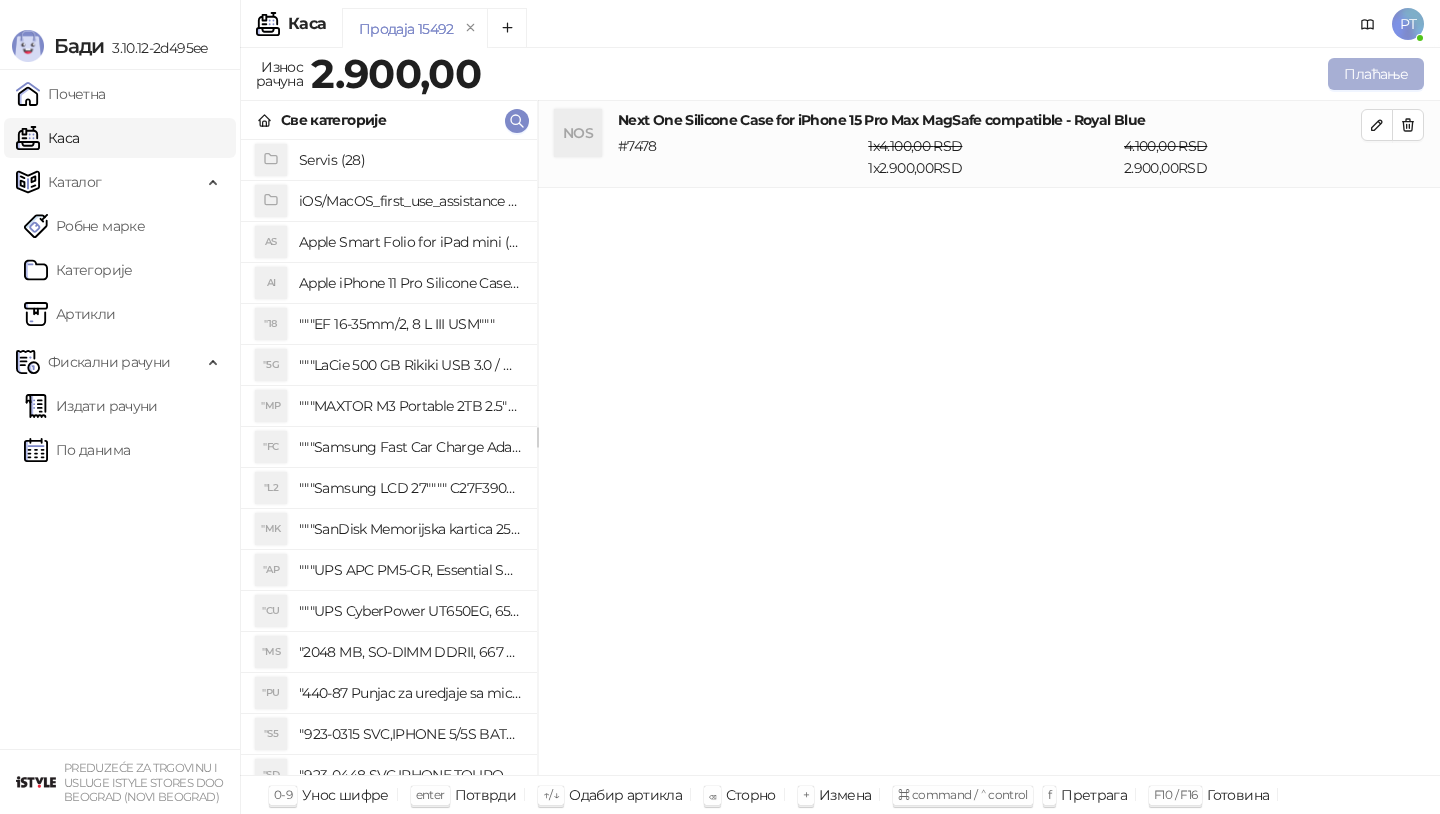 click on "Плаћање" at bounding box center [1376, 74] 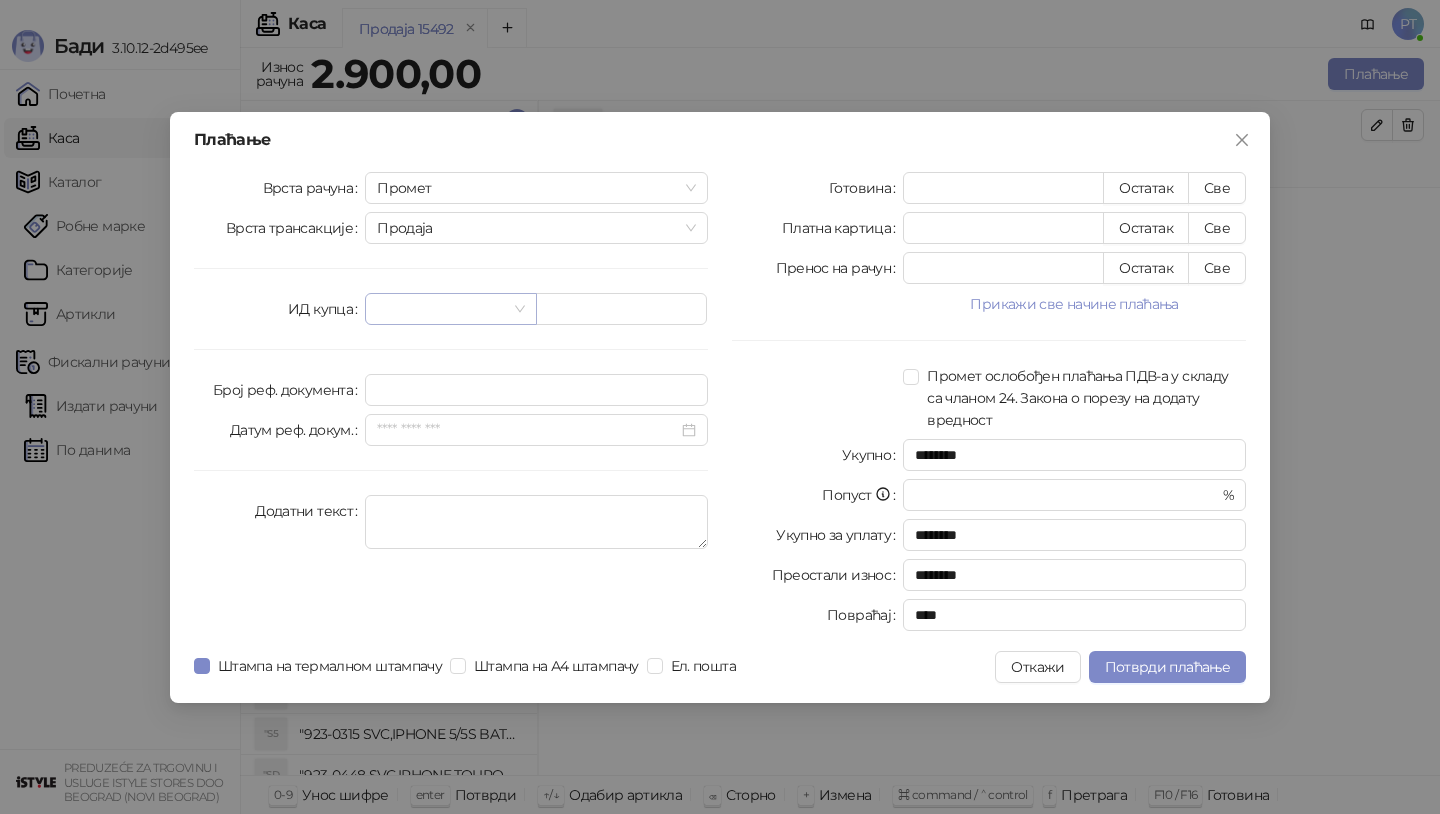 click at bounding box center (441, 309) 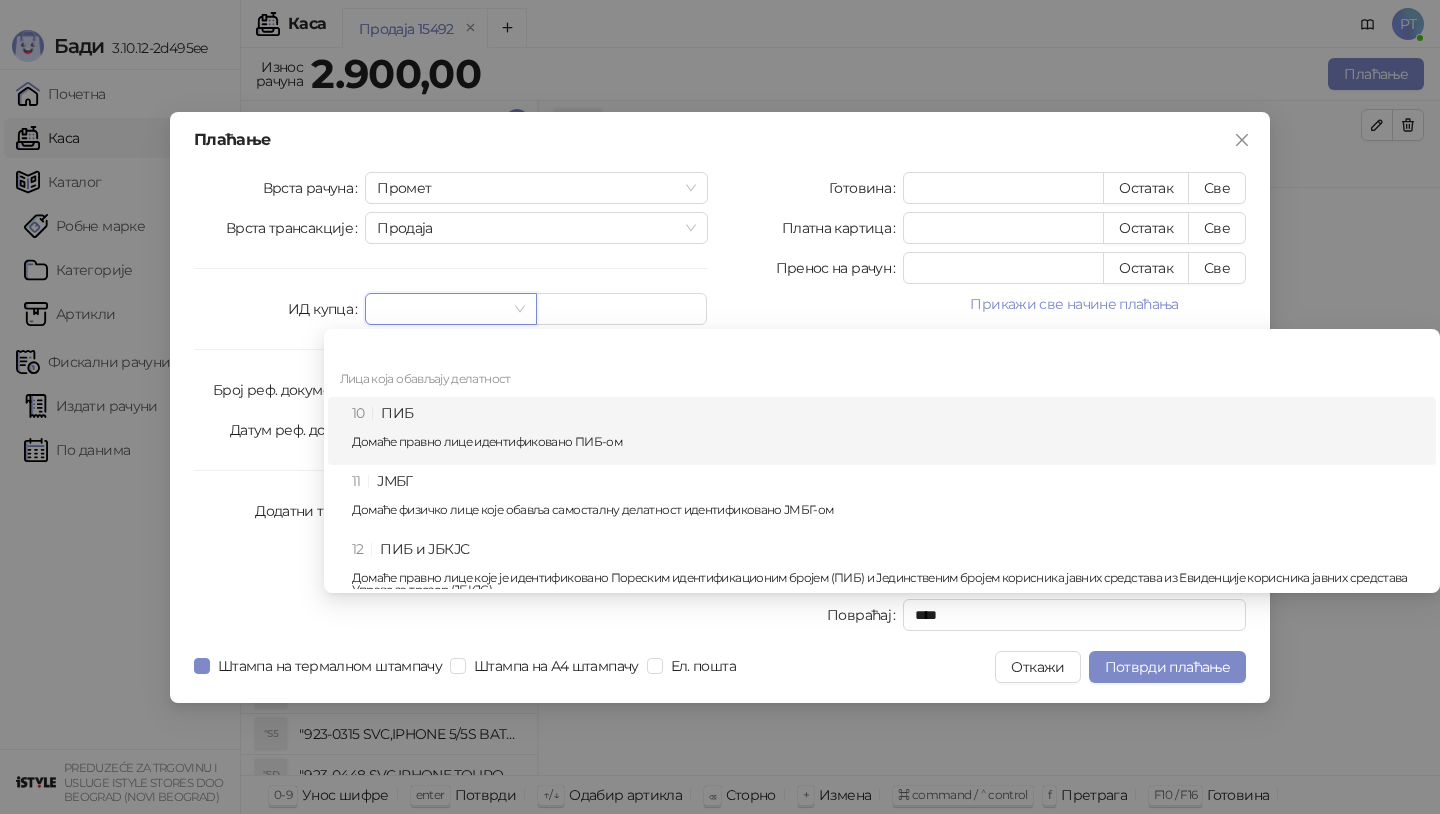 click on "10 ПИБ Домаће правно лице идентификовано ПИБ-ом" at bounding box center (888, 431) 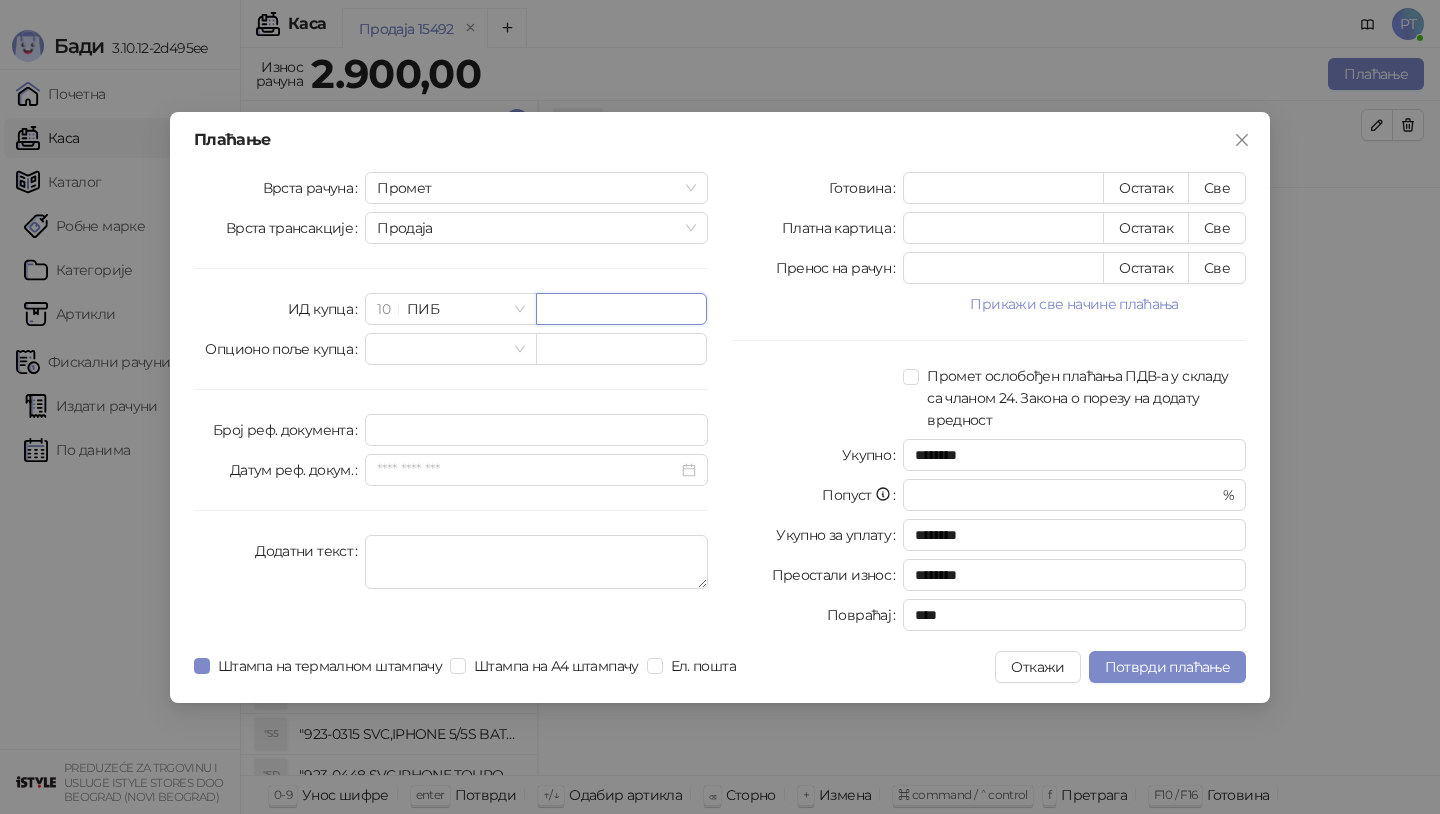 paste on "*********" 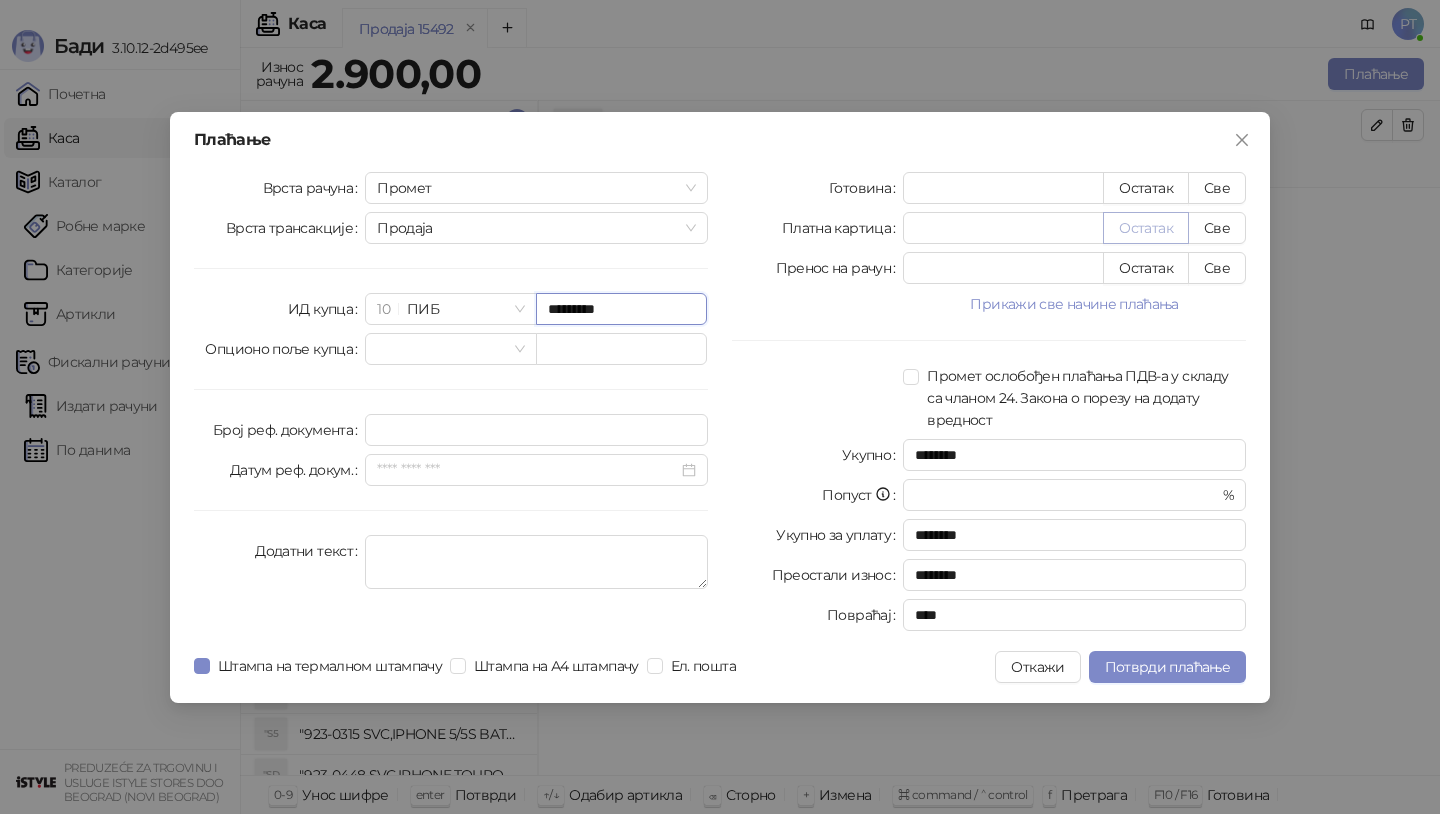 type on "*********" 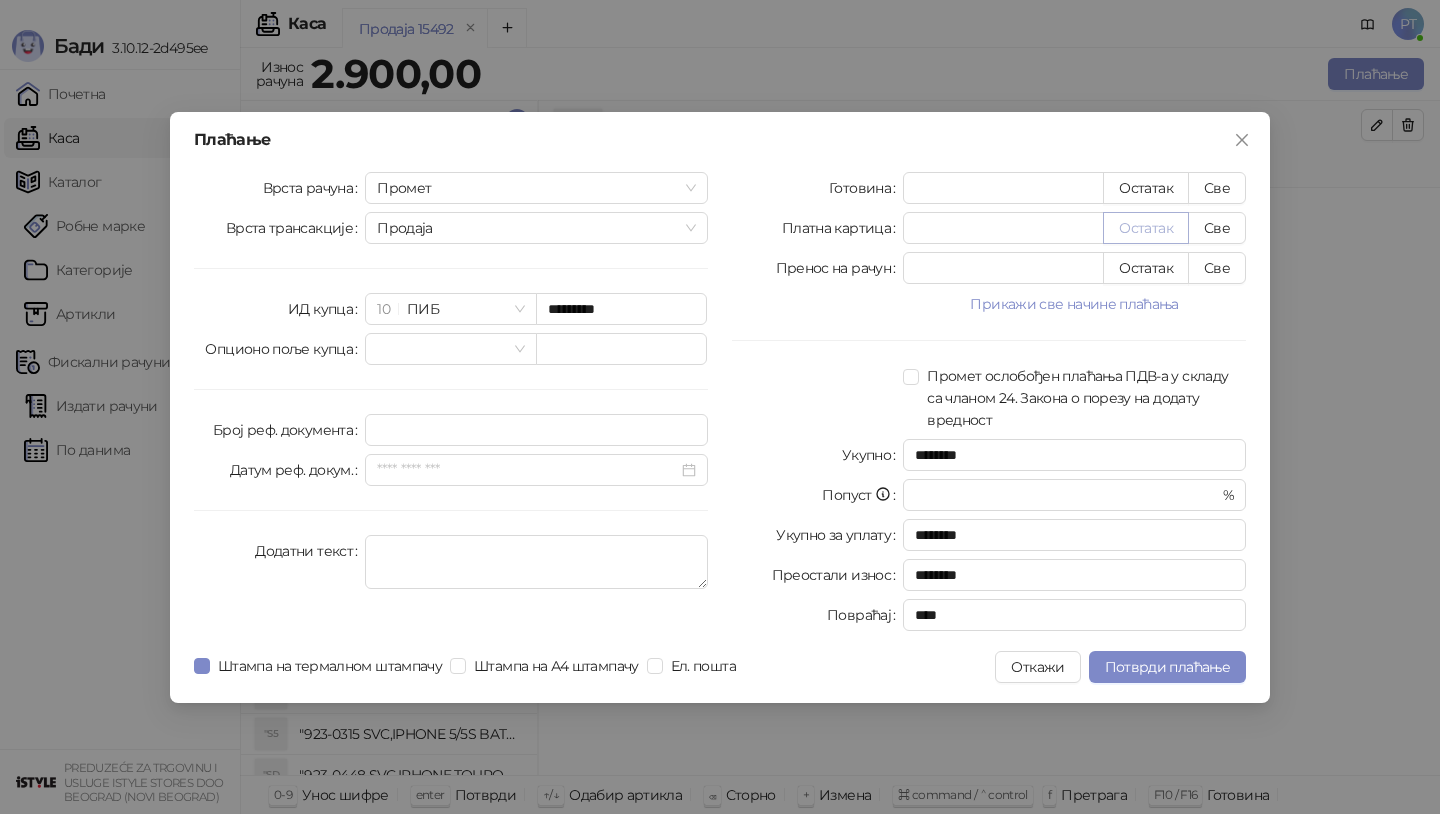 click on "Остатак" at bounding box center [1146, 228] 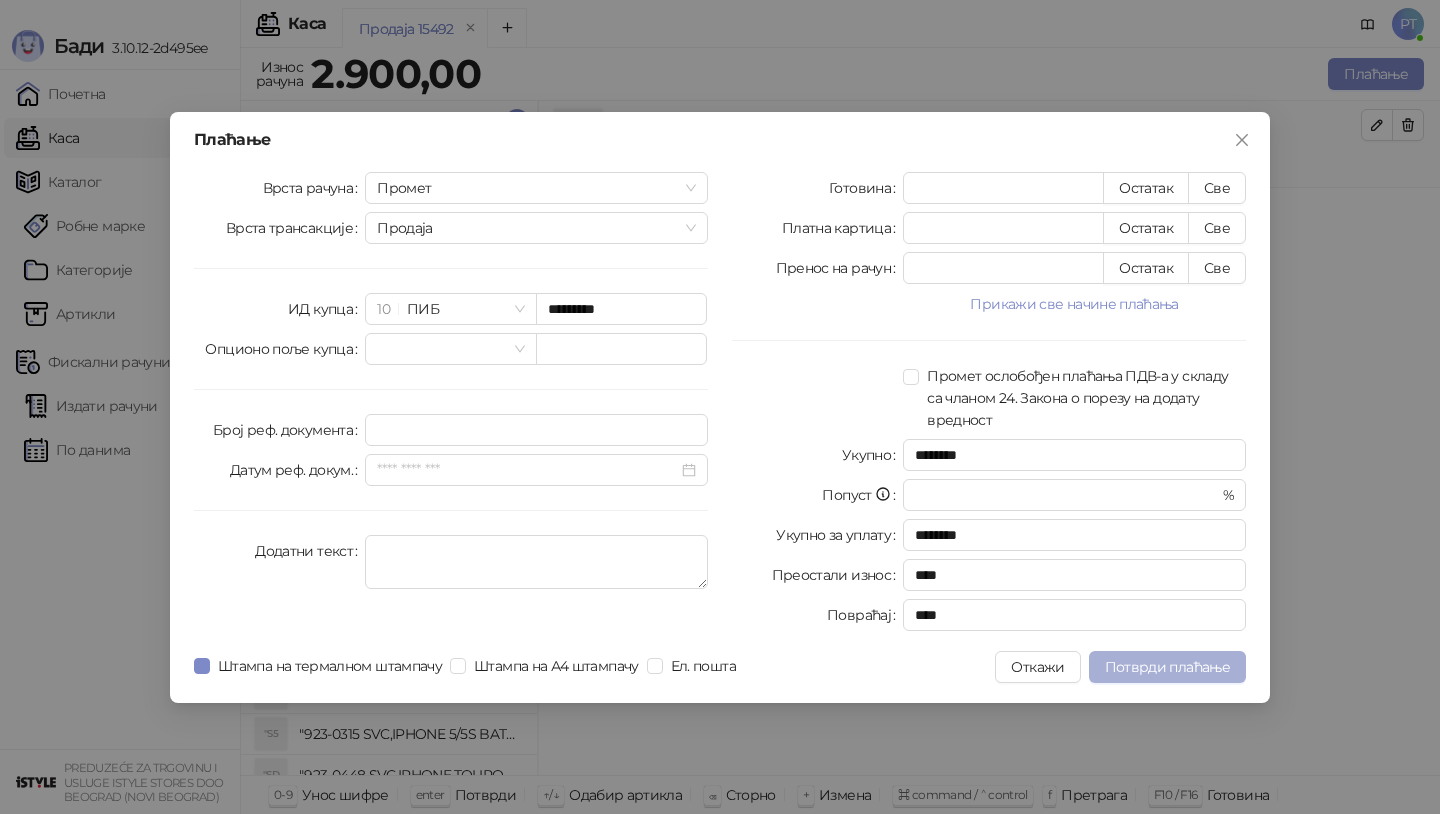 click on "Потврди плаћање" at bounding box center (1167, 667) 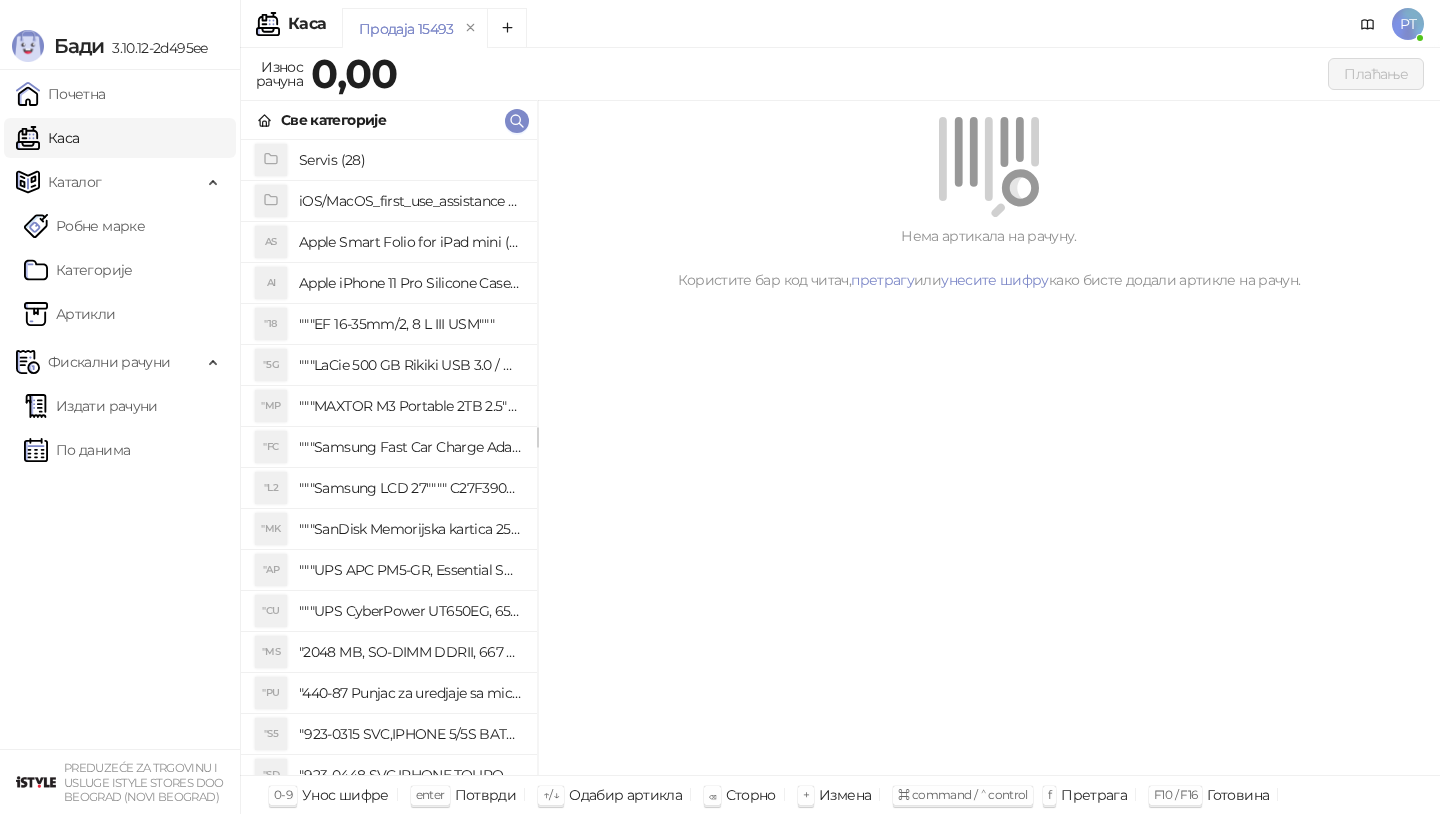 click on "Све категорије" at bounding box center [389, 120] 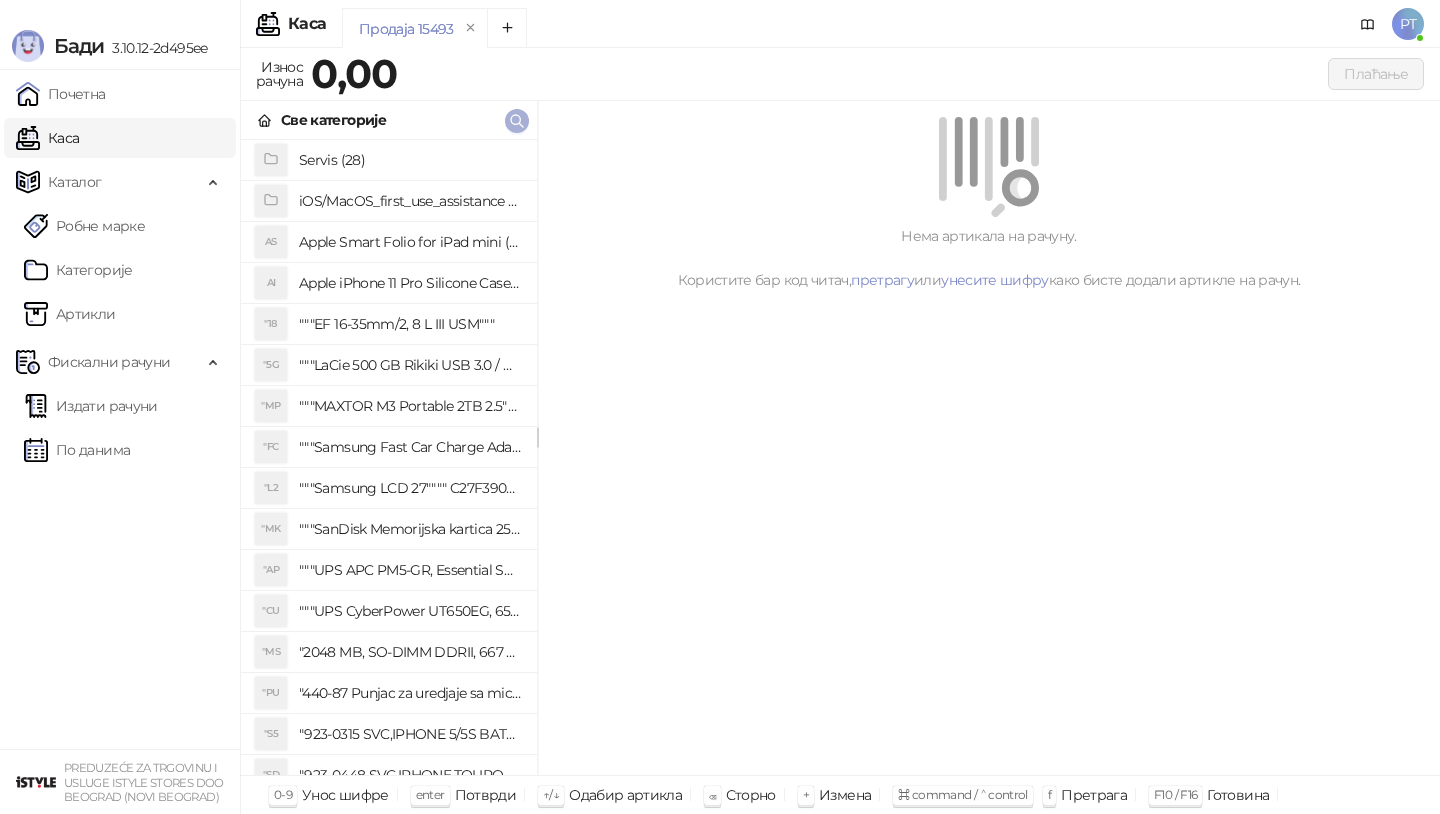 click 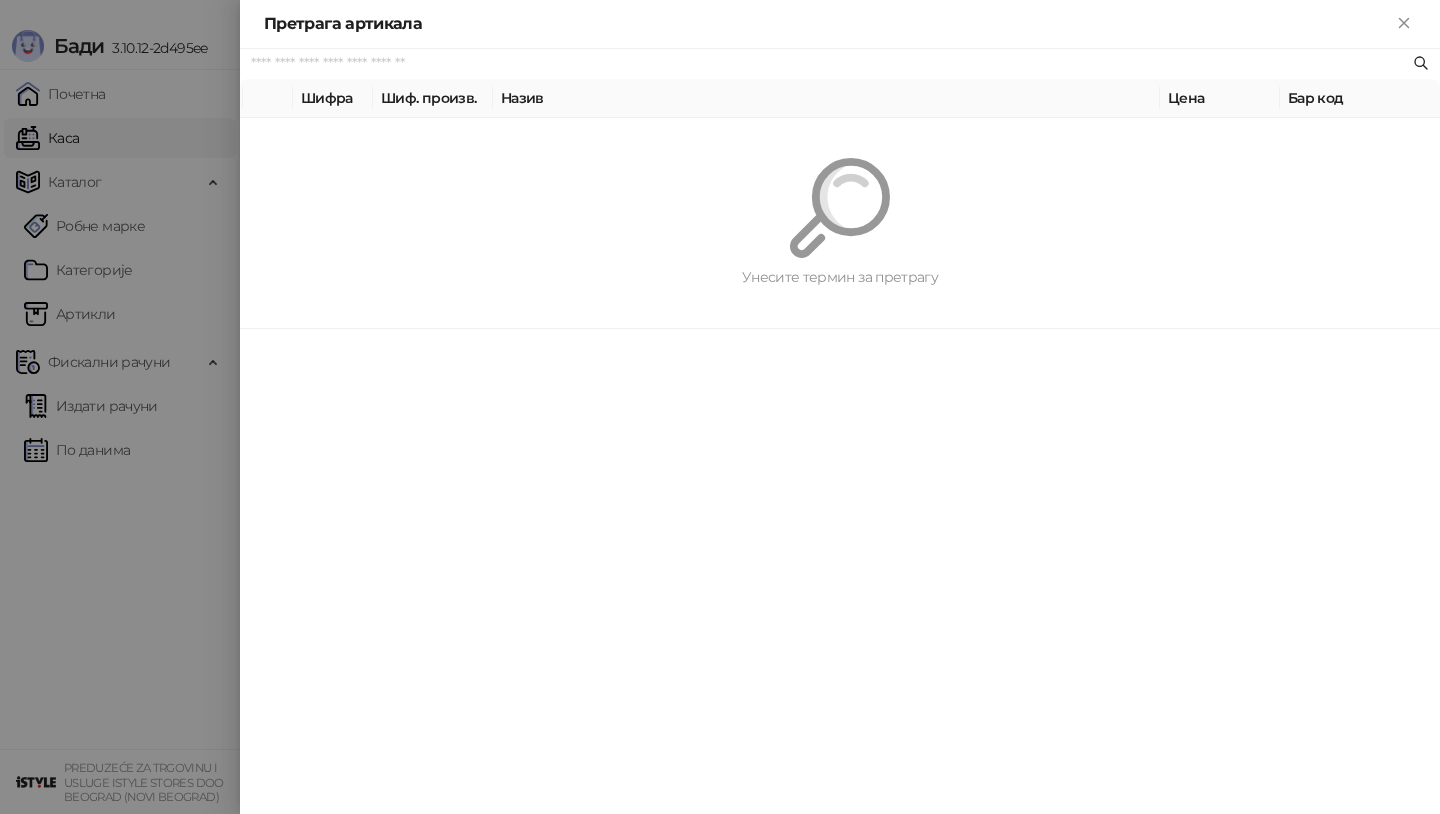 paste on "*********" 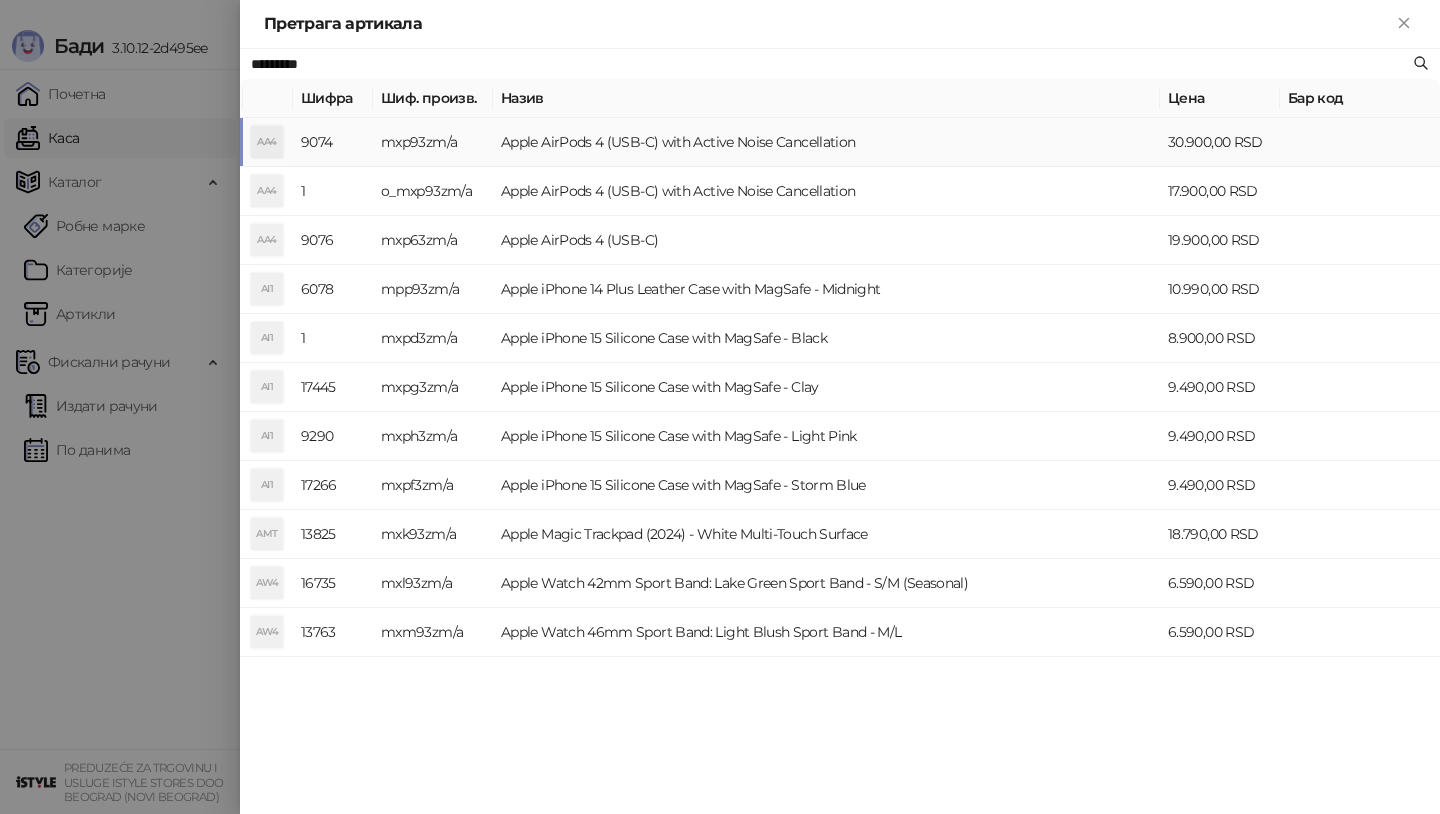 type on "*********" 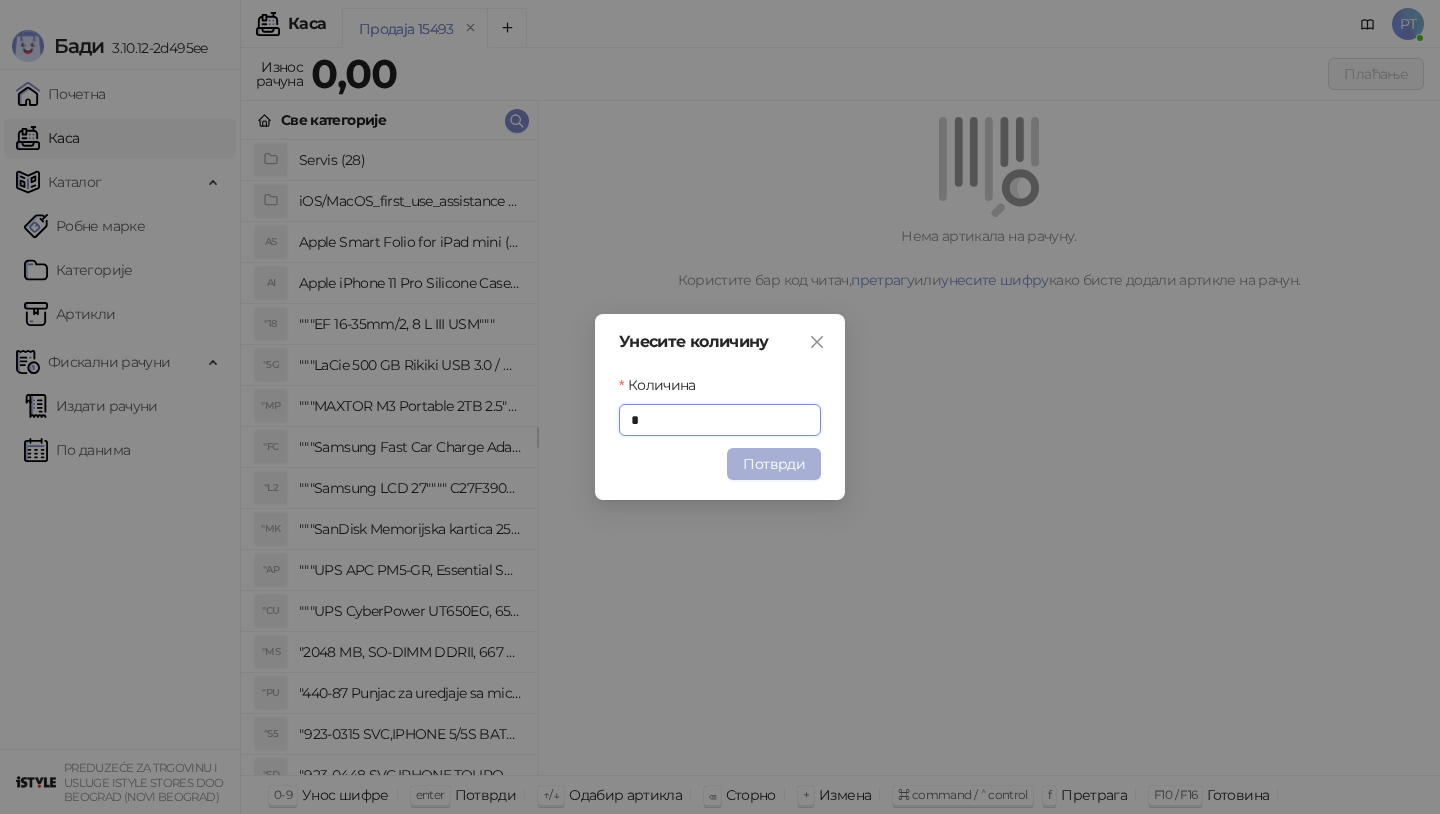 click on "Потврди" at bounding box center [774, 464] 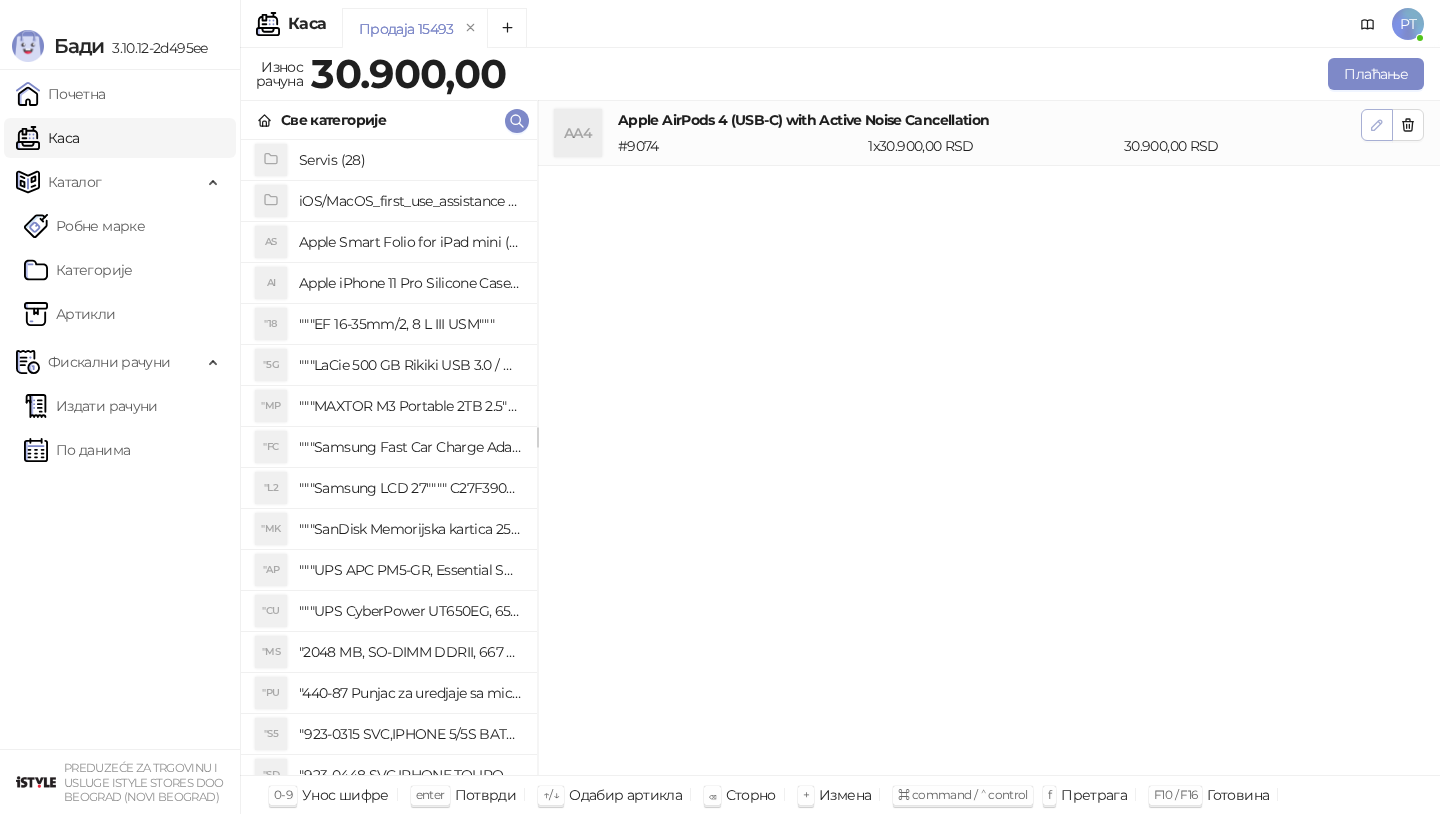 click 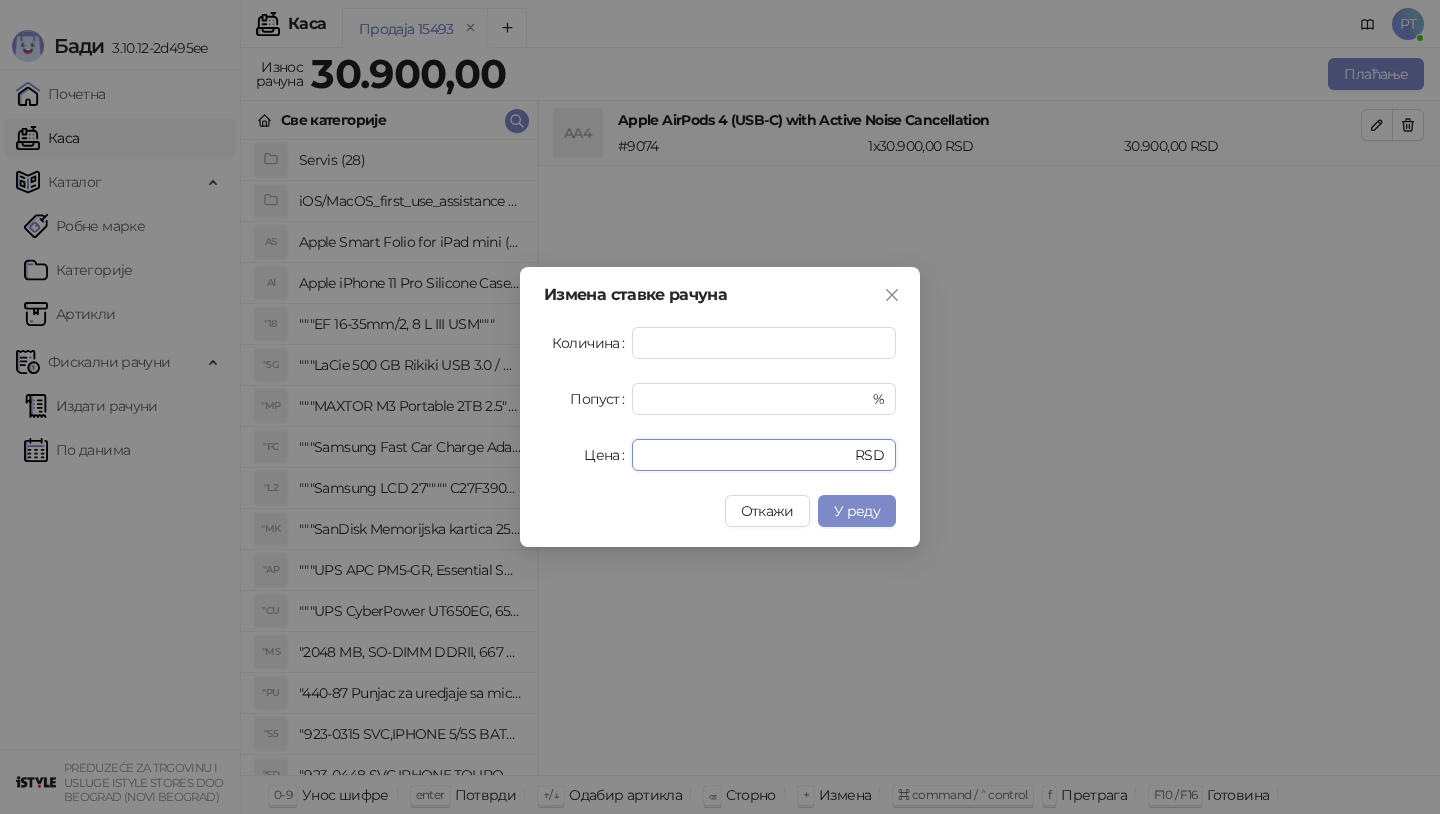 drag, startPoint x: 730, startPoint y: 451, endPoint x: 453, endPoint y: 453, distance: 277.00723 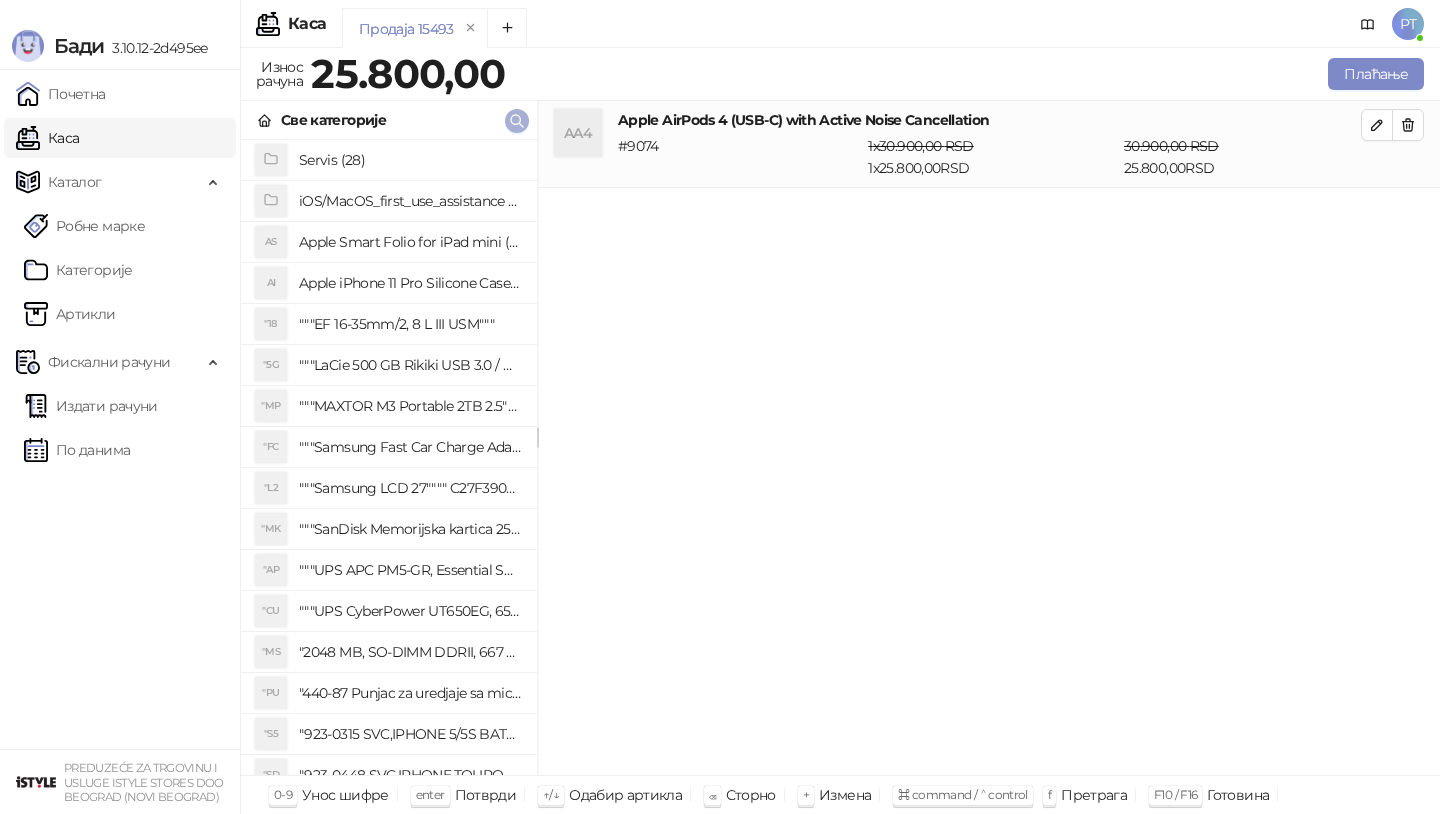 click 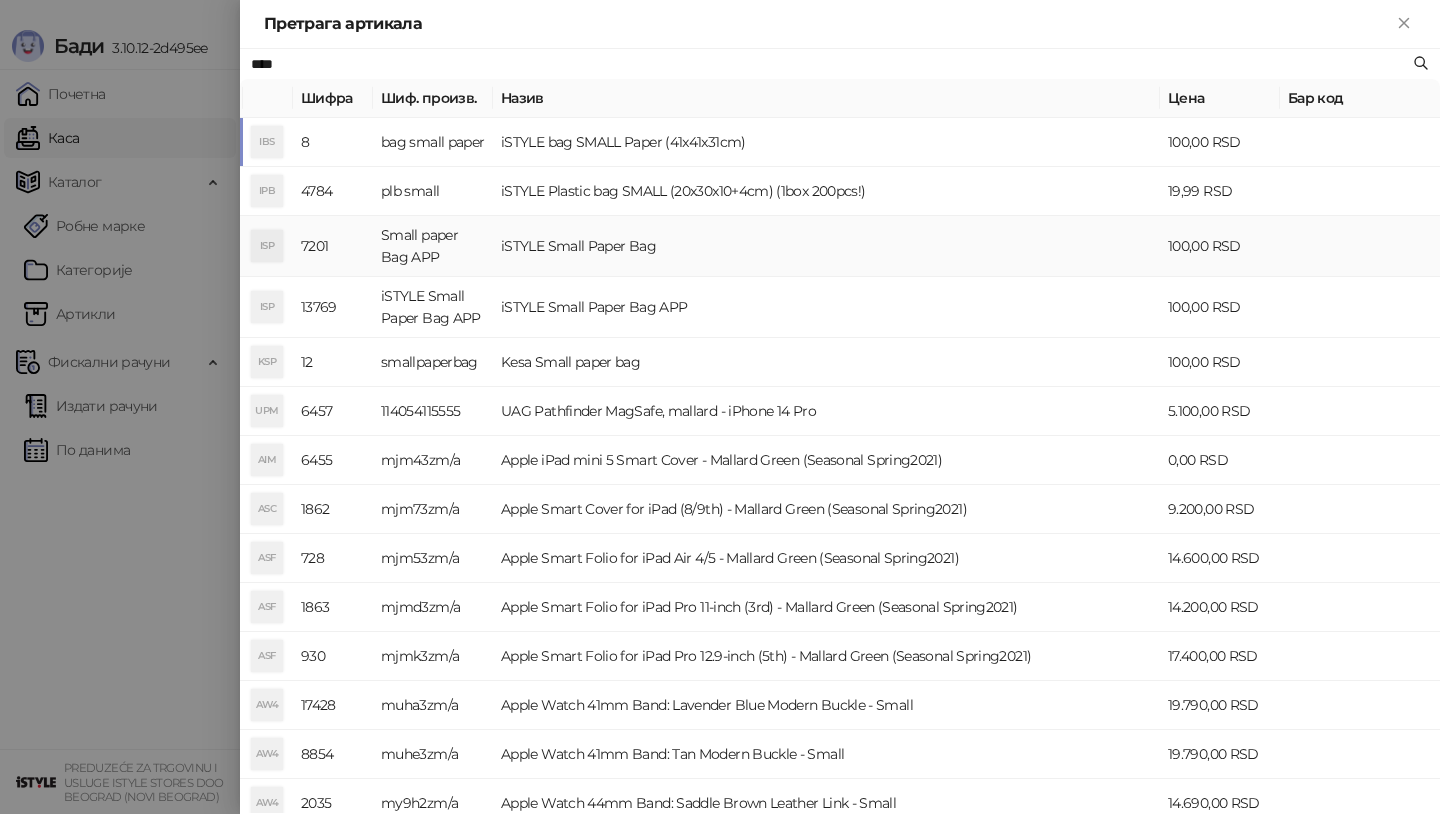 type on "****" 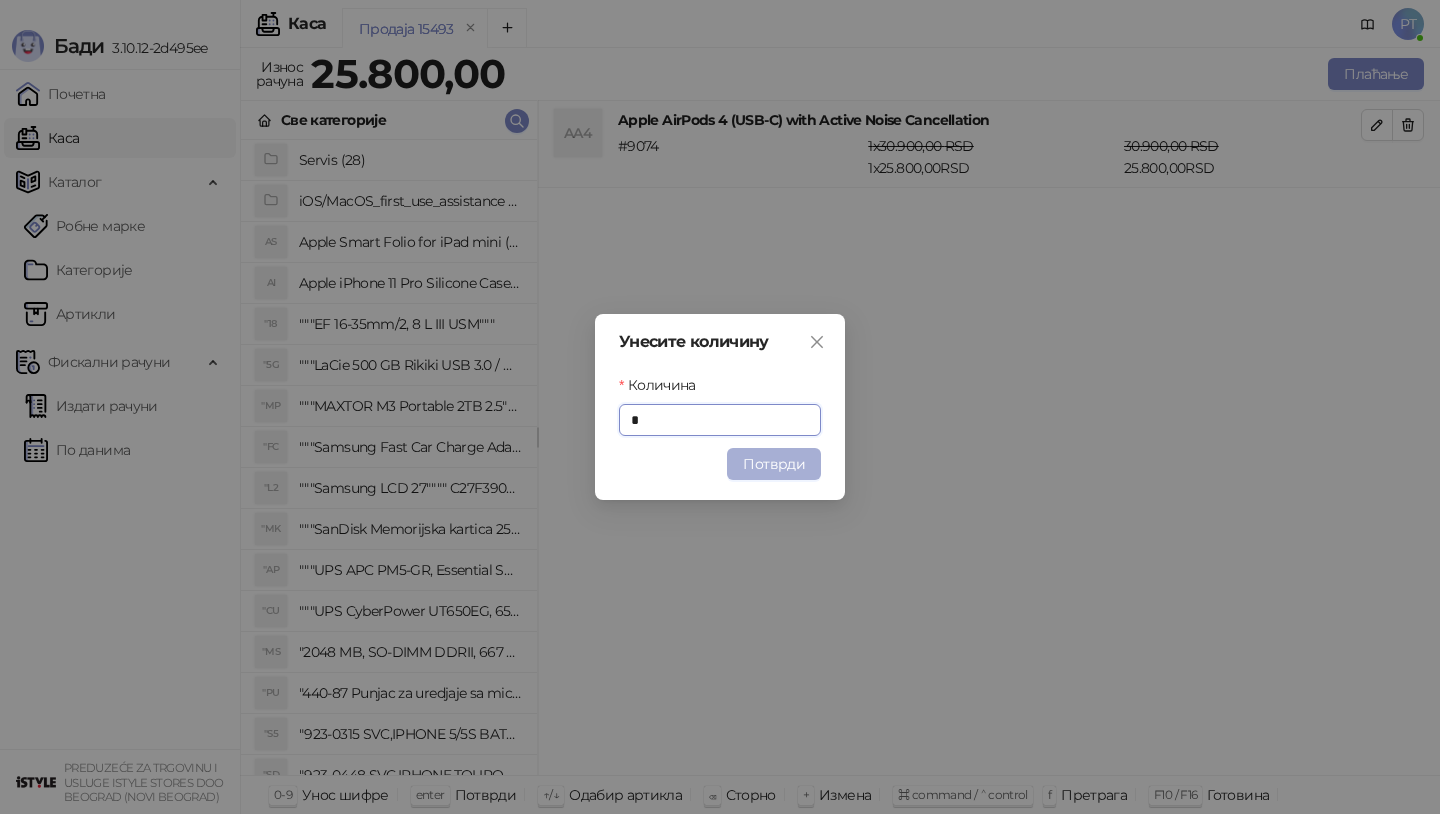 click on "Потврди" at bounding box center [774, 464] 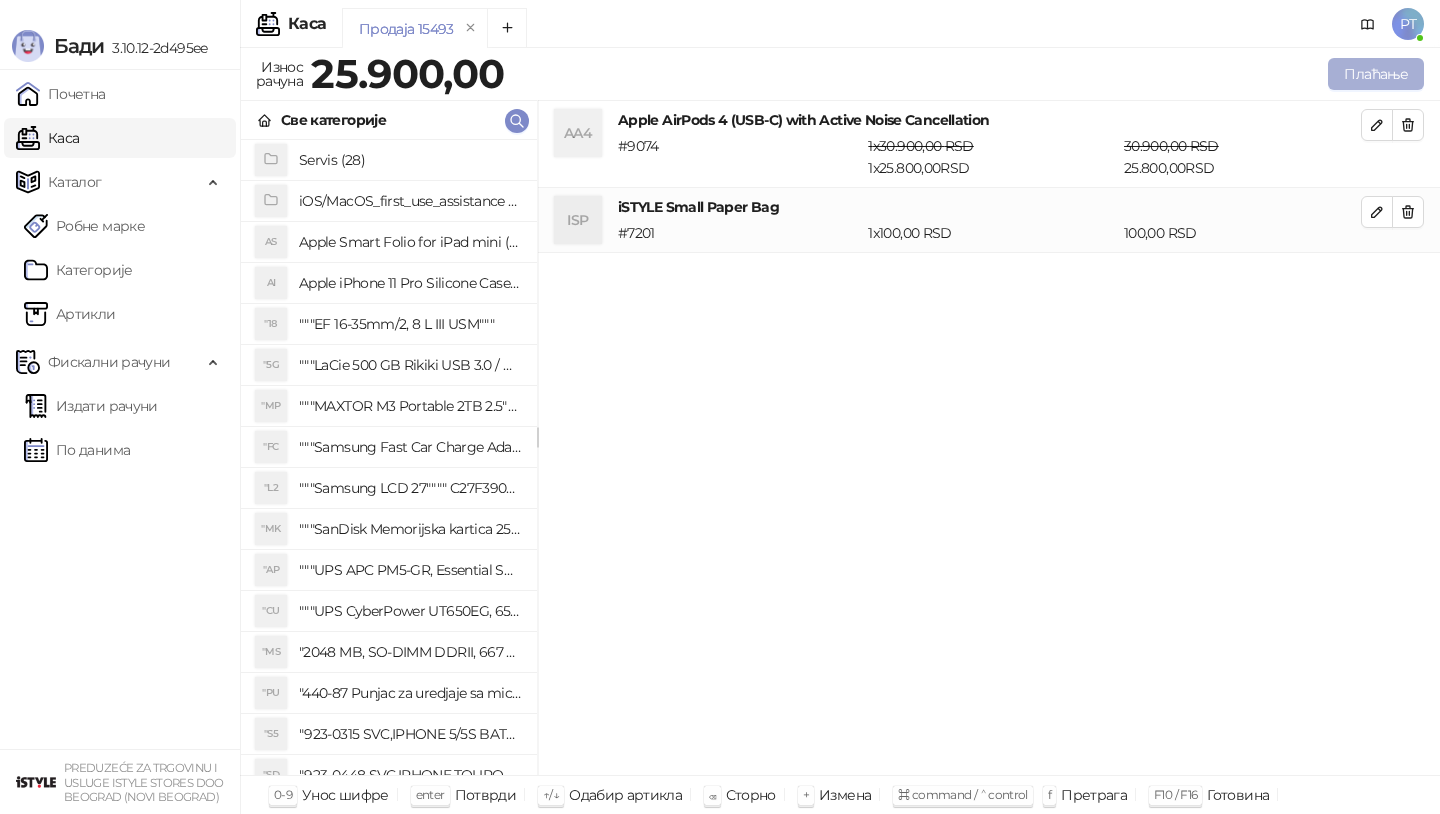 click on "Плаћање" at bounding box center (1376, 74) 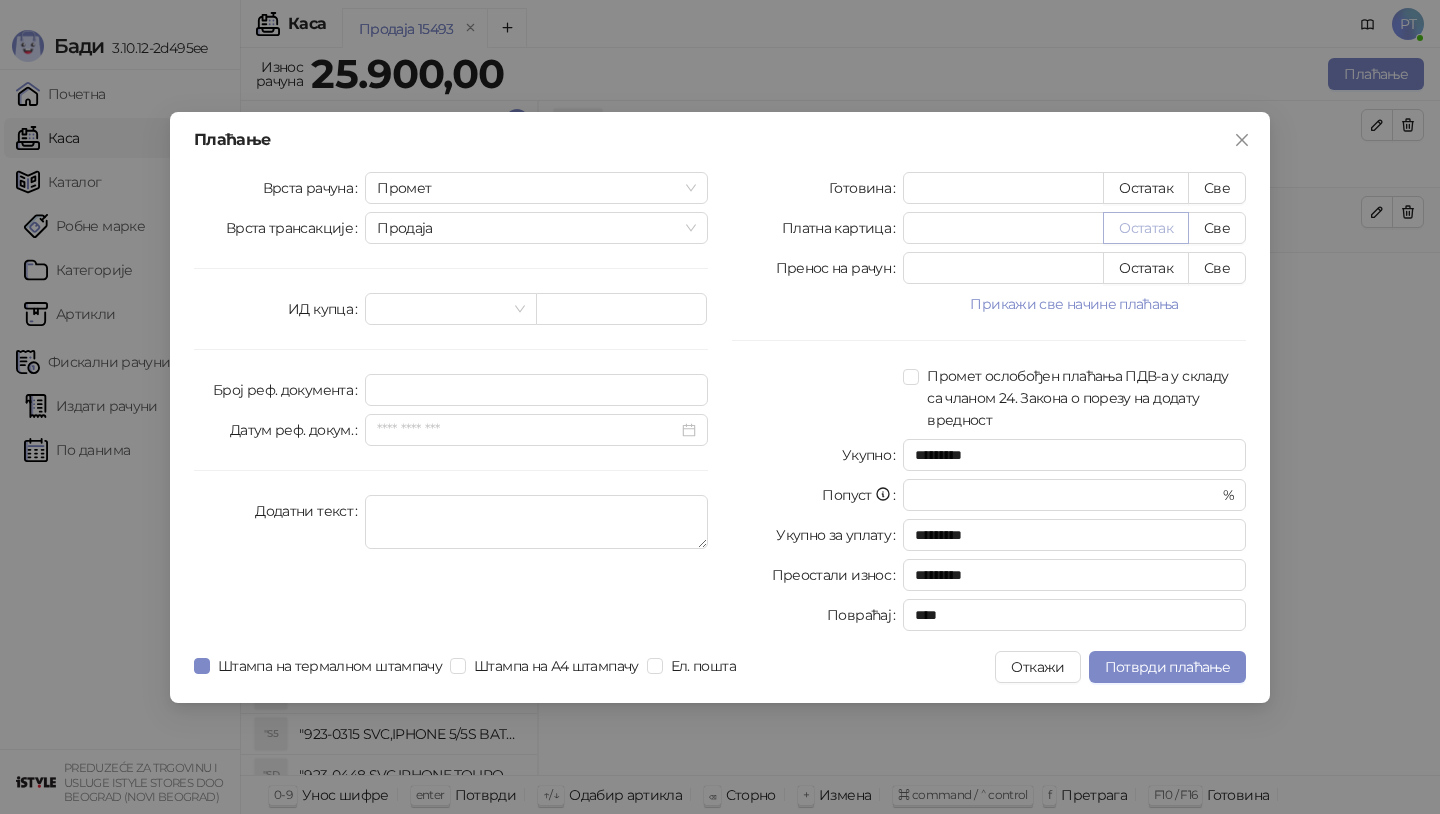 click on "Остатак" at bounding box center (1146, 228) 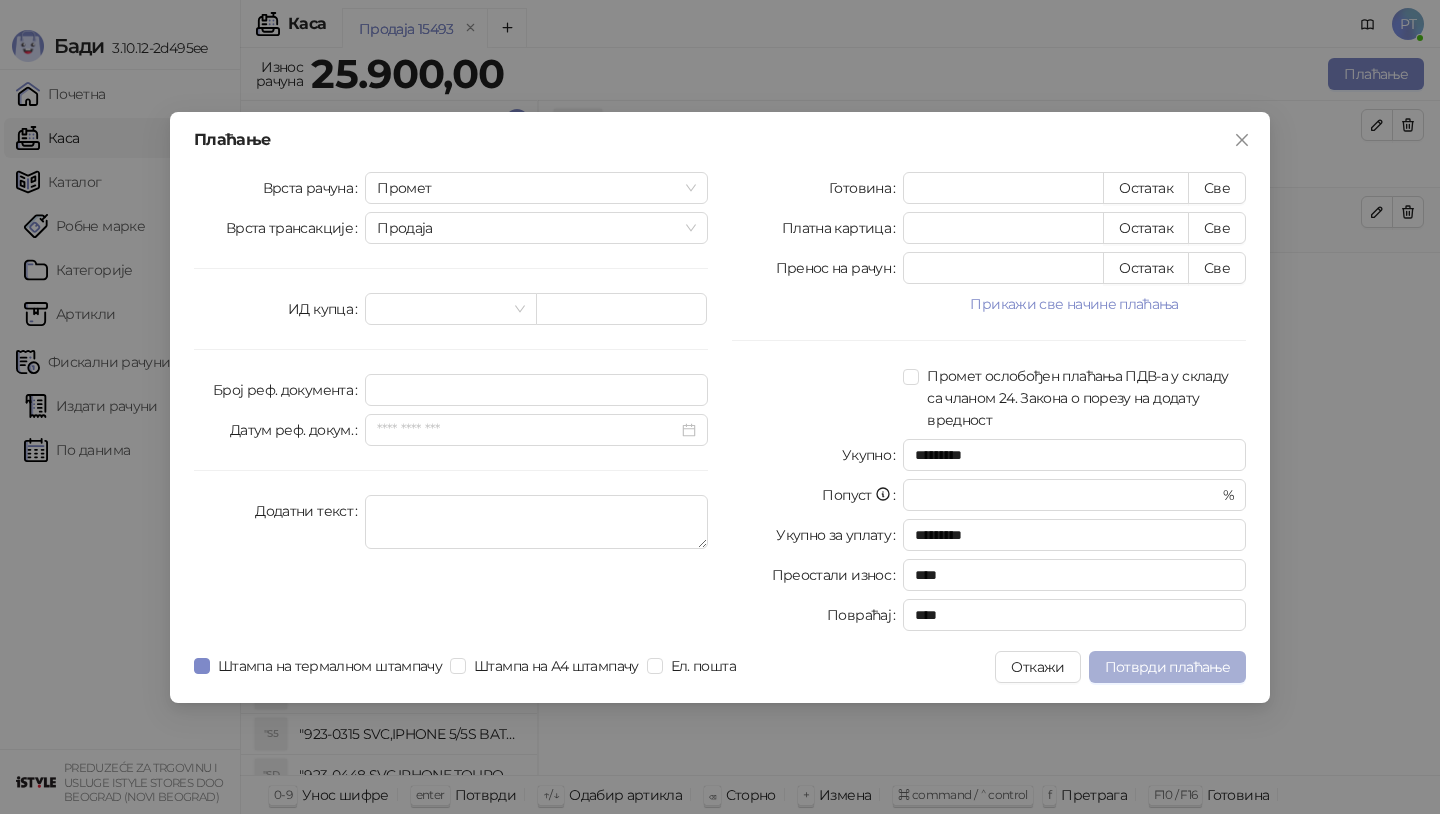 click on "Потврди плаћање" at bounding box center [1167, 667] 